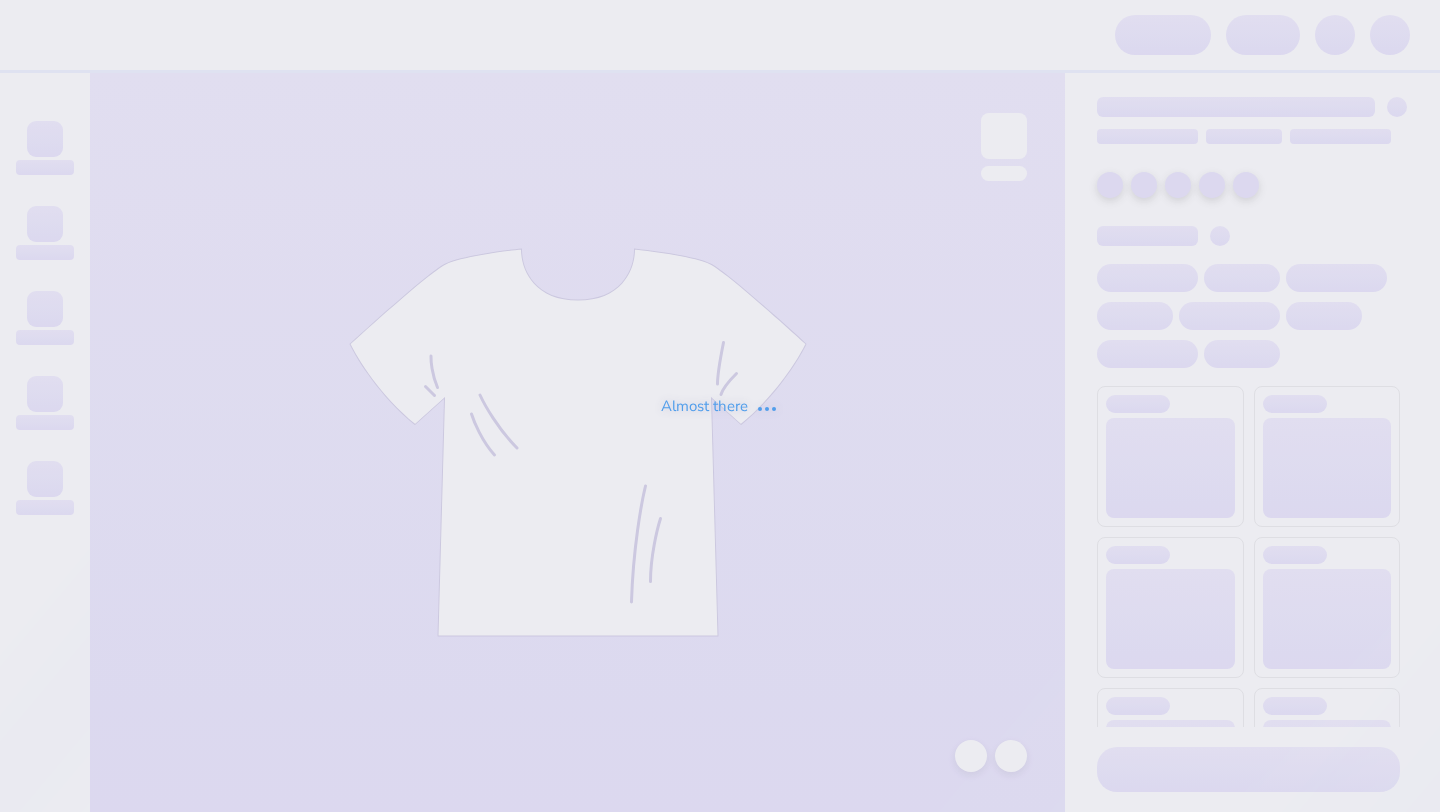 scroll, scrollTop: 0, scrollLeft: 0, axis: both 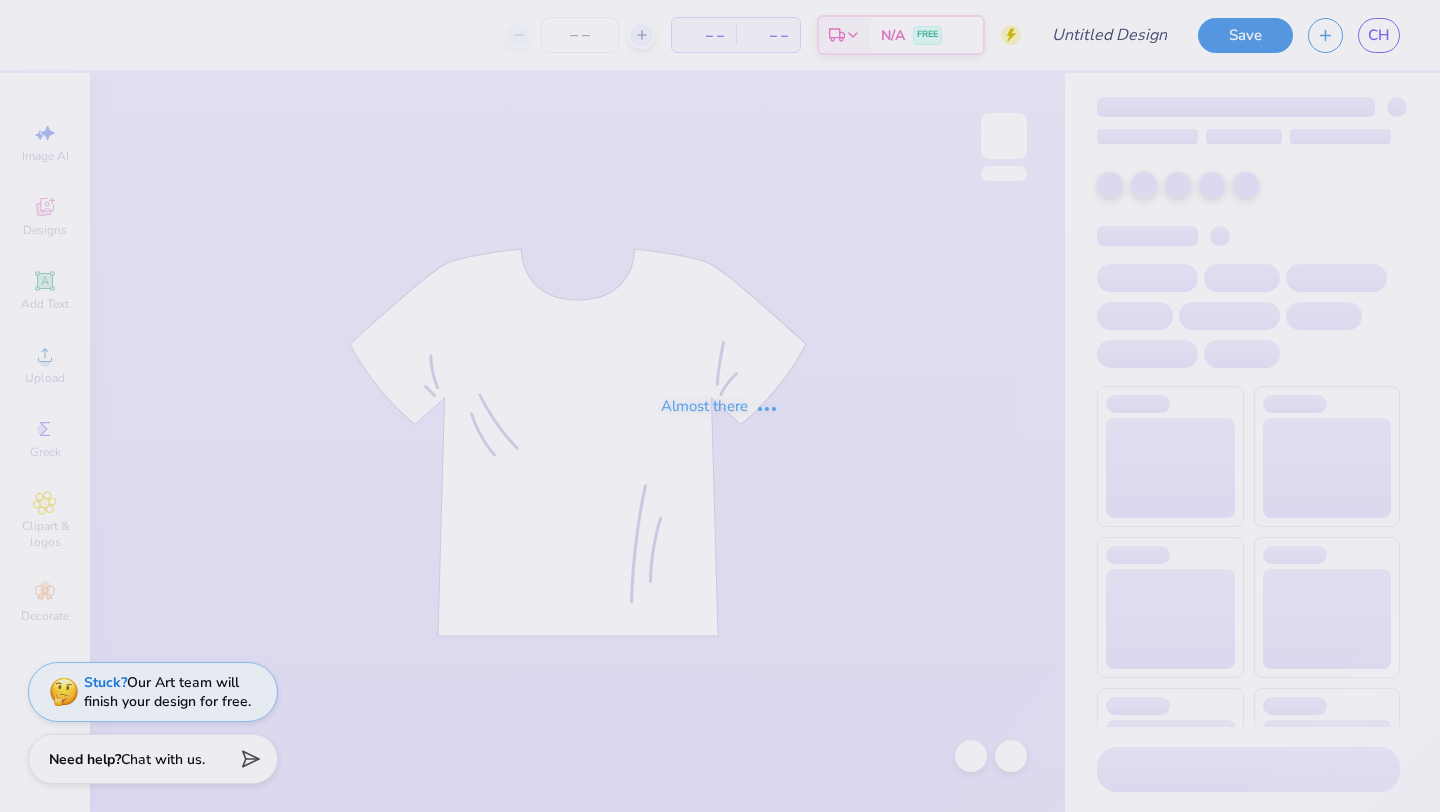 type on "Parents Weekend 3" 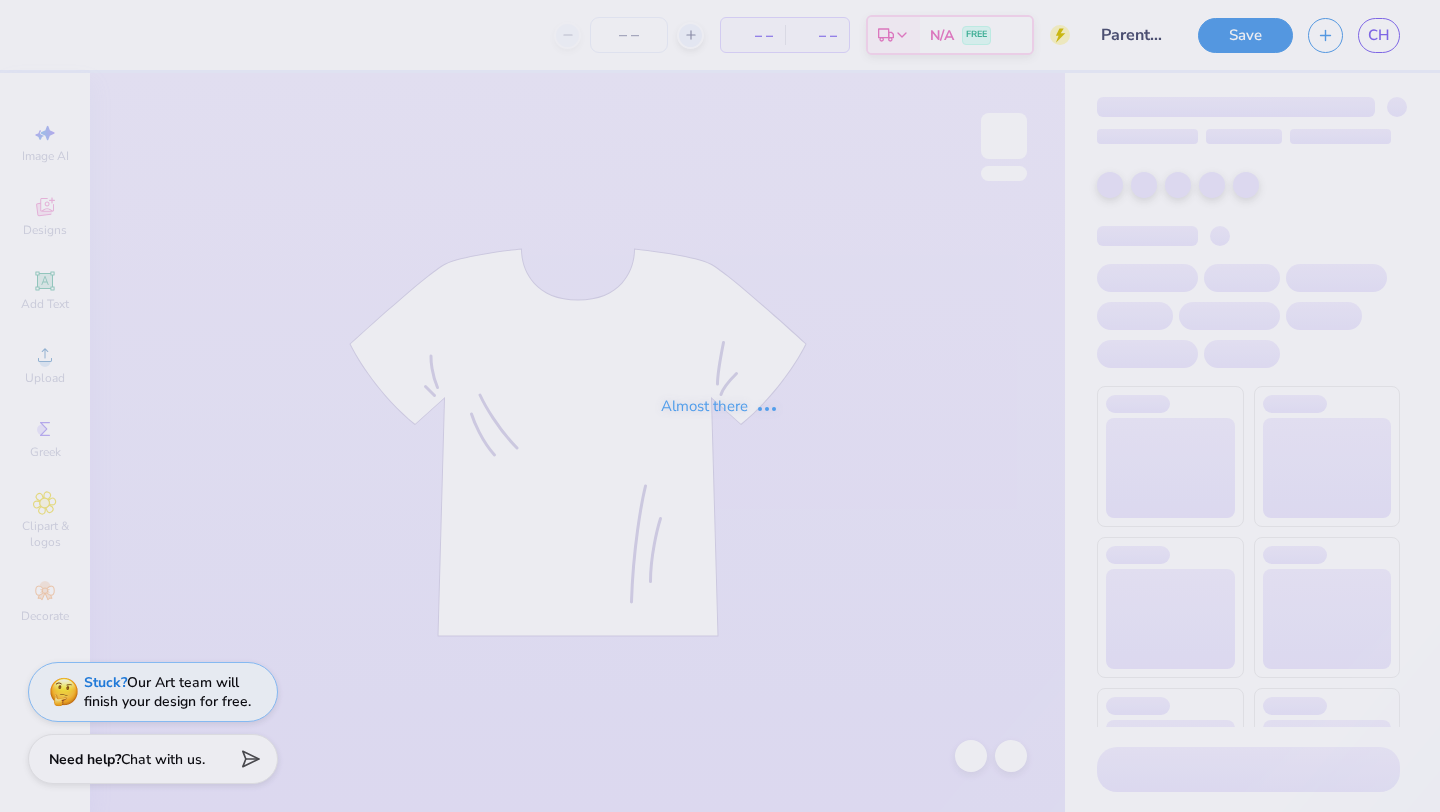 type on "100" 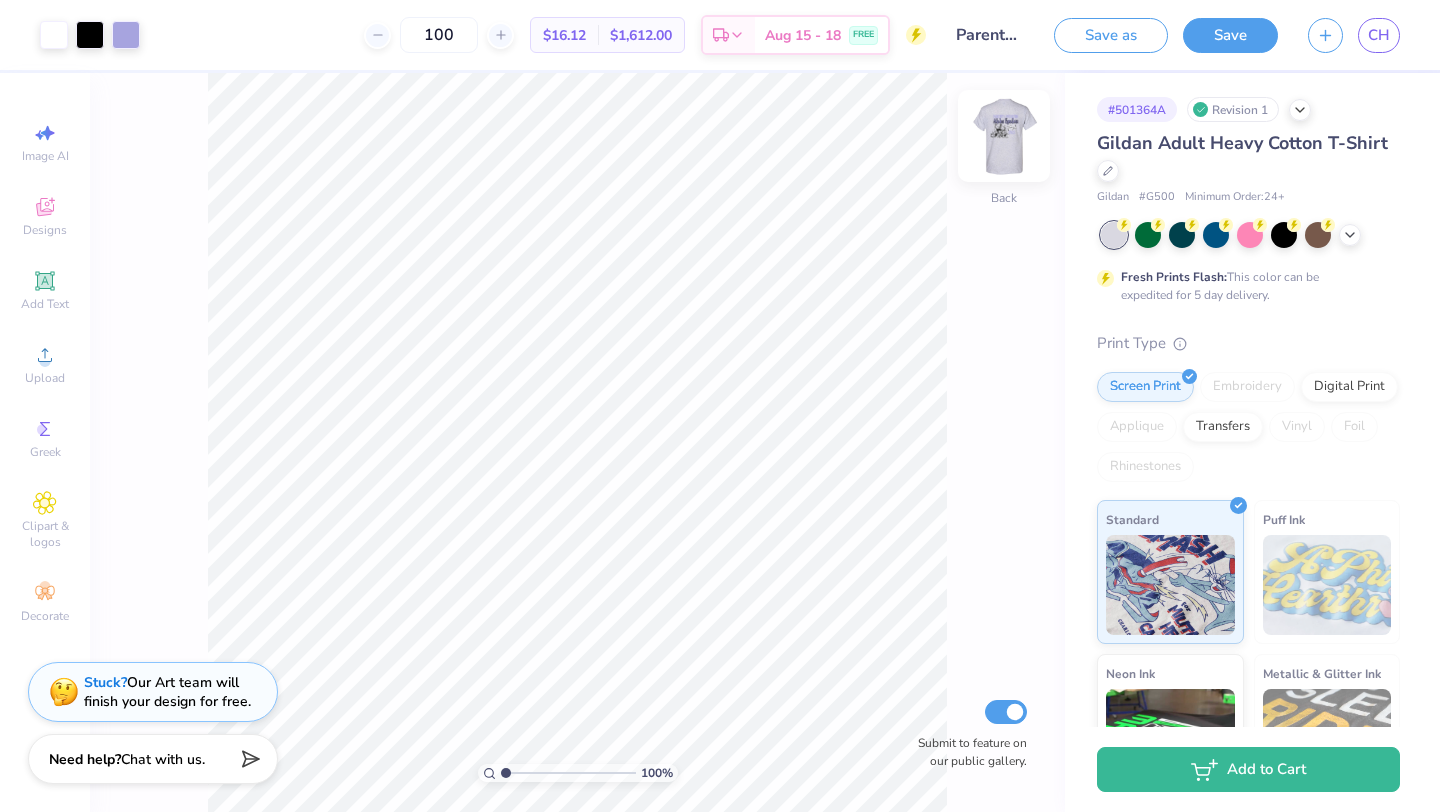 click at bounding box center [1004, 136] 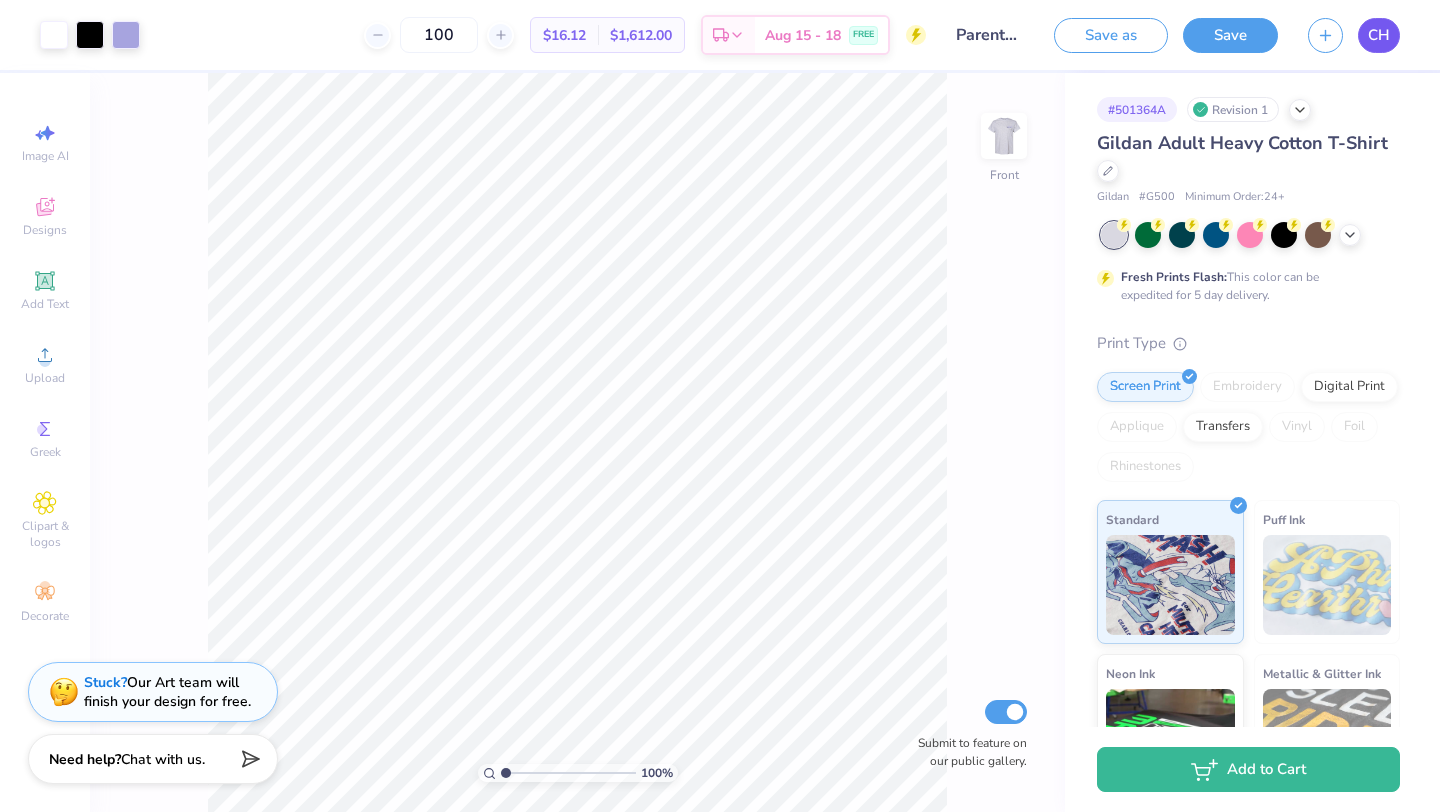 click on "CH" at bounding box center [1379, 35] 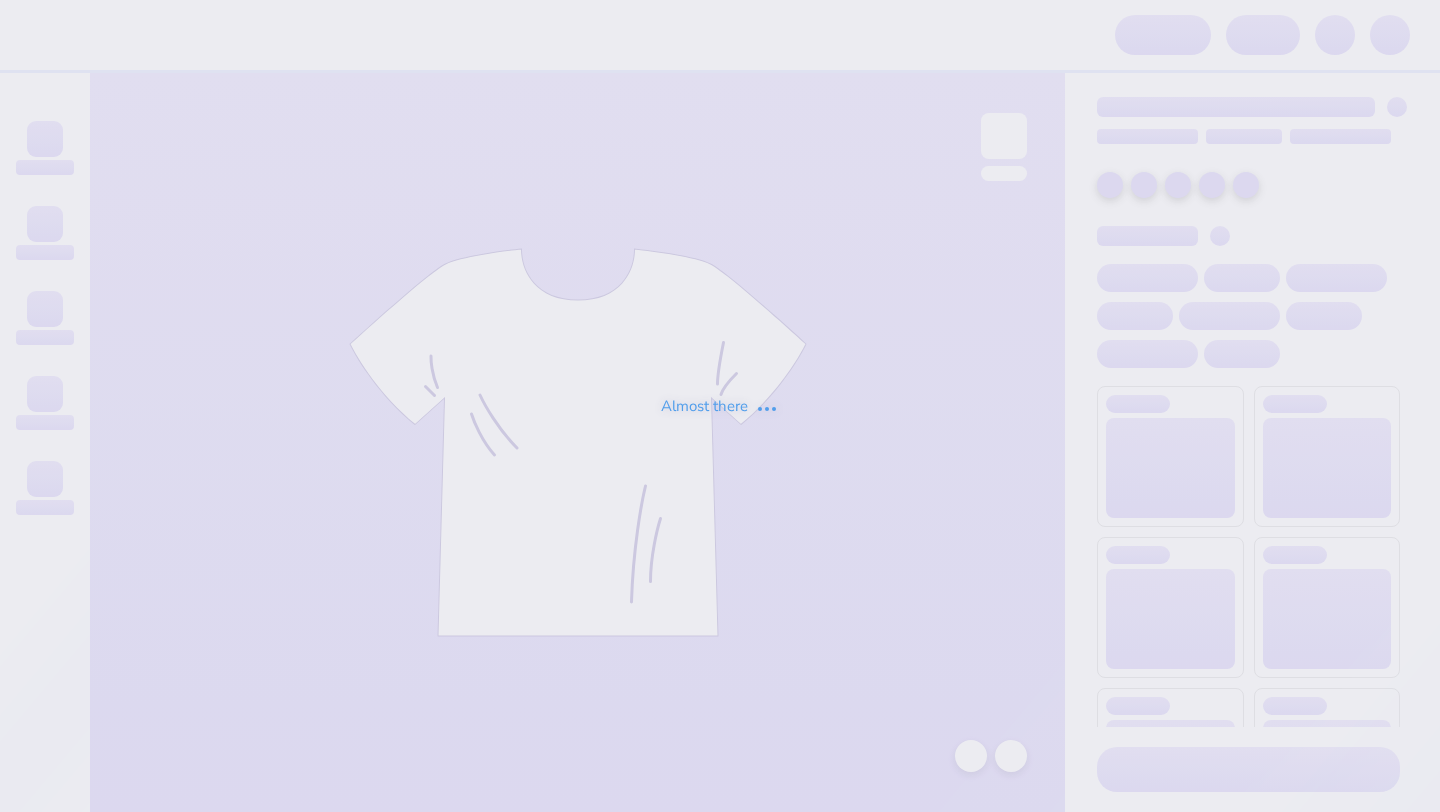 scroll, scrollTop: 0, scrollLeft: 0, axis: both 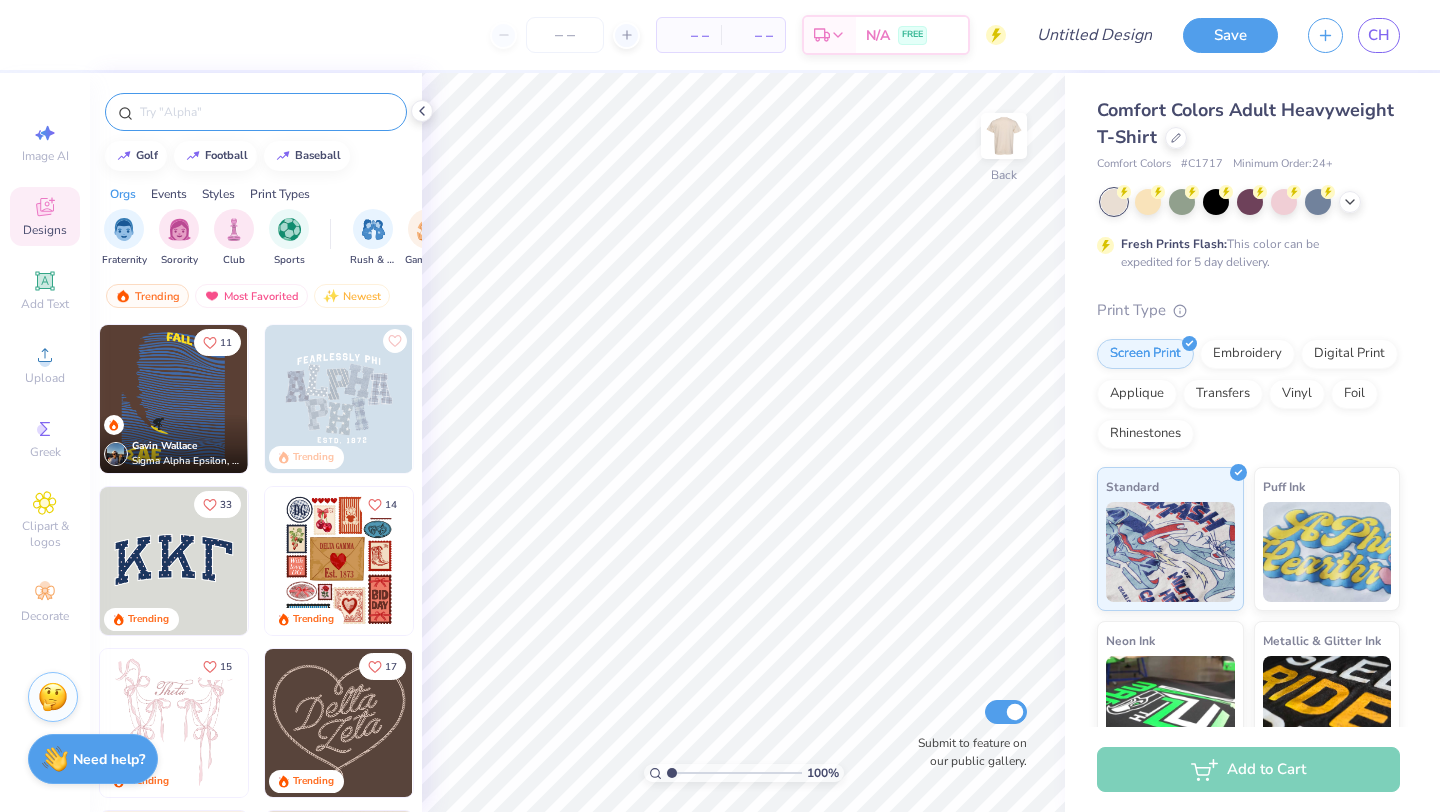 click at bounding box center [266, 112] 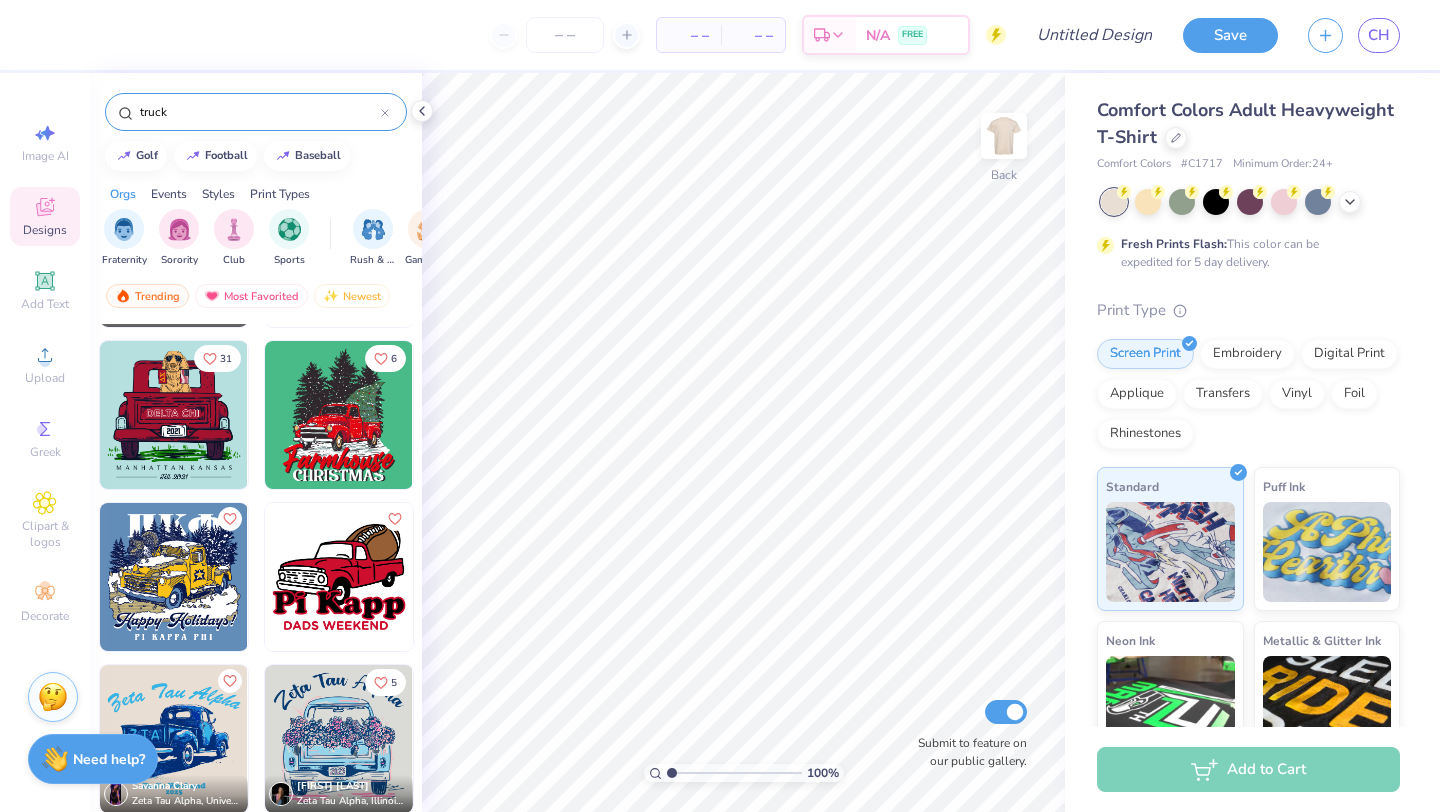 scroll, scrollTop: 461, scrollLeft: 0, axis: vertical 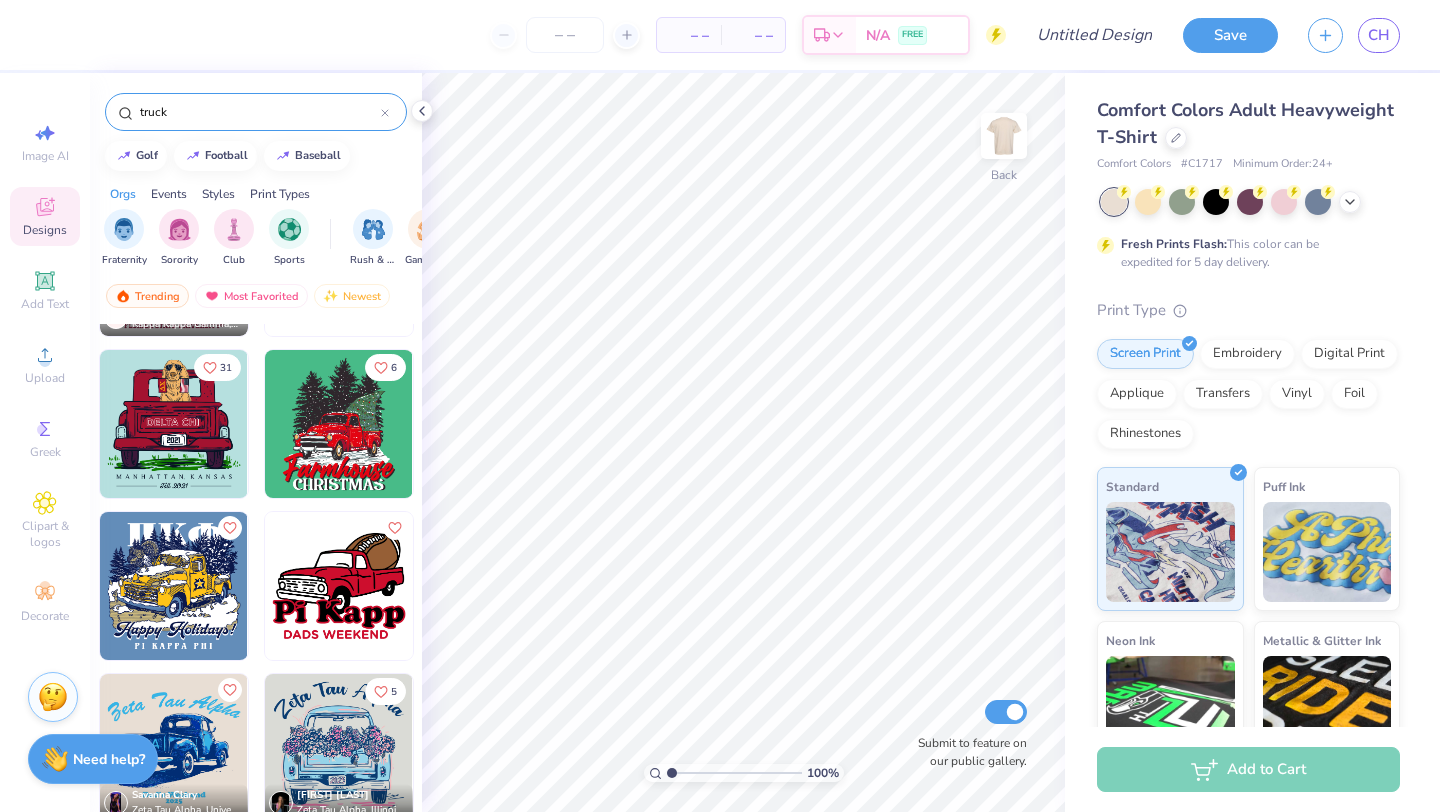 type on "truck" 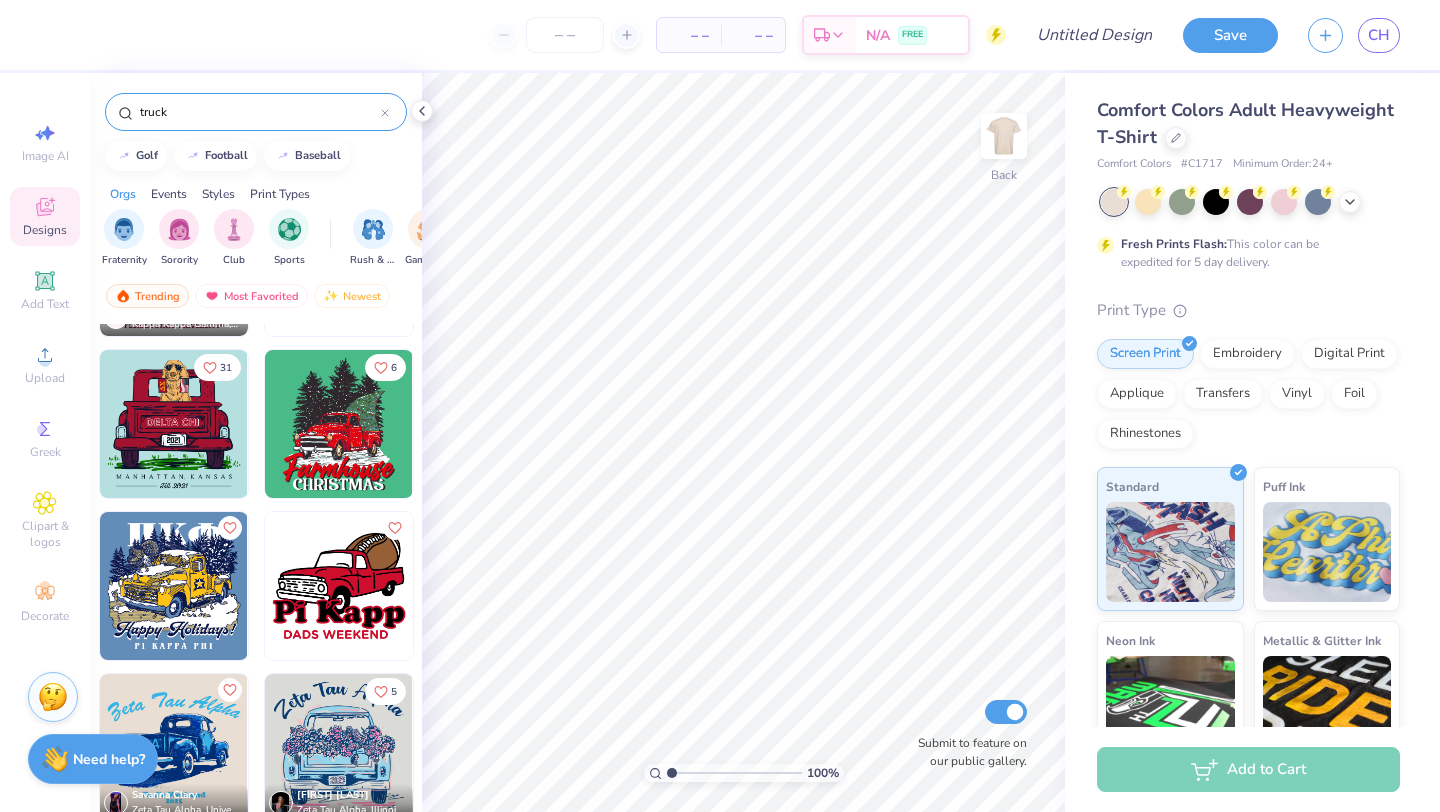 click at bounding box center (174, 424) 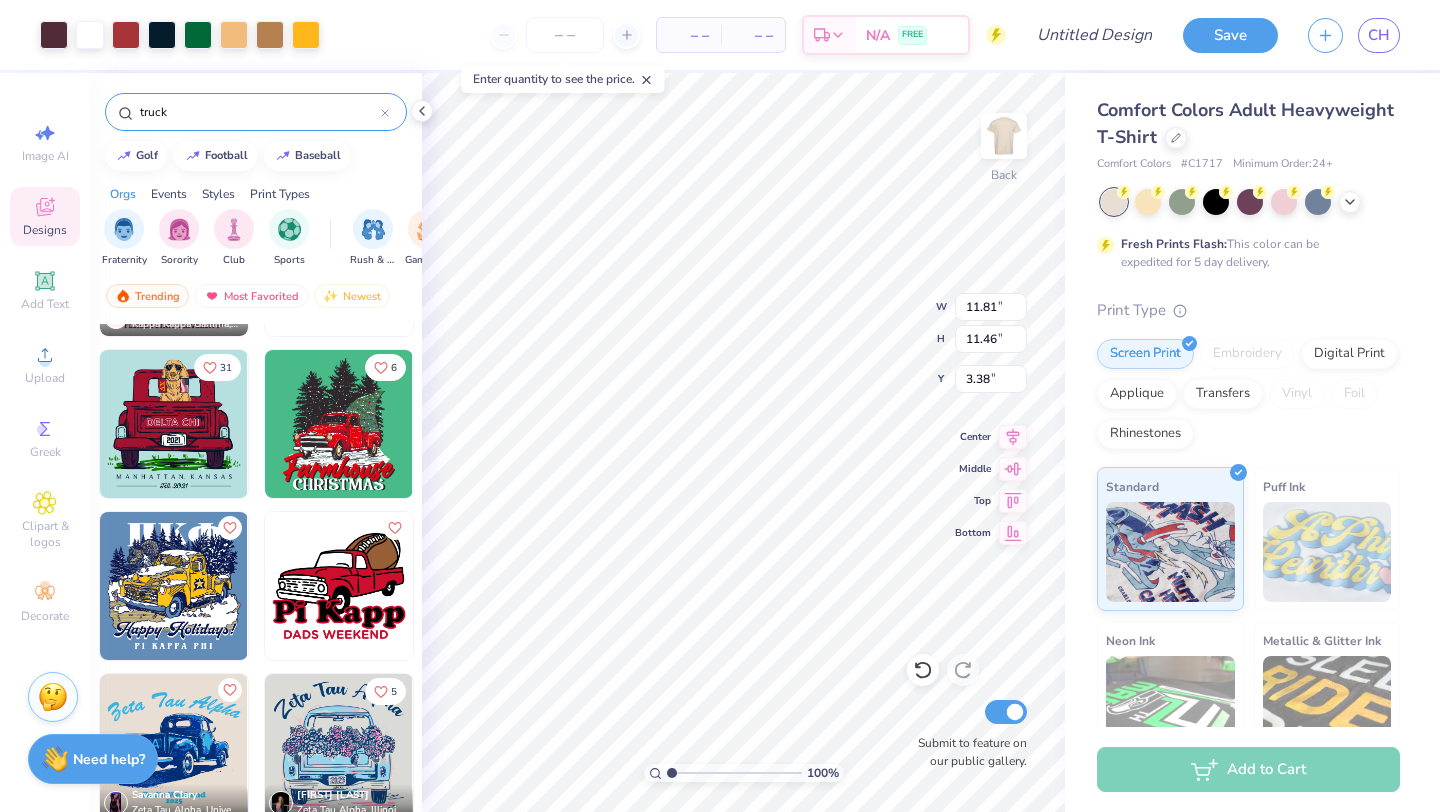 type on "6.23" 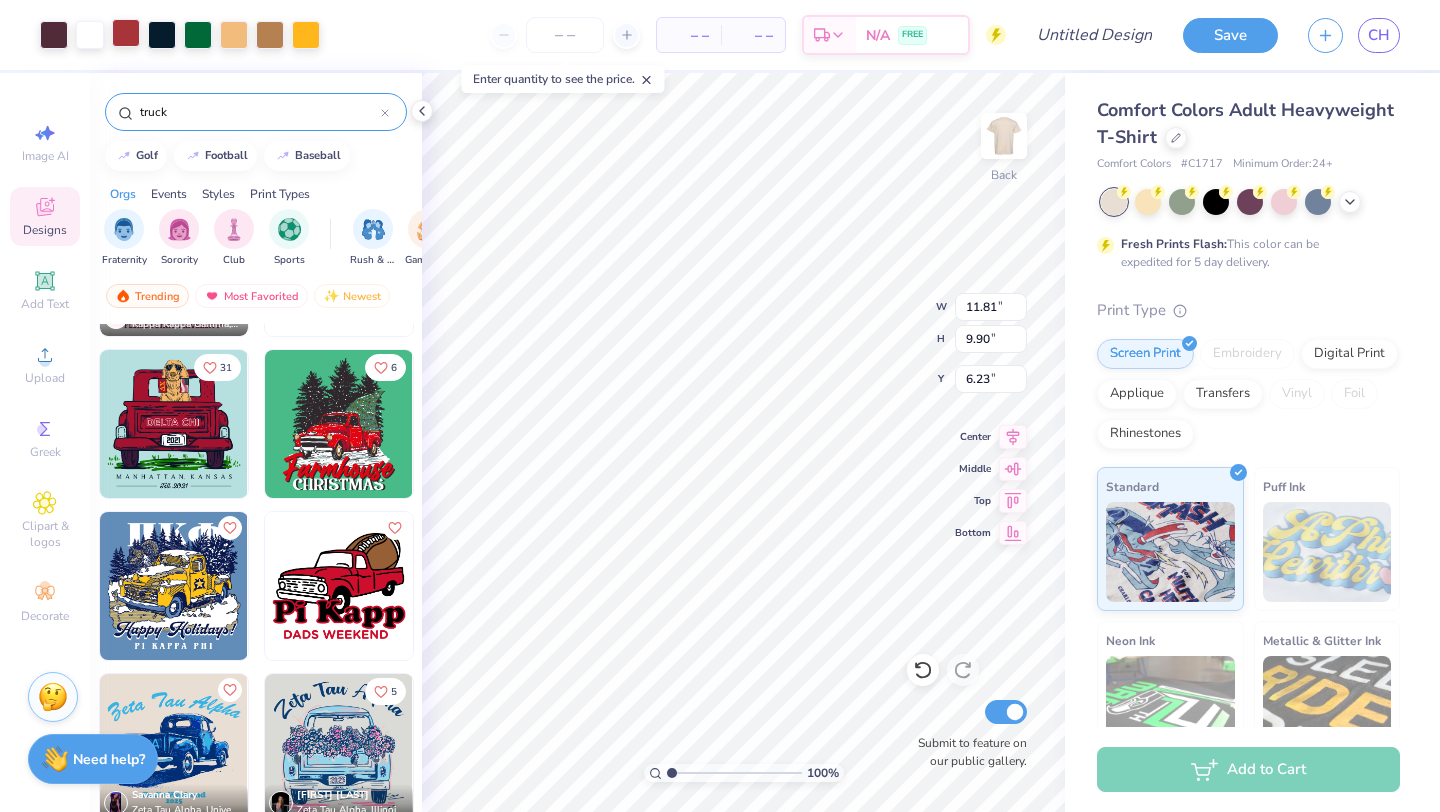 click on "Art colors" at bounding box center [160, 35] 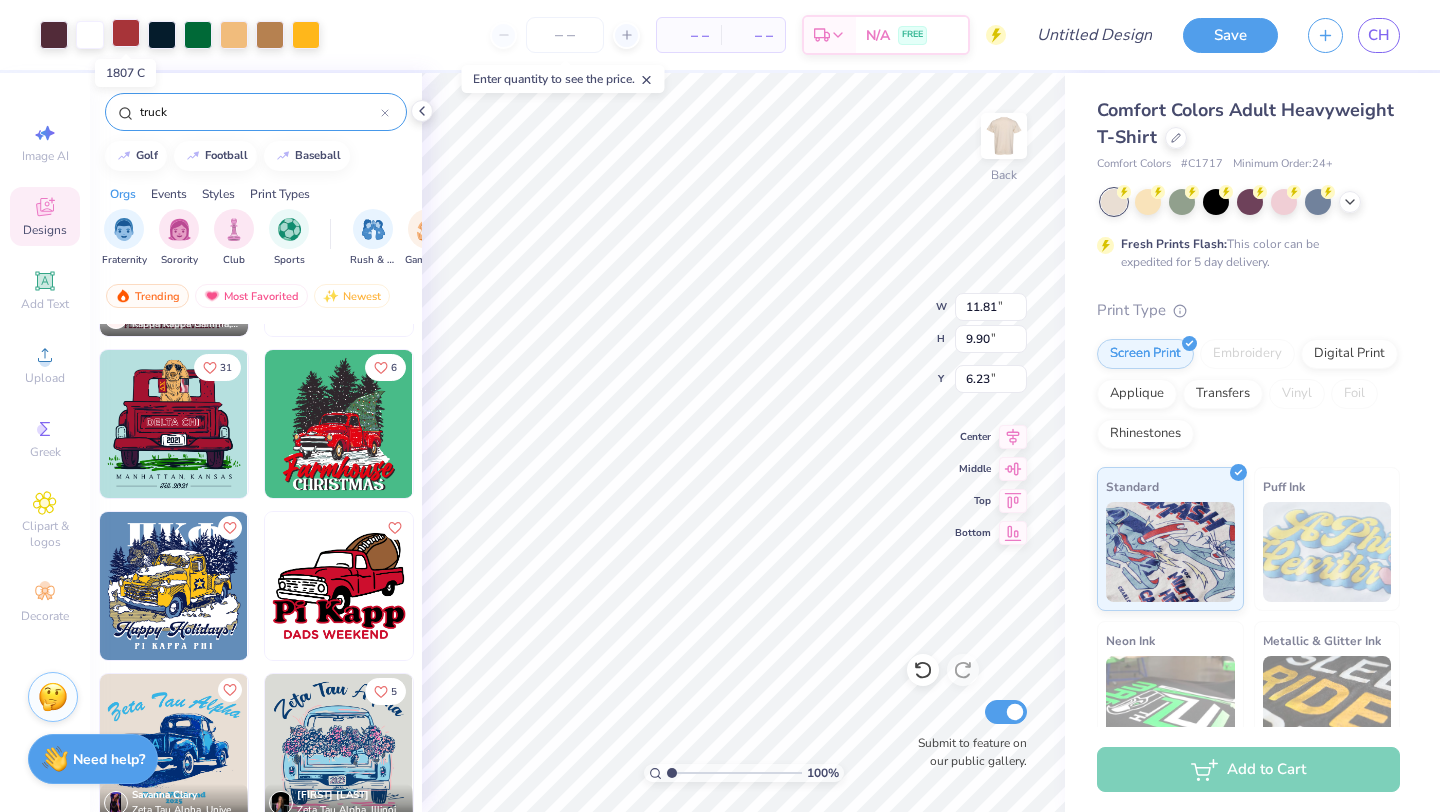 click at bounding box center (126, 33) 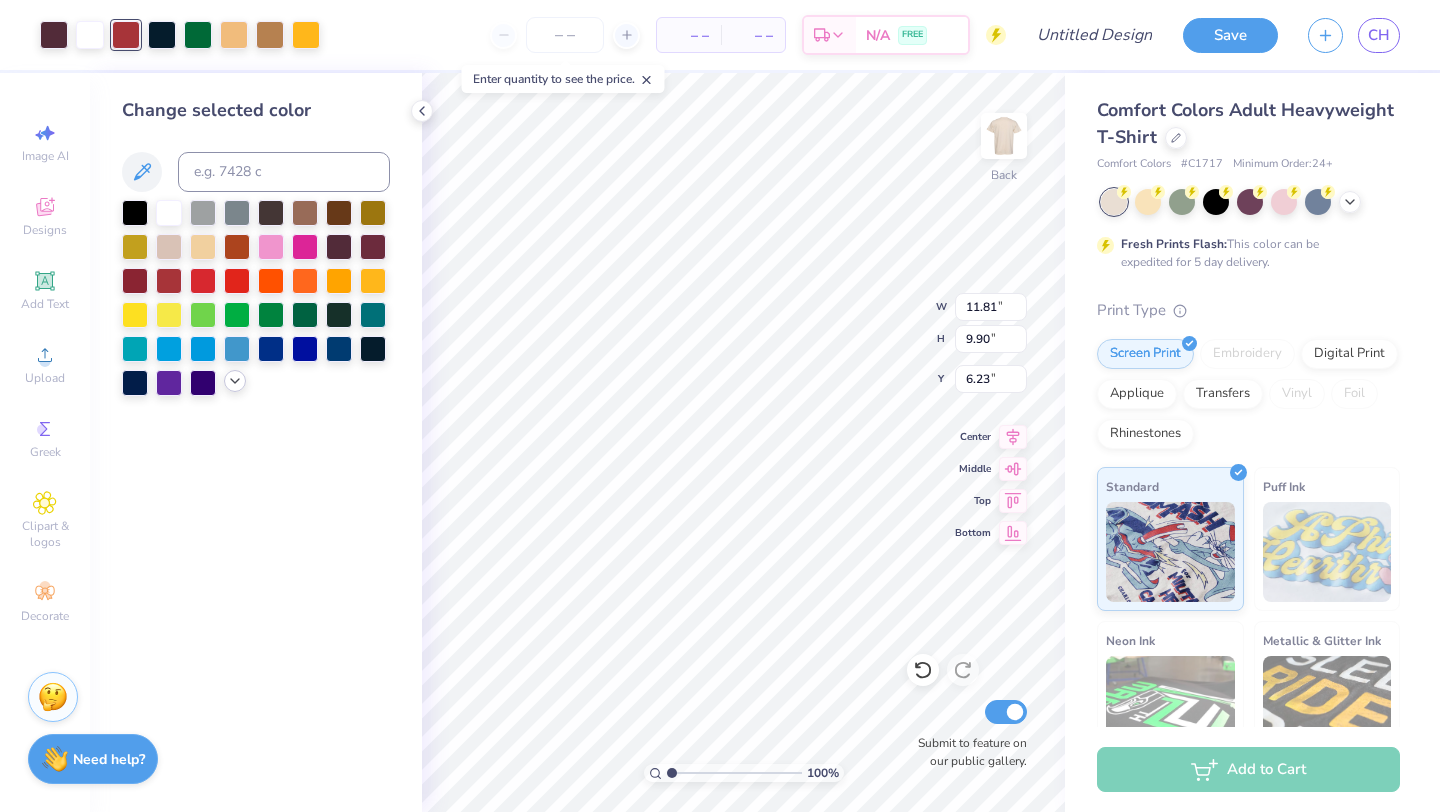 click 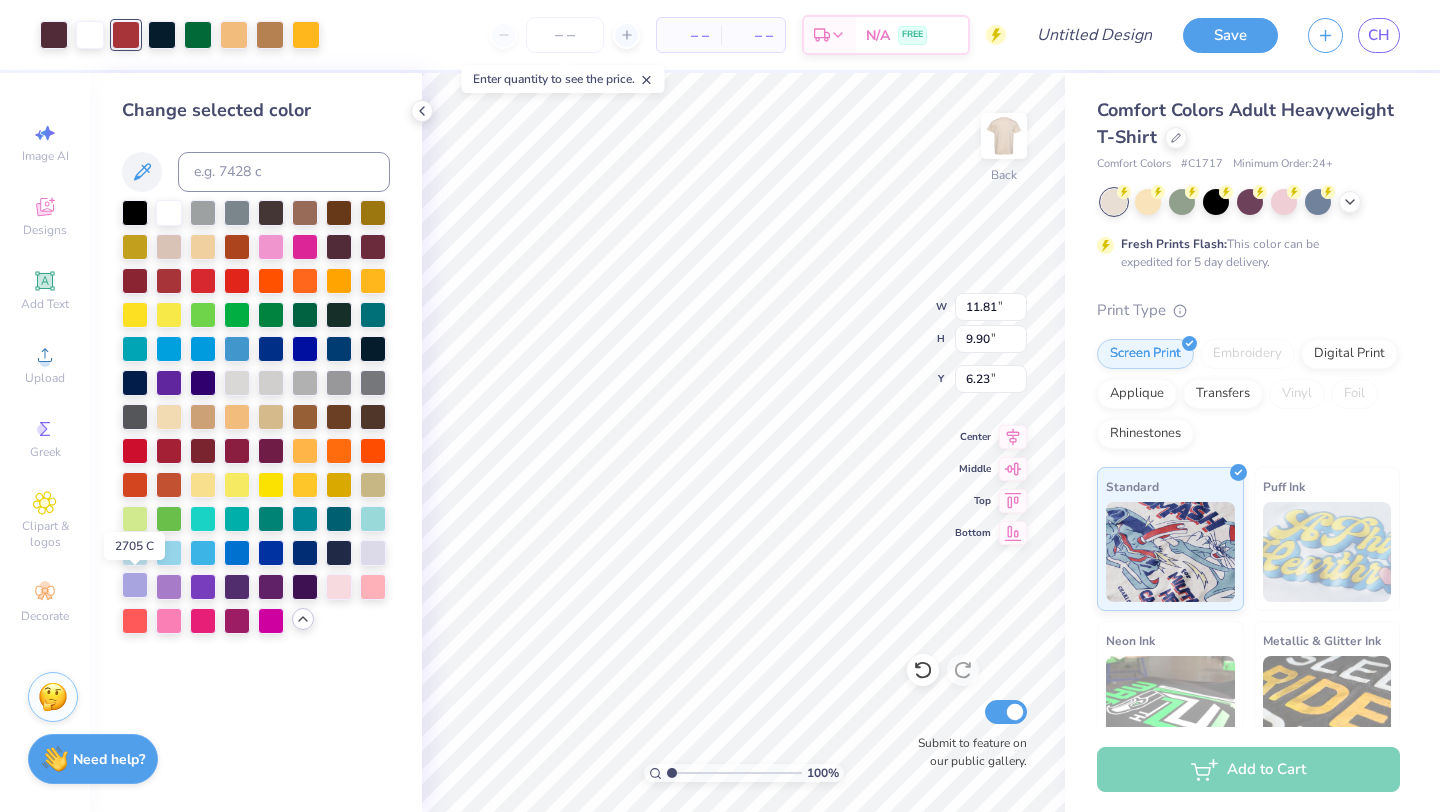 click at bounding box center (135, 585) 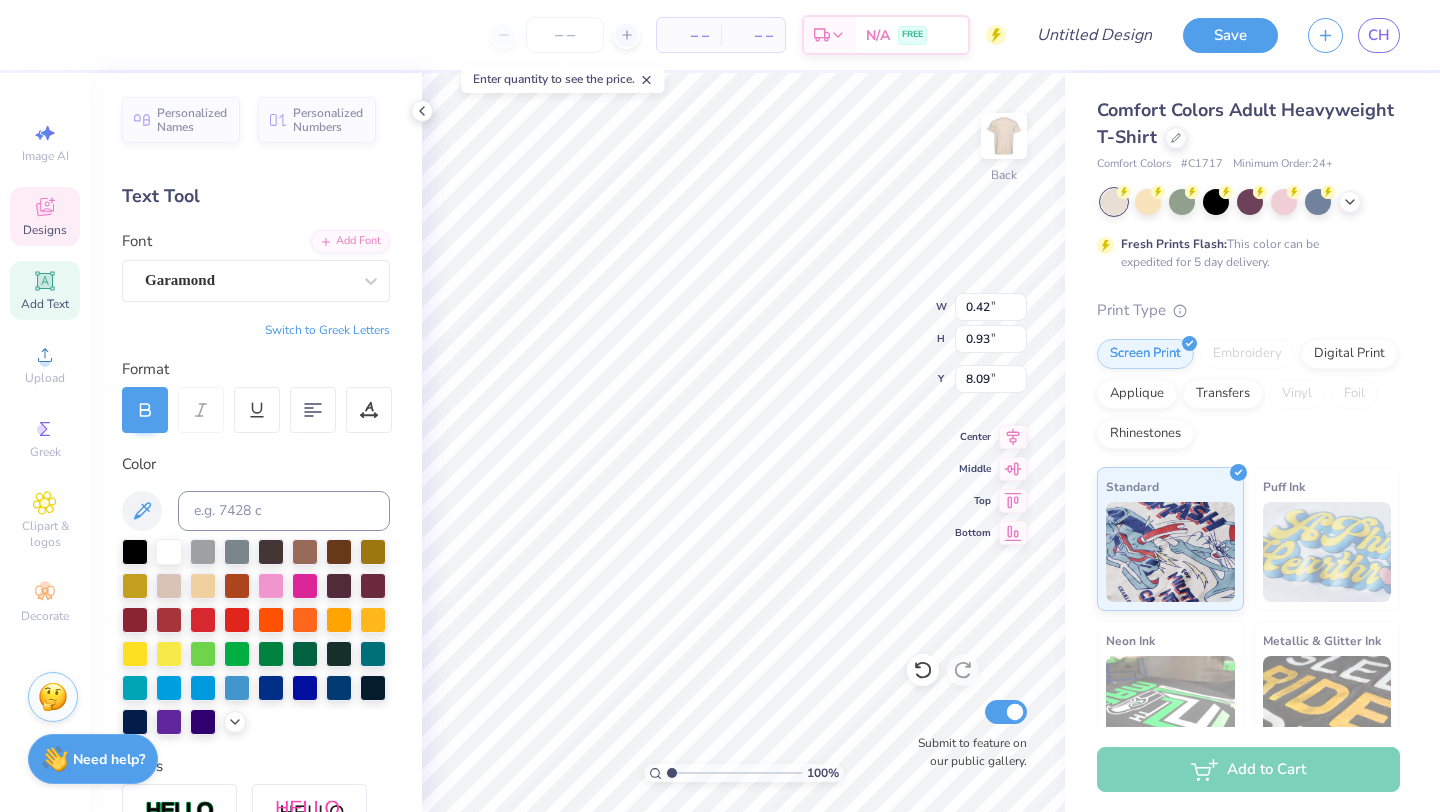 type on "X" 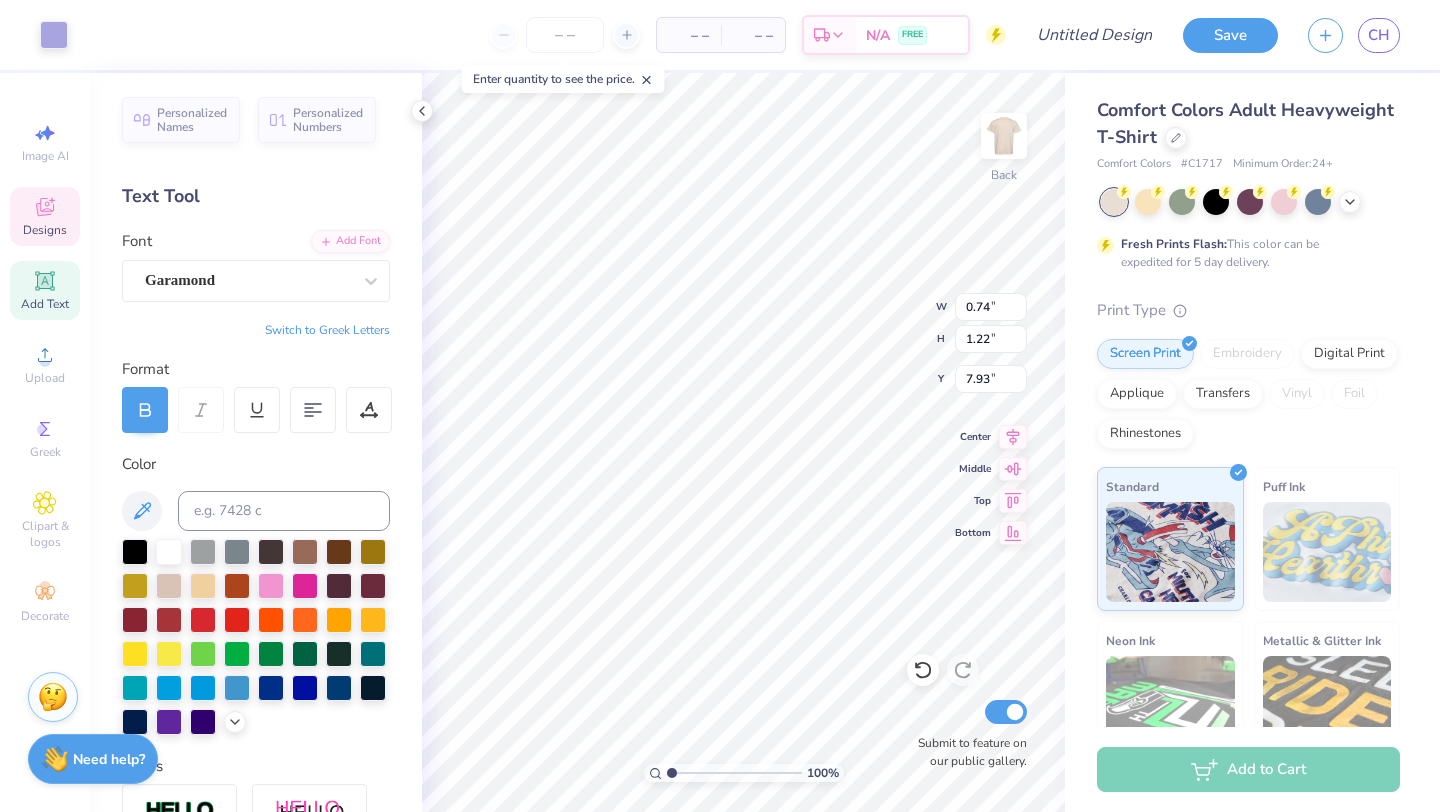 type on "0.74" 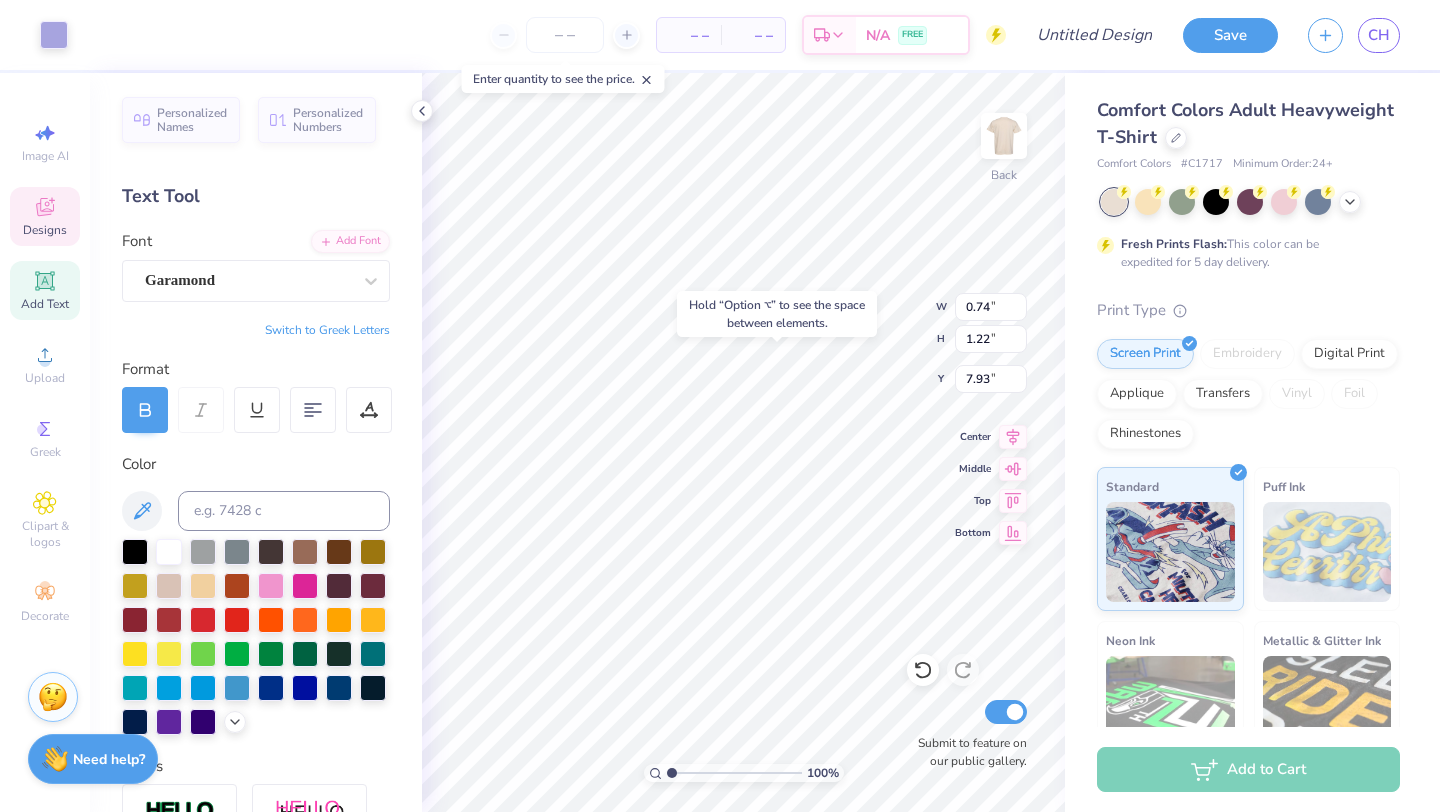 type on "7.95" 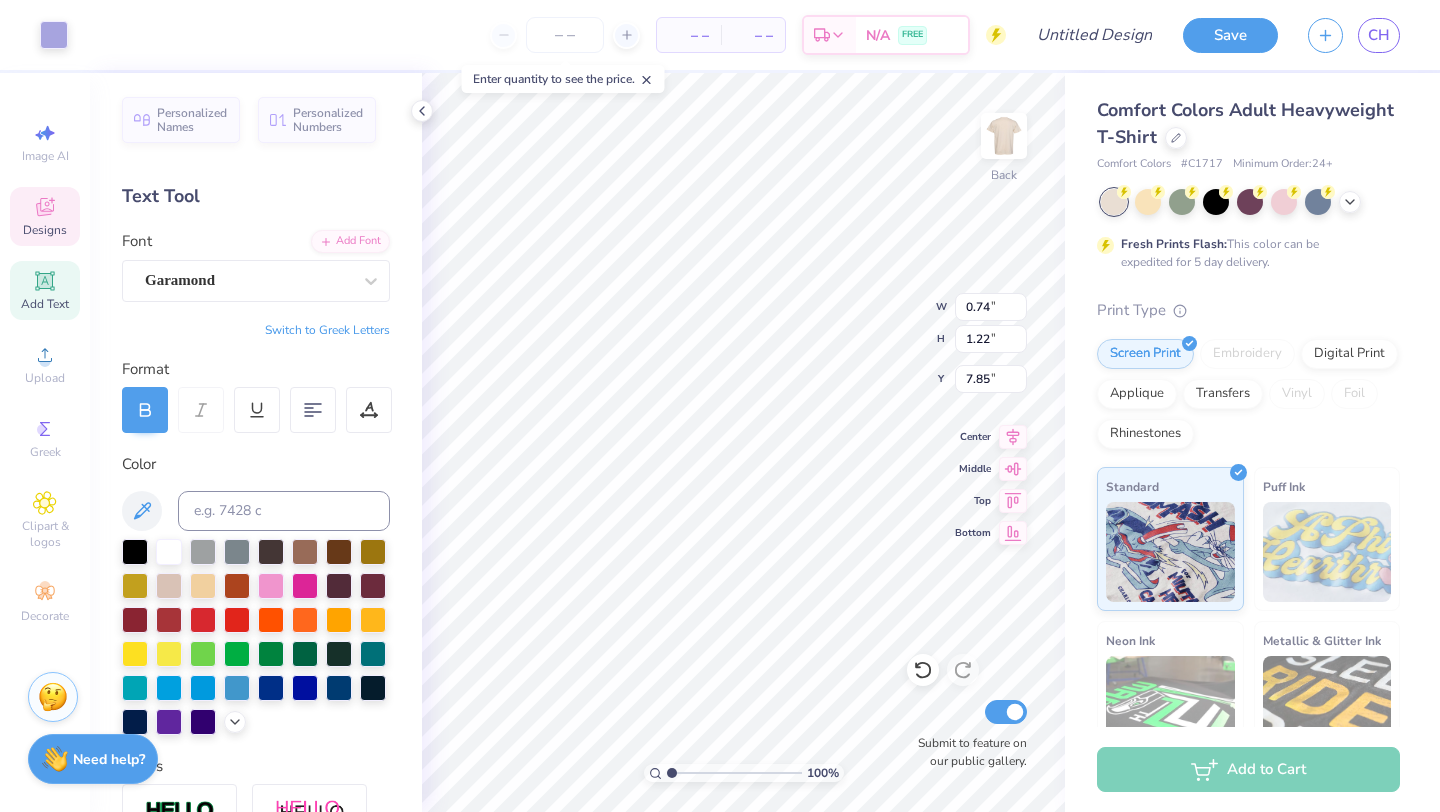type on "7.85" 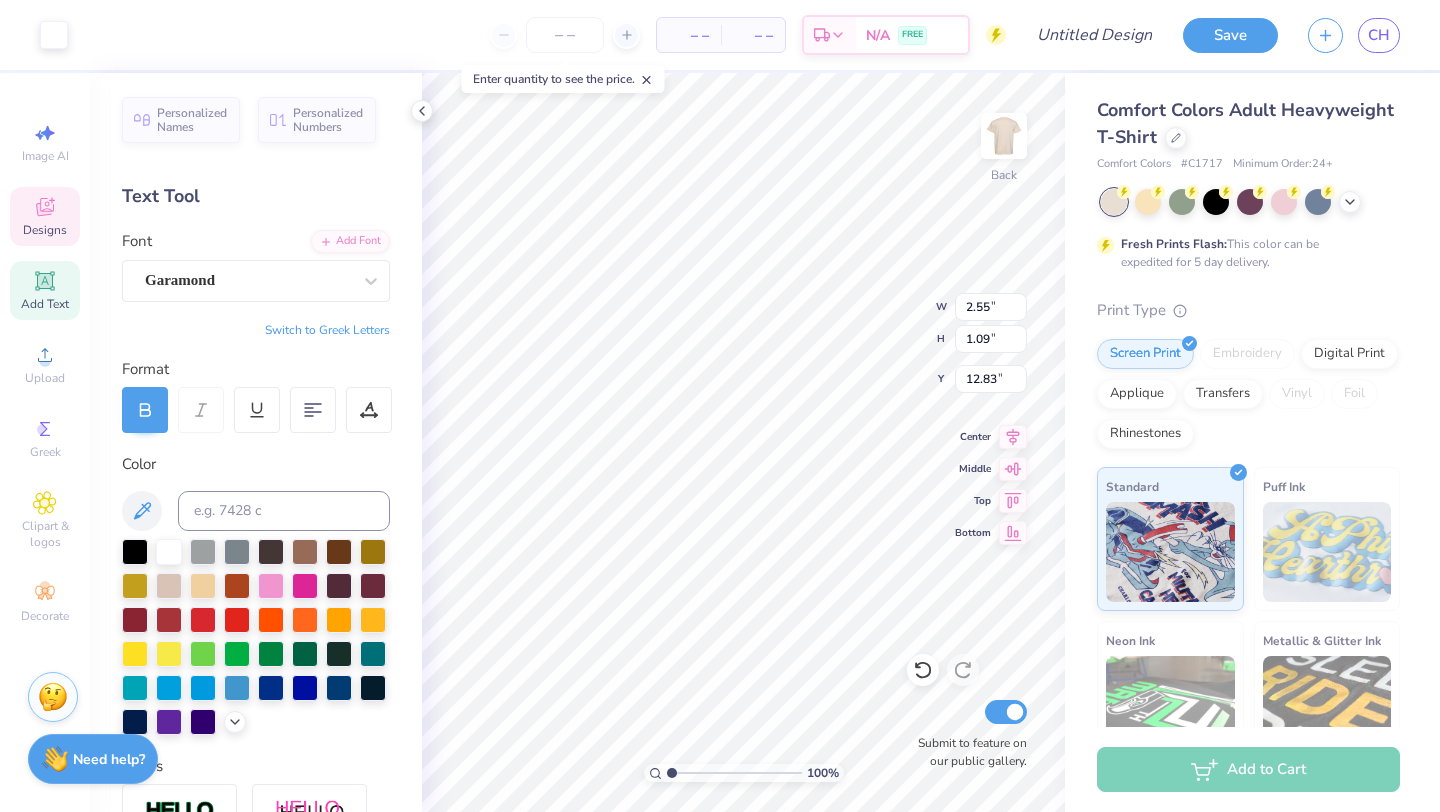 type on "4.64" 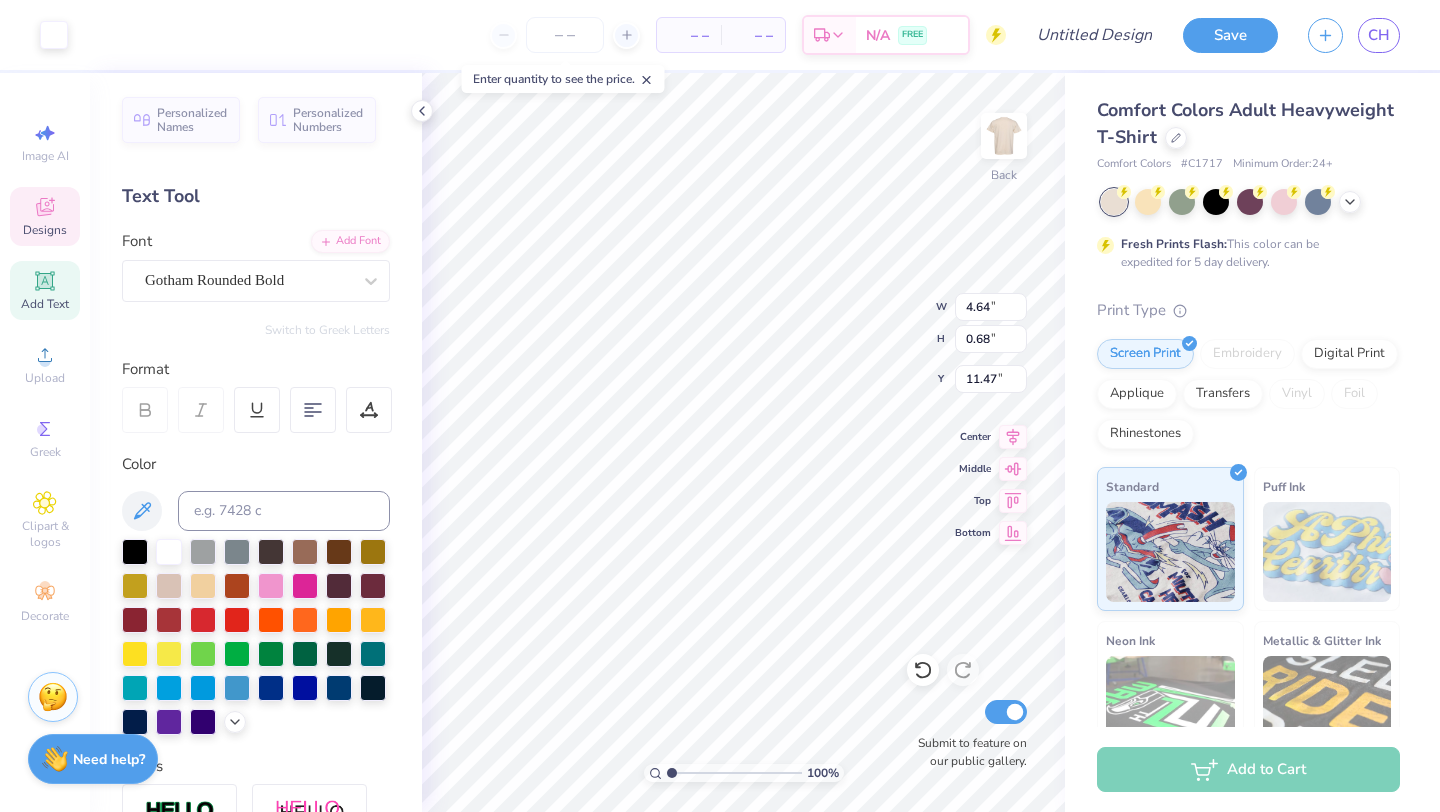 type on "11.50" 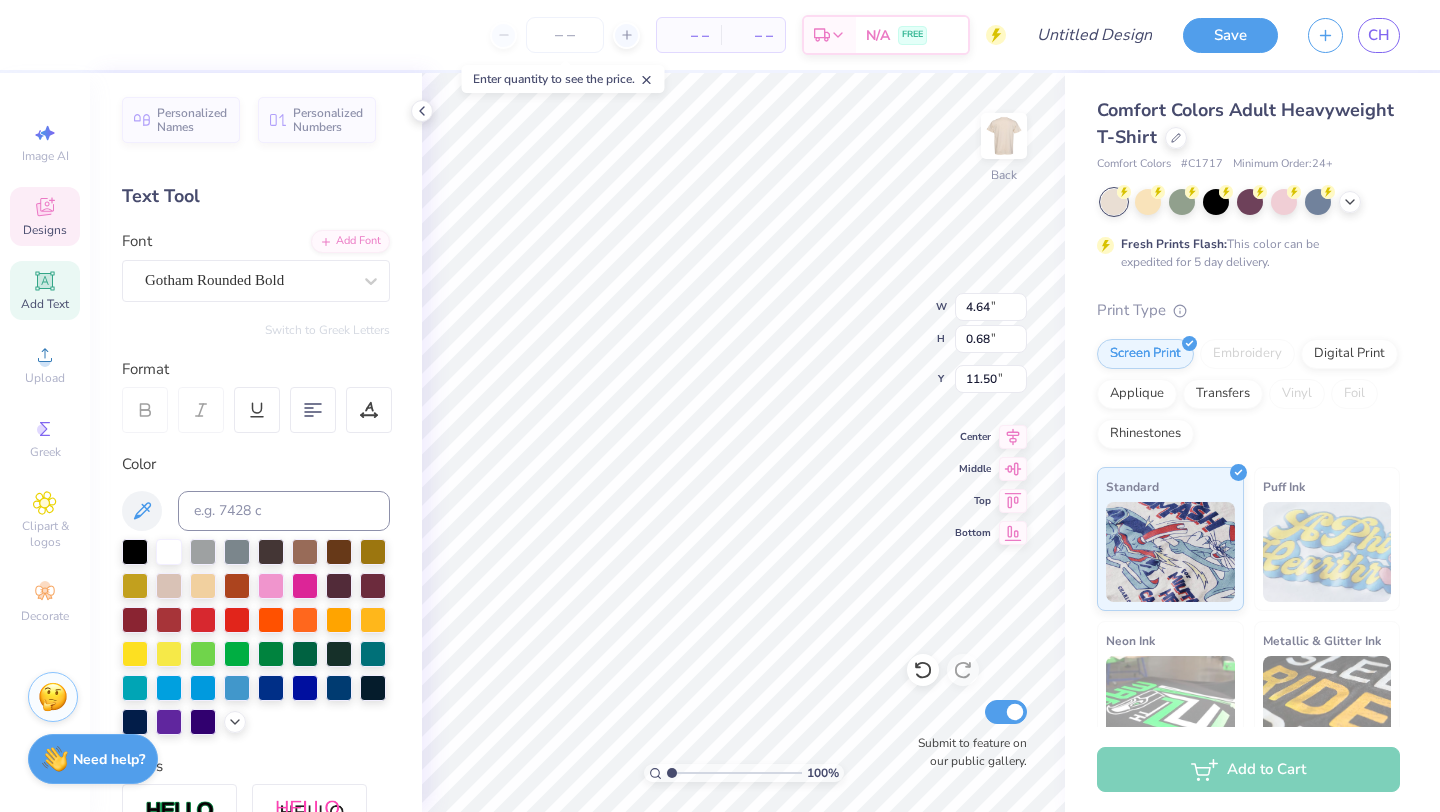 scroll, scrollTop: 0, scrollLeft: 0, axis: both 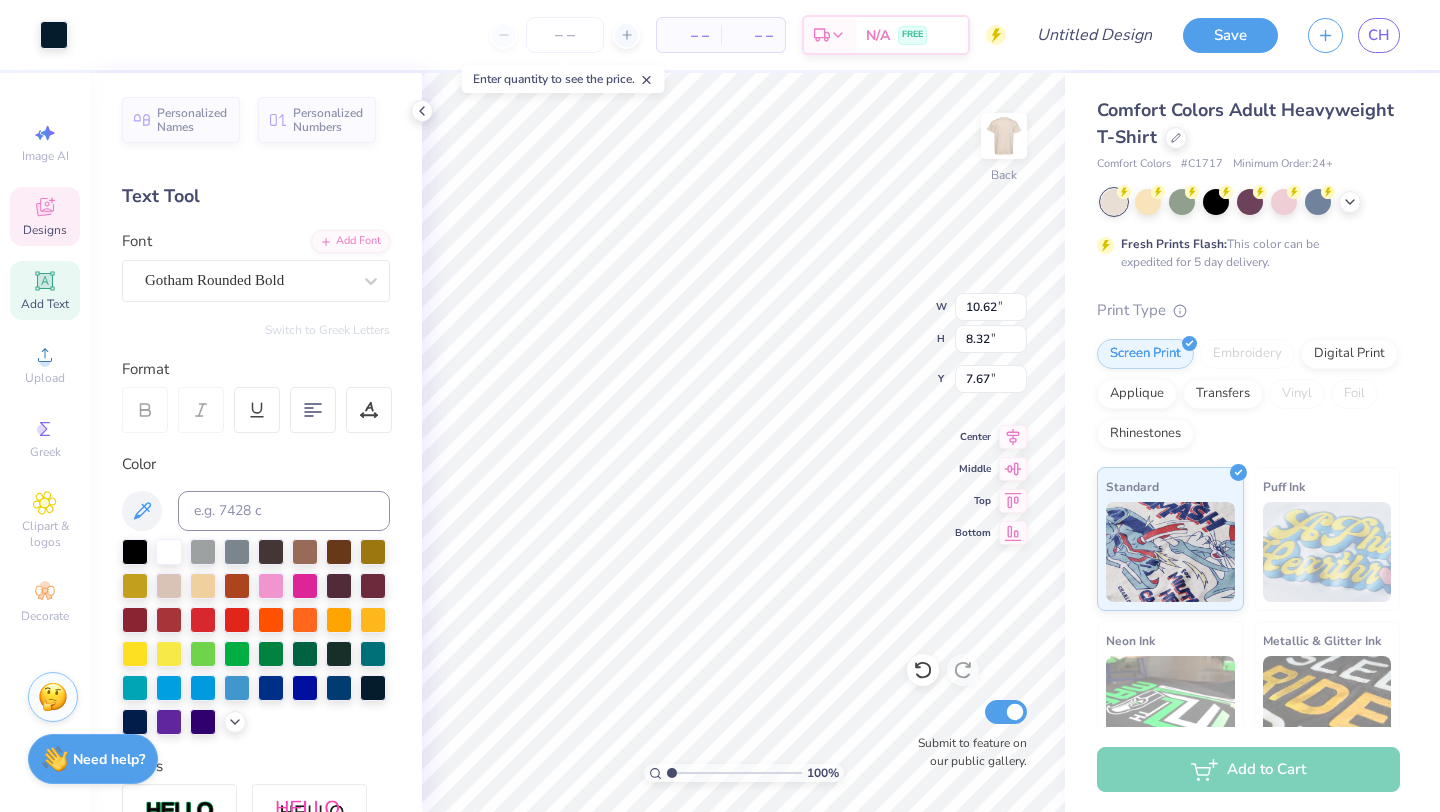 type on "7.69" 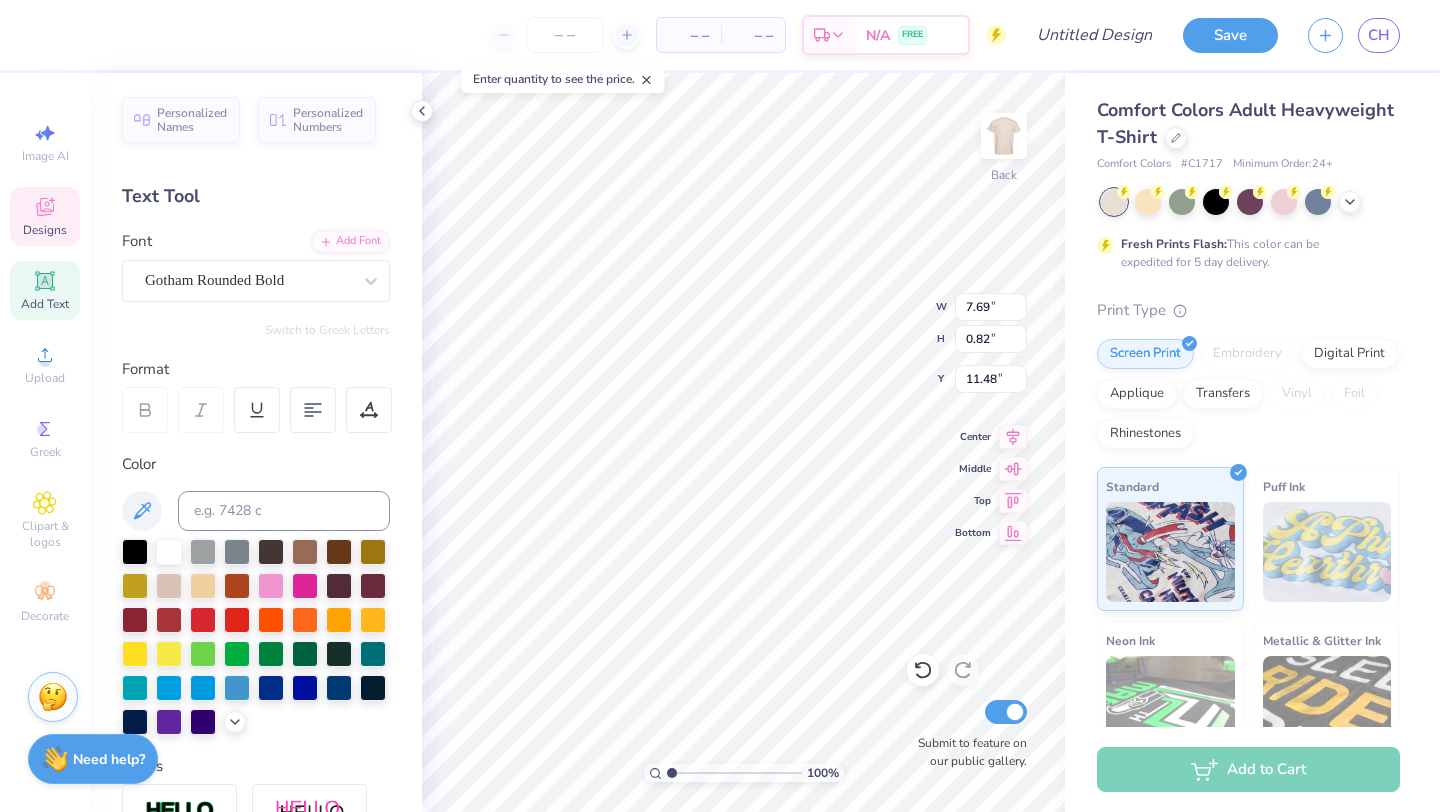 type on "5.70" 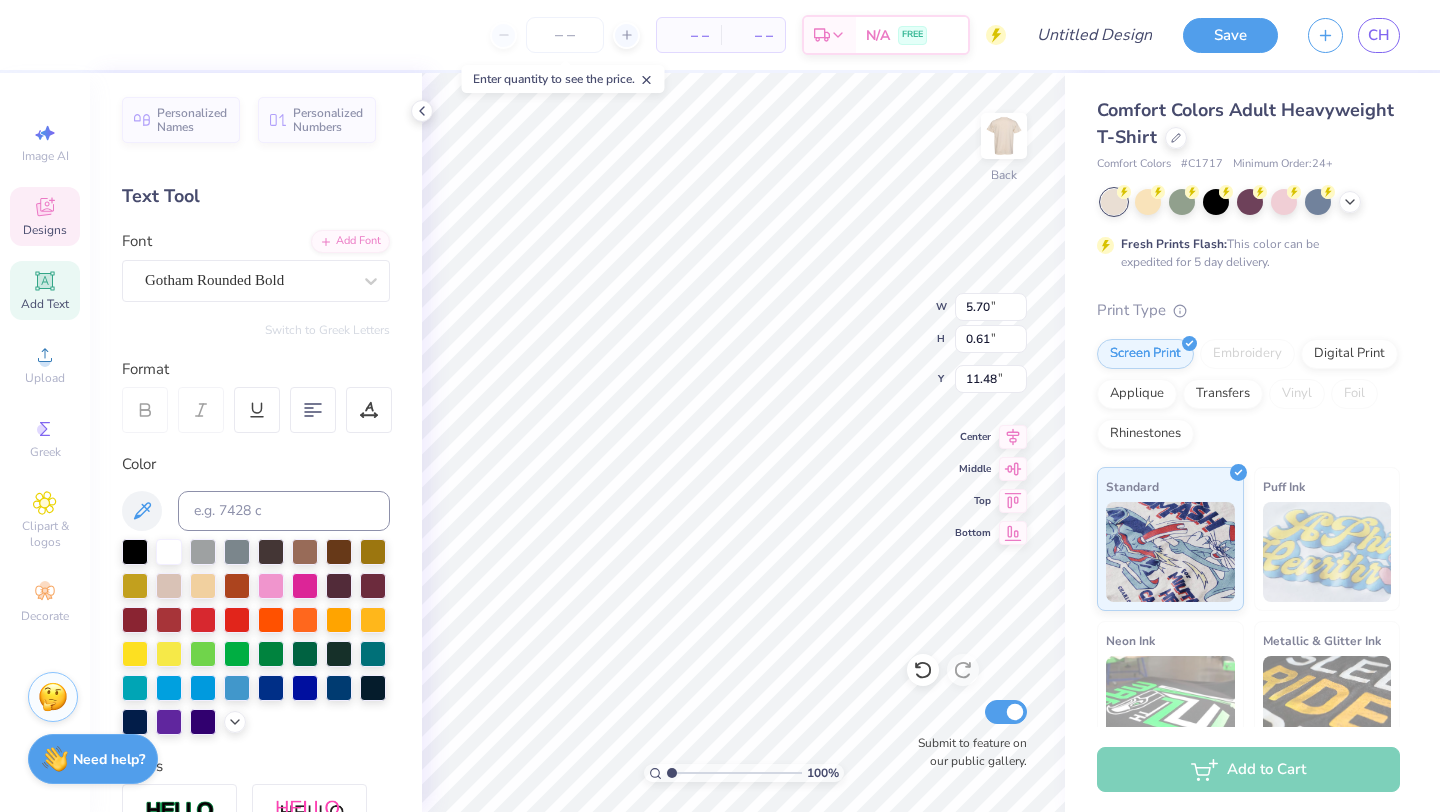 type on "11.50" 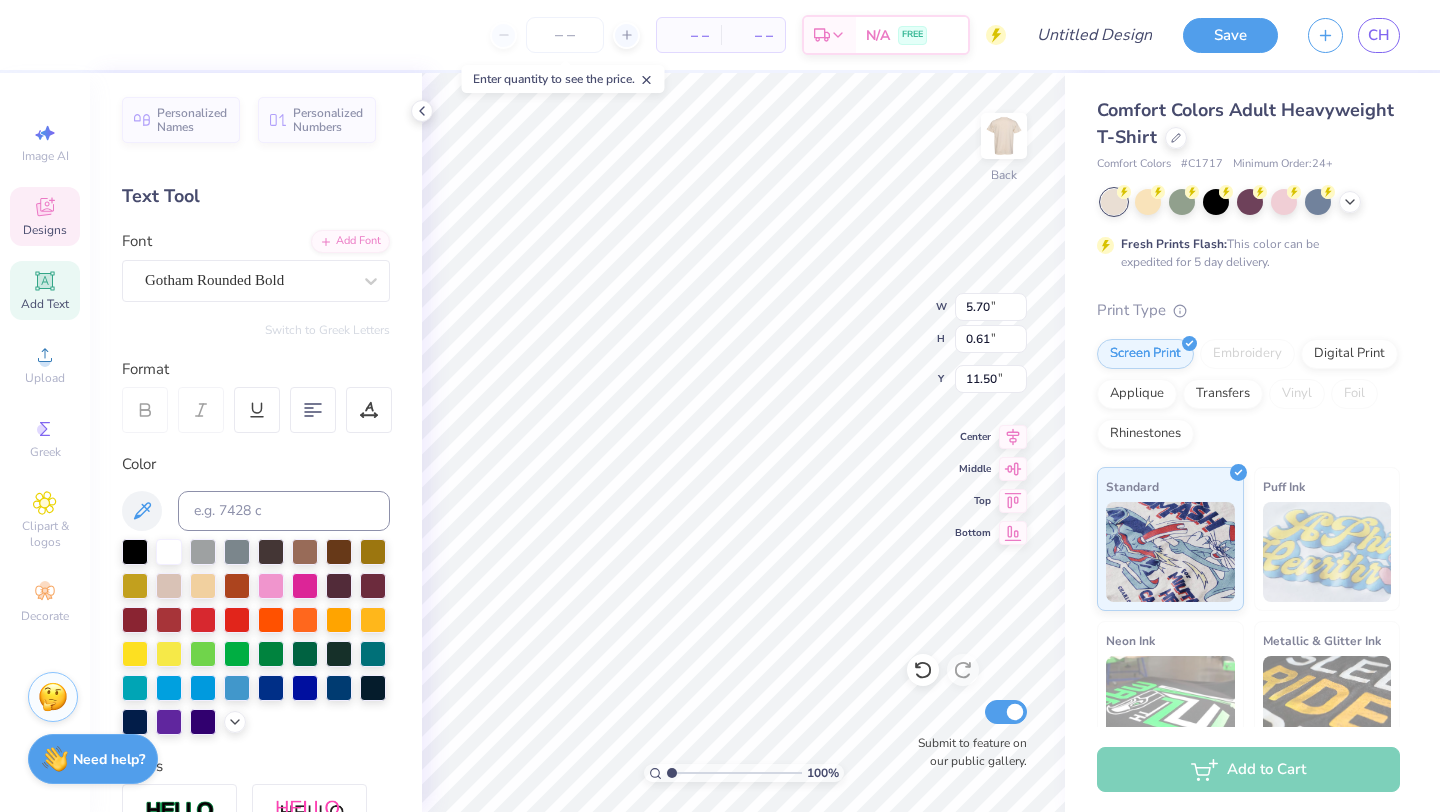 scroll, scrollTop: 0, scrollLeft: 6, axis: horizontal 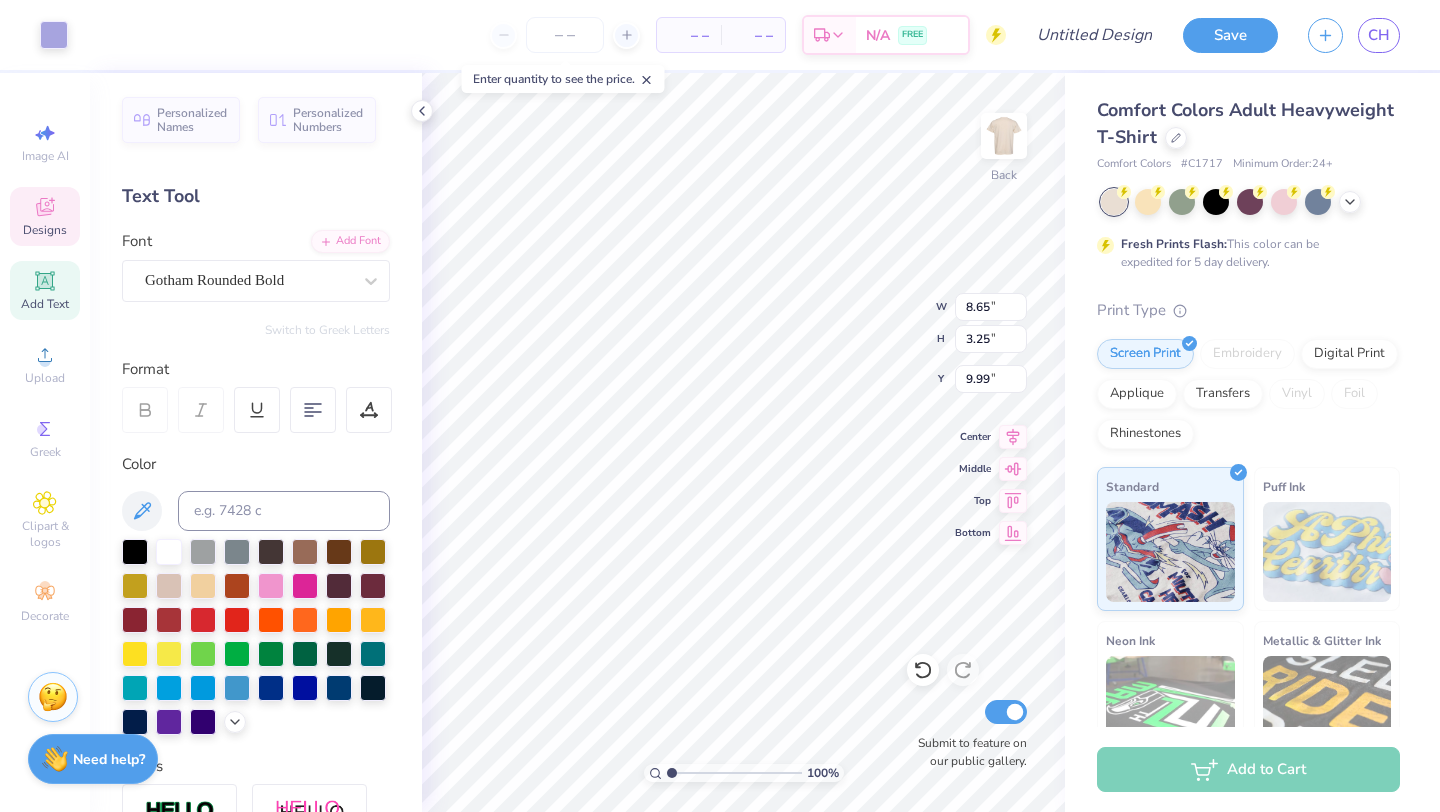 type on "5.70" 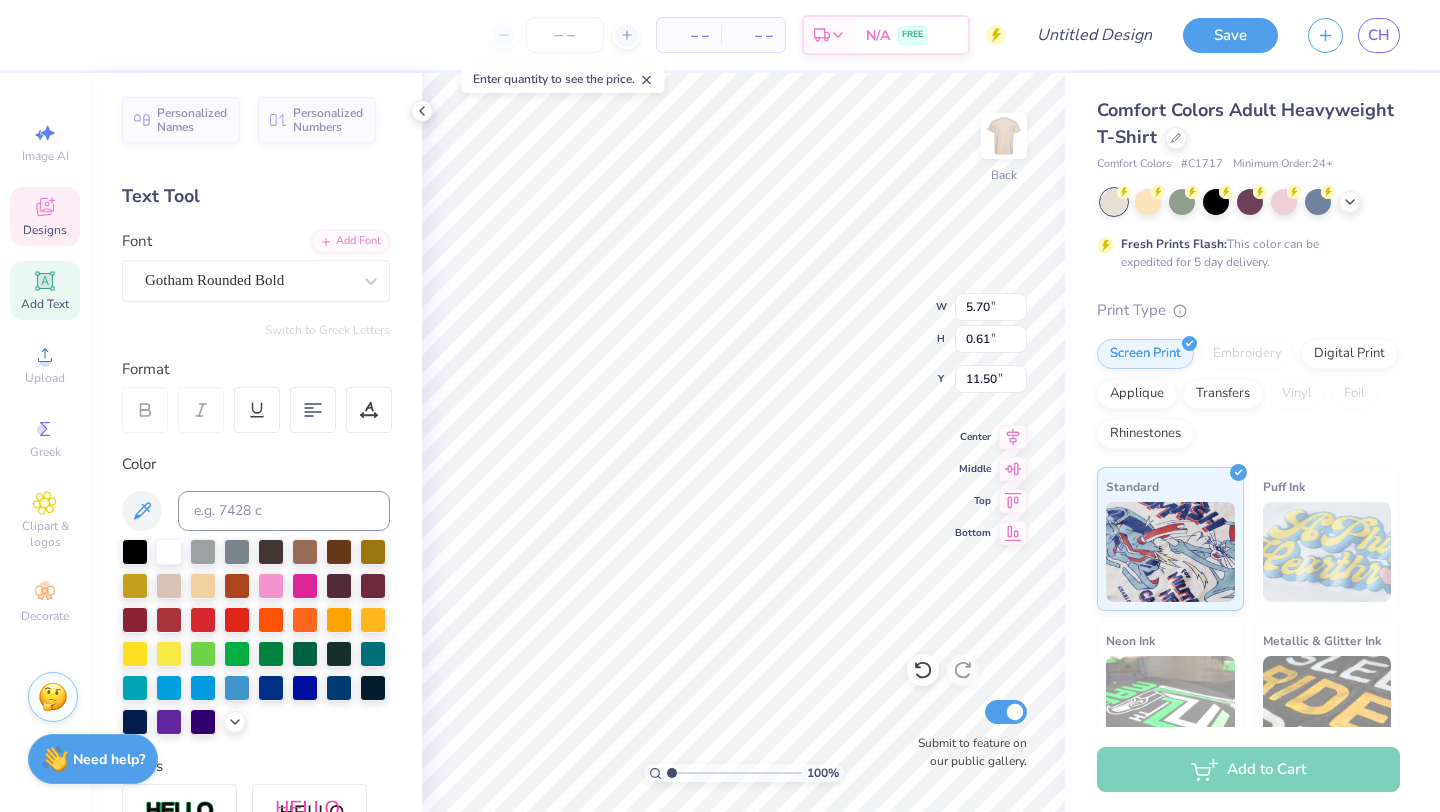 type on "5.16" 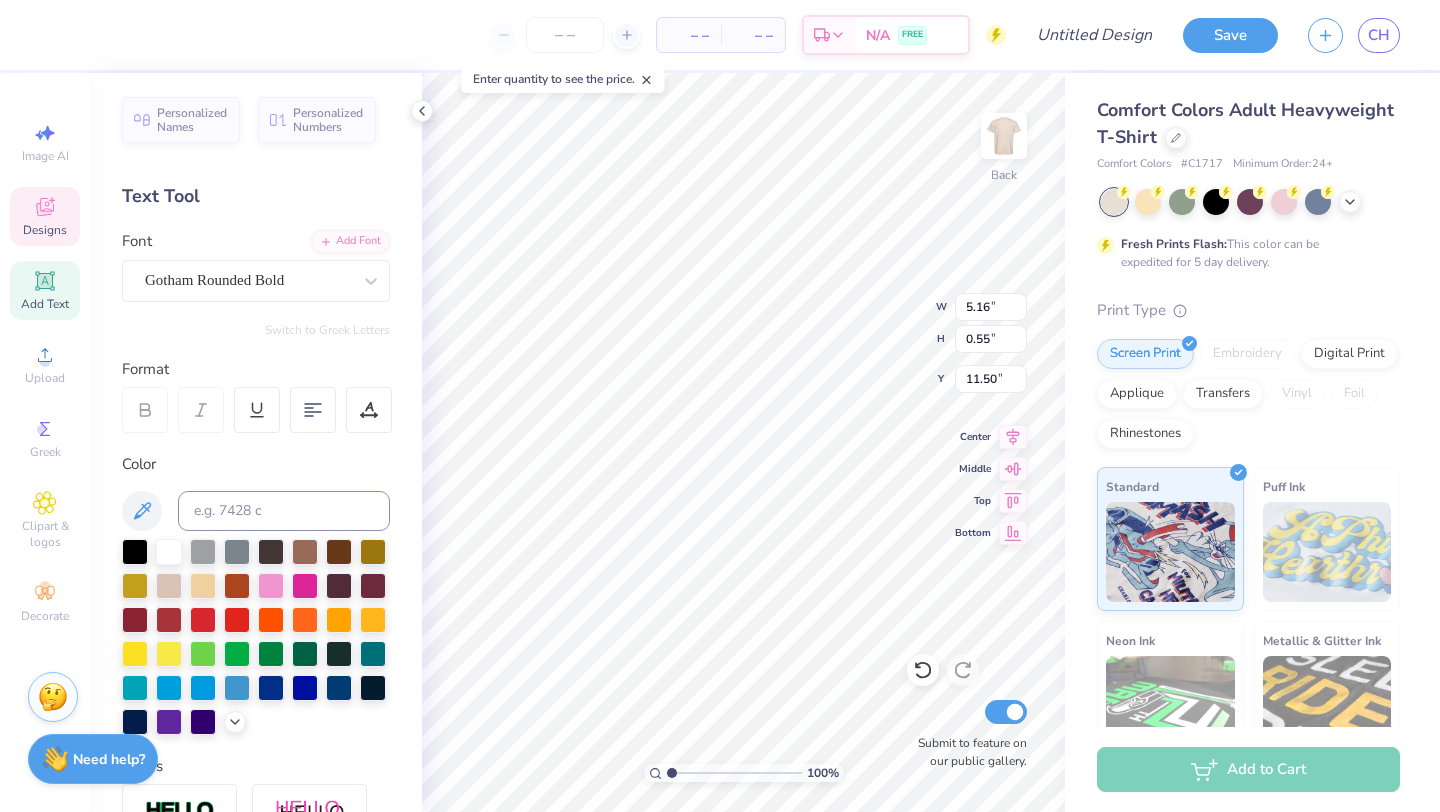 type on "11.50" 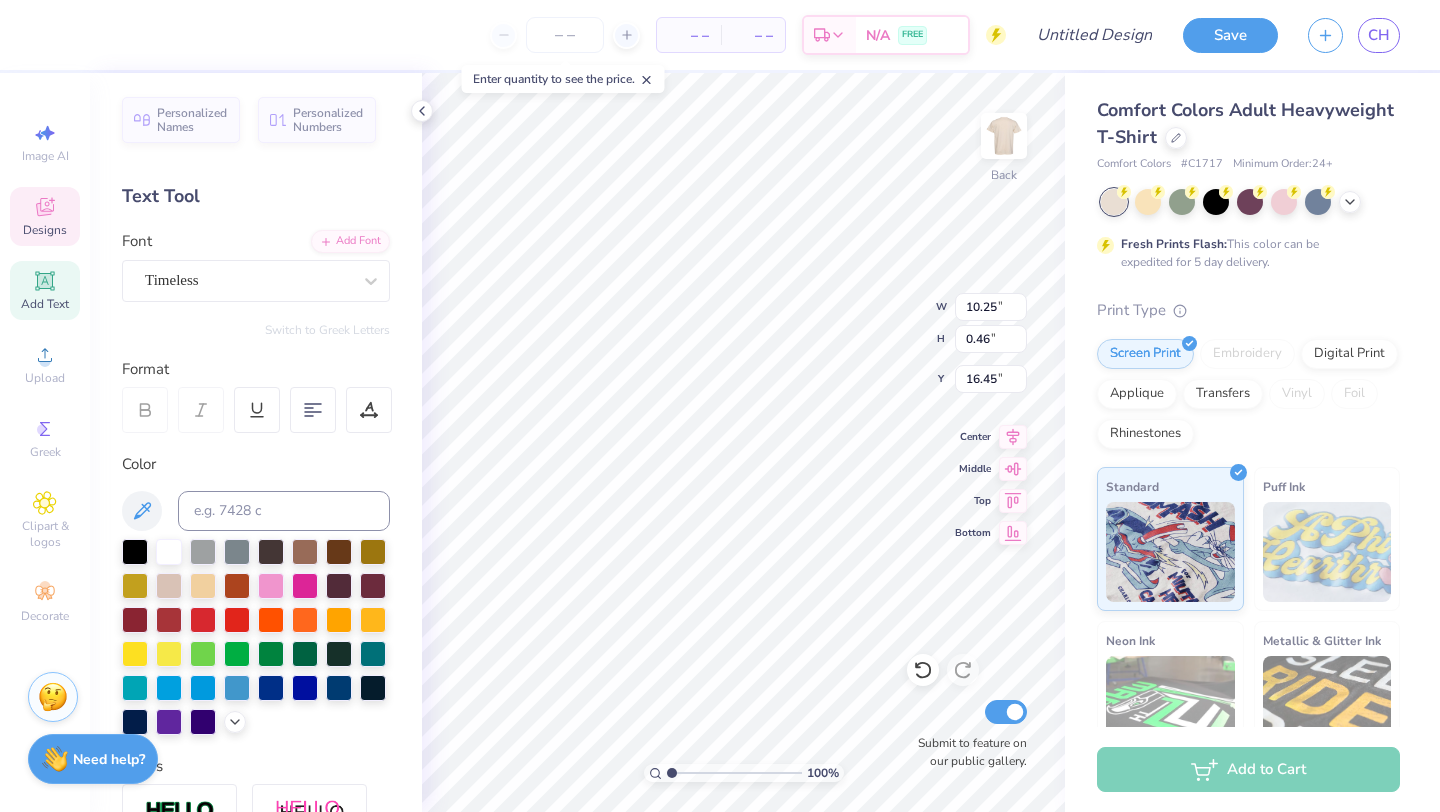 scroll, scrollTop: 0, scrollLeft: 4, axis: horizontal 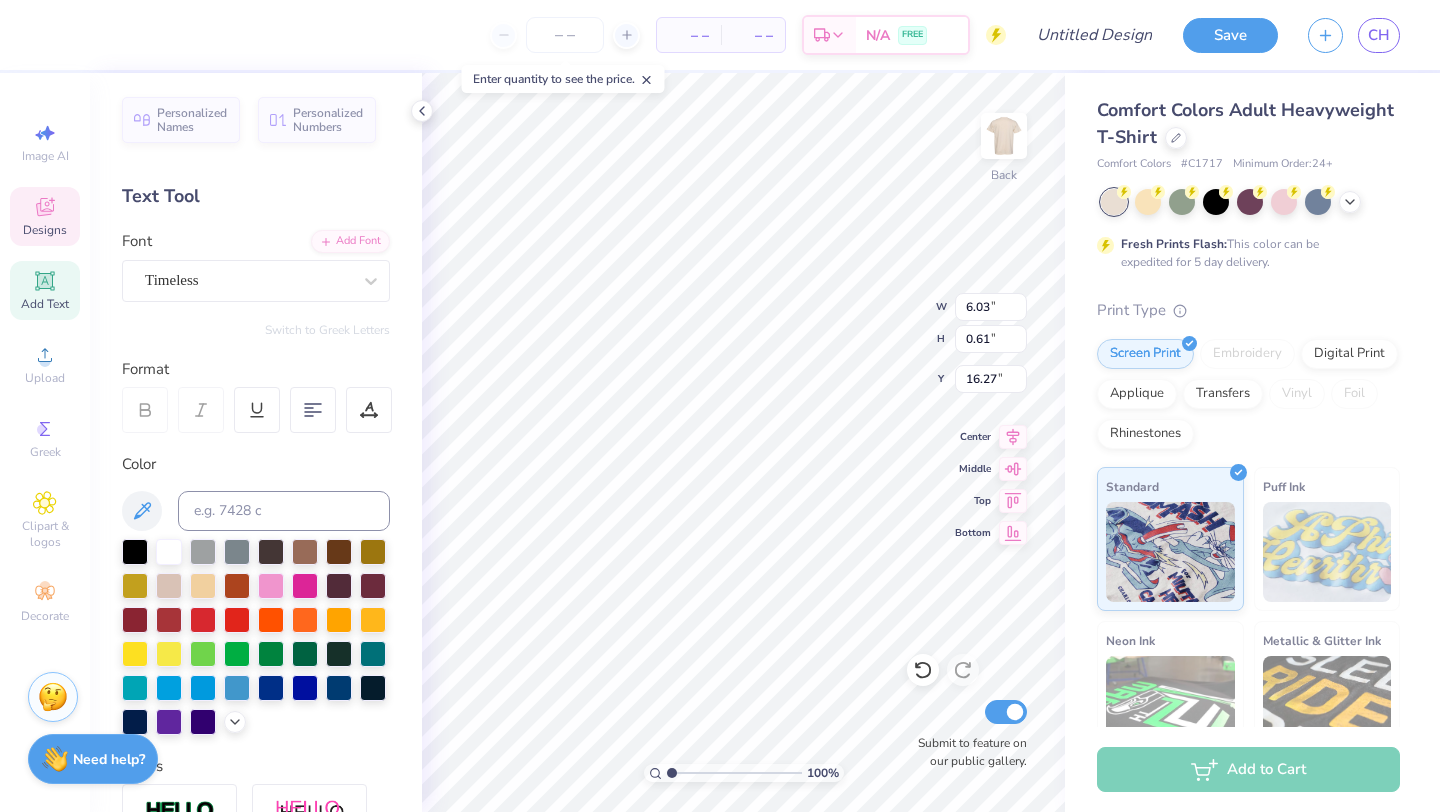 type on "6.03" 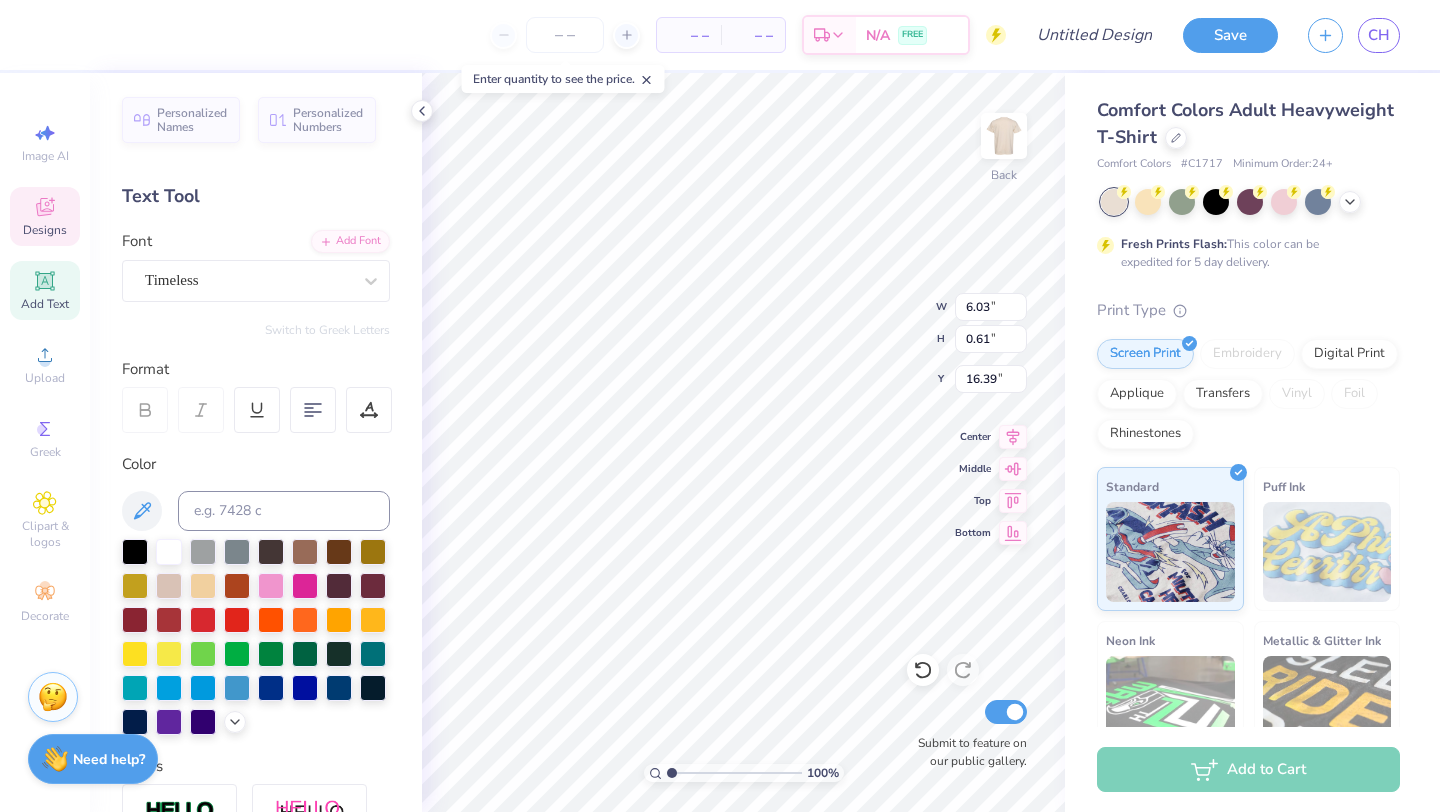 type on "6.72" 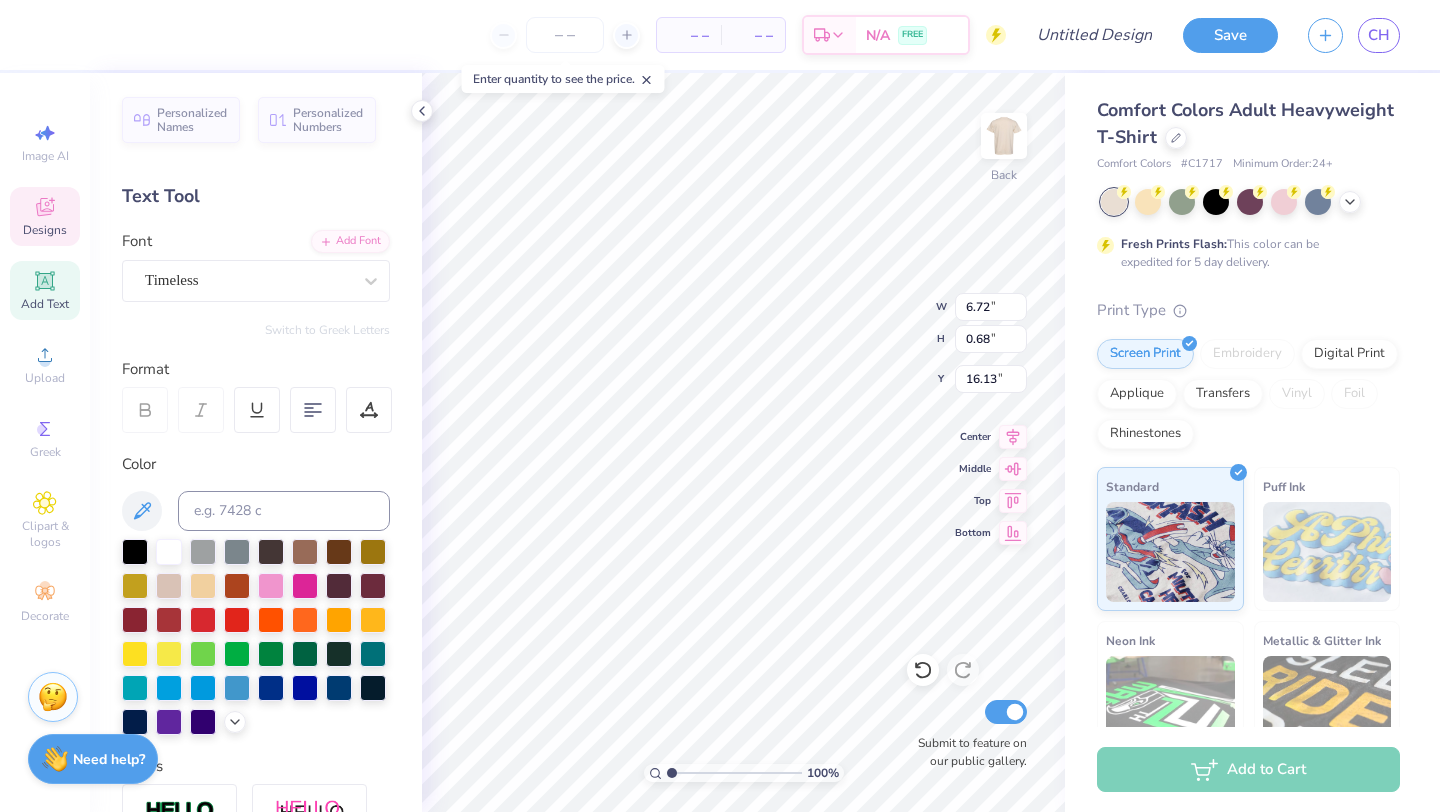 type on "16.39" 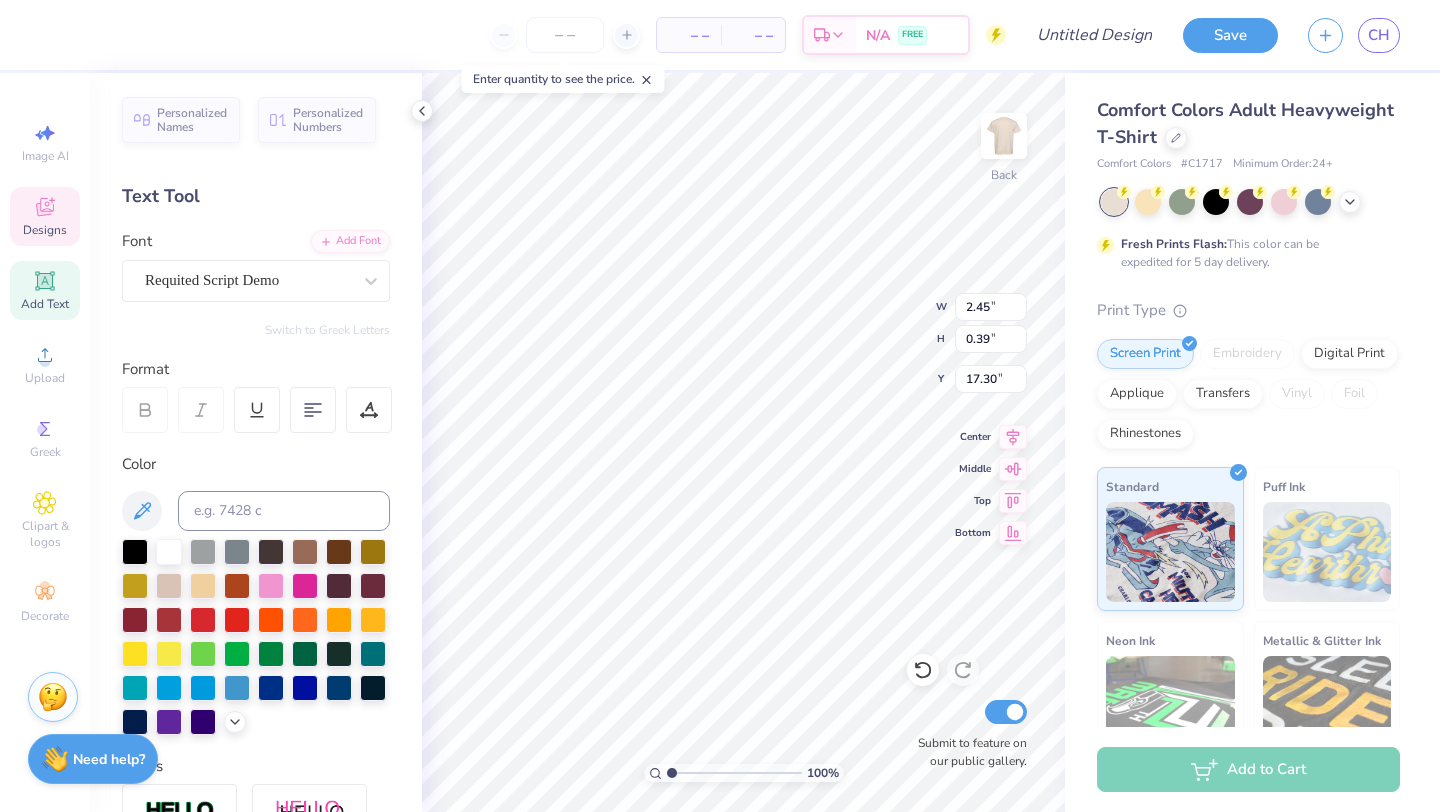 scroll, scrollTop: 0, scrollLeft: 0, axis: both 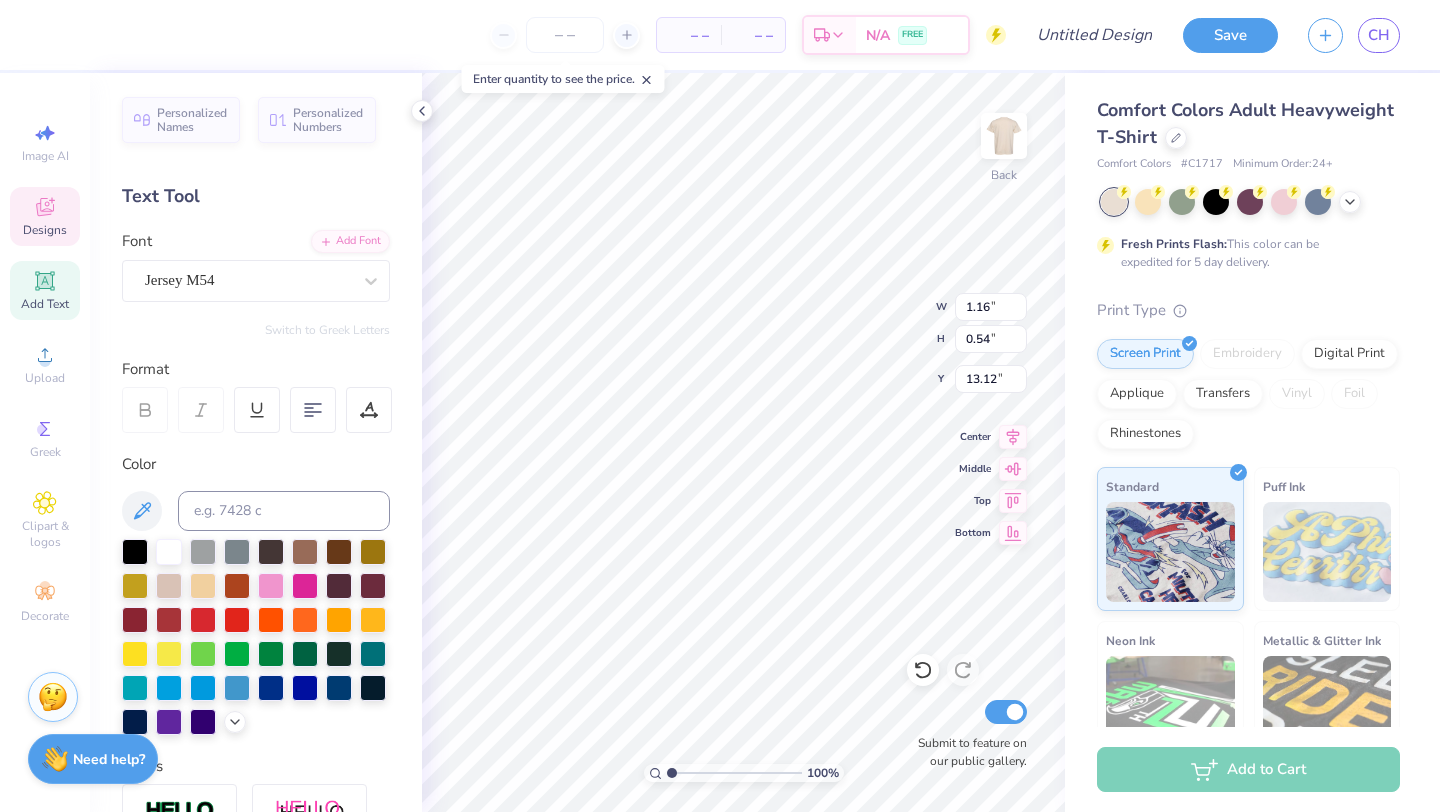 type on "2025" 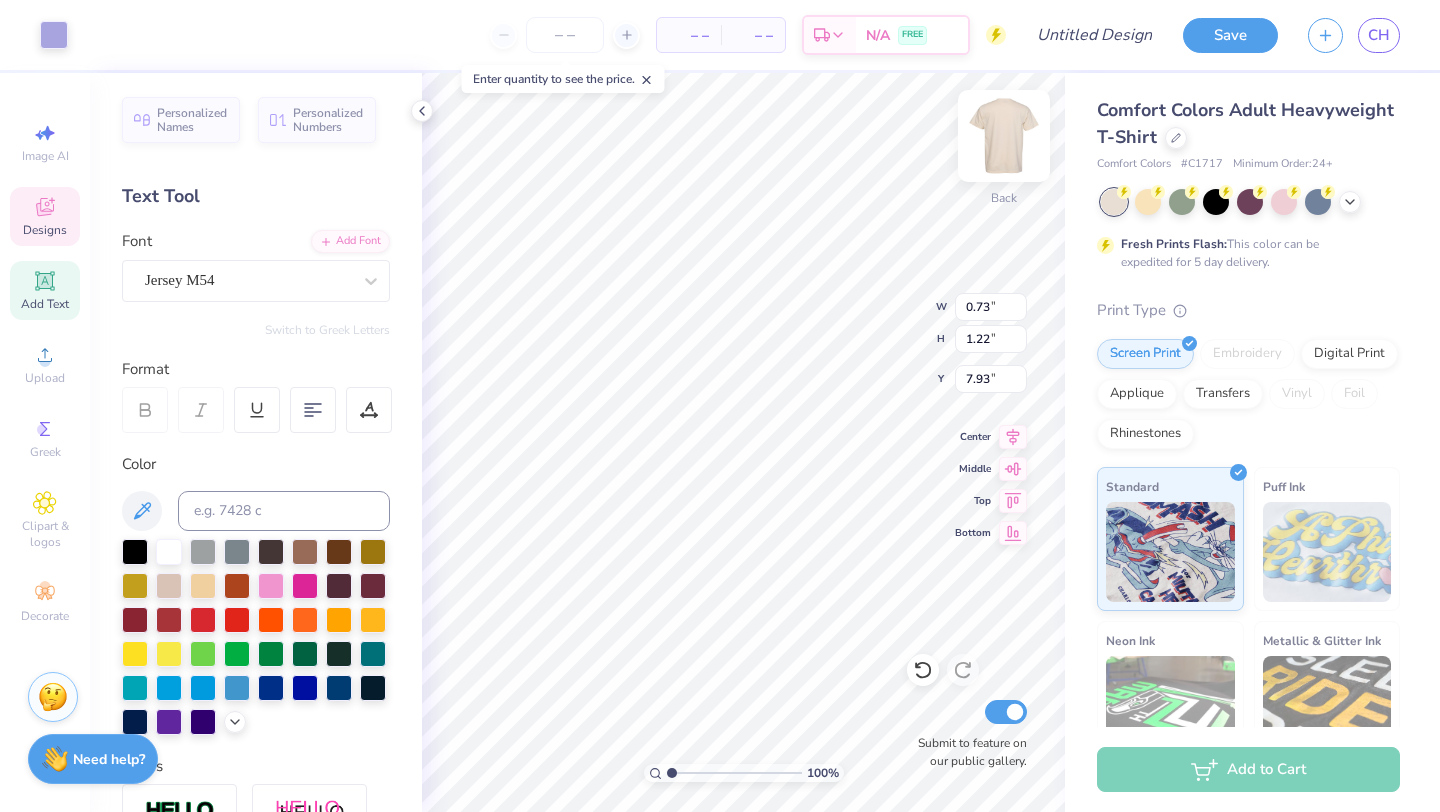 type on "7.85" 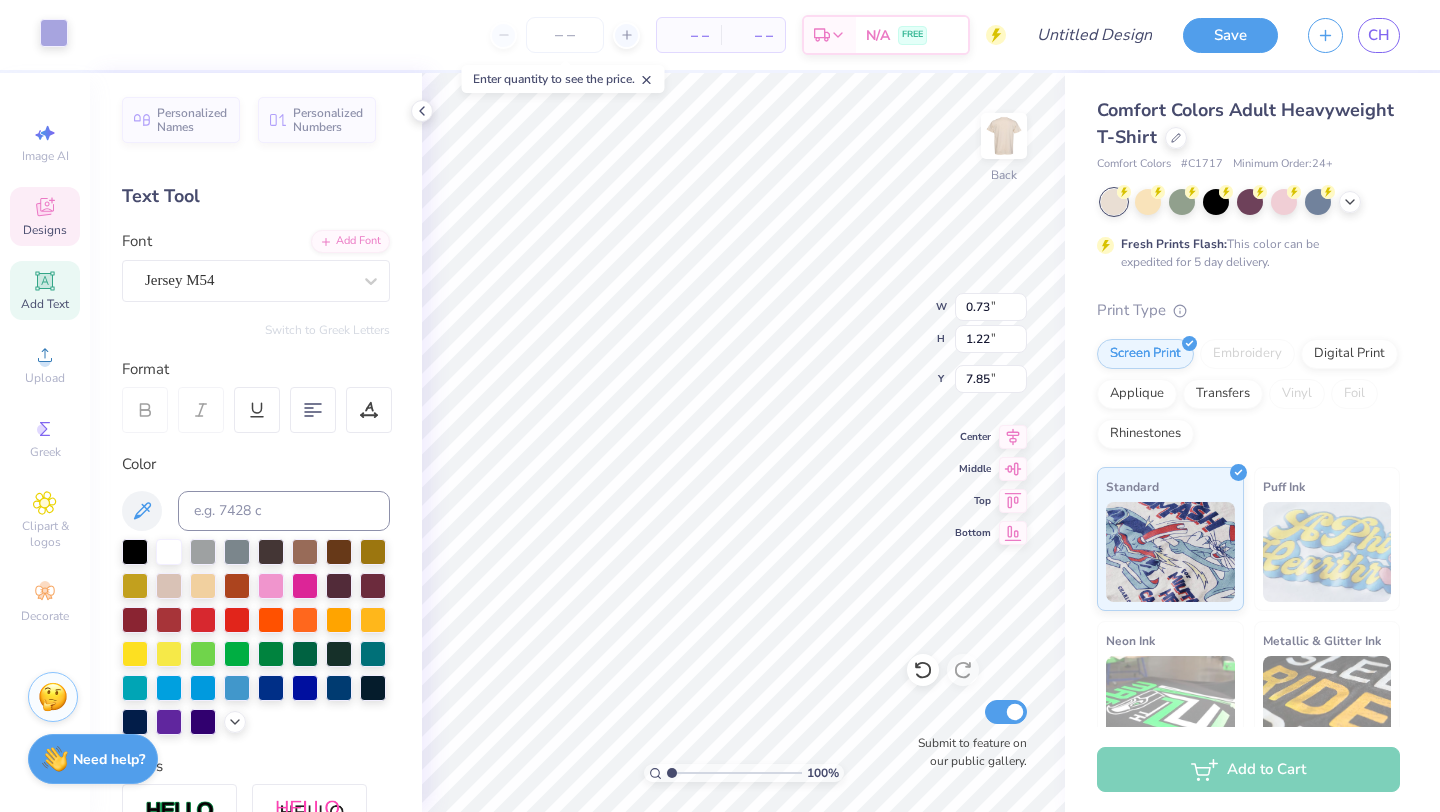 click at bounding box center (54, 33) 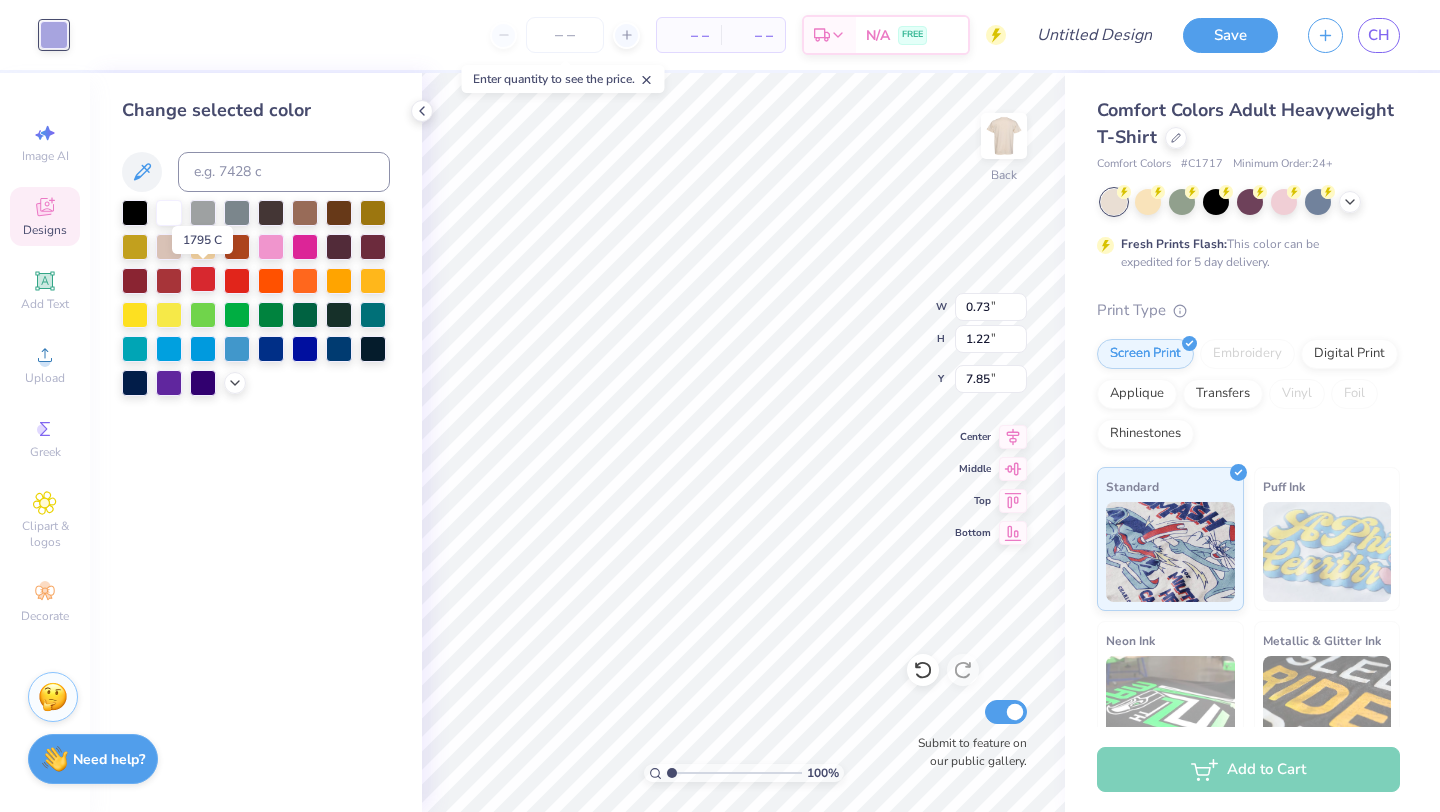click at bounding box center [203, 279] 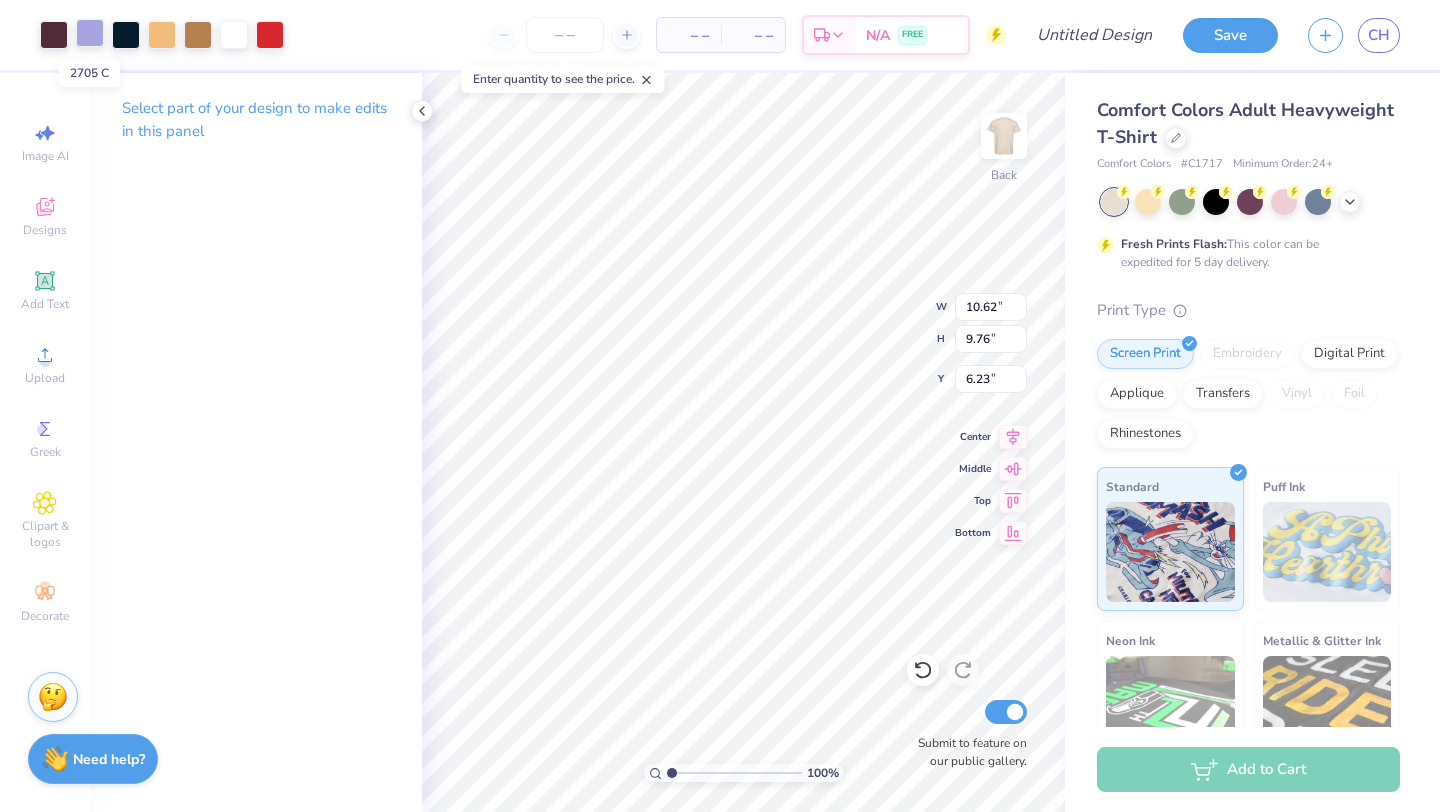 click at bounding box center (90, 33) 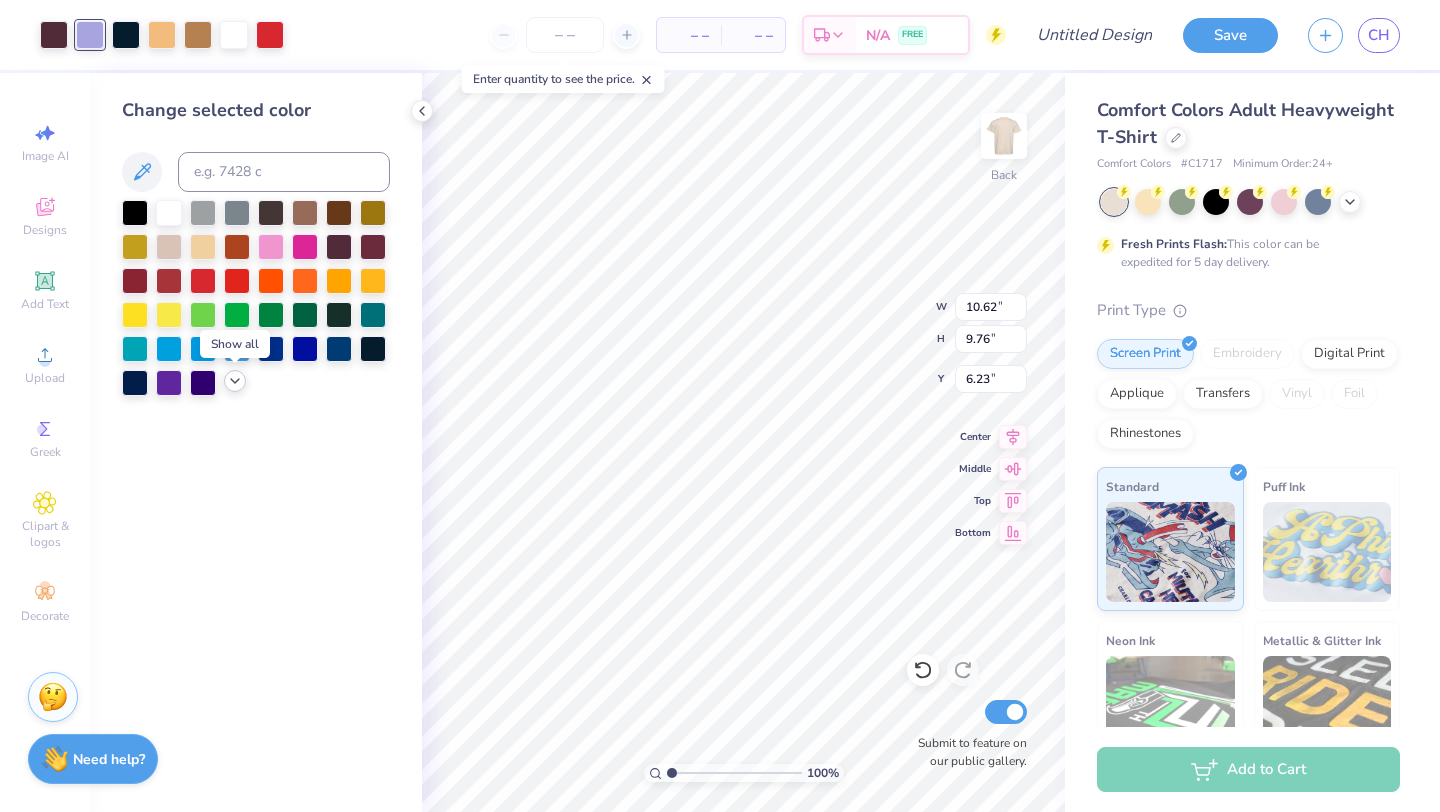 click 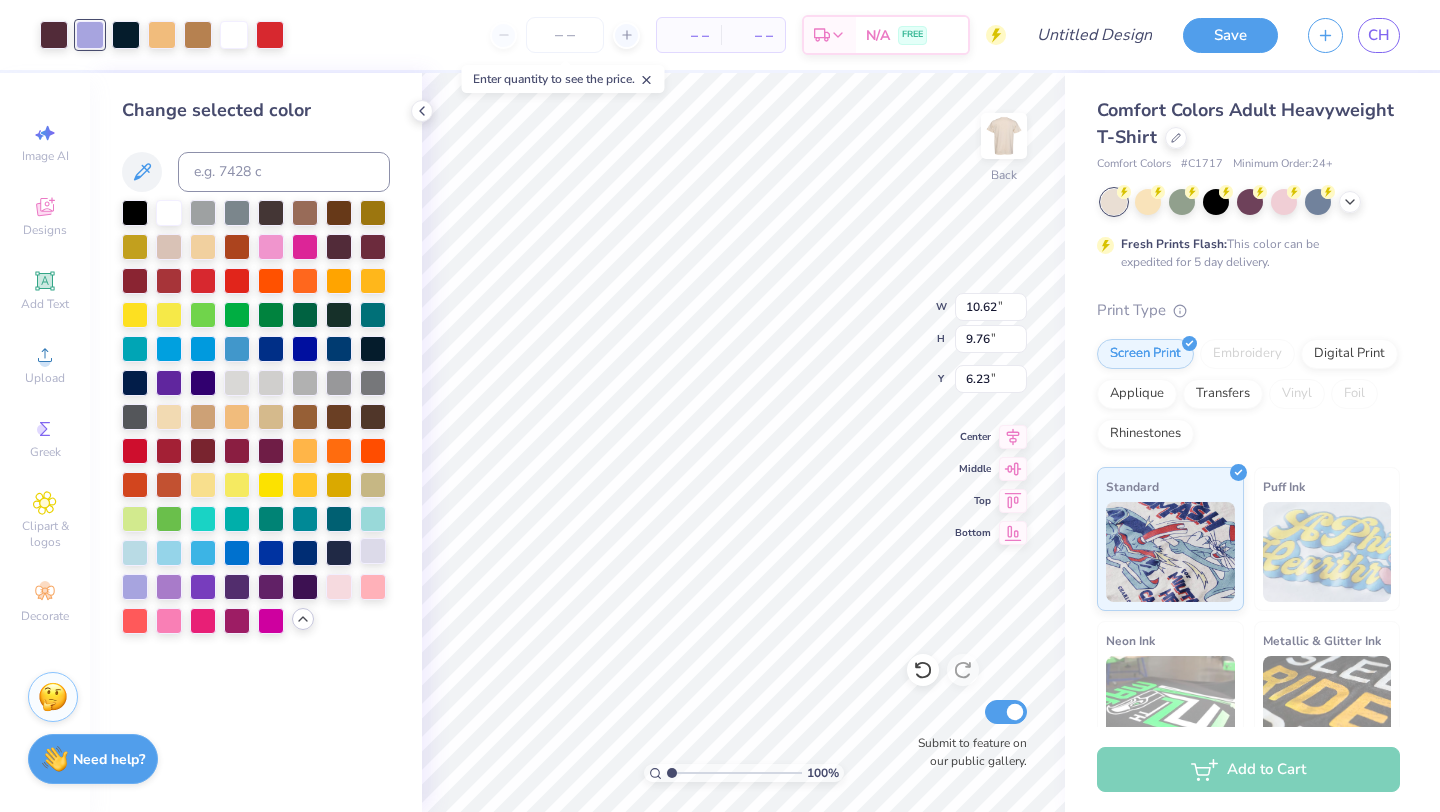 click at bounding box center (373, 551) 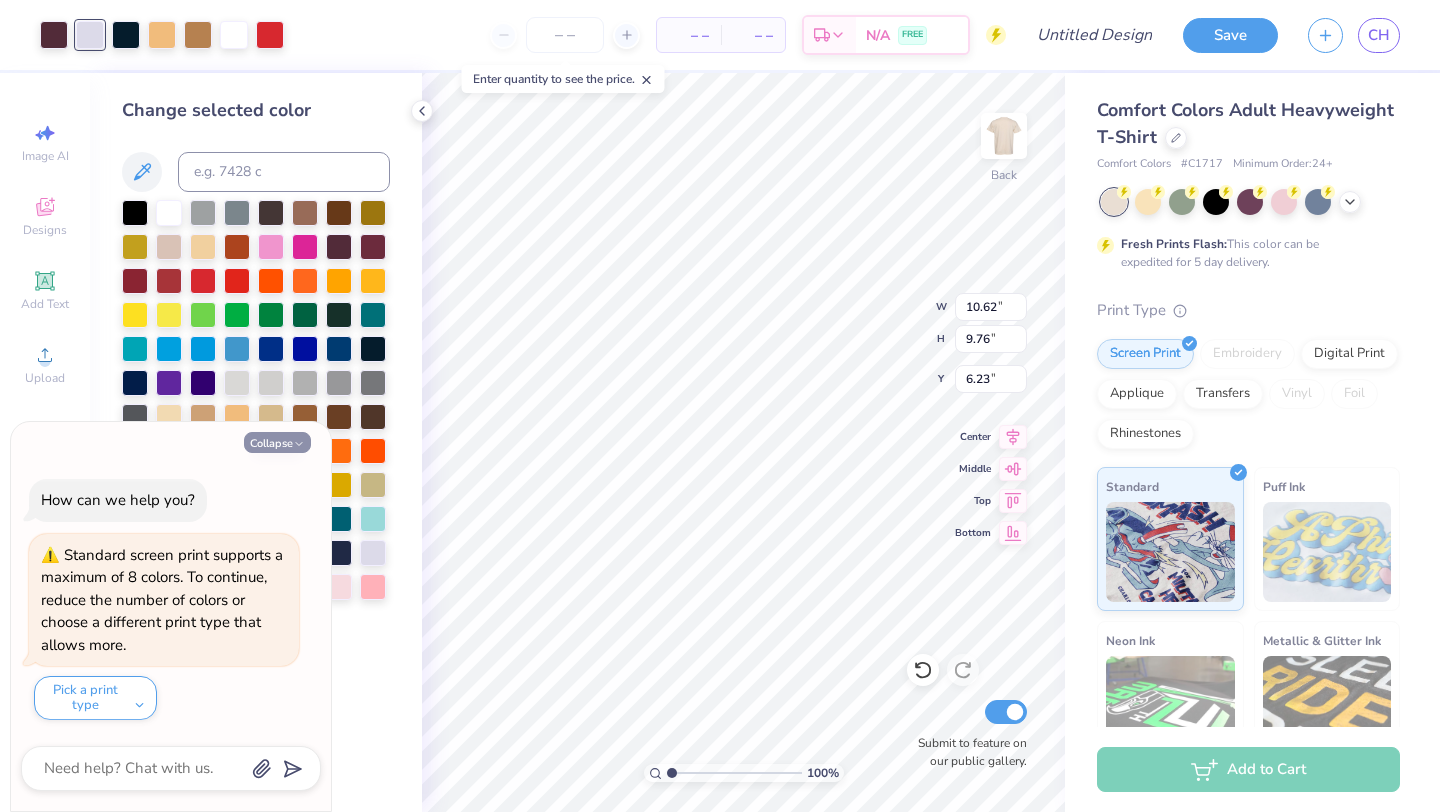 click 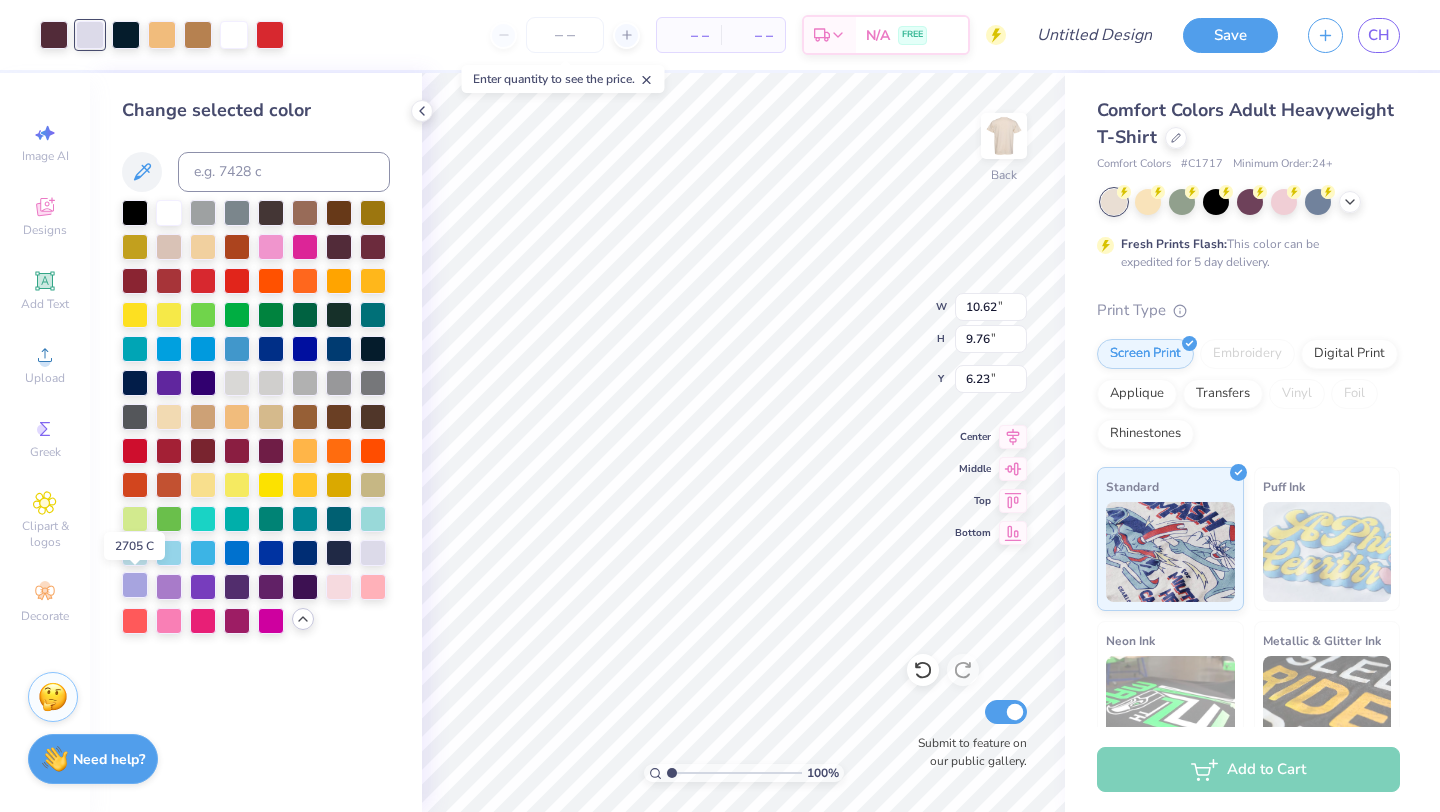 click at bounding box center (135, 585) 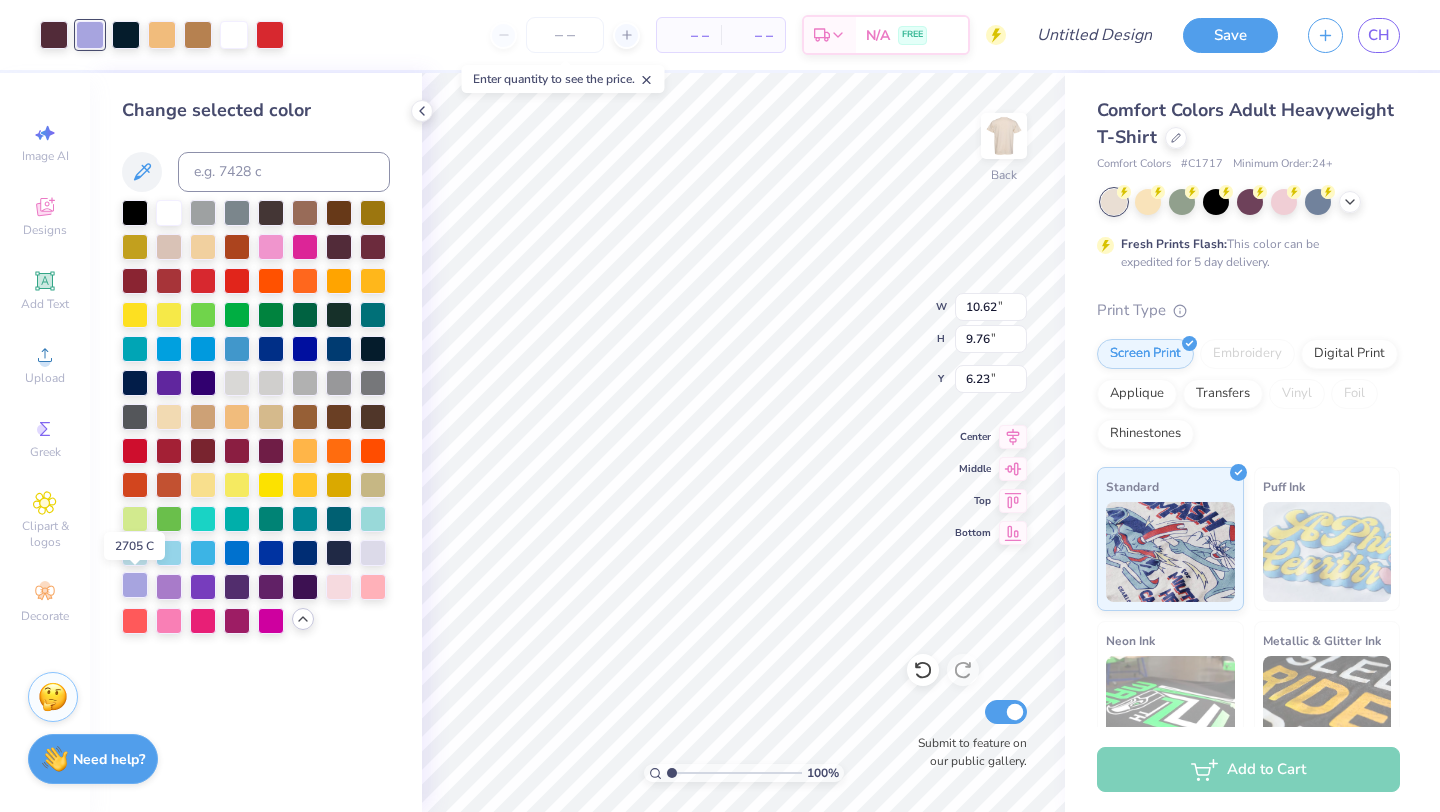 click at bounding box center [135, 585] 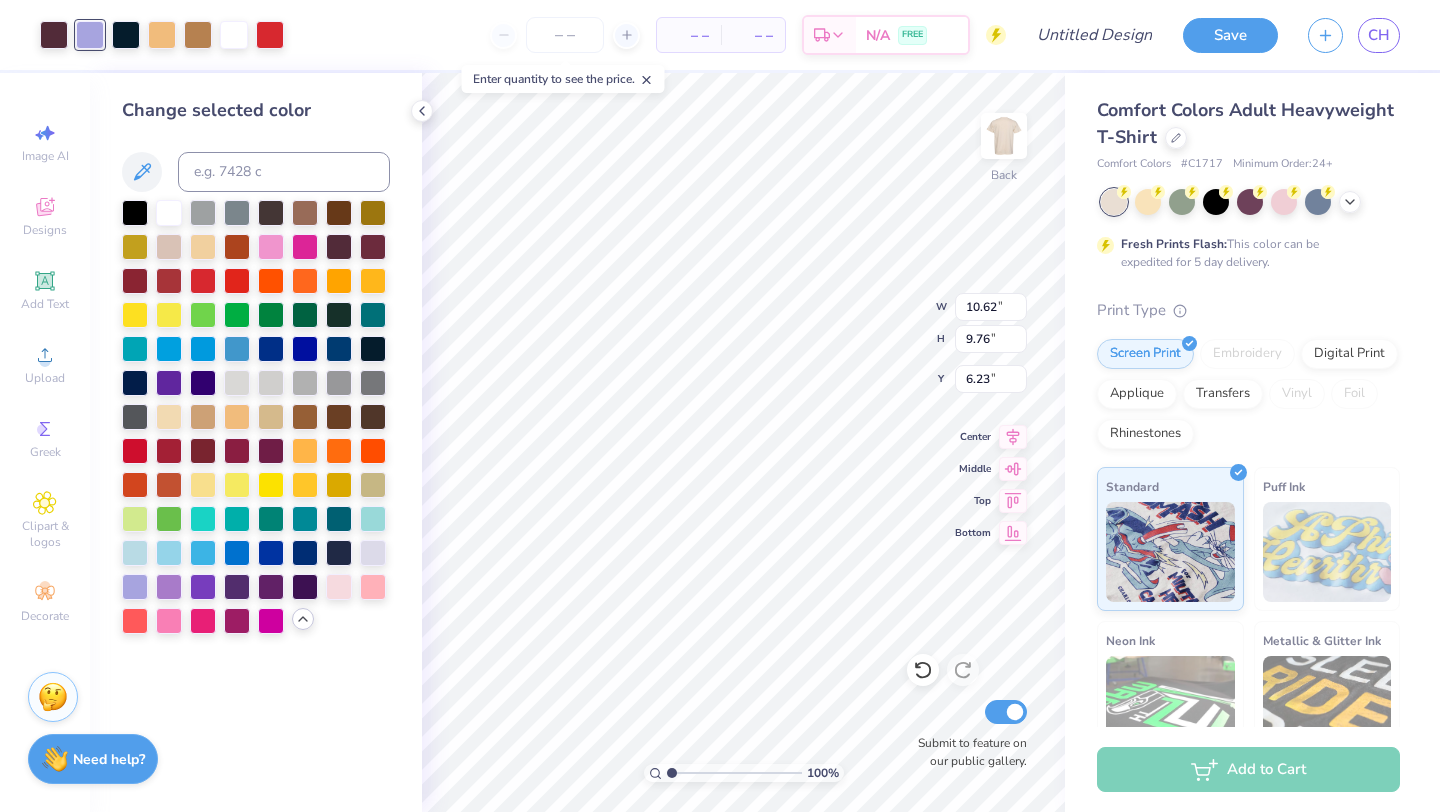 click on "Enter quantity to see the price." at bounding box center (563, 79) 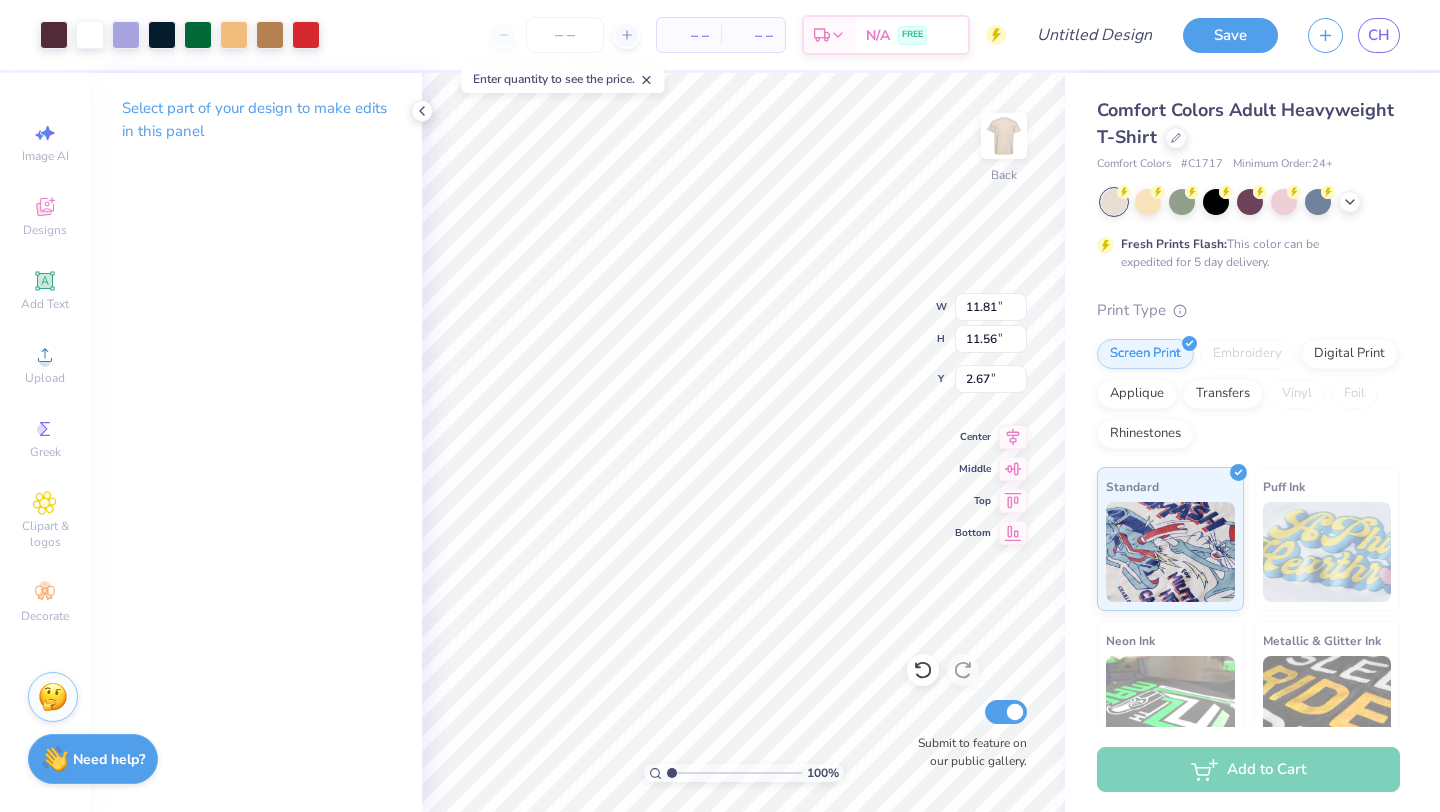 type on "2.67" 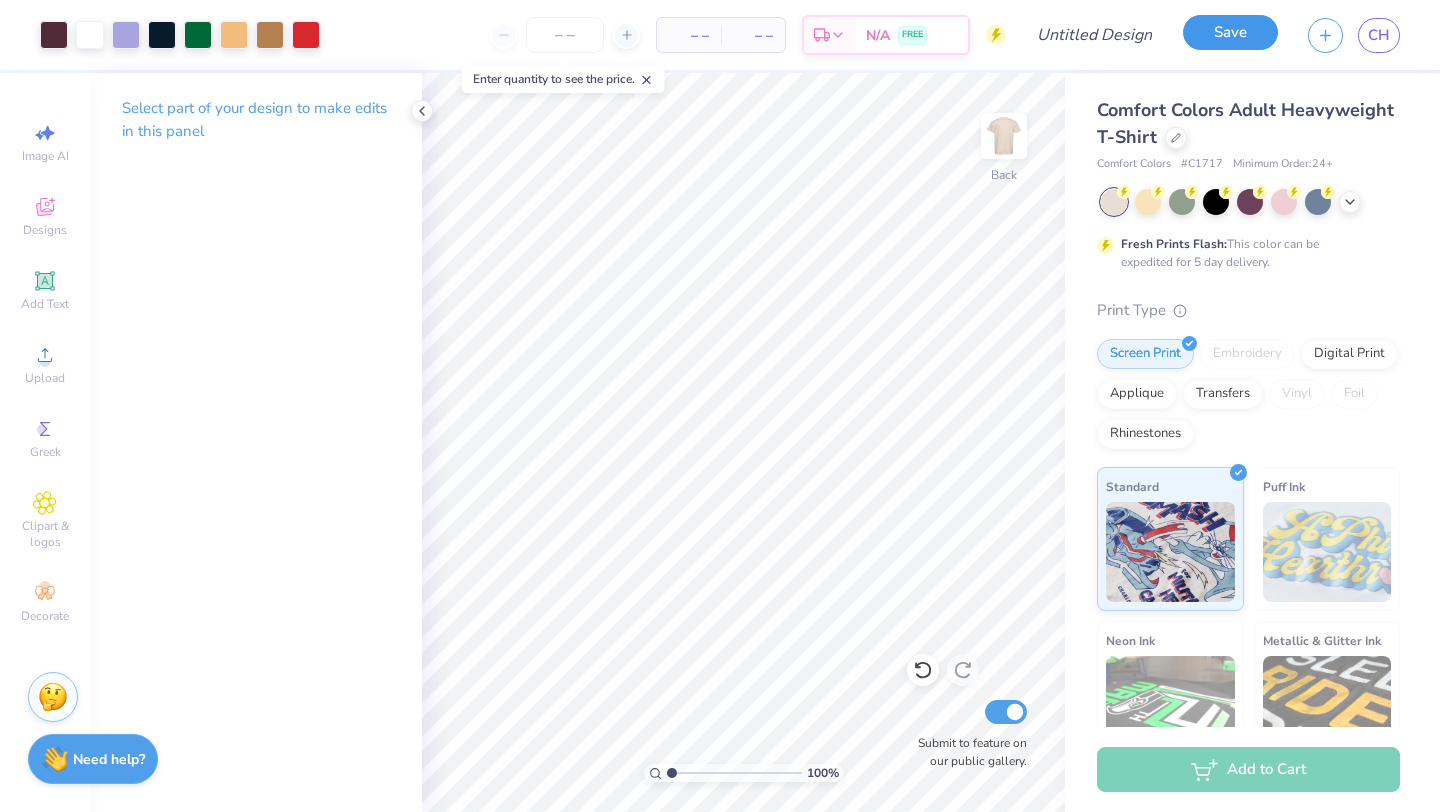 click on "Save" at bounding box center [1230, 32] 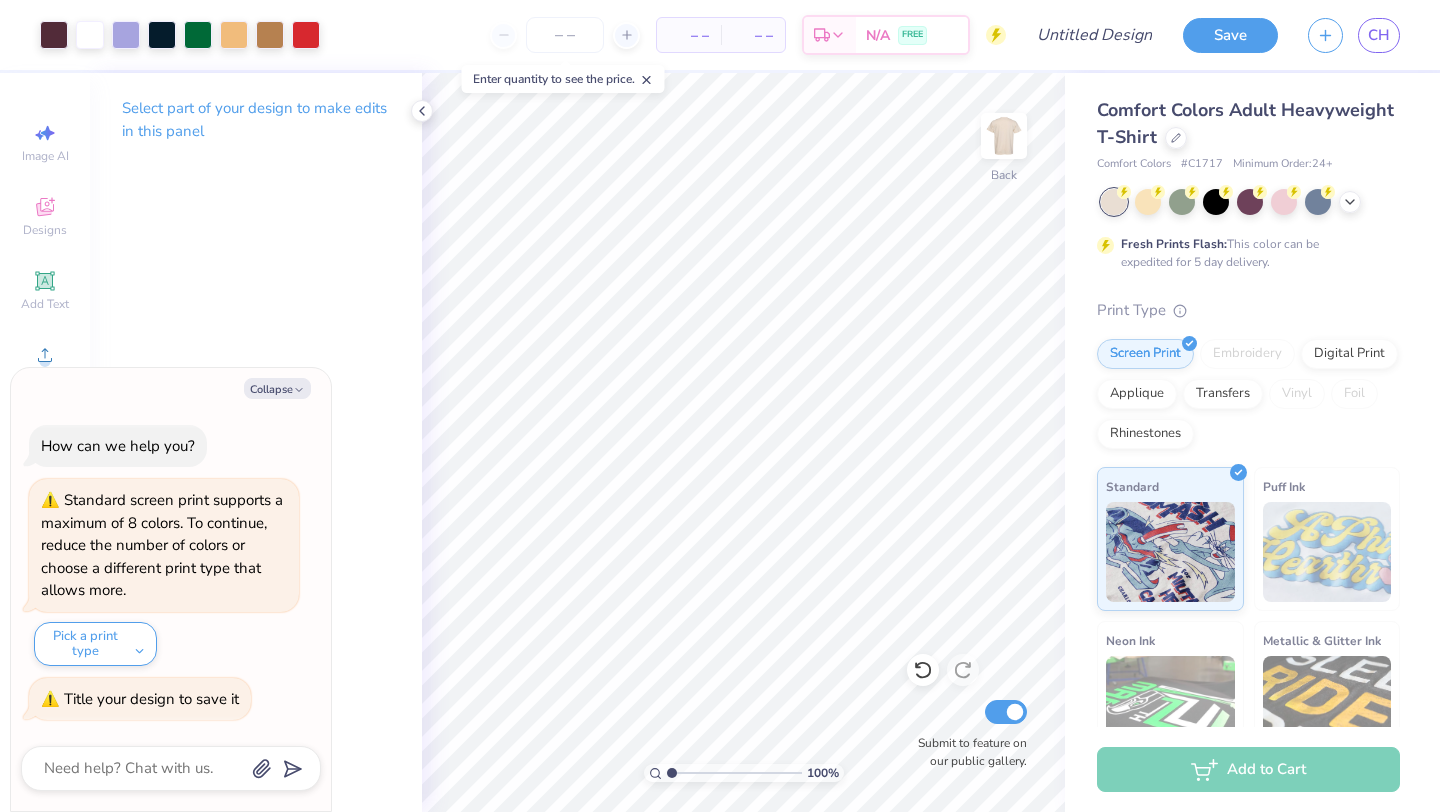 type on "x" 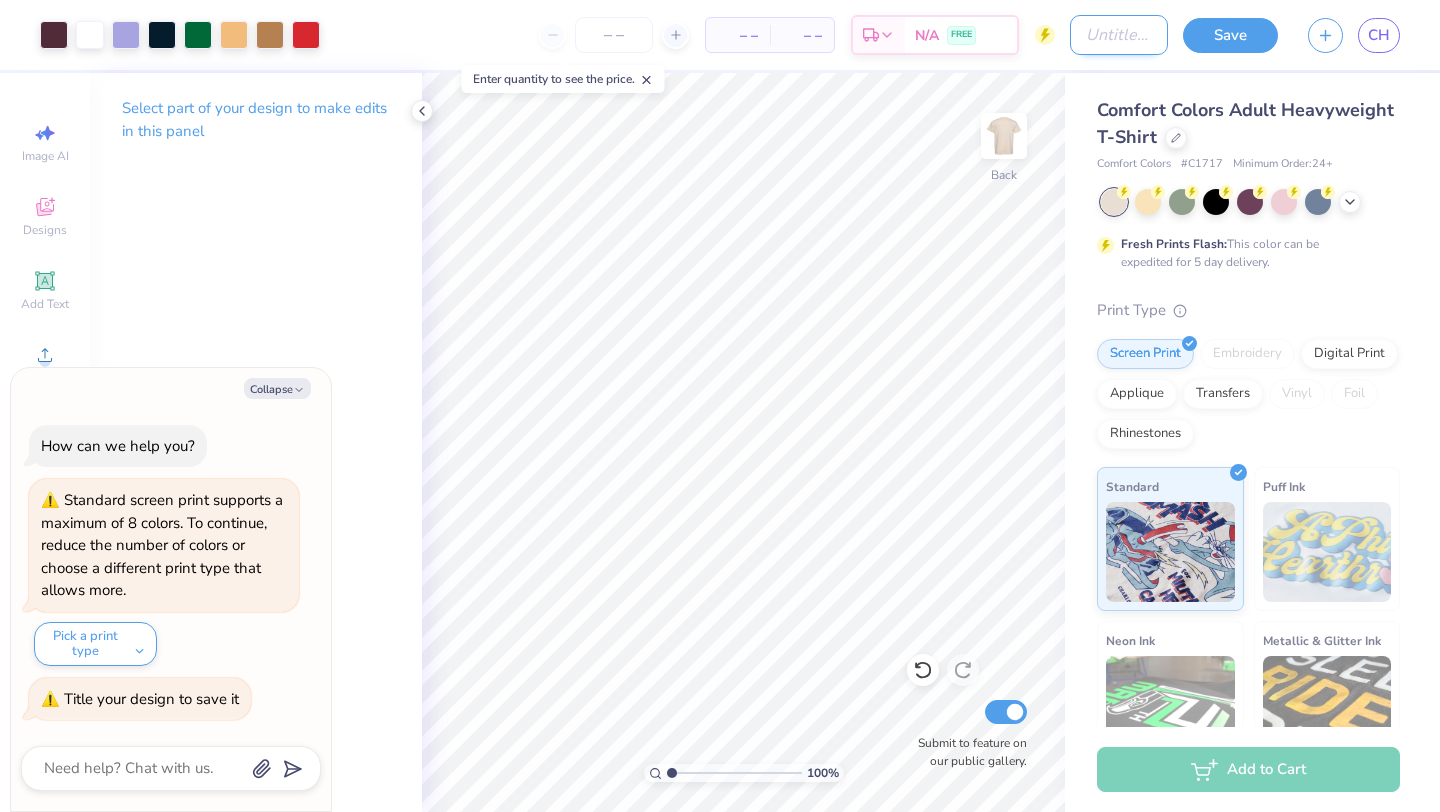 click on "Design Title" at bounding box center (1119, 35) 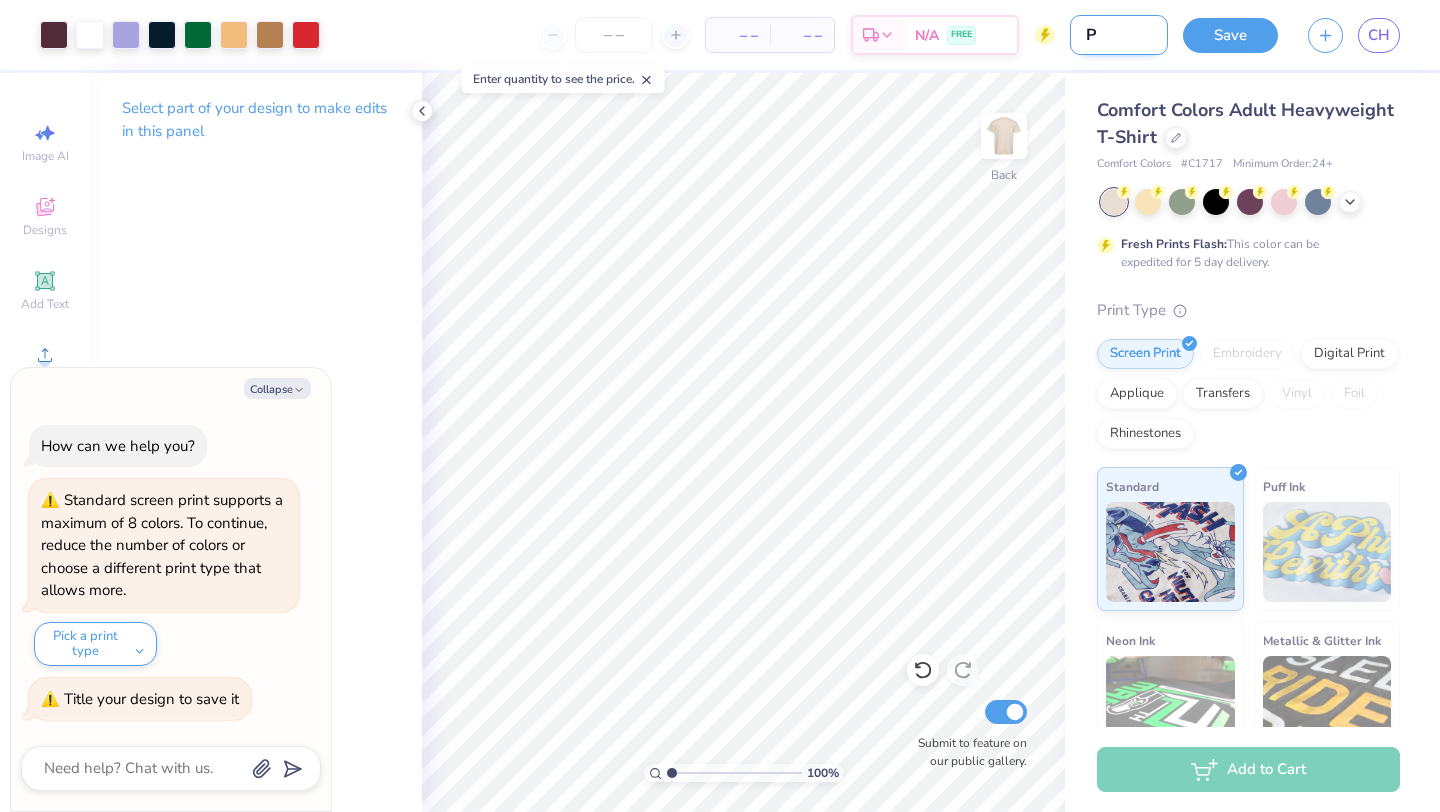 type on "Pa" 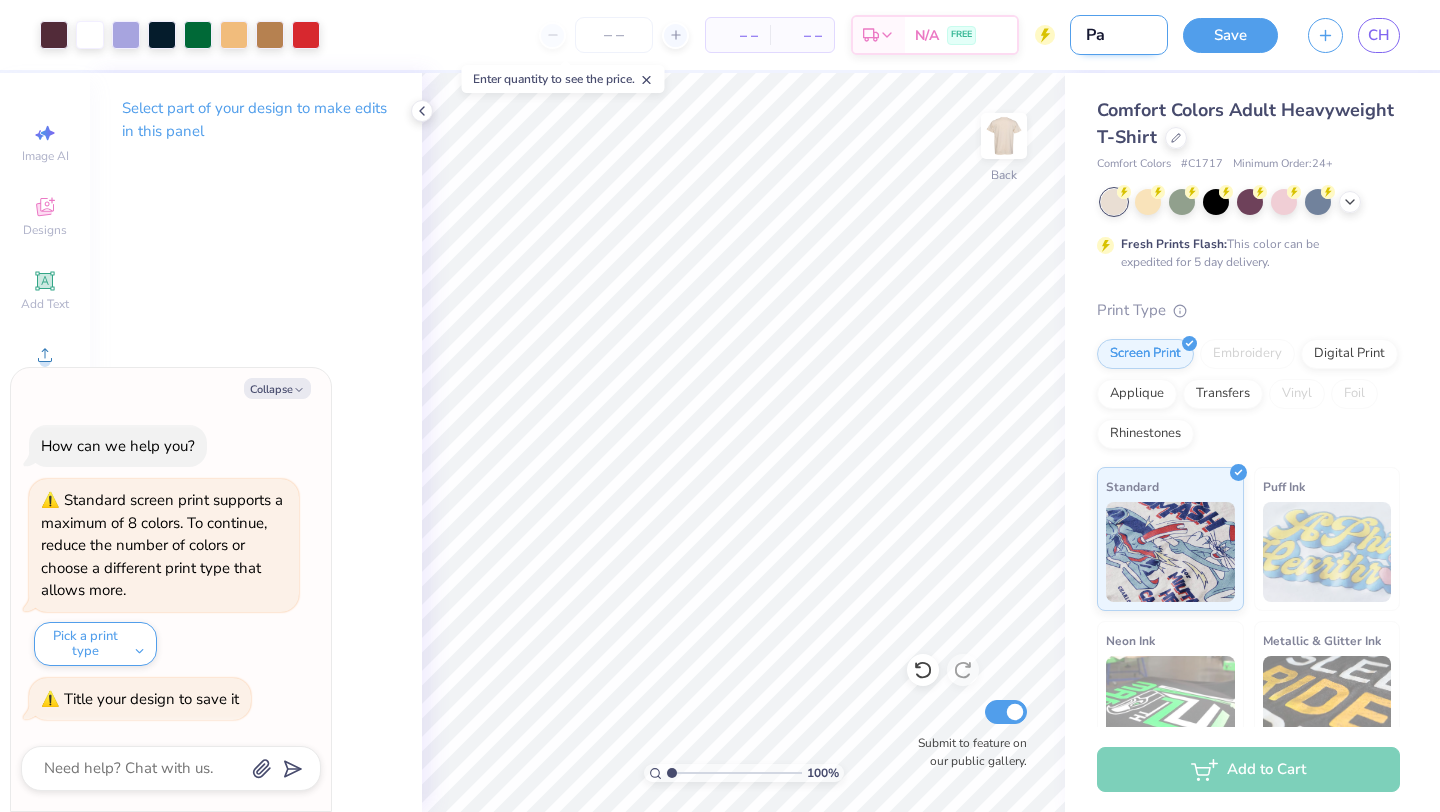 type on "Par" 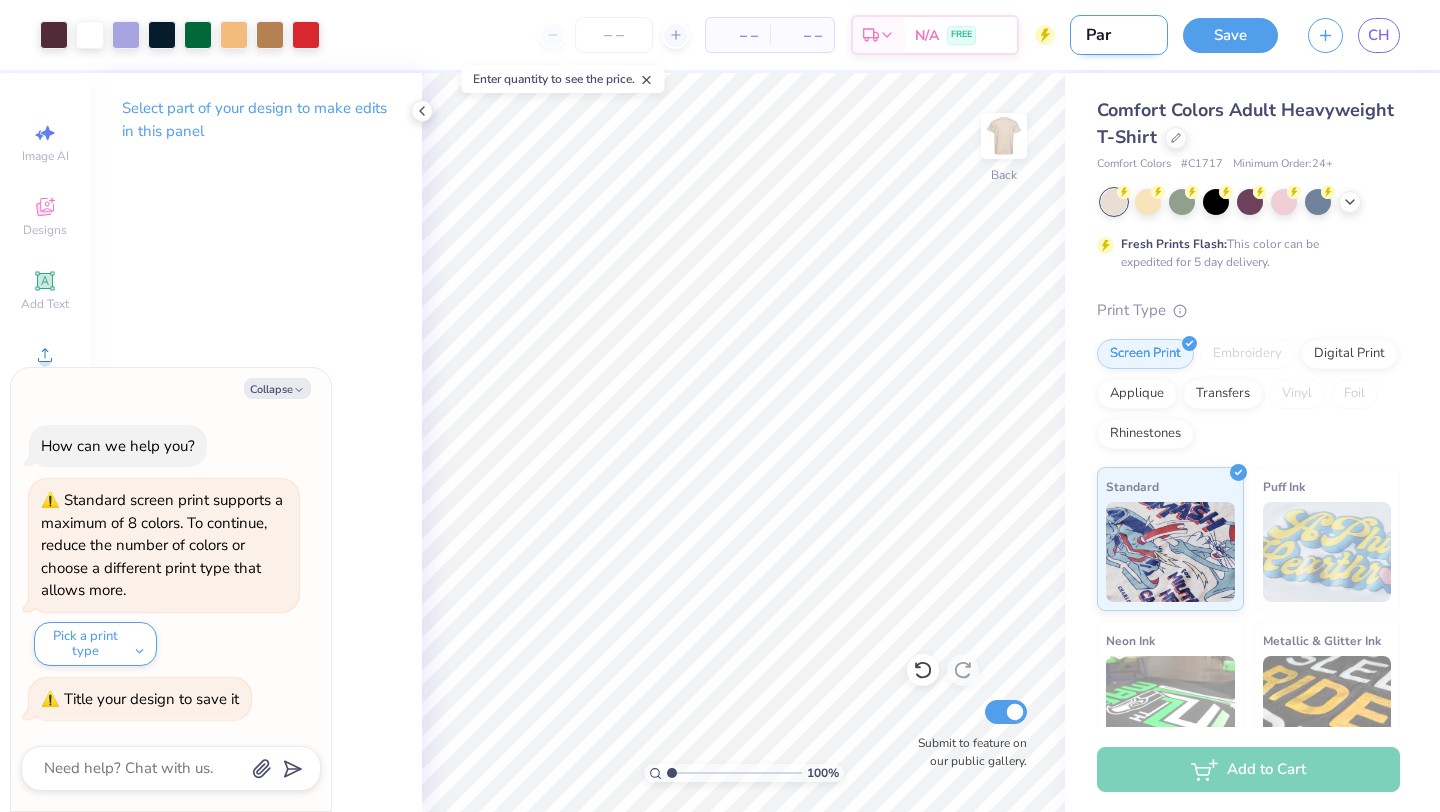 type on "Pare" 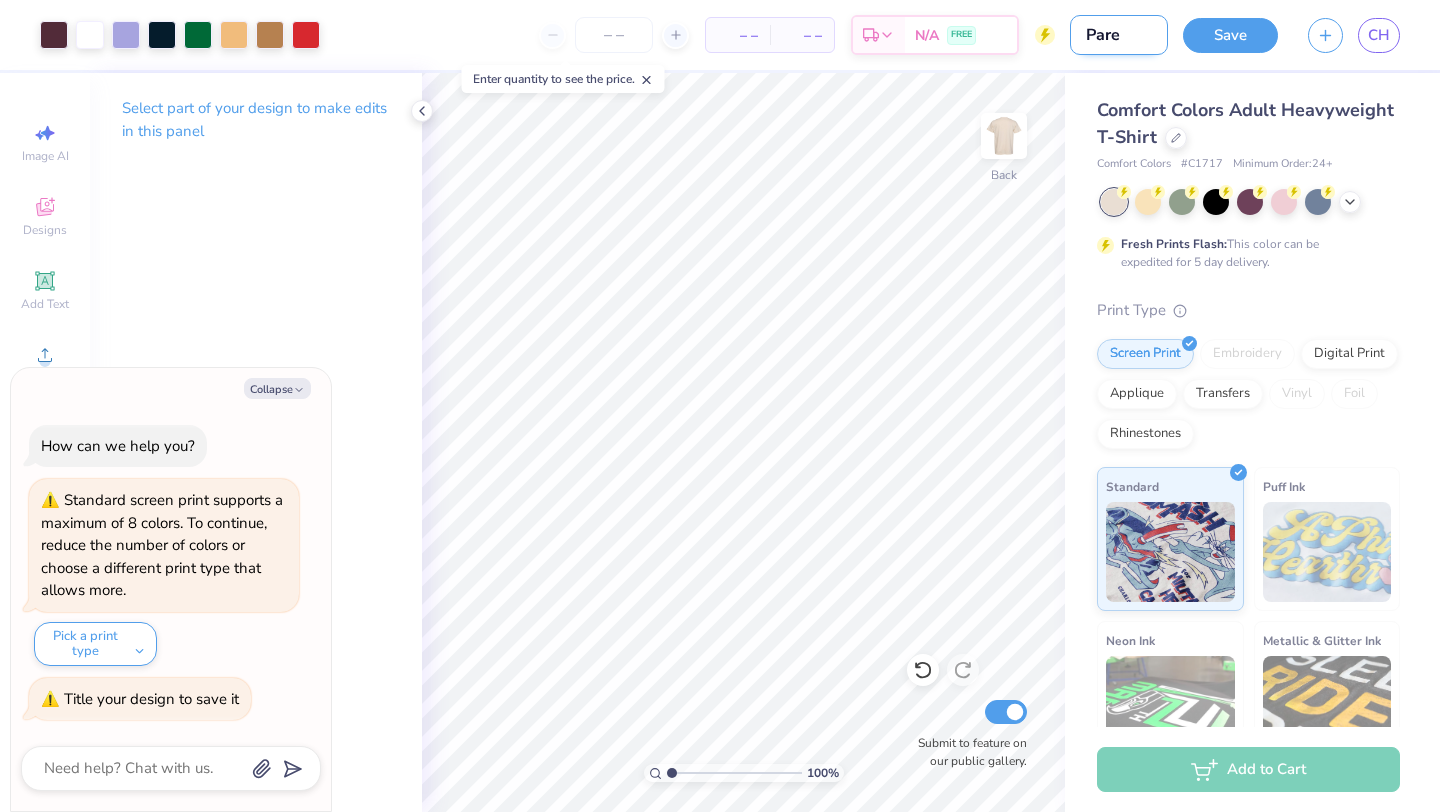 type on "Paren" 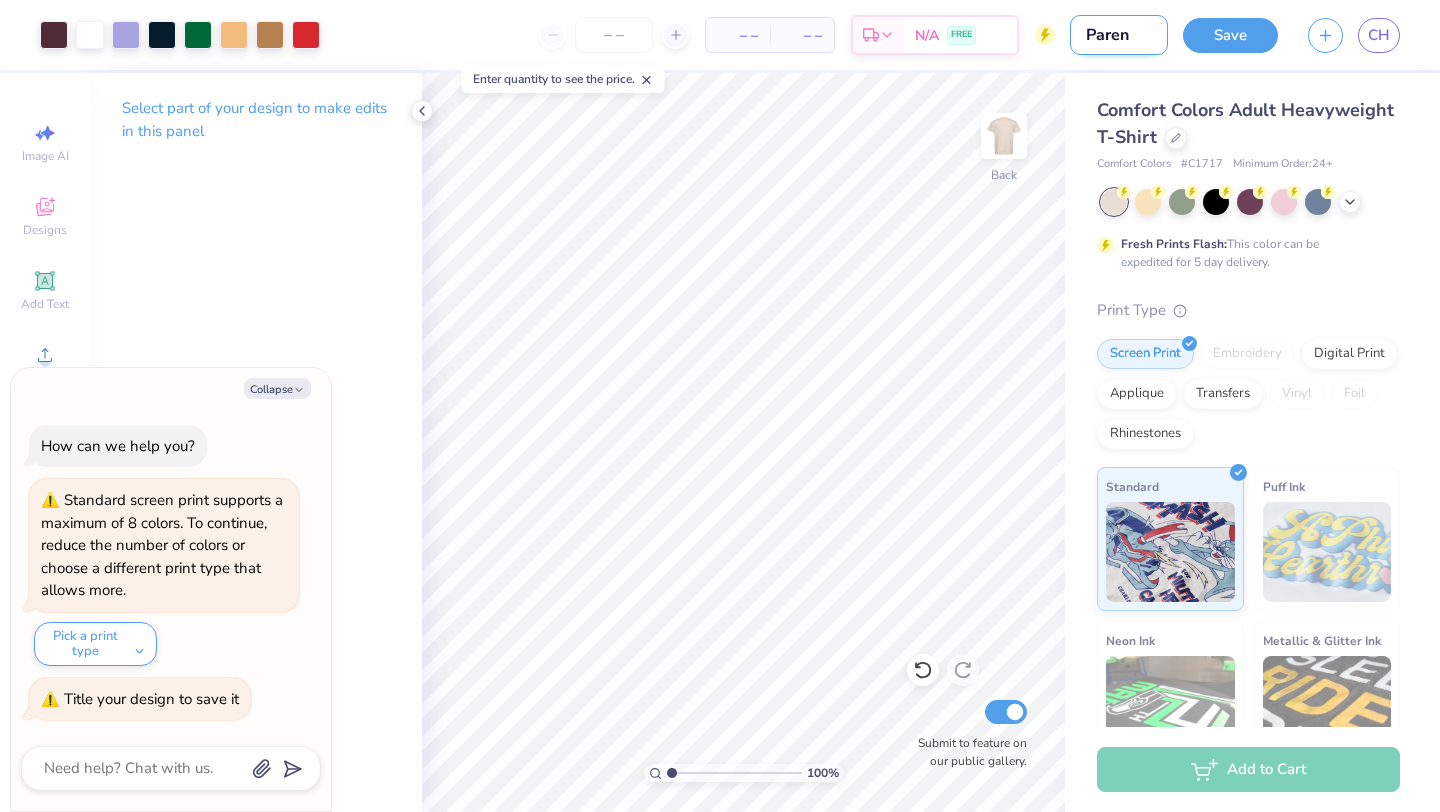 type on "Parent" 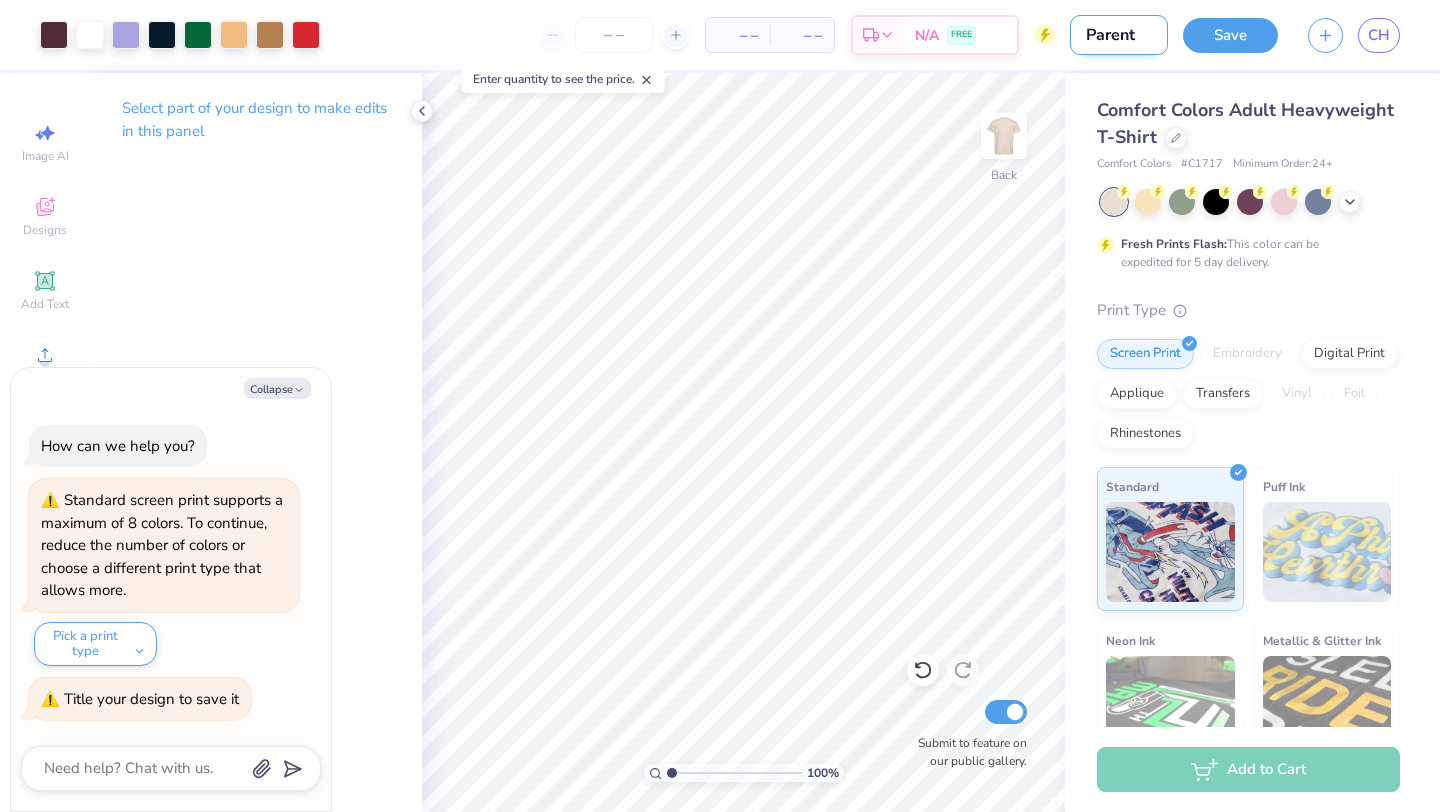 type on "Parents" 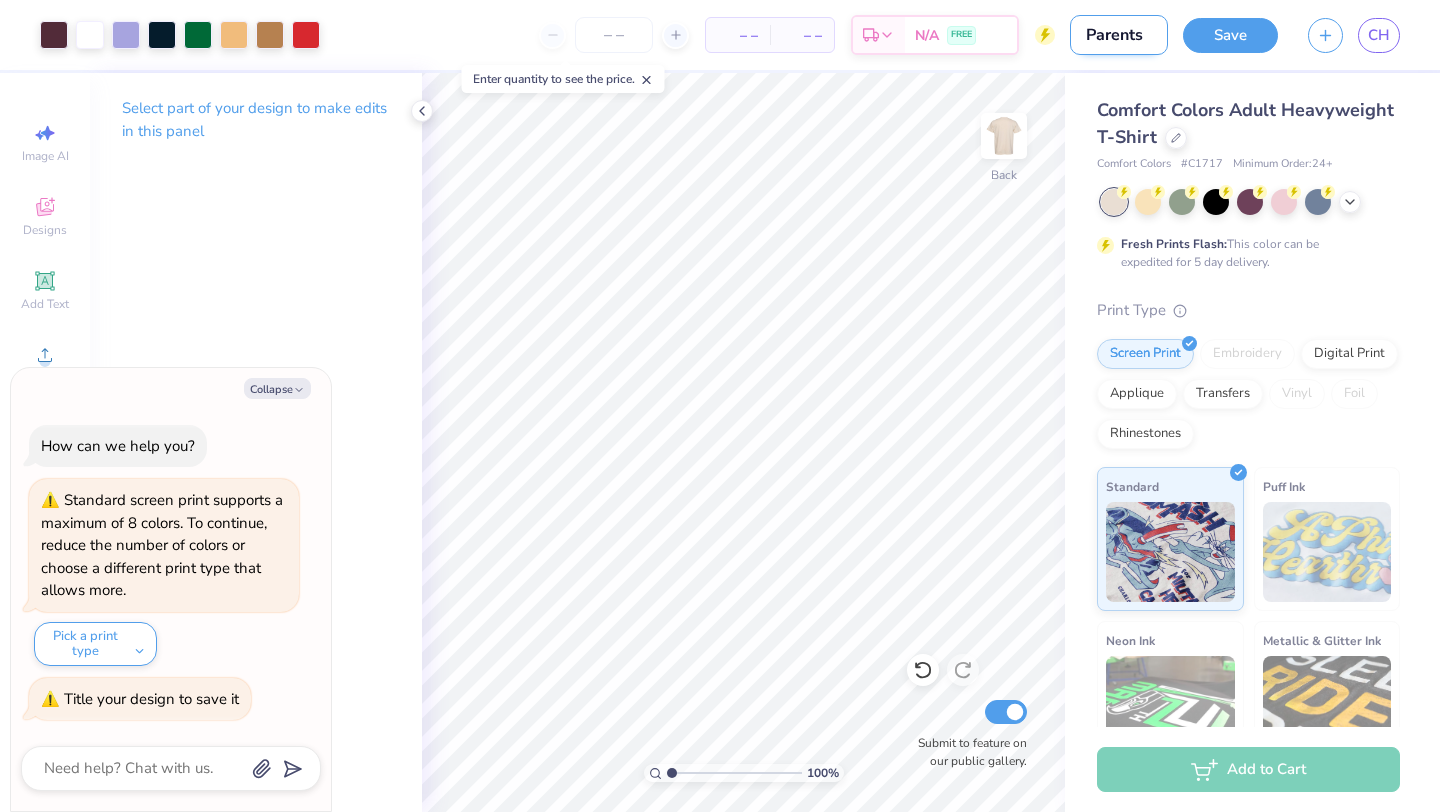 type on "Parents" 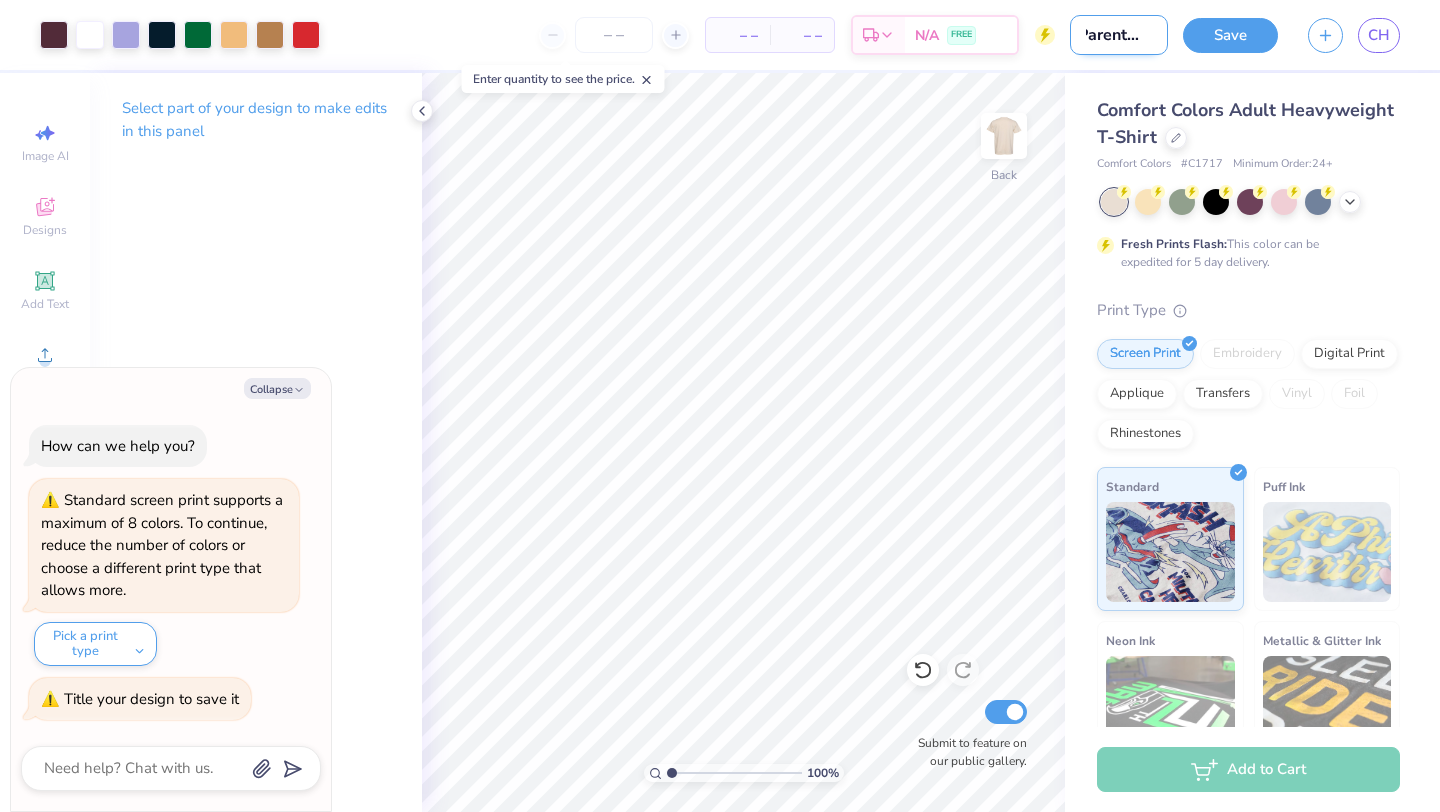 type on "Parents we" 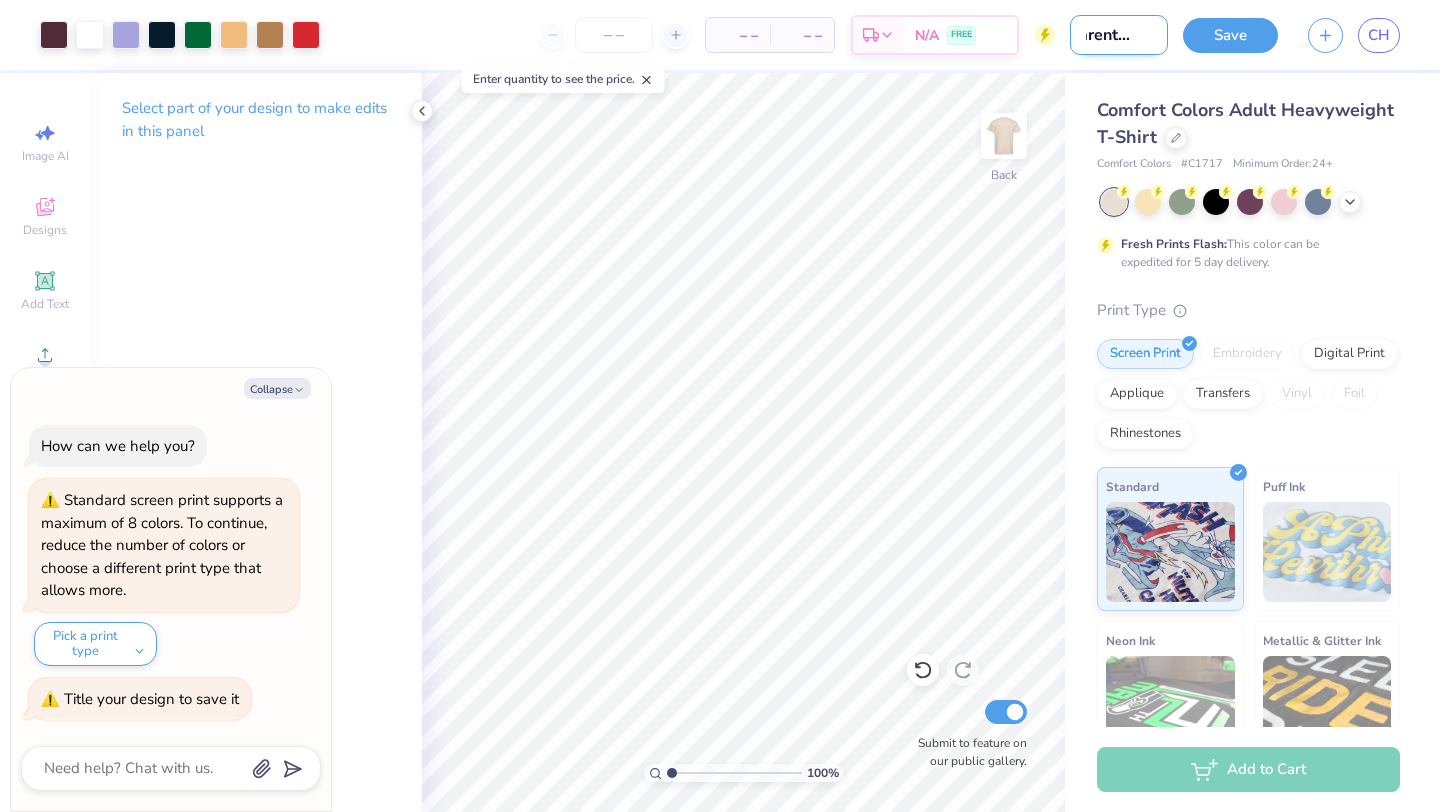 type on "Parents wee" 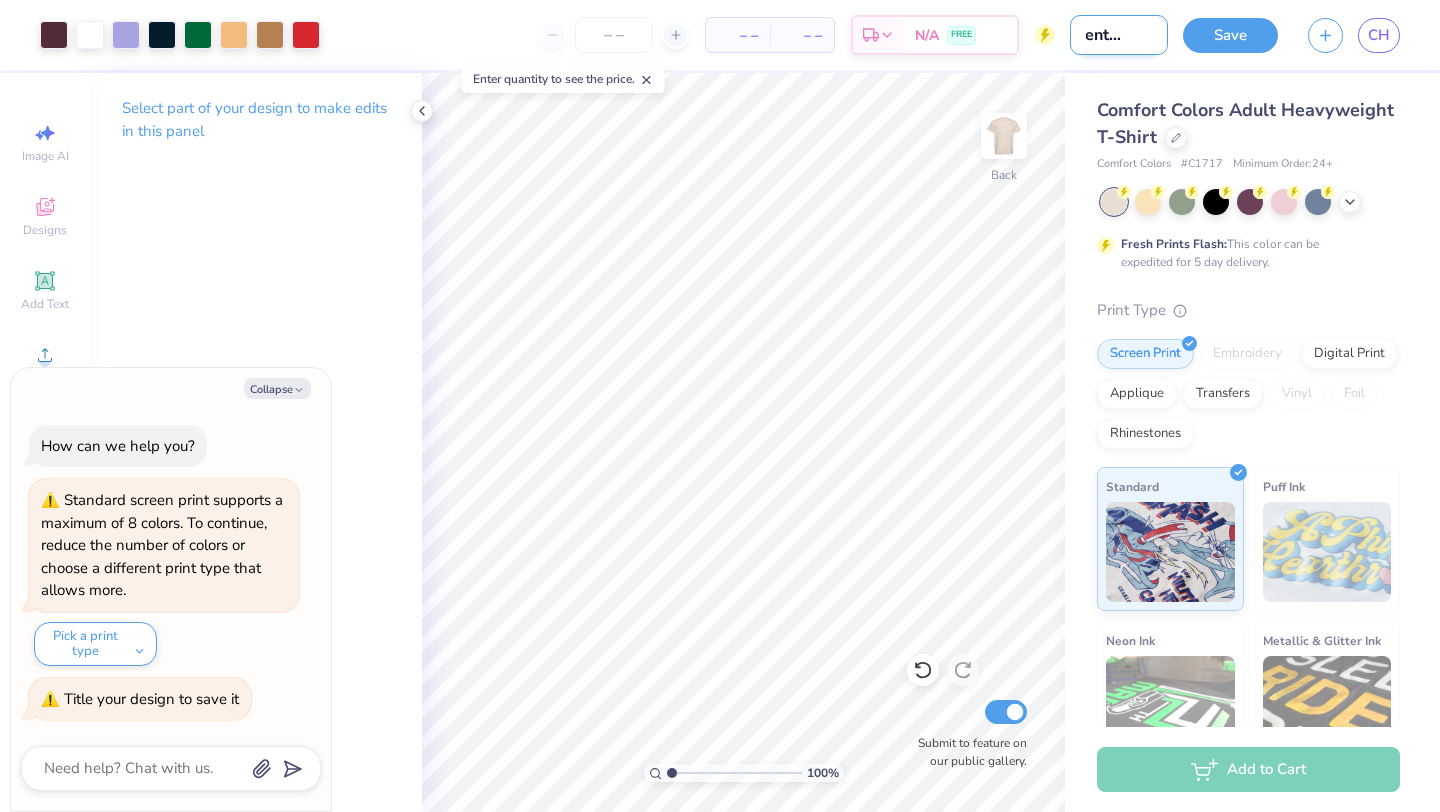 type on "Parents week" 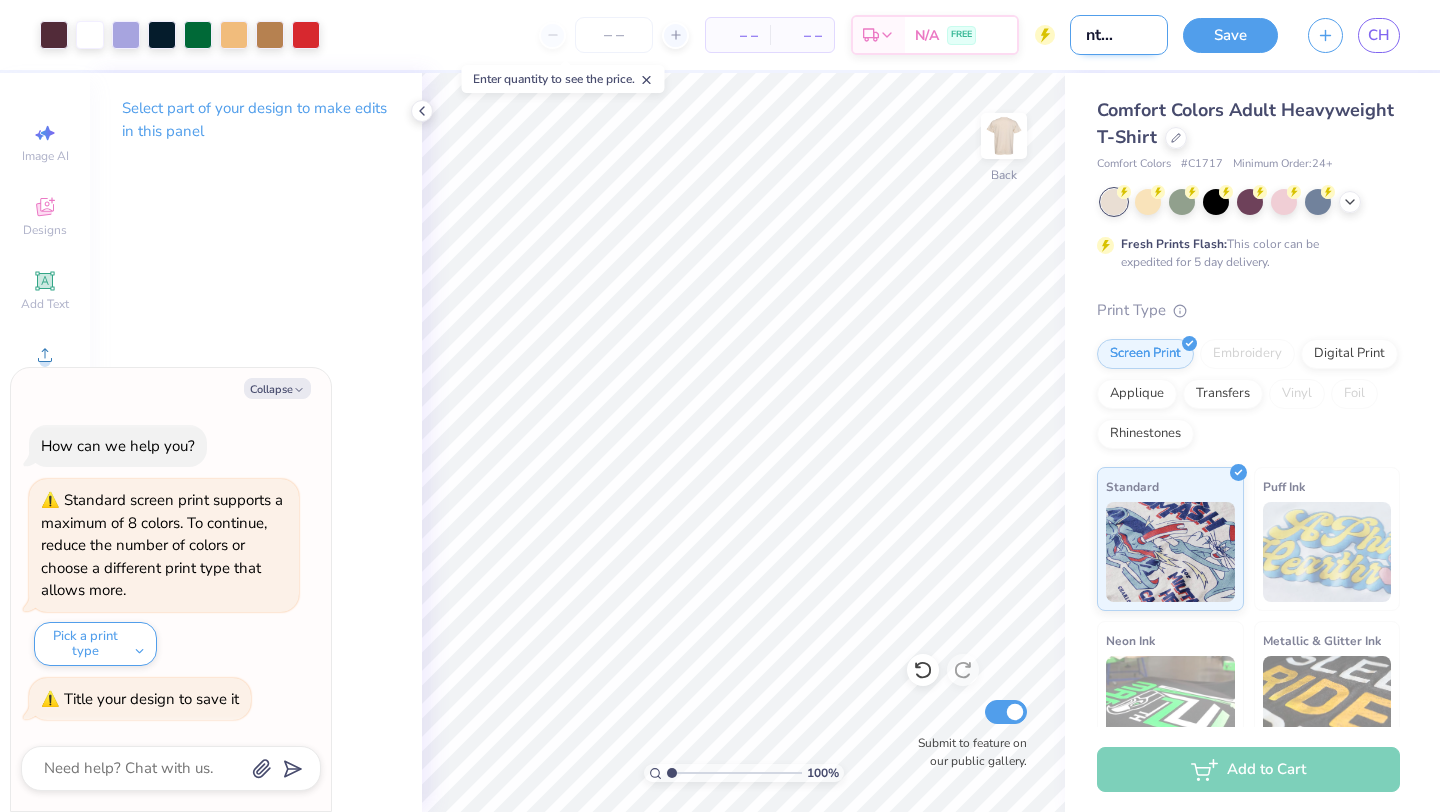 type on "Parents weeke" 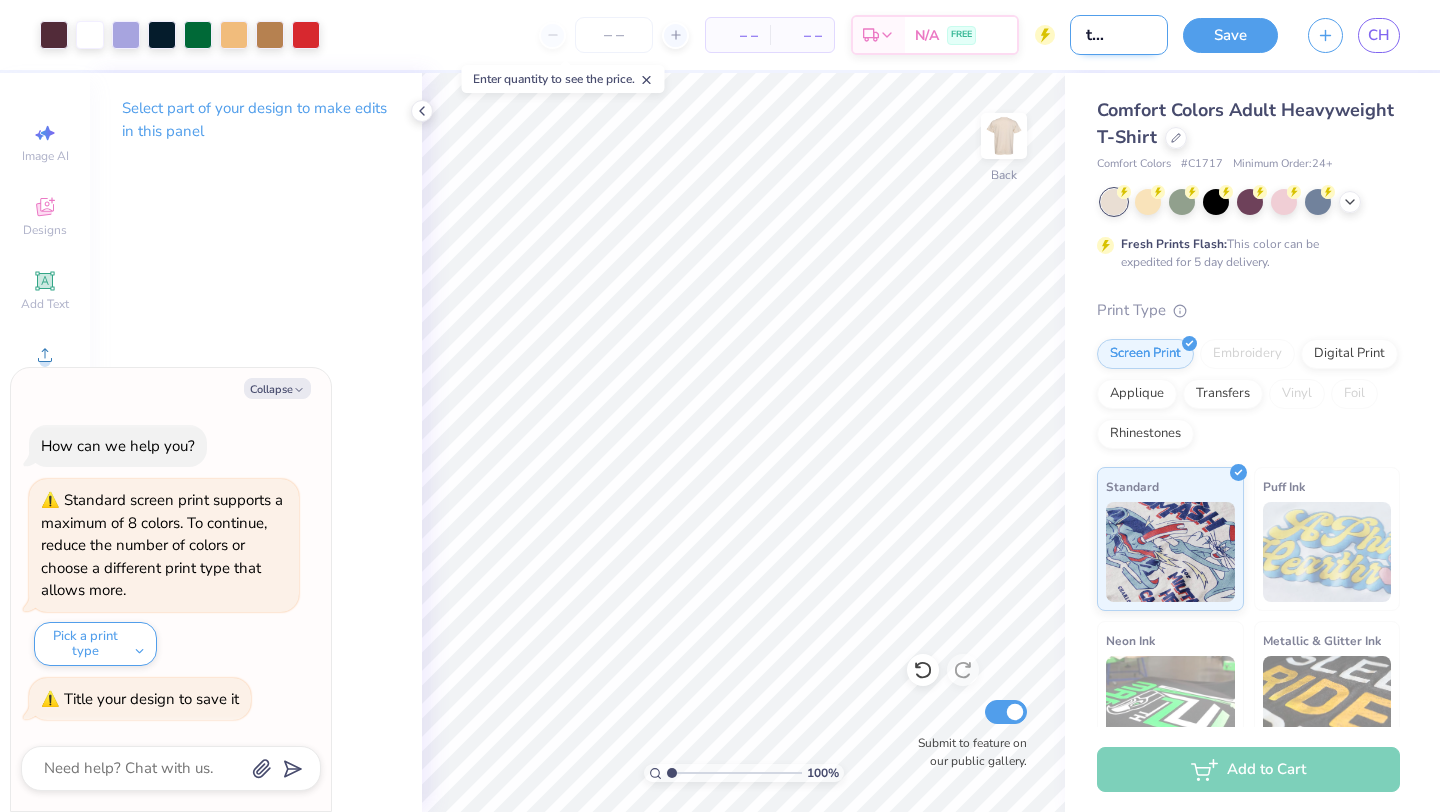 type on "Parents weeken" 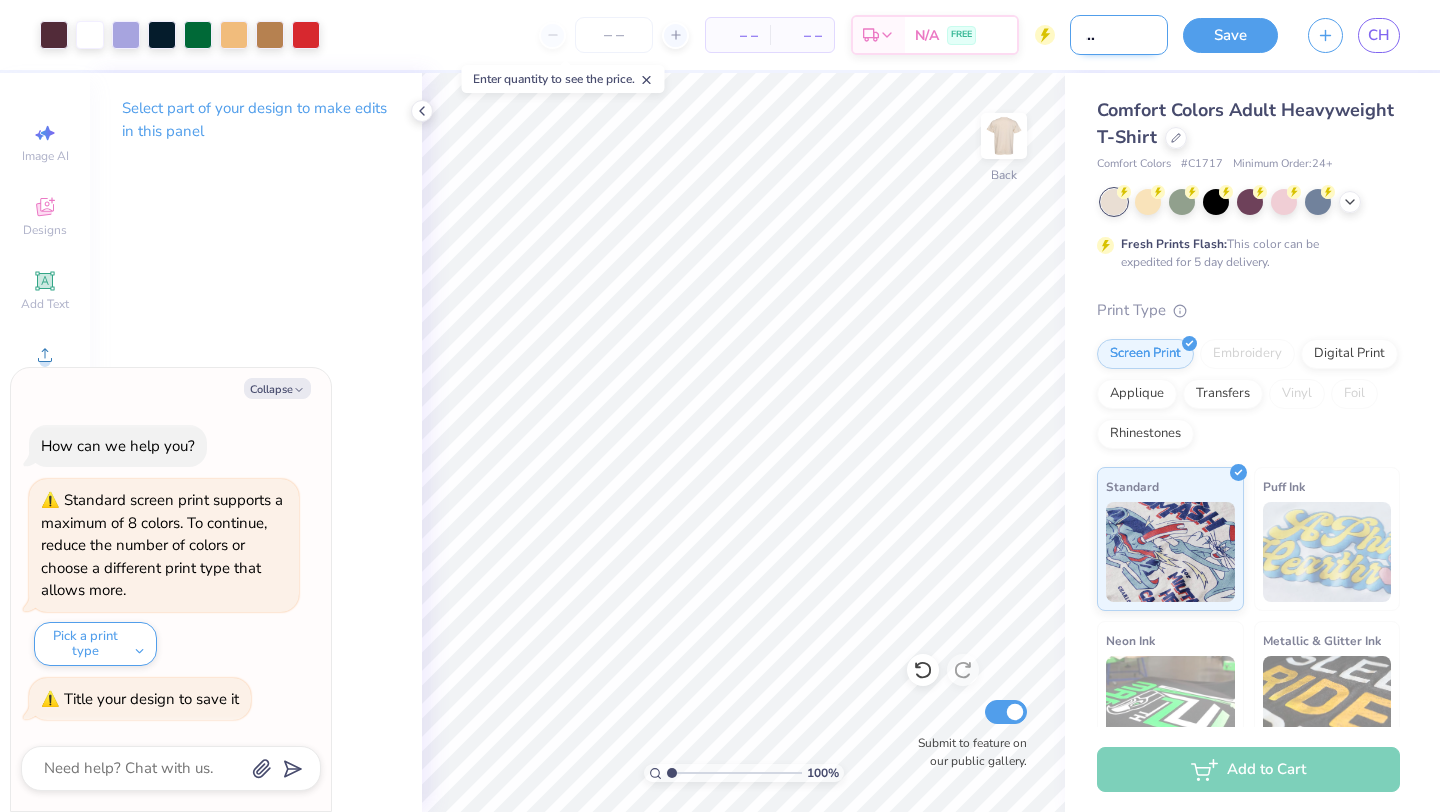 type on "Parents weekens" 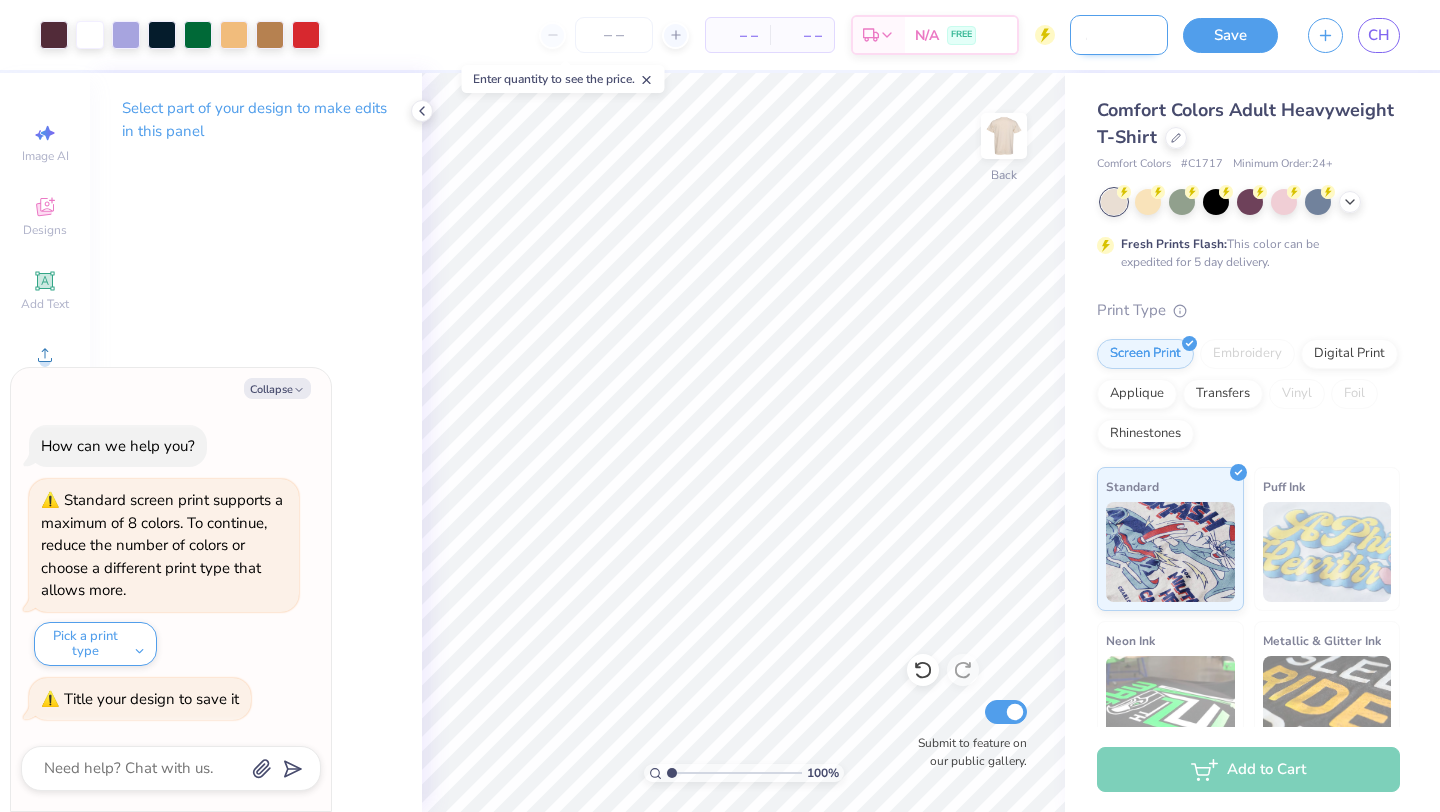type on "Parents weeken" 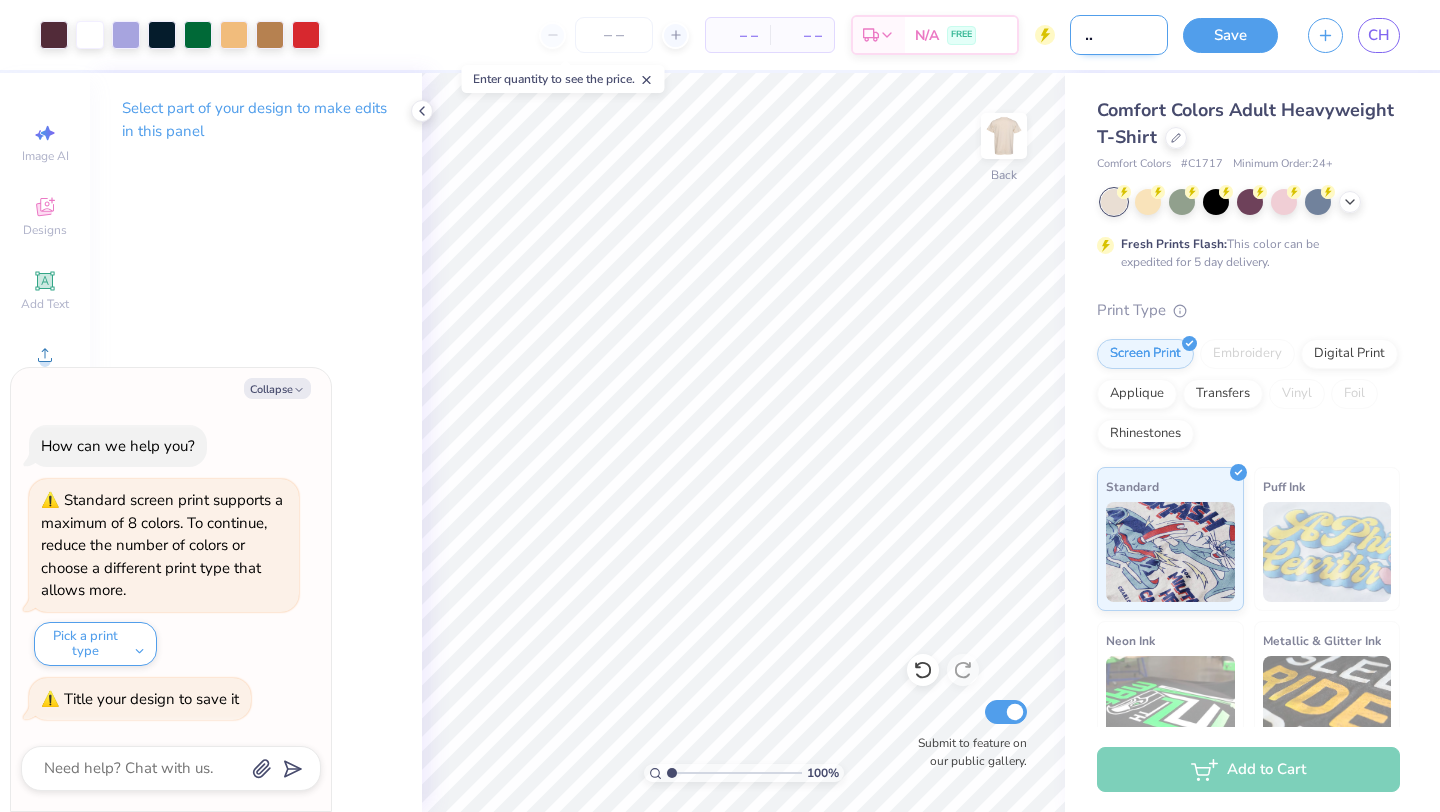 type on "Parents weekend" 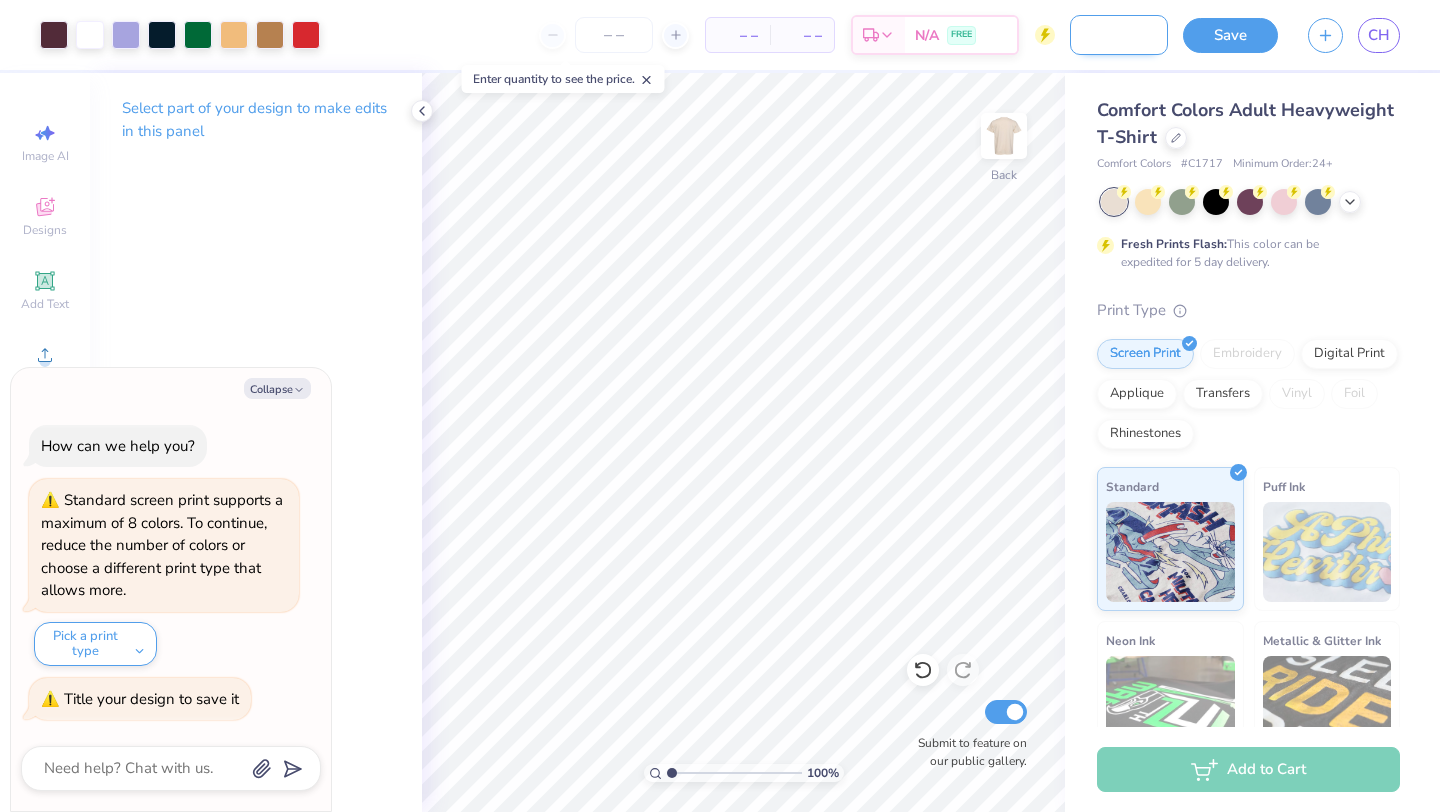 type on "Parents weekend" 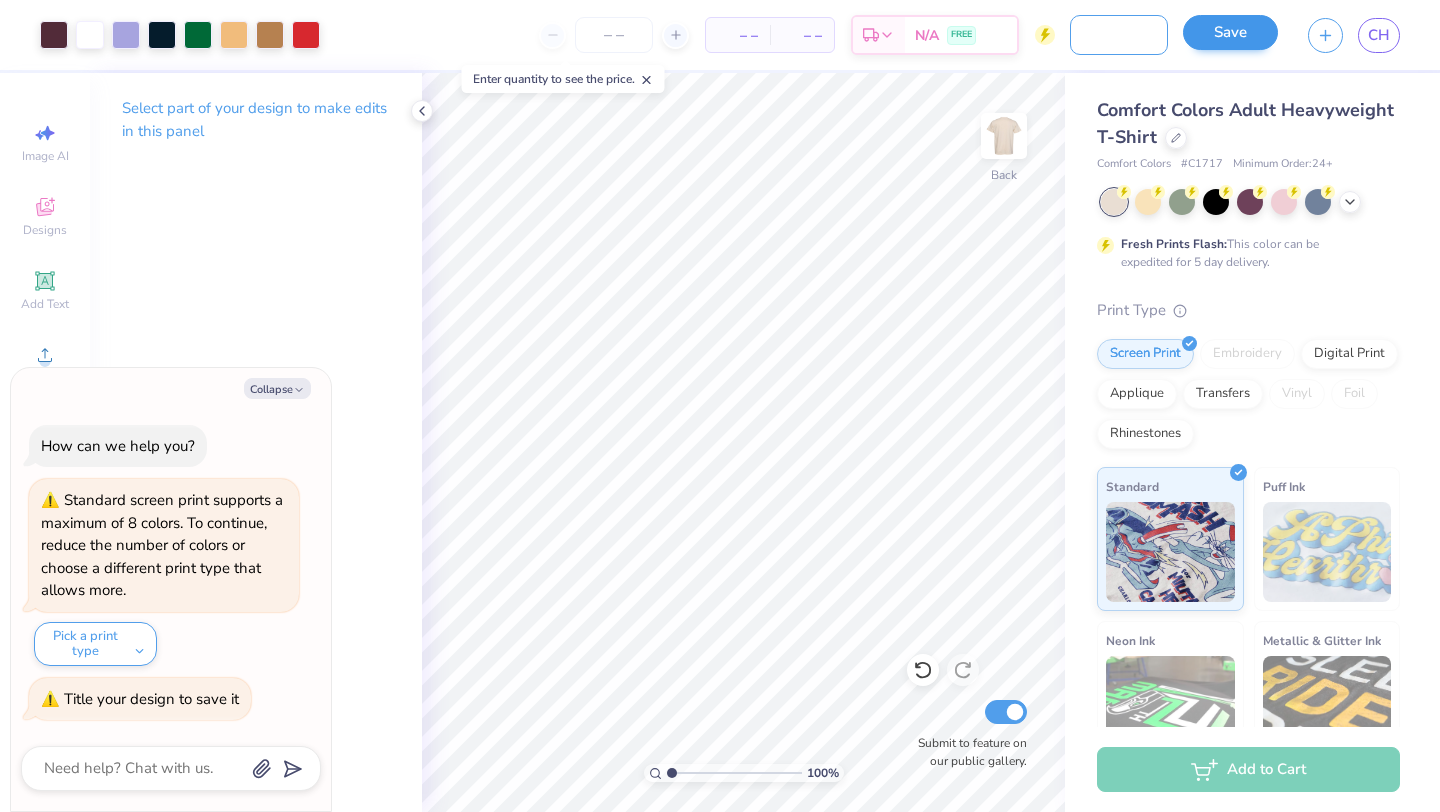 type on "Parents weekend #5" 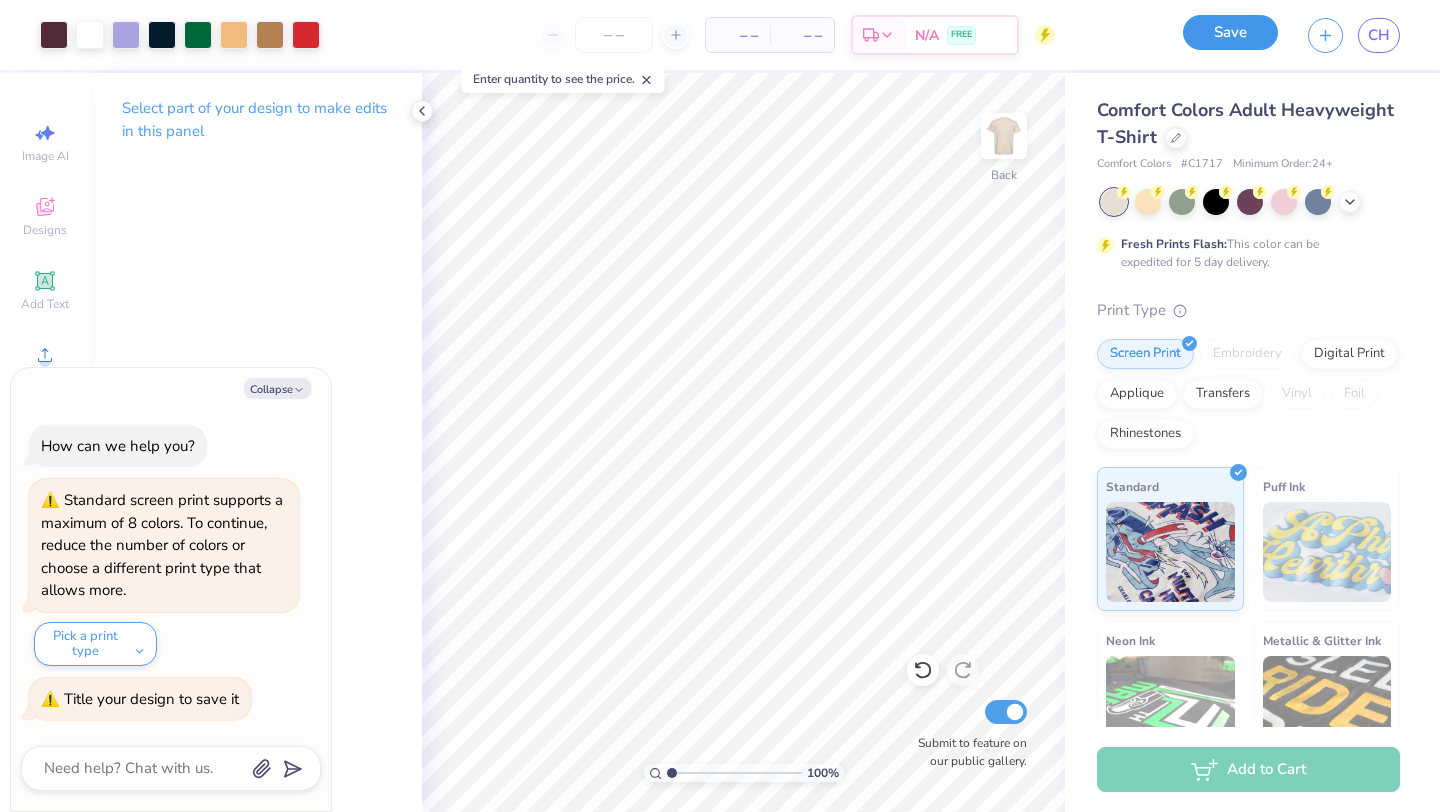 scroll, scrollTop: 0, scrollLeft: 0, axis: both 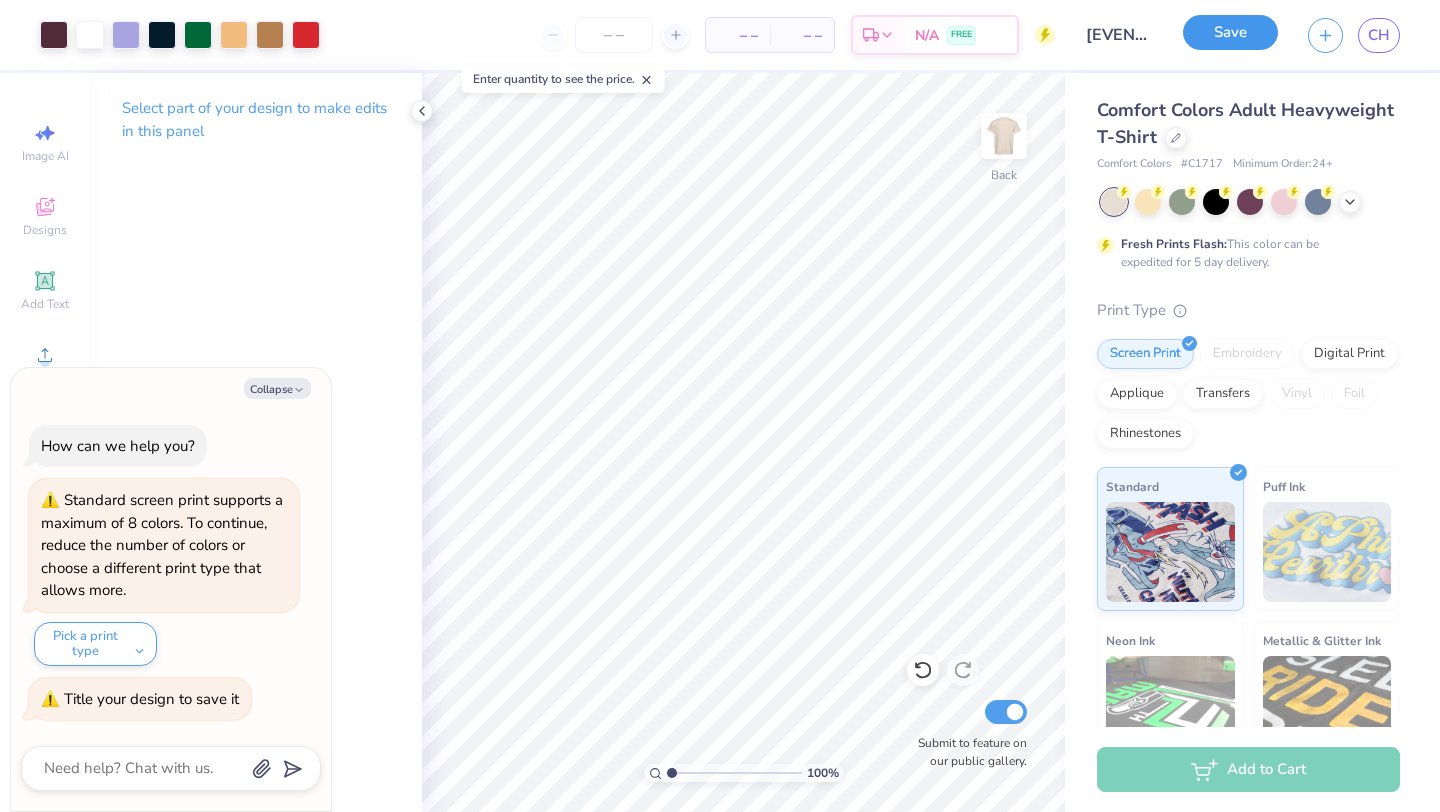 click on "Save" at bounding box center (1230, 32) 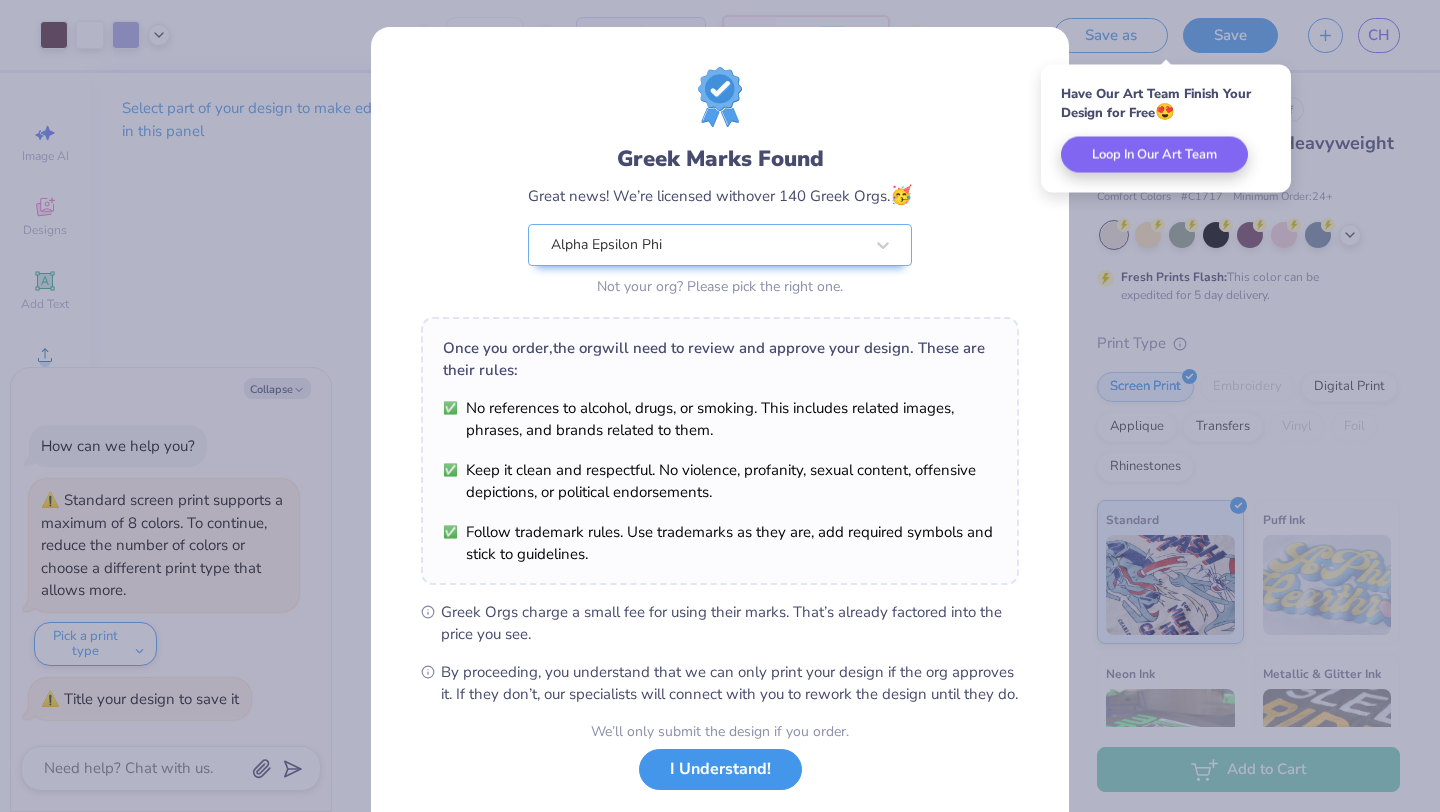 click on "I Understand!" at bounding box center (720, 769) 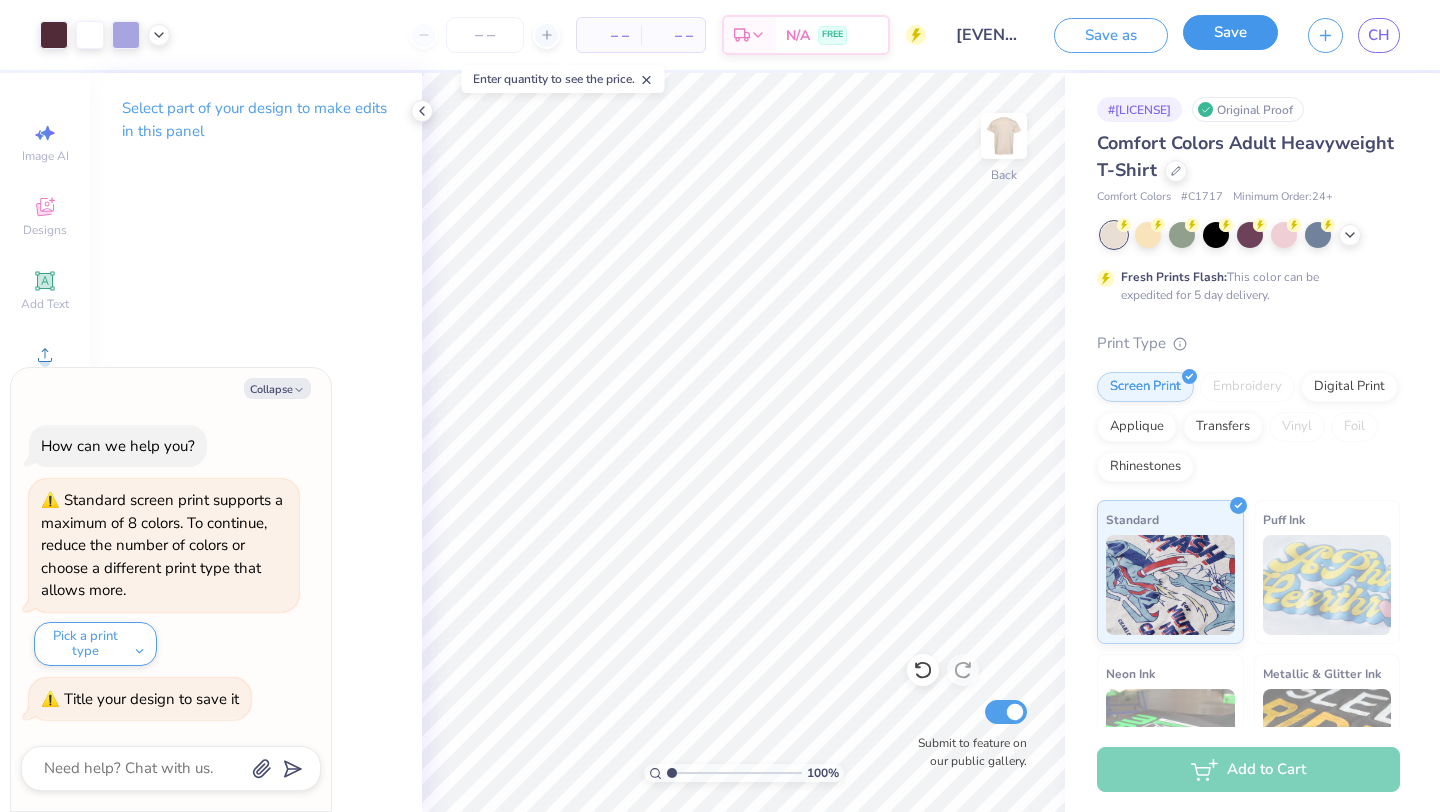 click on "Save" at bounding box center [1230, 32] 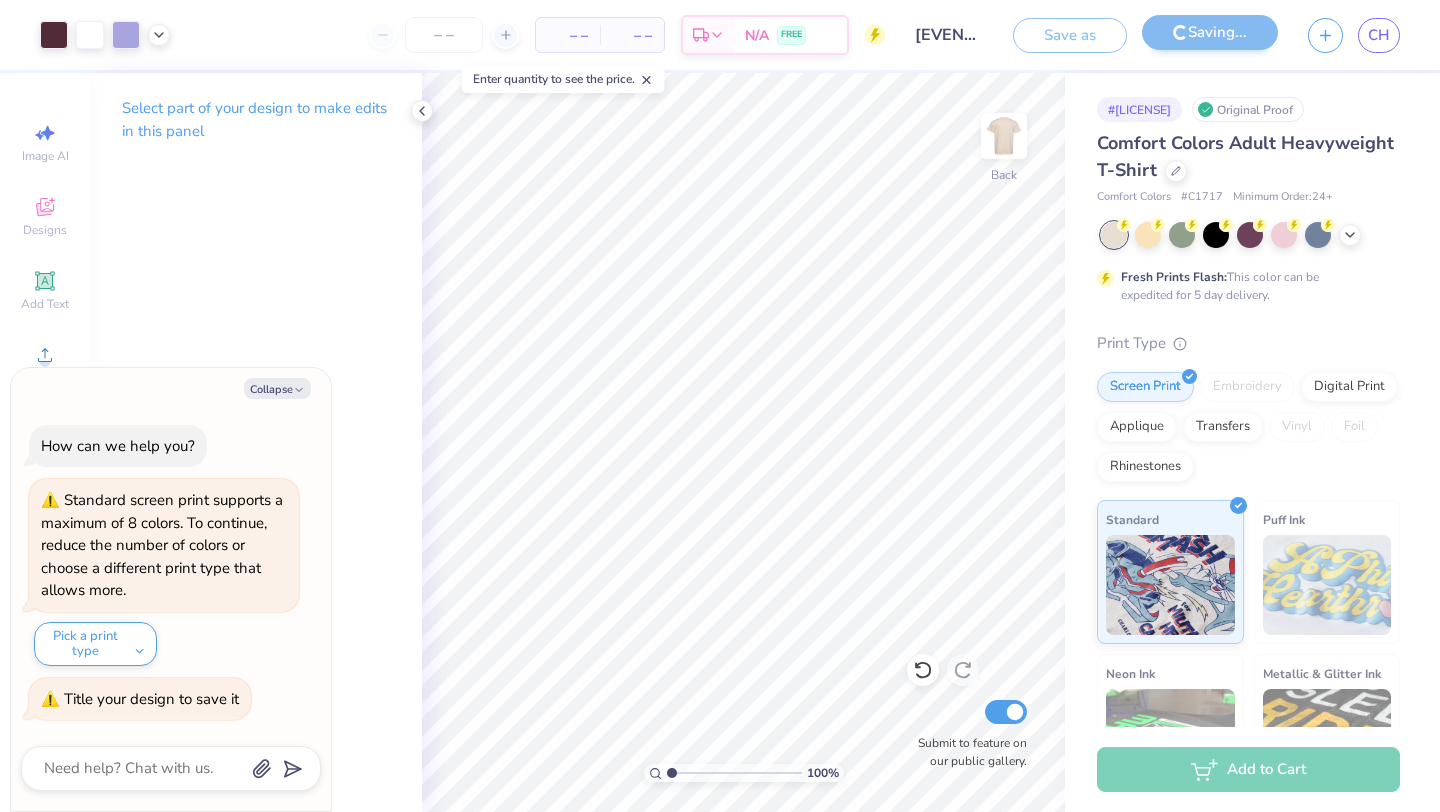 type on "x" 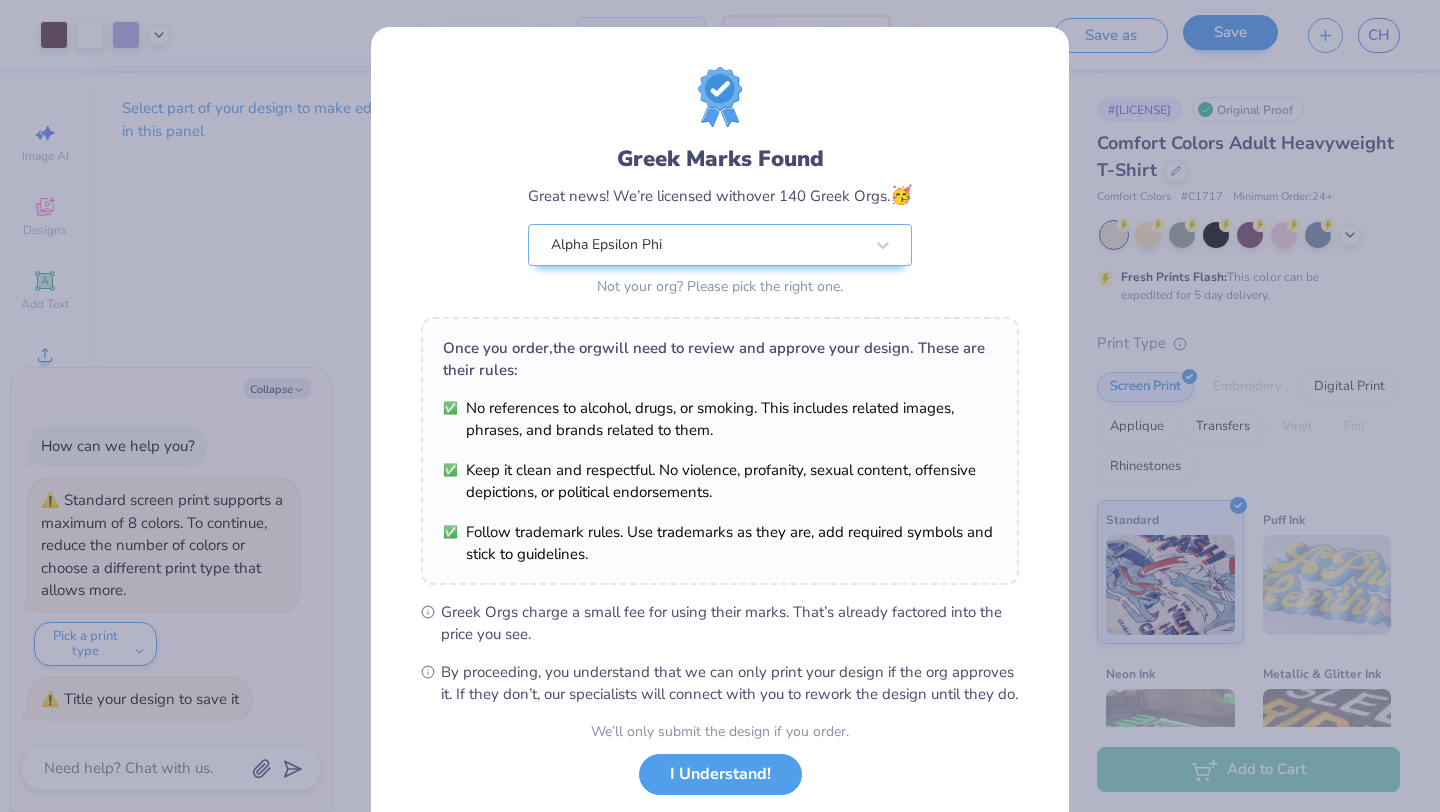 click on "Greek Marks Found Great news! We’re licensed with  over 140 Greek Orgs. 🥳 Alpha Epsilon Phi Not your org? Please pick the right one. Once you order,  the org  will need to review and approve your design. These are their rules: No references to alcohol, drugs, or smoking. This includes related images, phrases, and brands related to them. Keep it clean and respectful. No violence, profanity, sexual content, offensive depictions, or political endorsements. Follow trademark rules. Use trademarks as they are, add required symbols and stick to guidelines. Greek Orgs charge a small fee for using their marks. That’s already factored into the price you see. By proceeding, you understand that we can only print your design if the org approves it. If they don’t, our specialists will connect with you to rework the design until they do. We’ll only submit the design if you order. I Understand! No  Greek  marks in your design?" at bounding box center [720, 406] 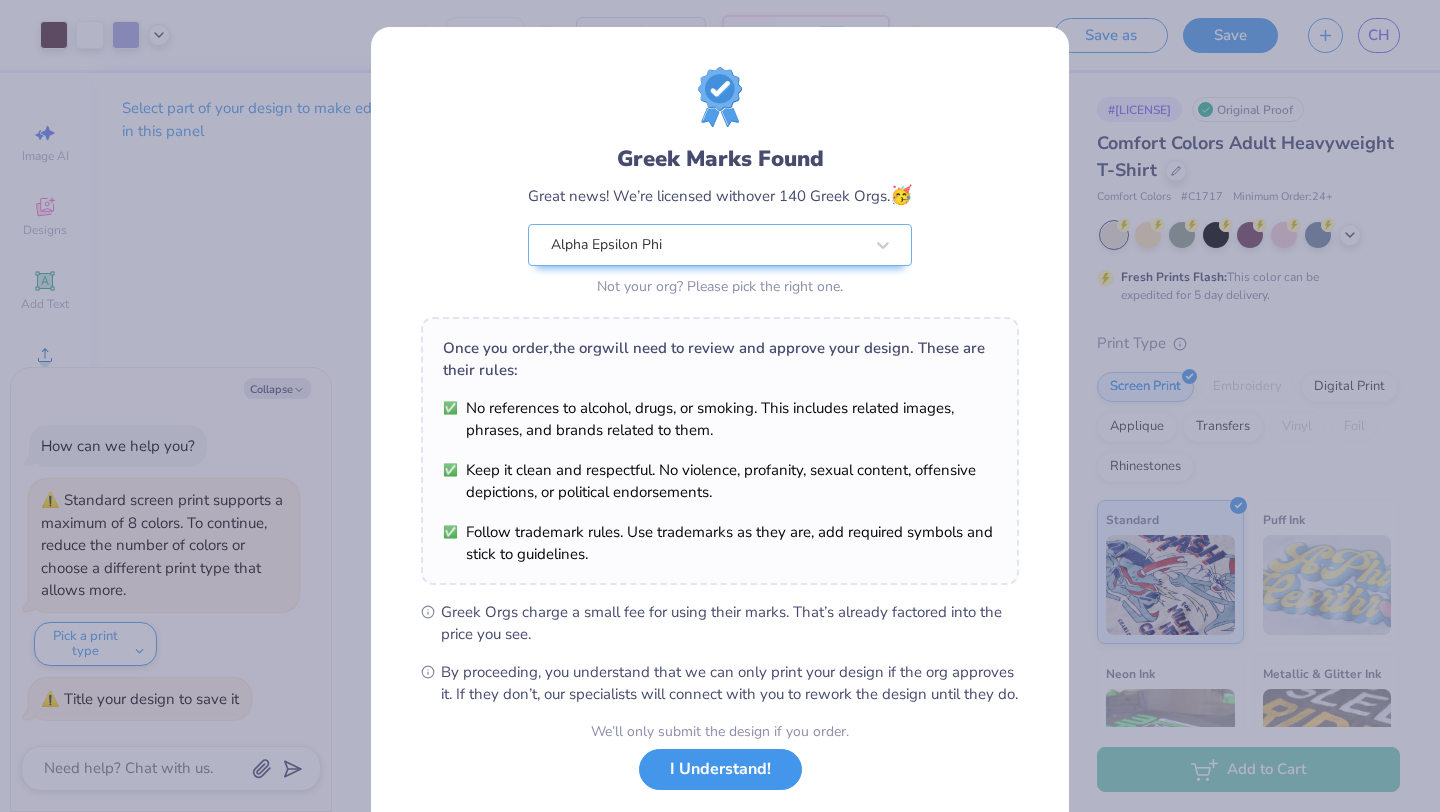 click on "I Understand!" at bounding box center (720, 769) 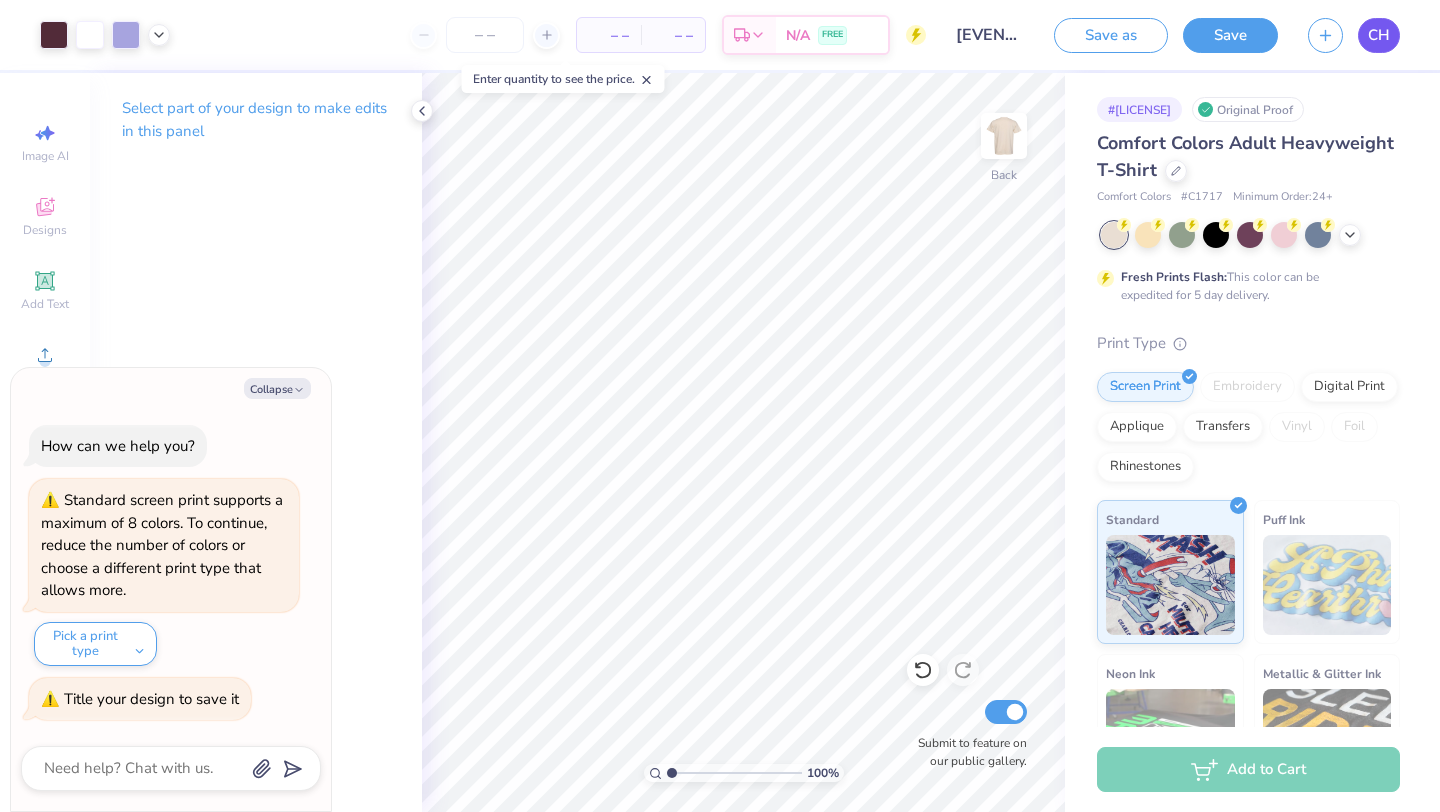 click on "CH" at bounding box center [1379, 35] 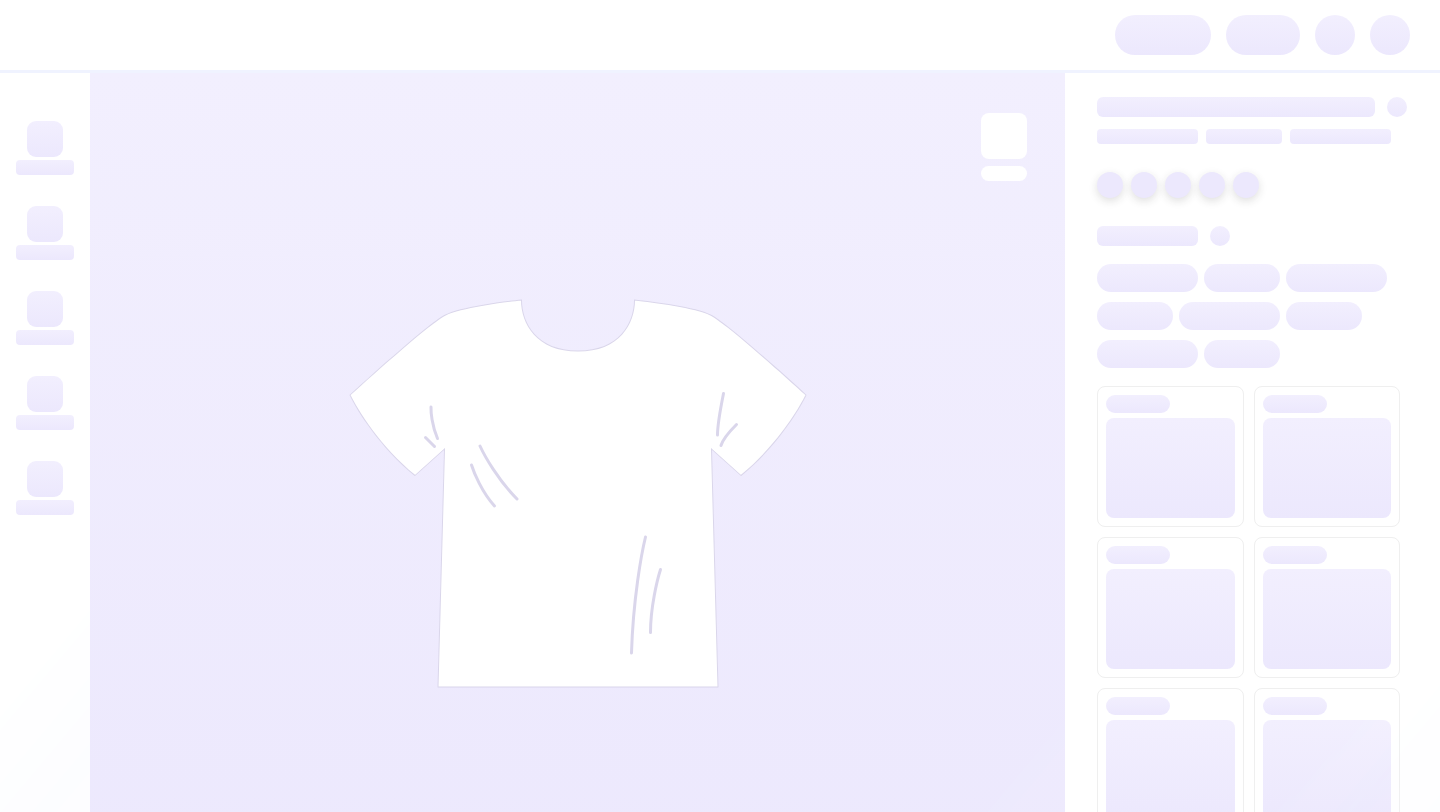scroll, scrollTop: 0, scrollLeft: 0, axis: both 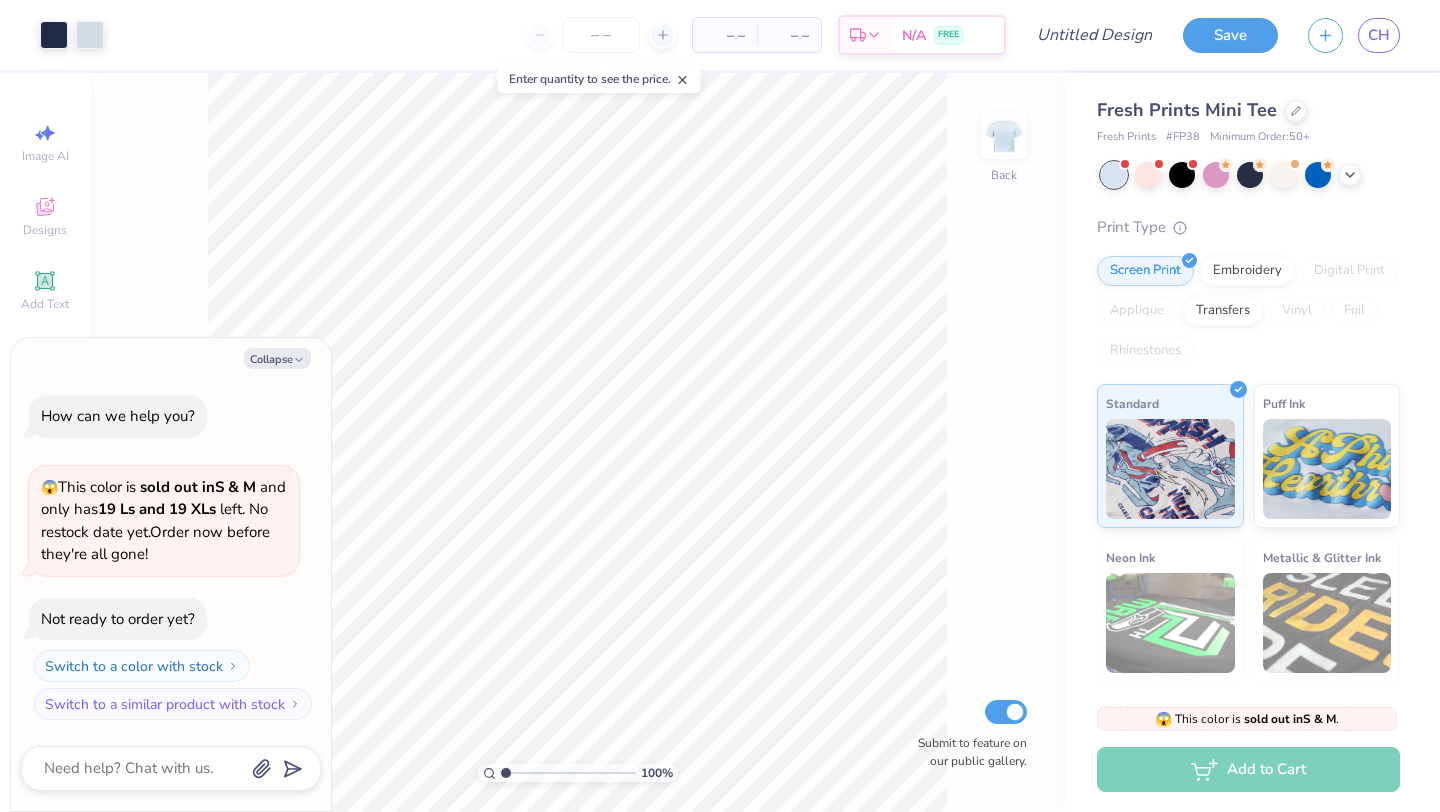 click on "Fresh Prints Mini Tee Fresh Prints # FP38 Minimum Order:  50 +" at bounding box center (1248, 121) 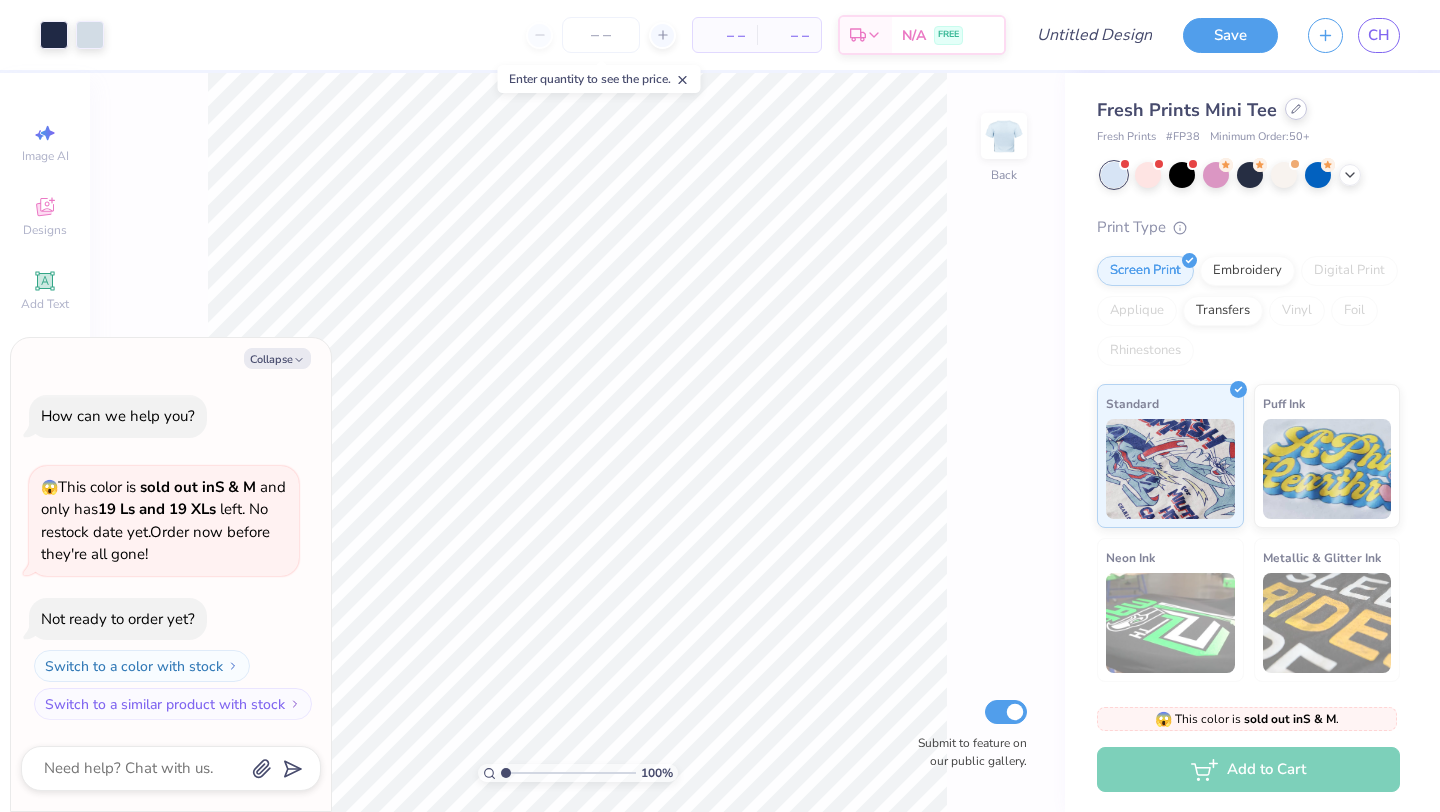 click 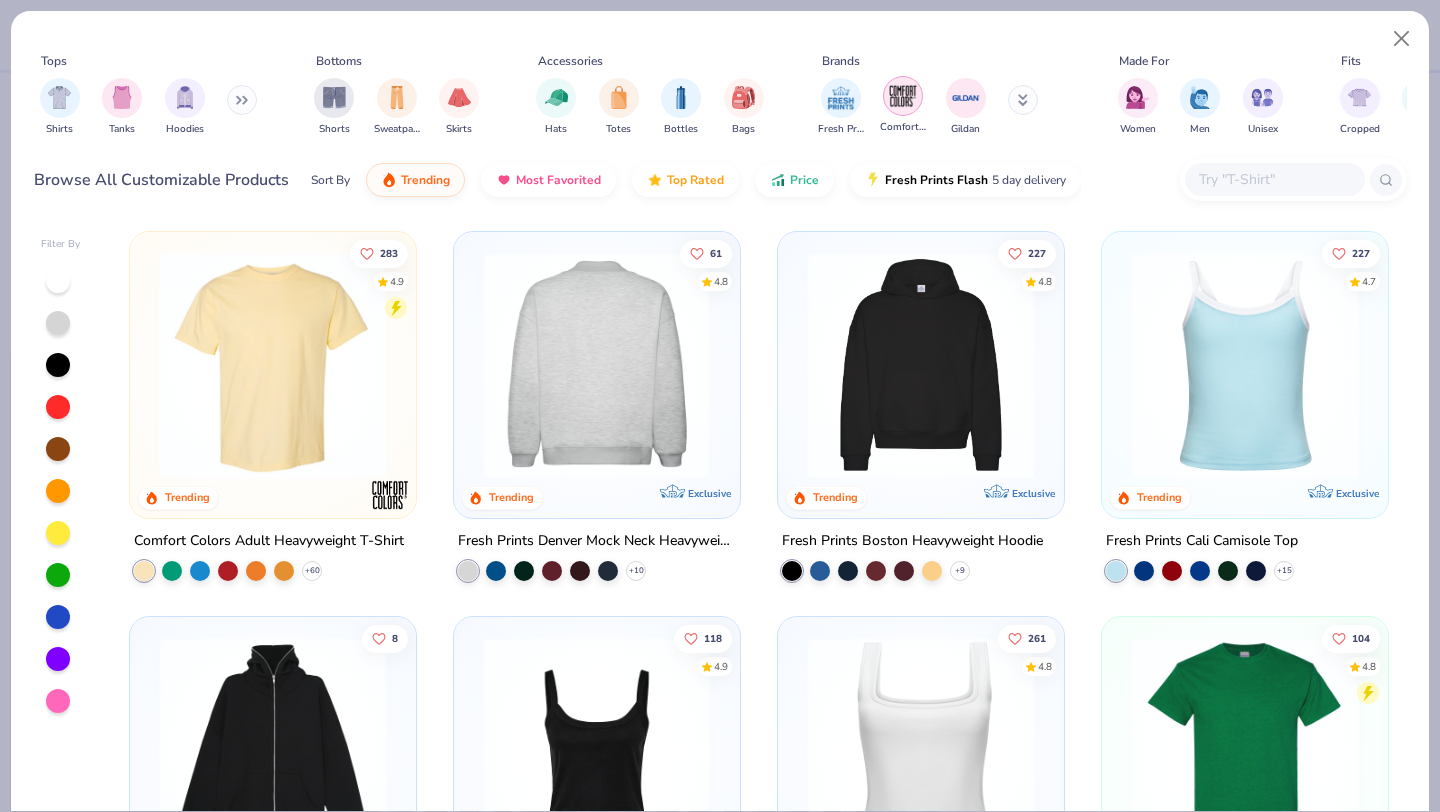 scroll, scrollTop: 55, scrollLeft: 0, axis: vertical 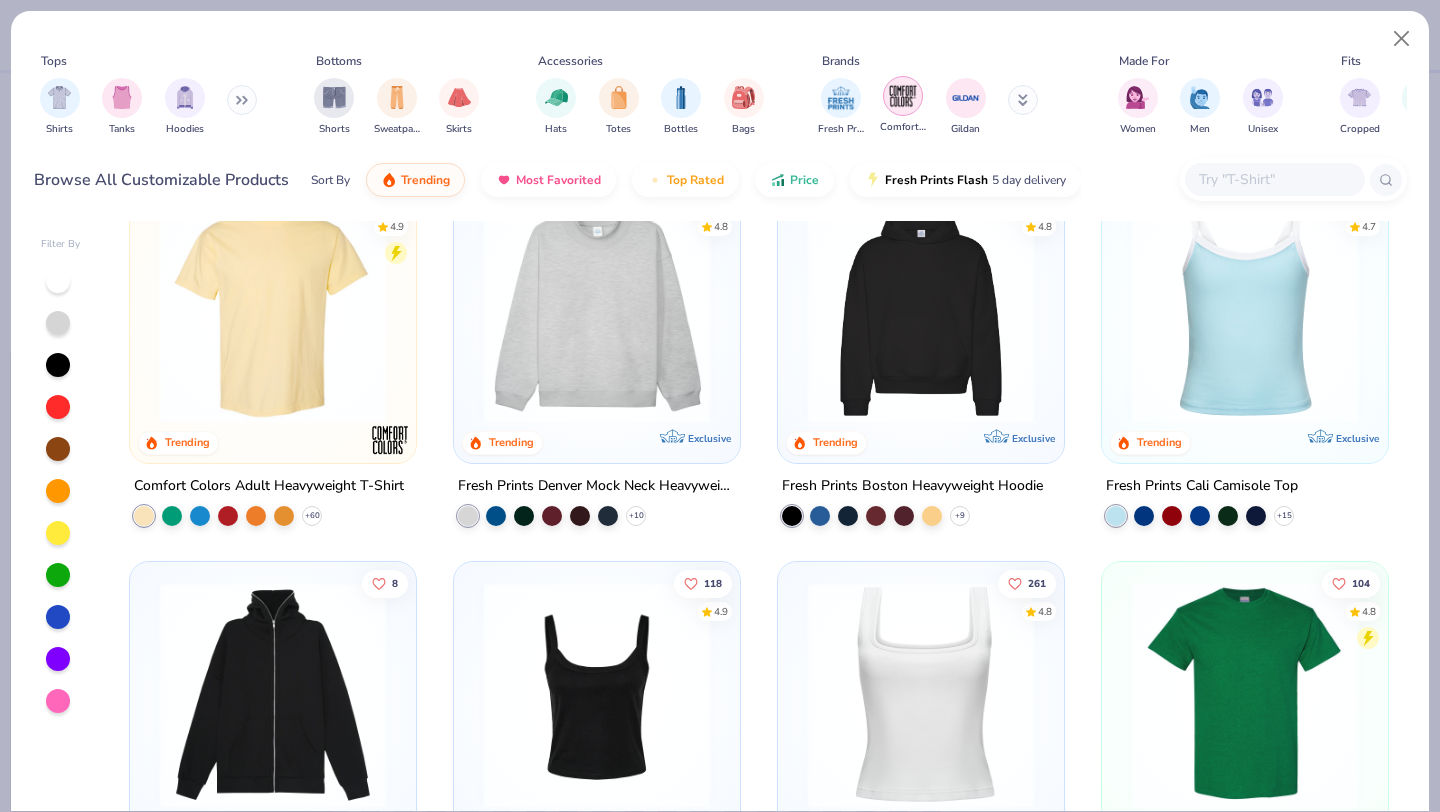 click at bounding box center (903, 96) 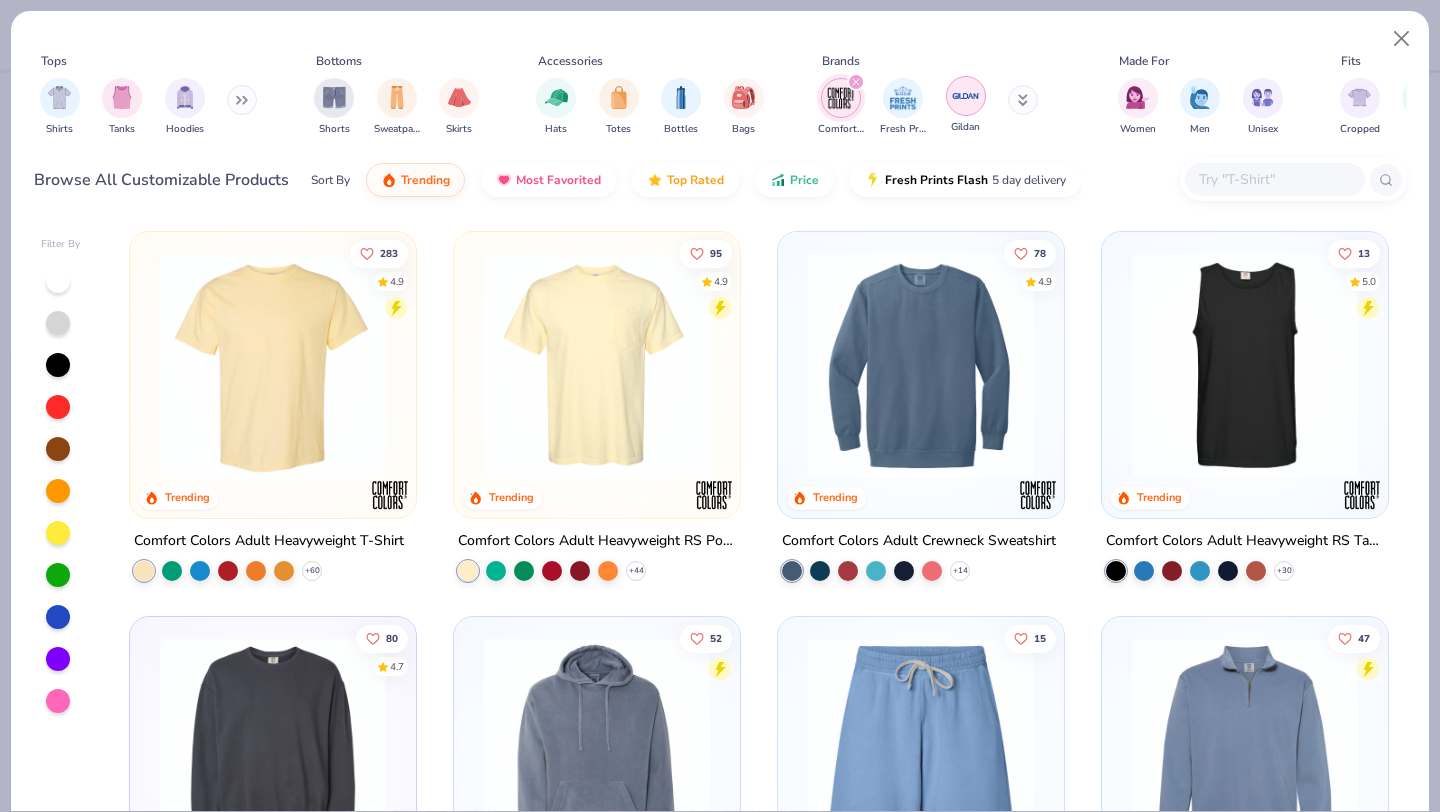 click at bounding box center (966, 96) 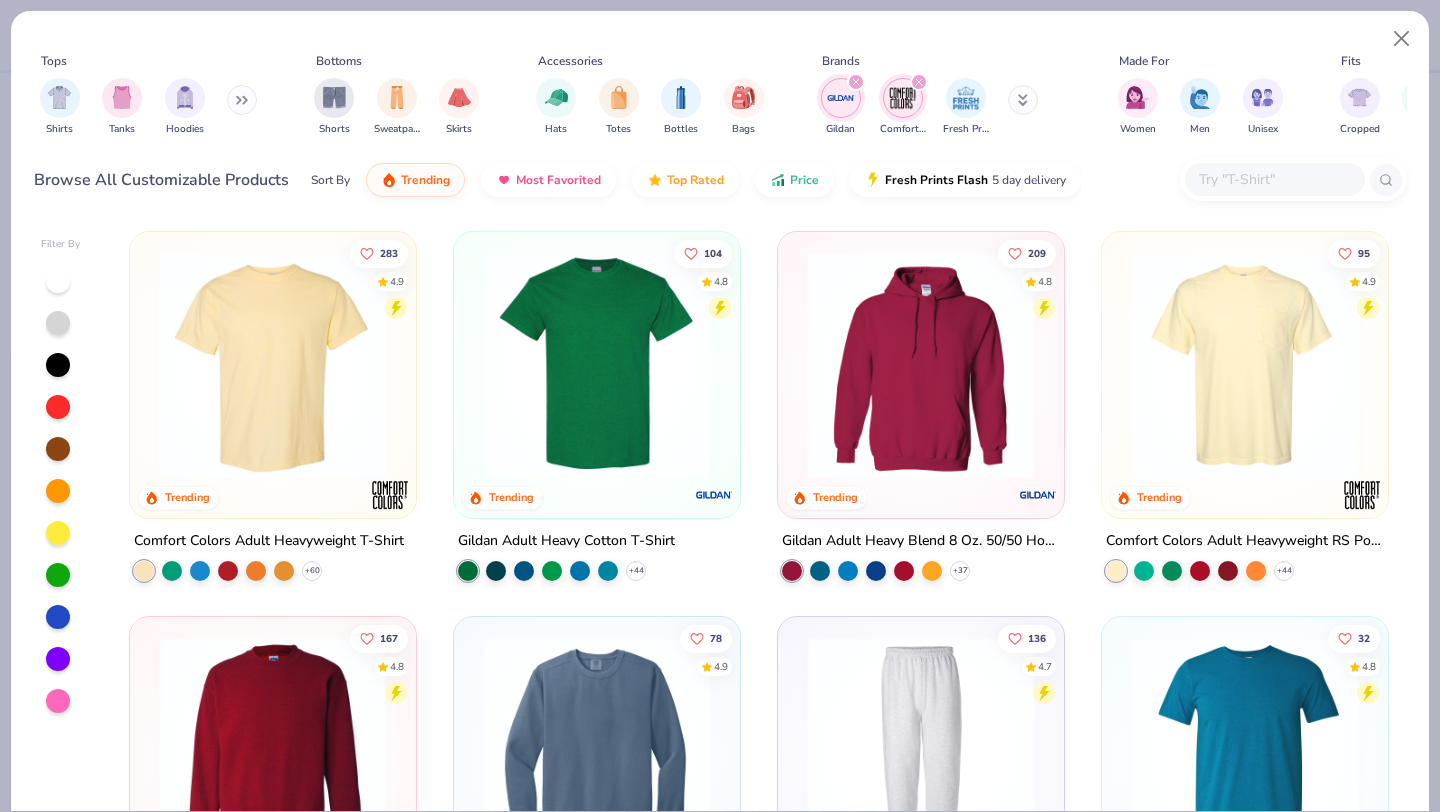 click at bounding box center (273, 365) 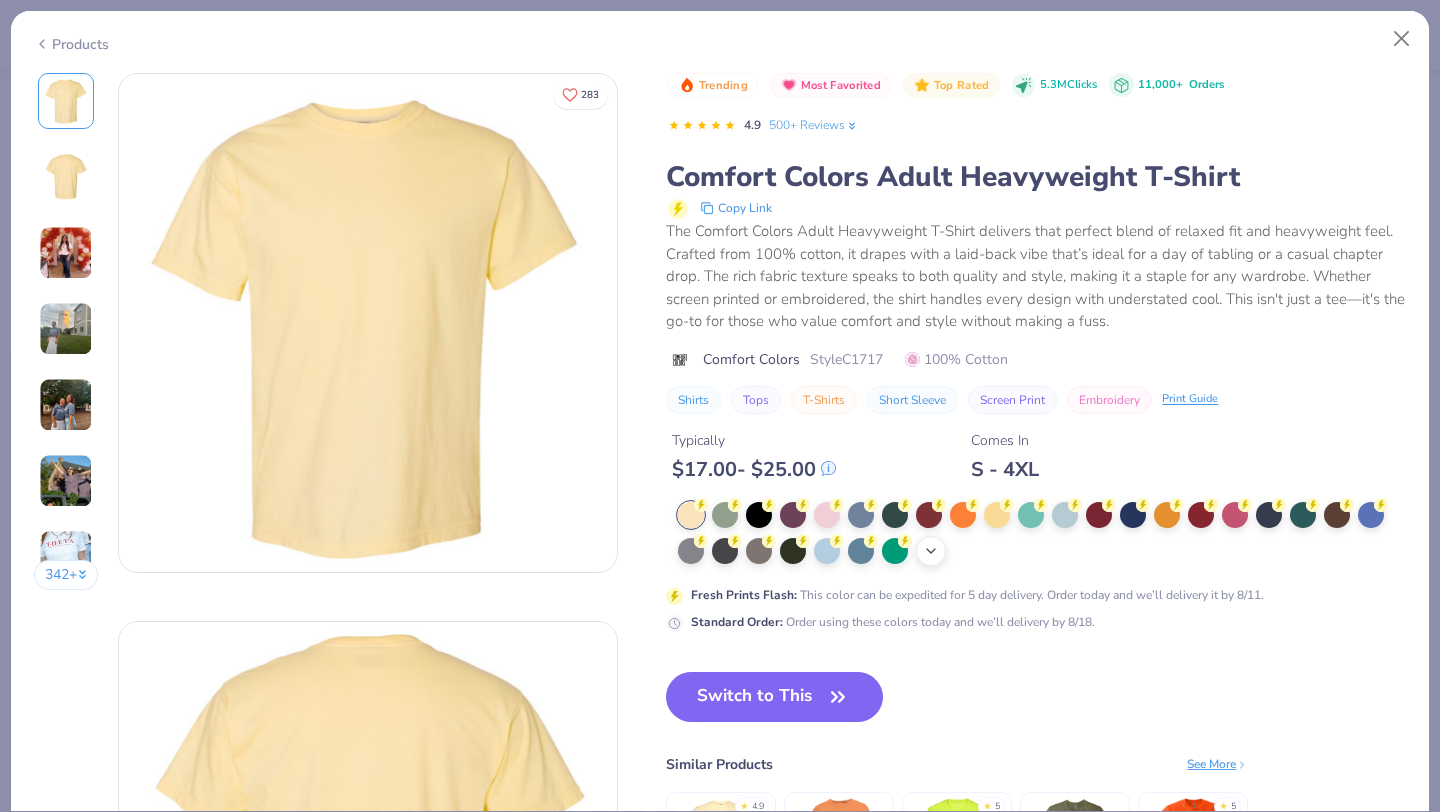 click 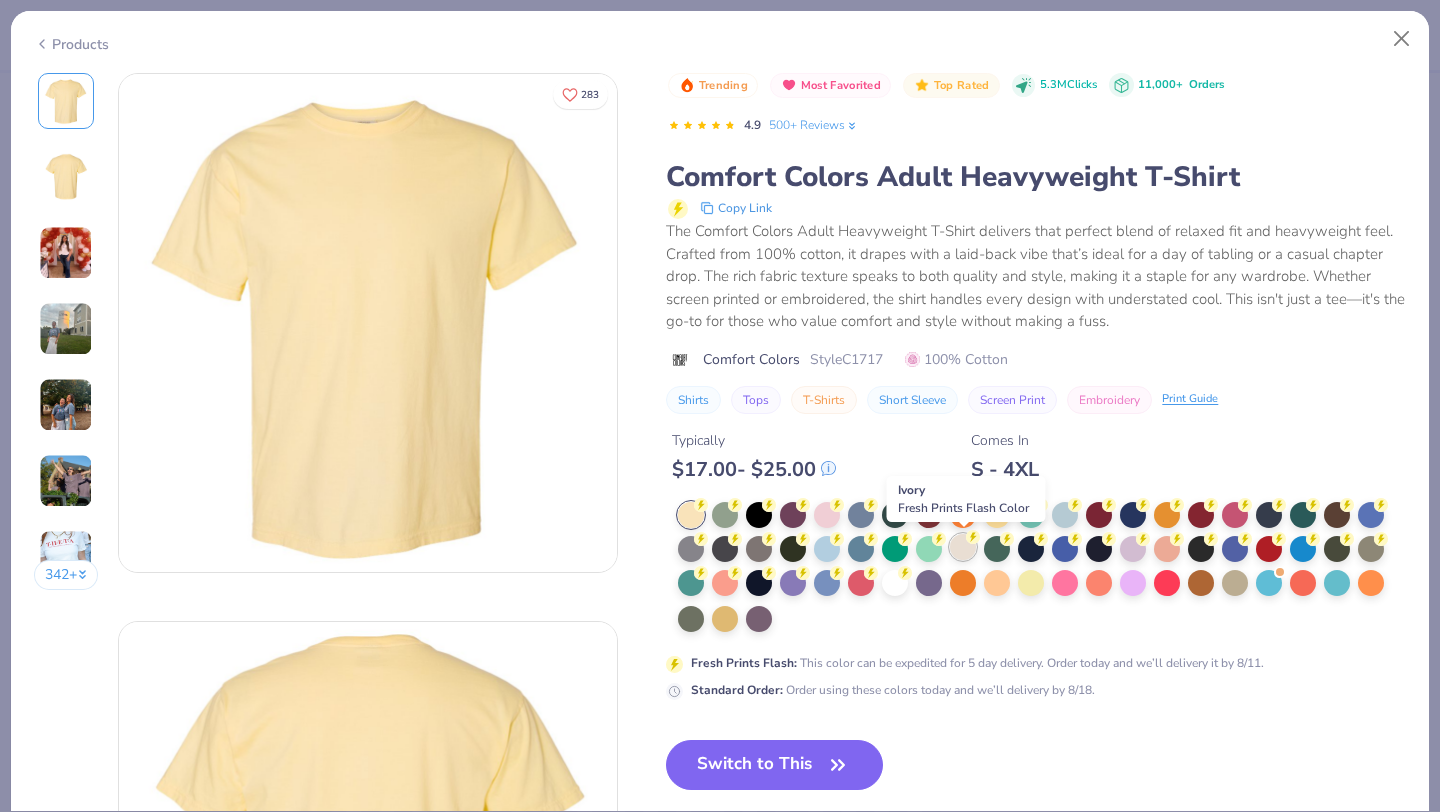 click at bounding box center [963, 547] 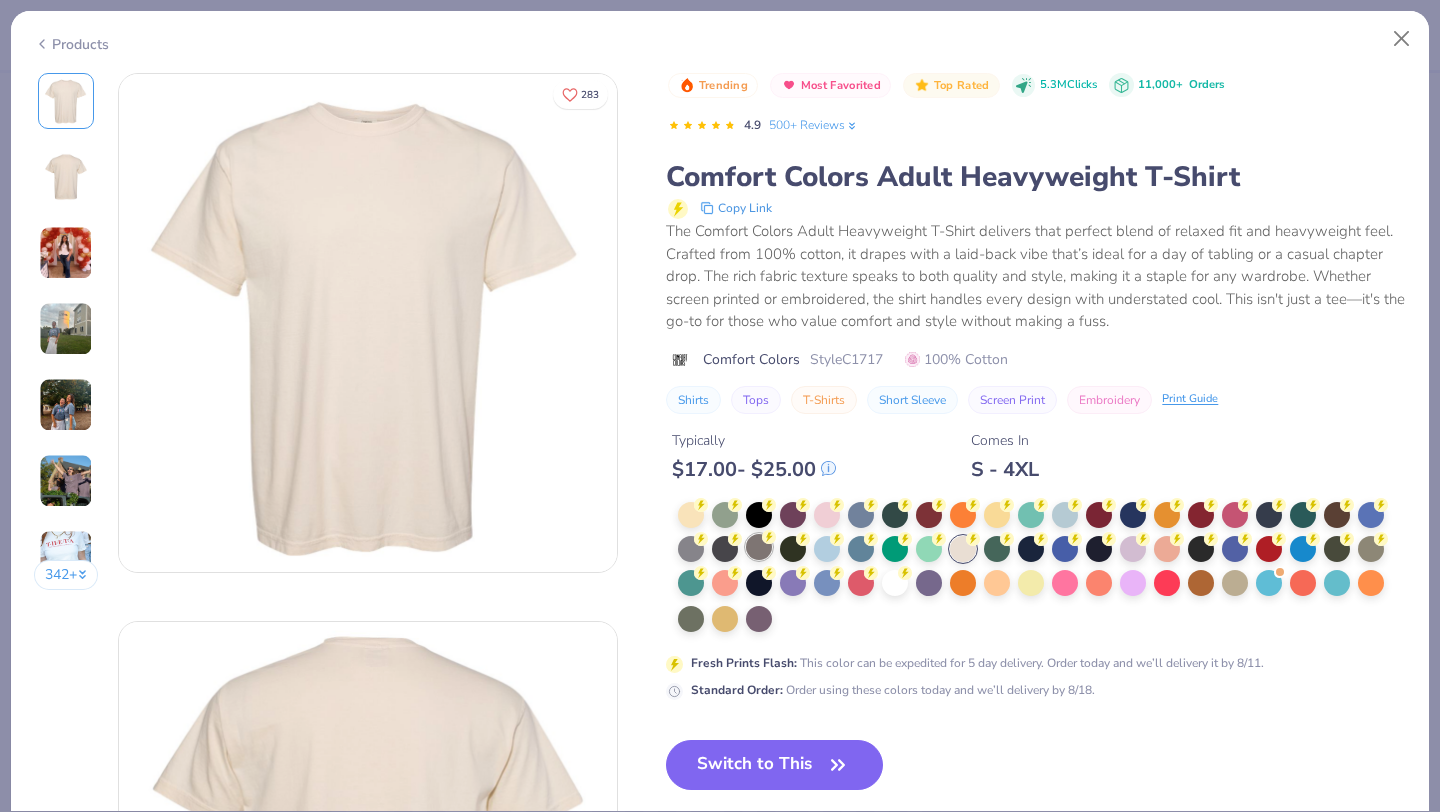 click at bounding box center [759, 547] 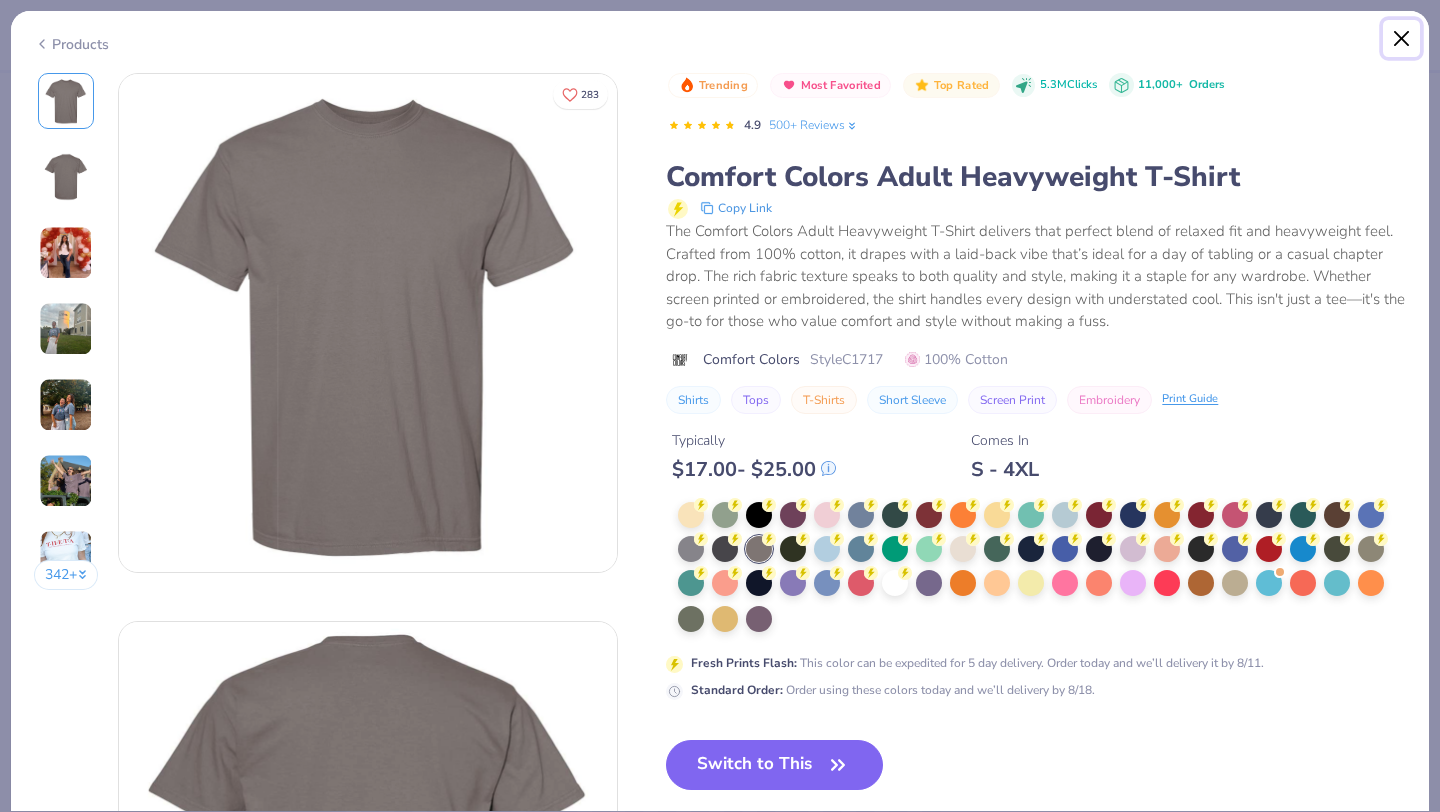 click at bounding box center [1402, 39] 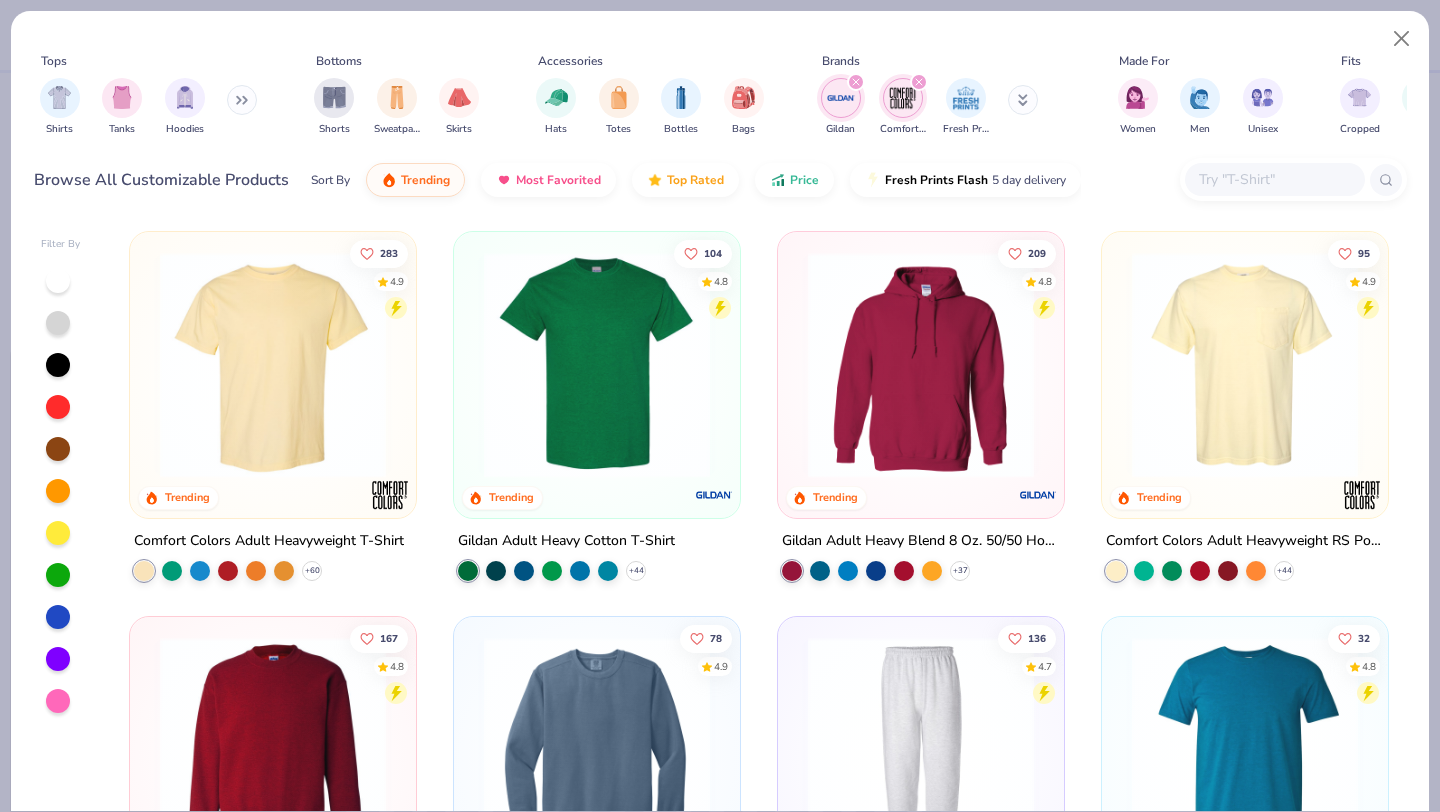 click at bounding box center [919, 82] 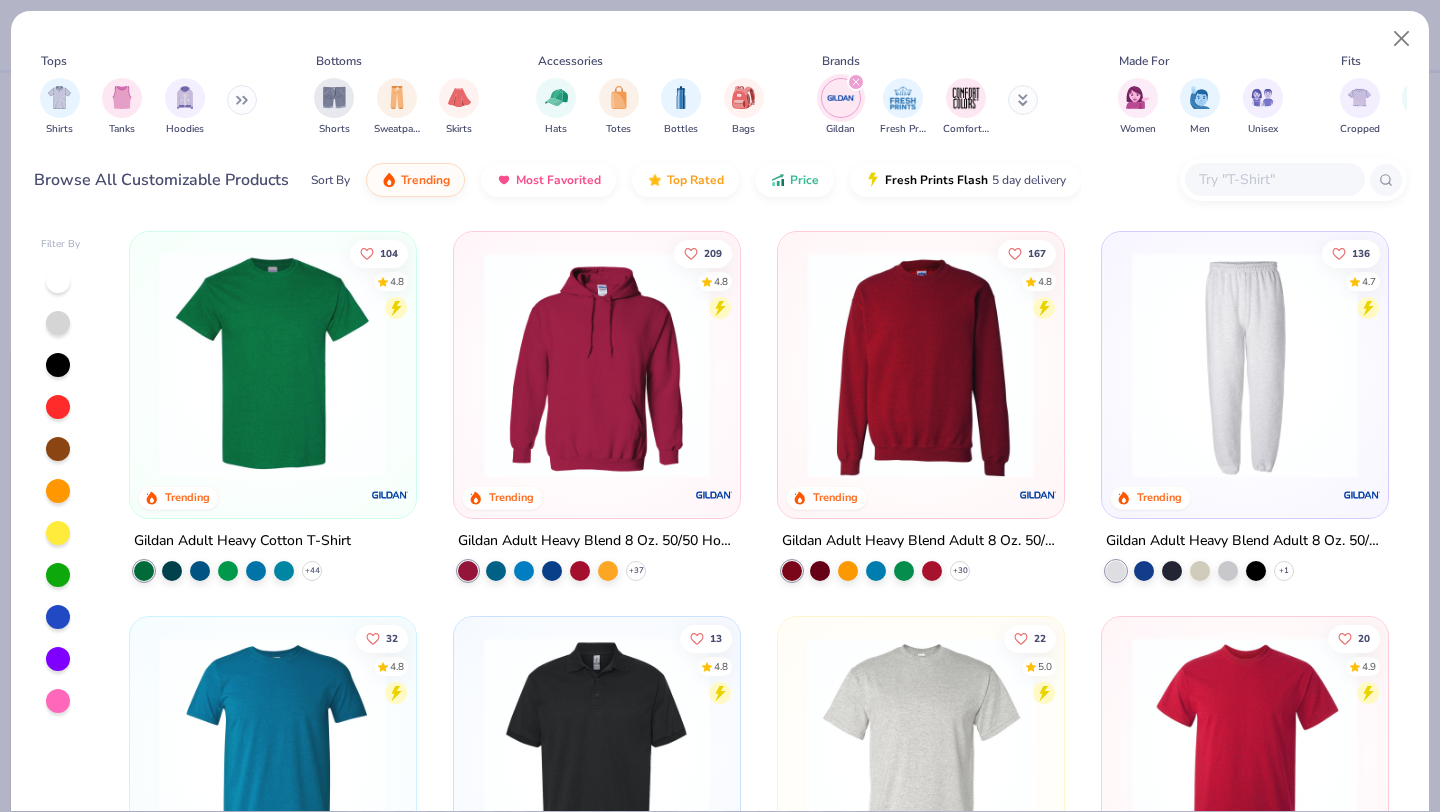 click at bounding box center (273, 365) 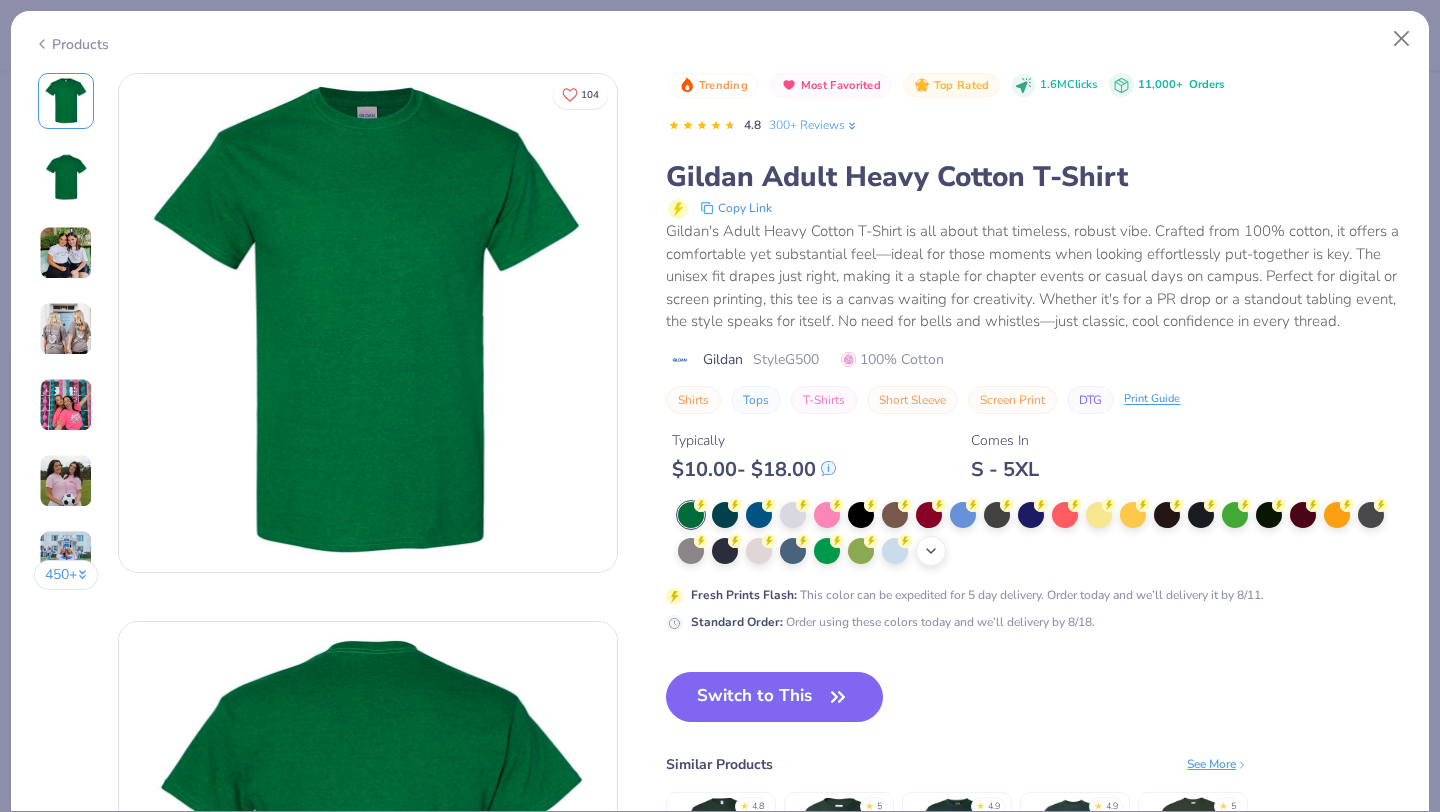 click 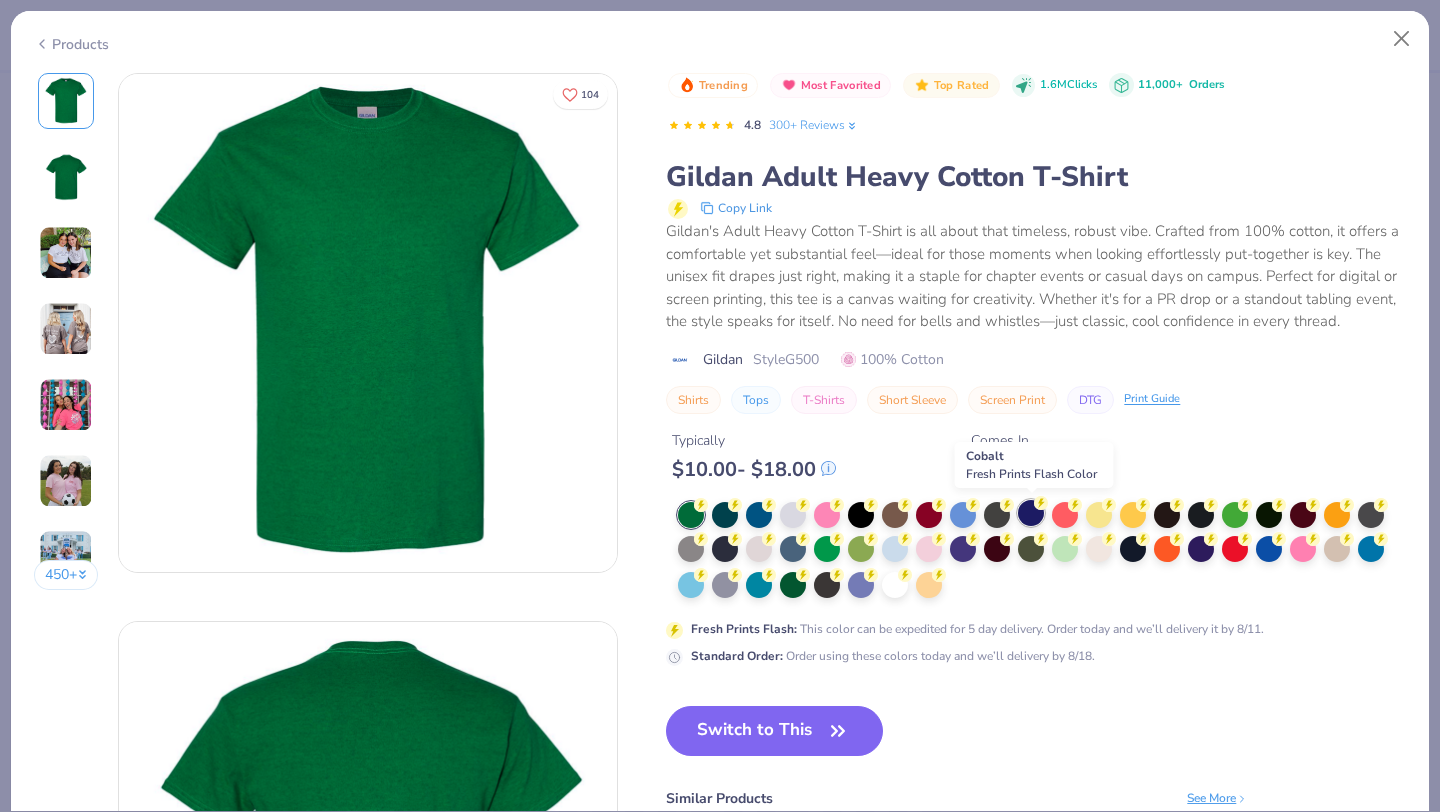 click at bounding box center [1031, 513] 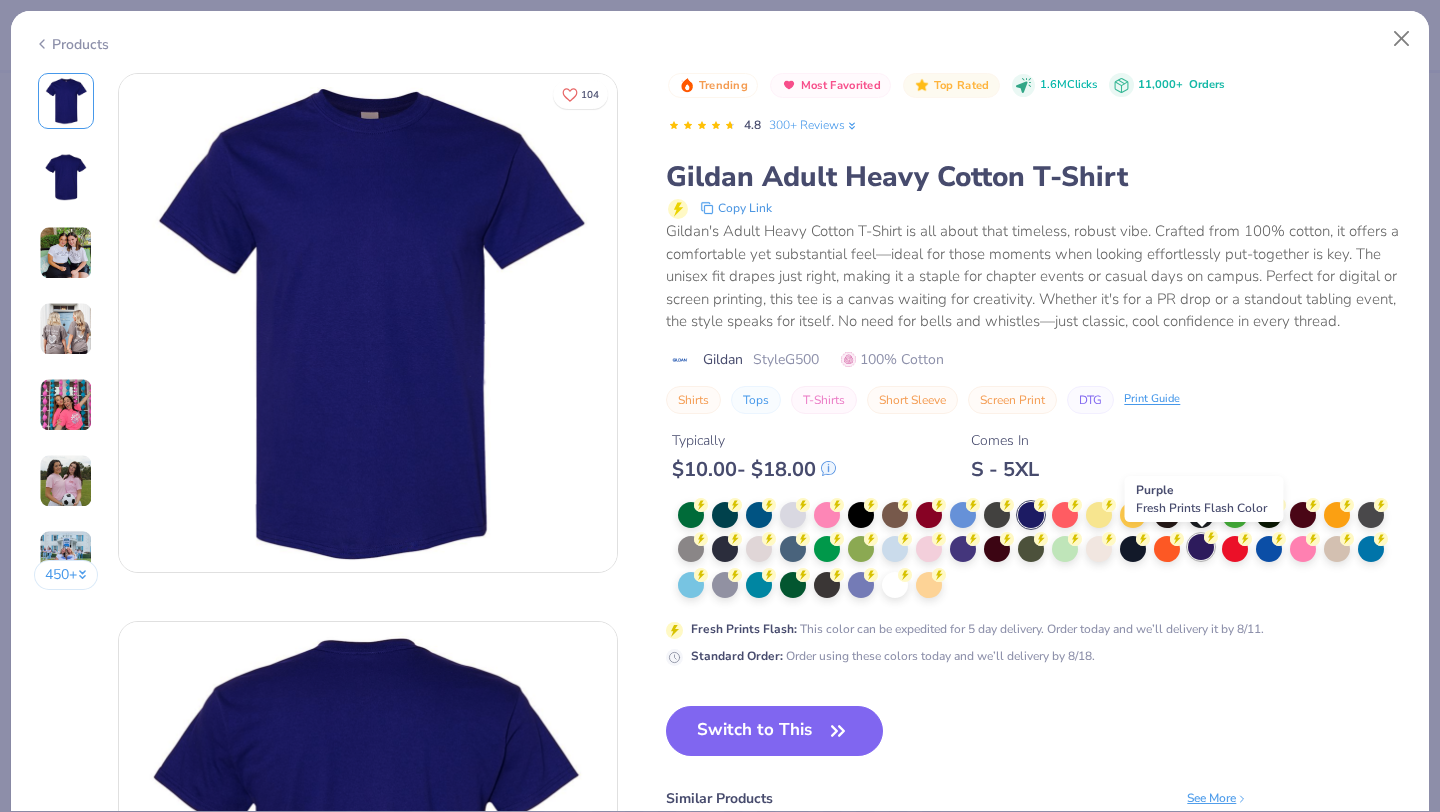 click at bounding box center [1201, 547] 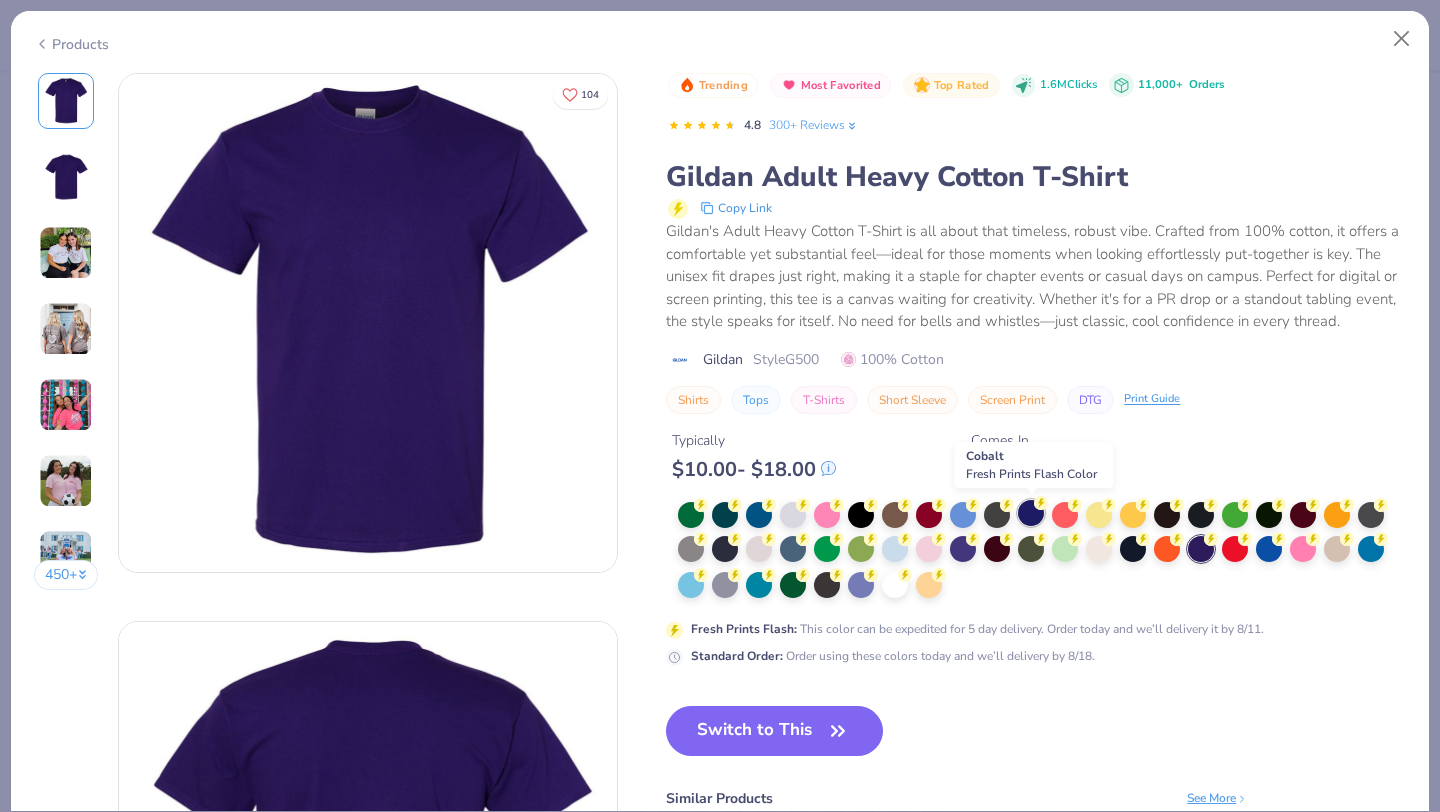 click at bounding box center [1031, 513] 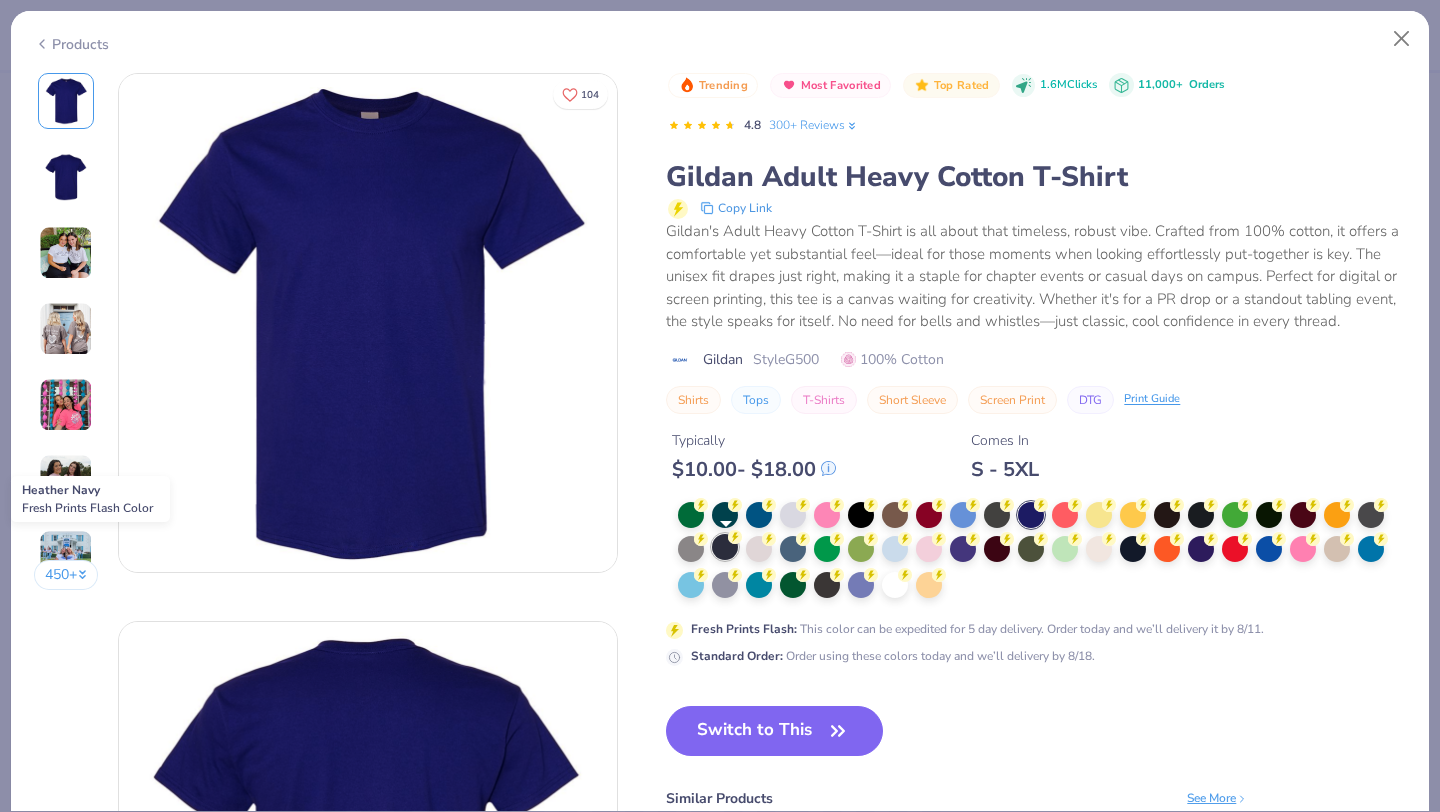 click at bounding box center (725, 547) 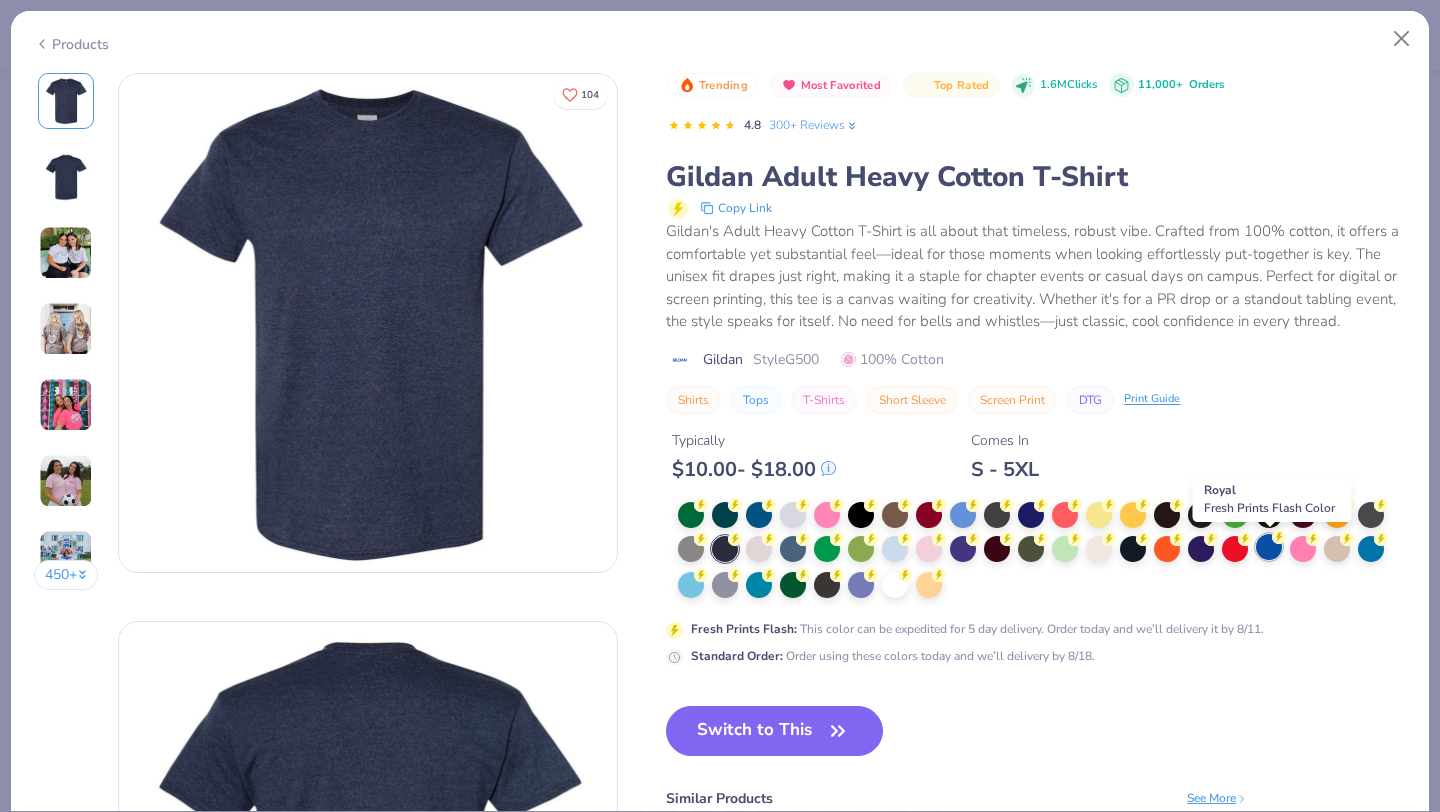 click at bounding box center (1269, 547) 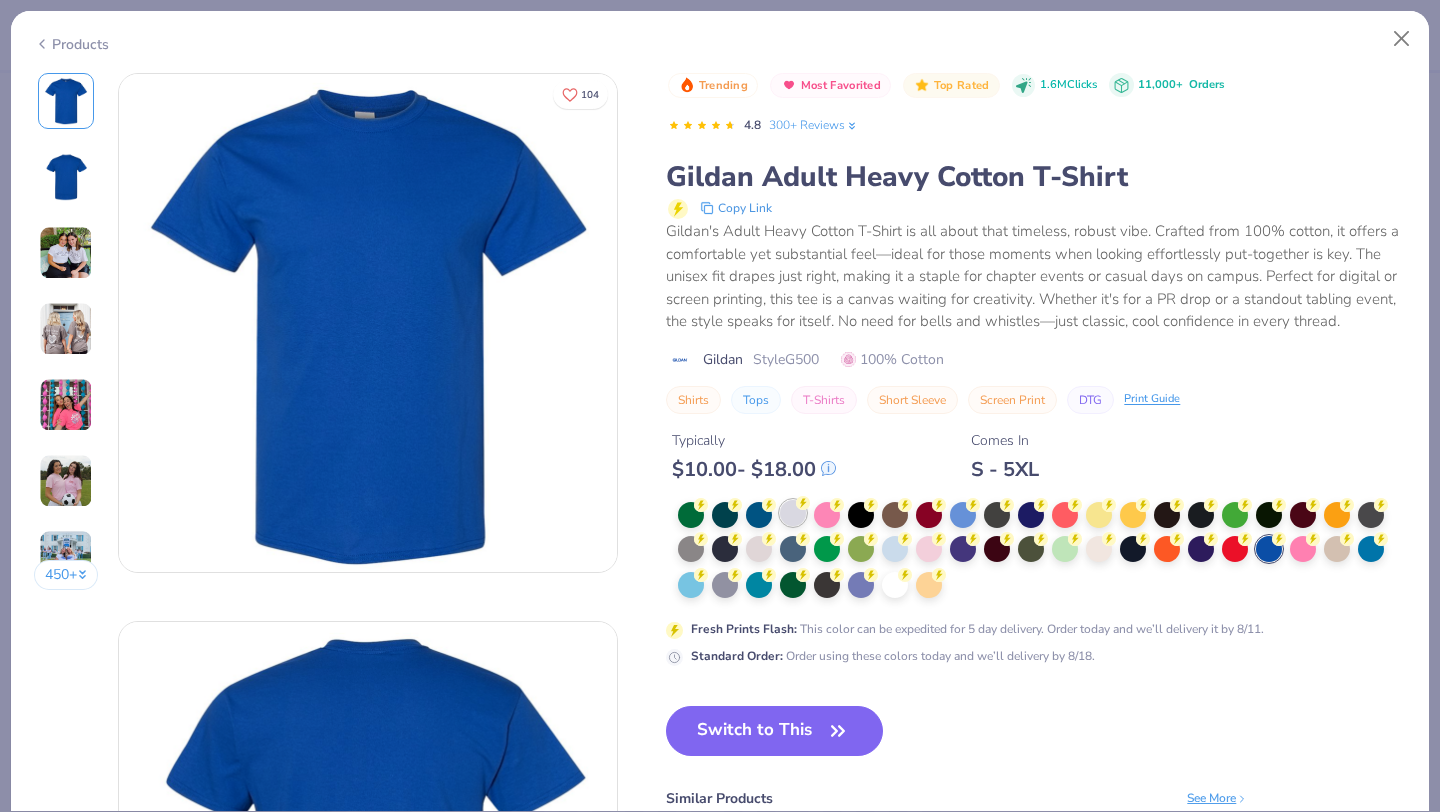 click at bounding box center [793, 513] 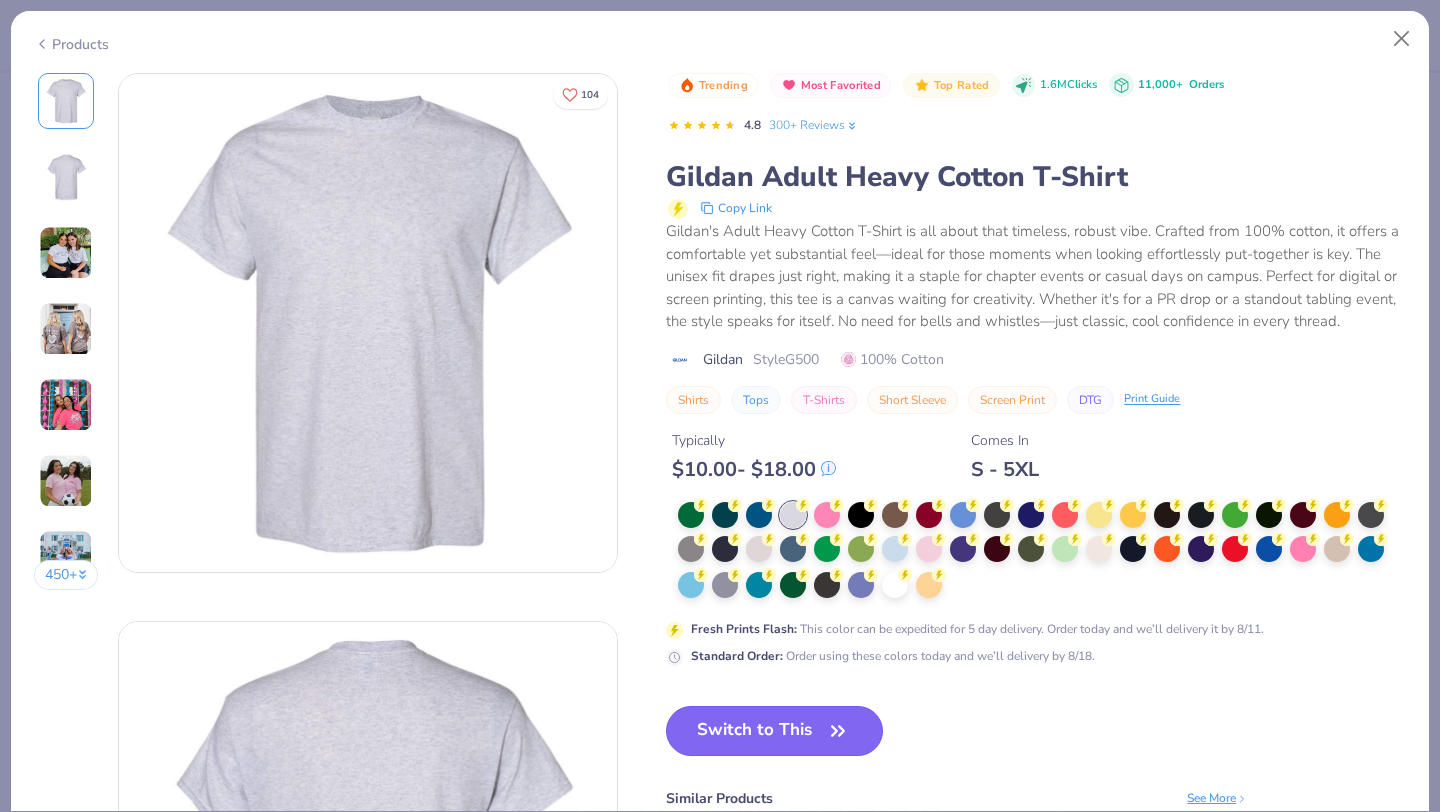 click on "Switch to This" at bounding box center [774, 731] 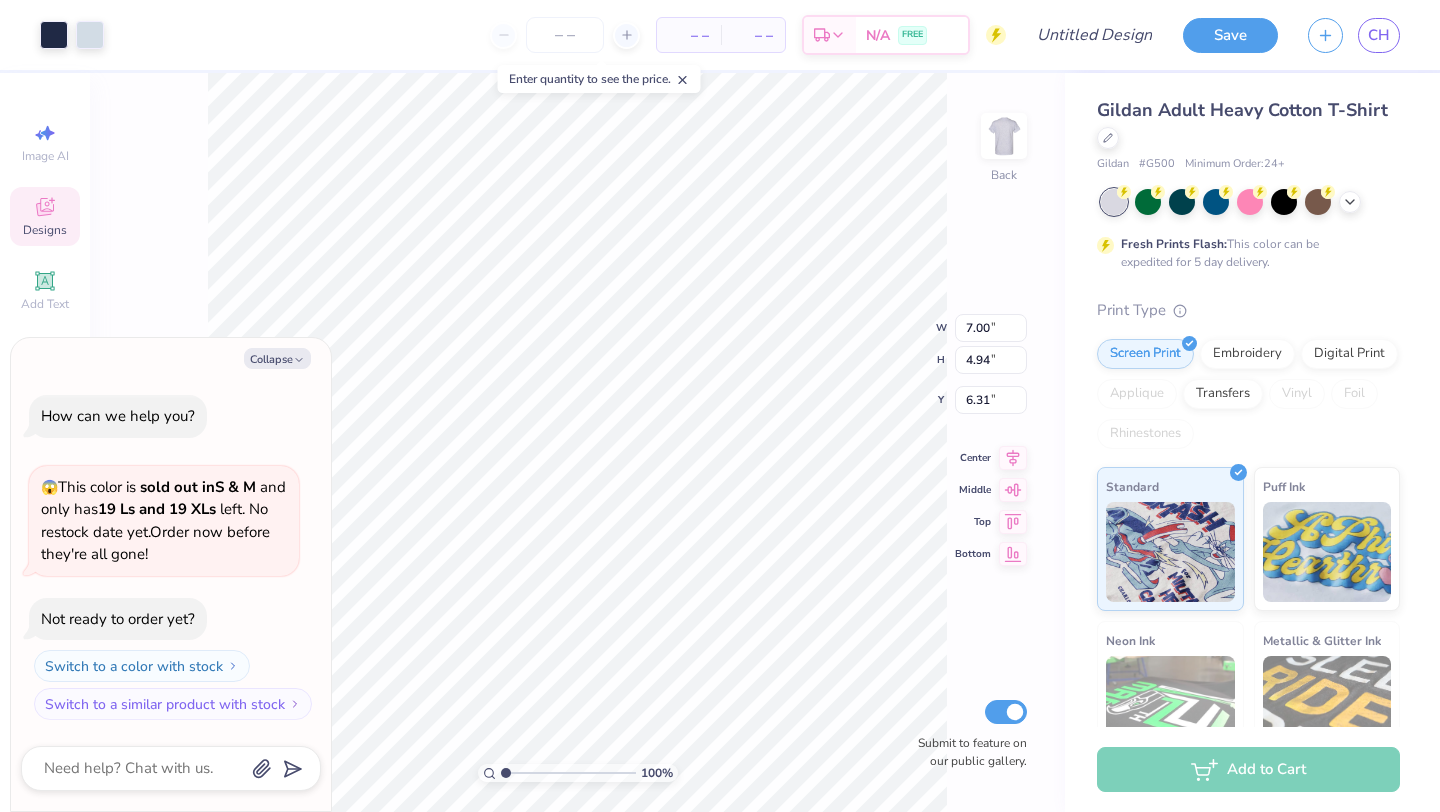 type on "x" 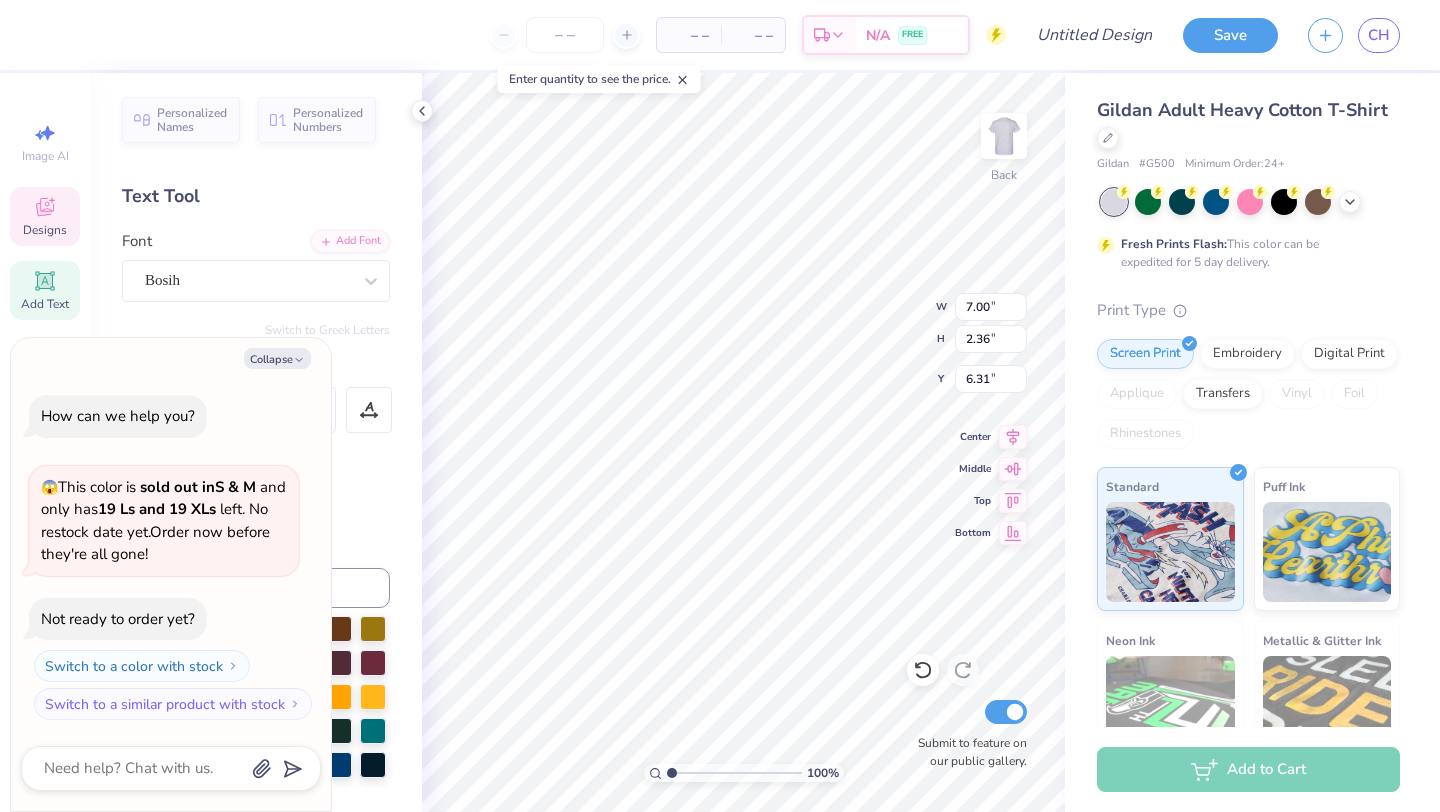 scroll, scrollTop: 0, scrollLeft: 1, axis: horizontal 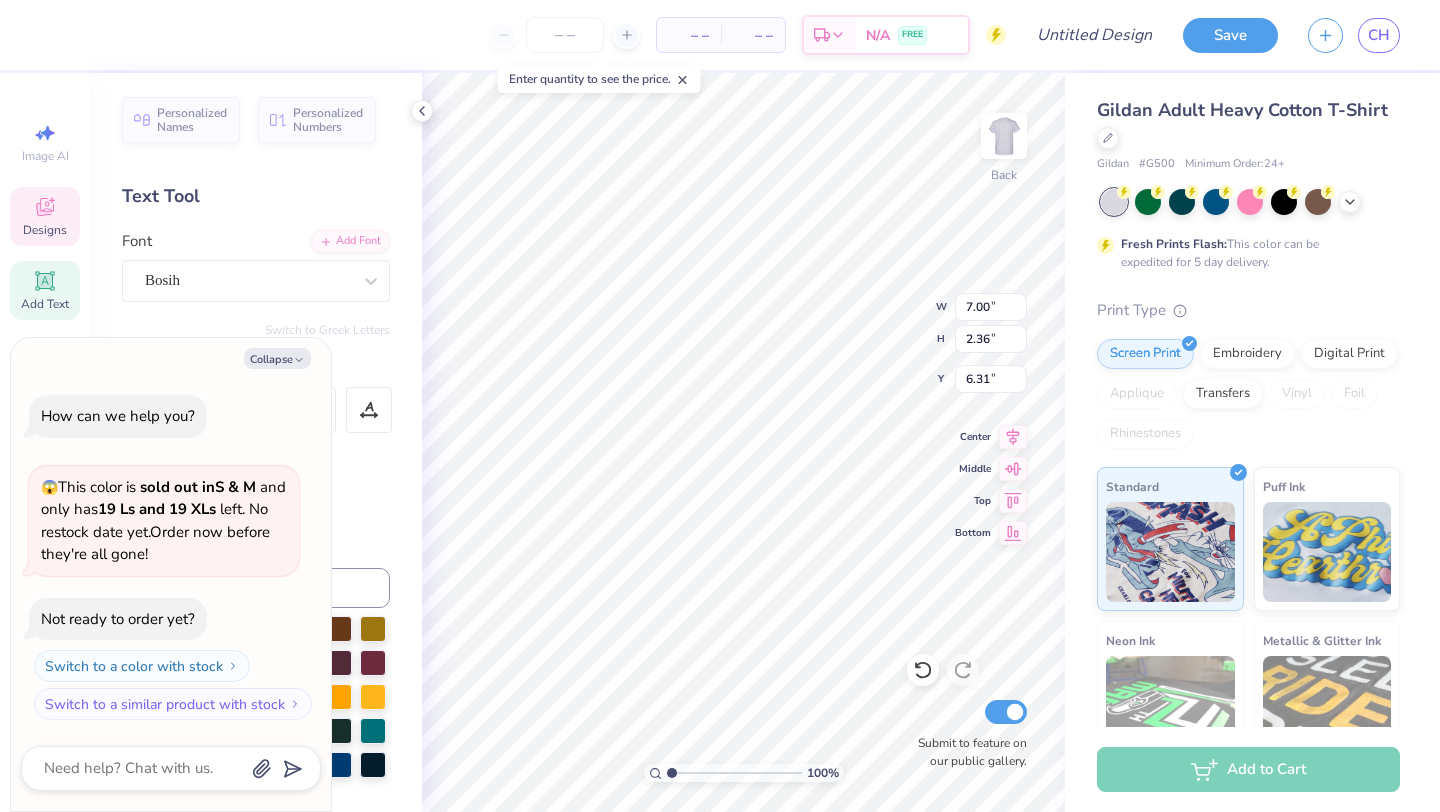 type on "x" 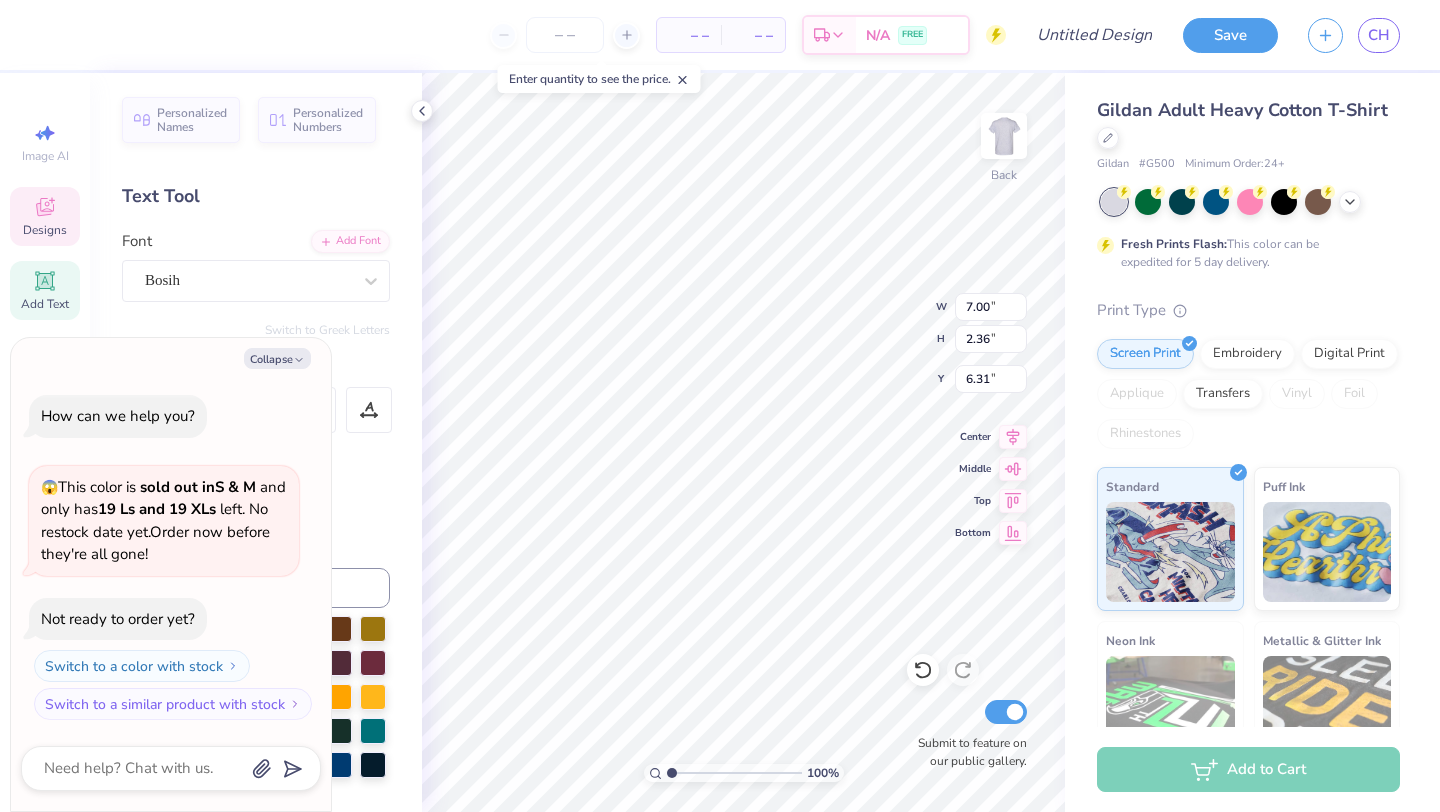 type on "A" 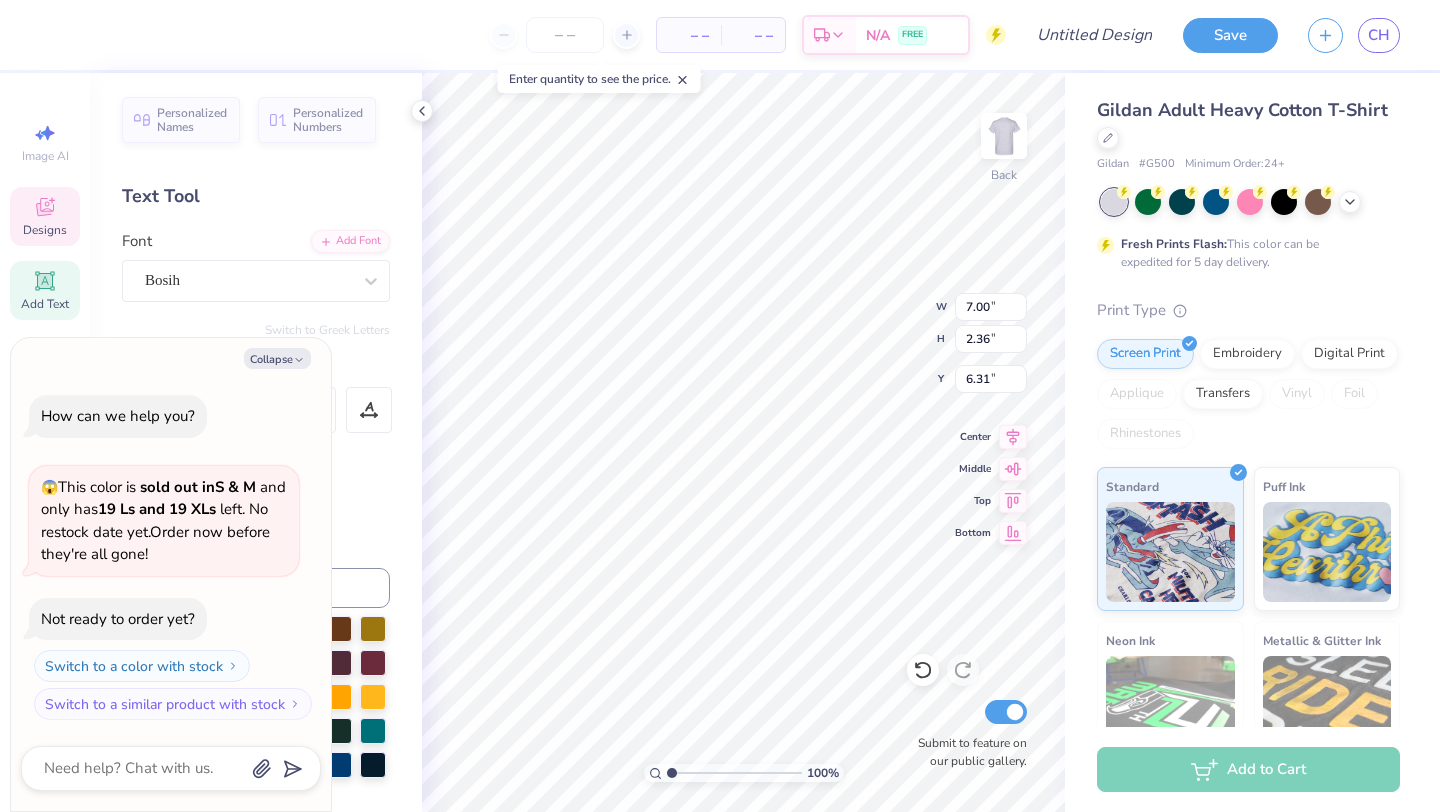 type on "x" 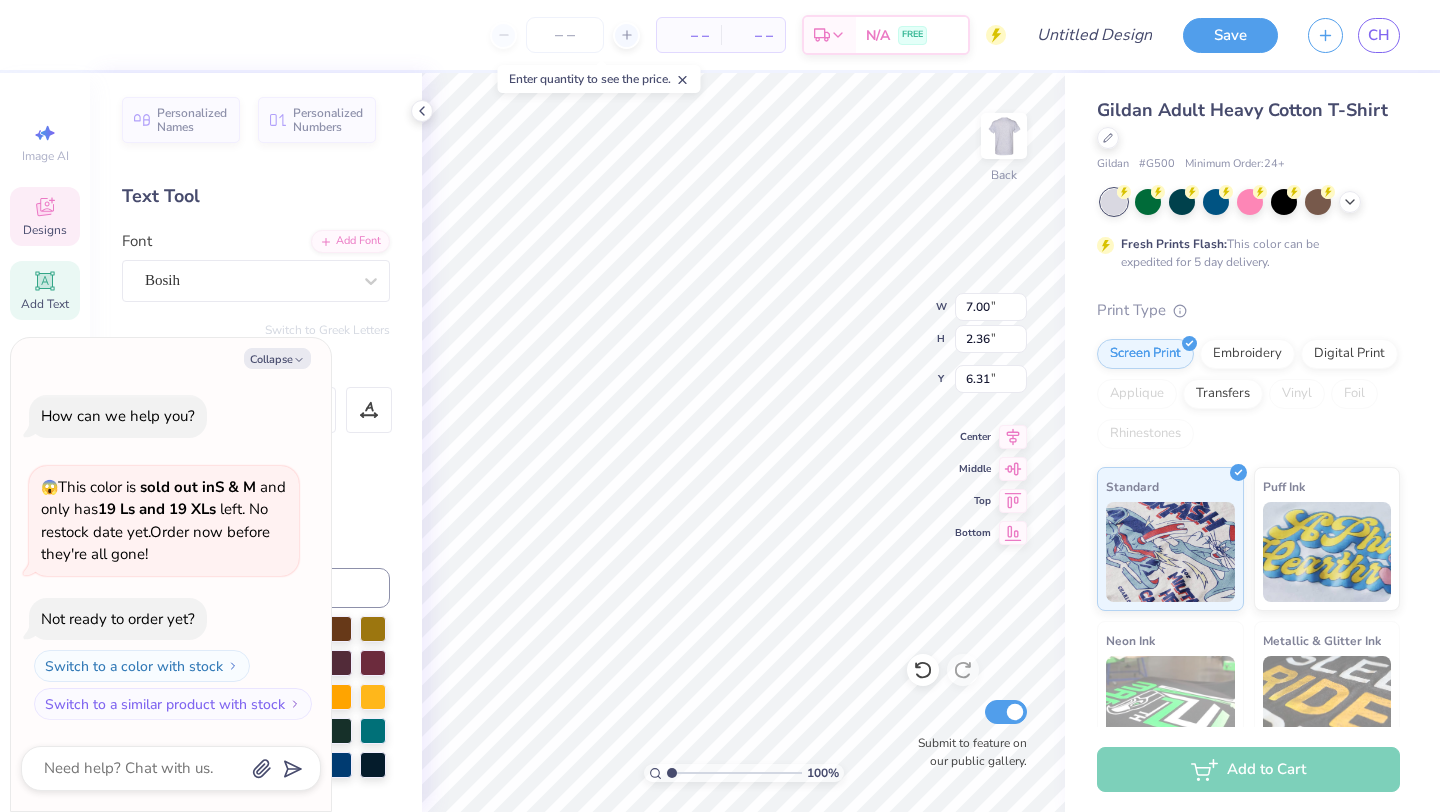 type on "Alpha epsilon Phi" 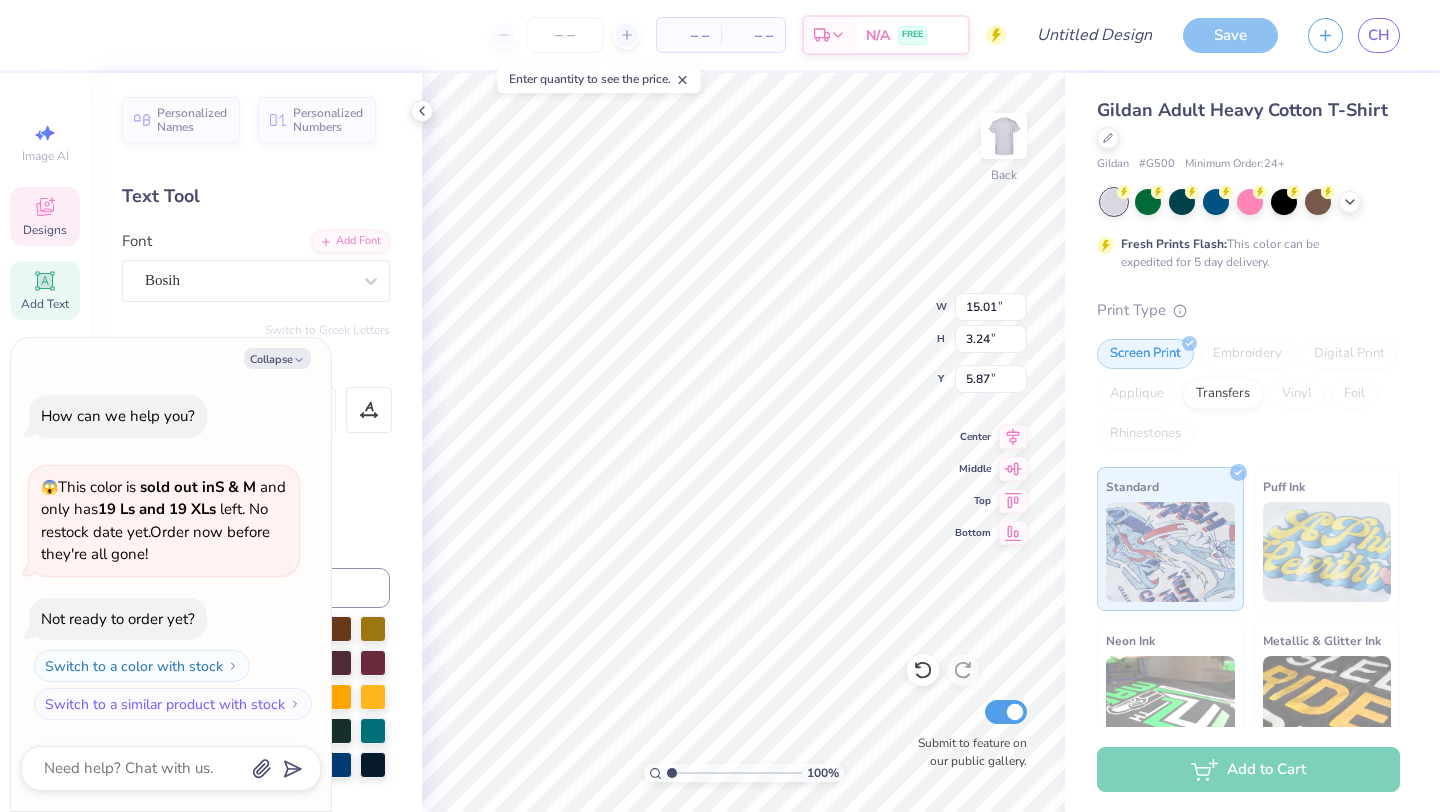 type on "x" 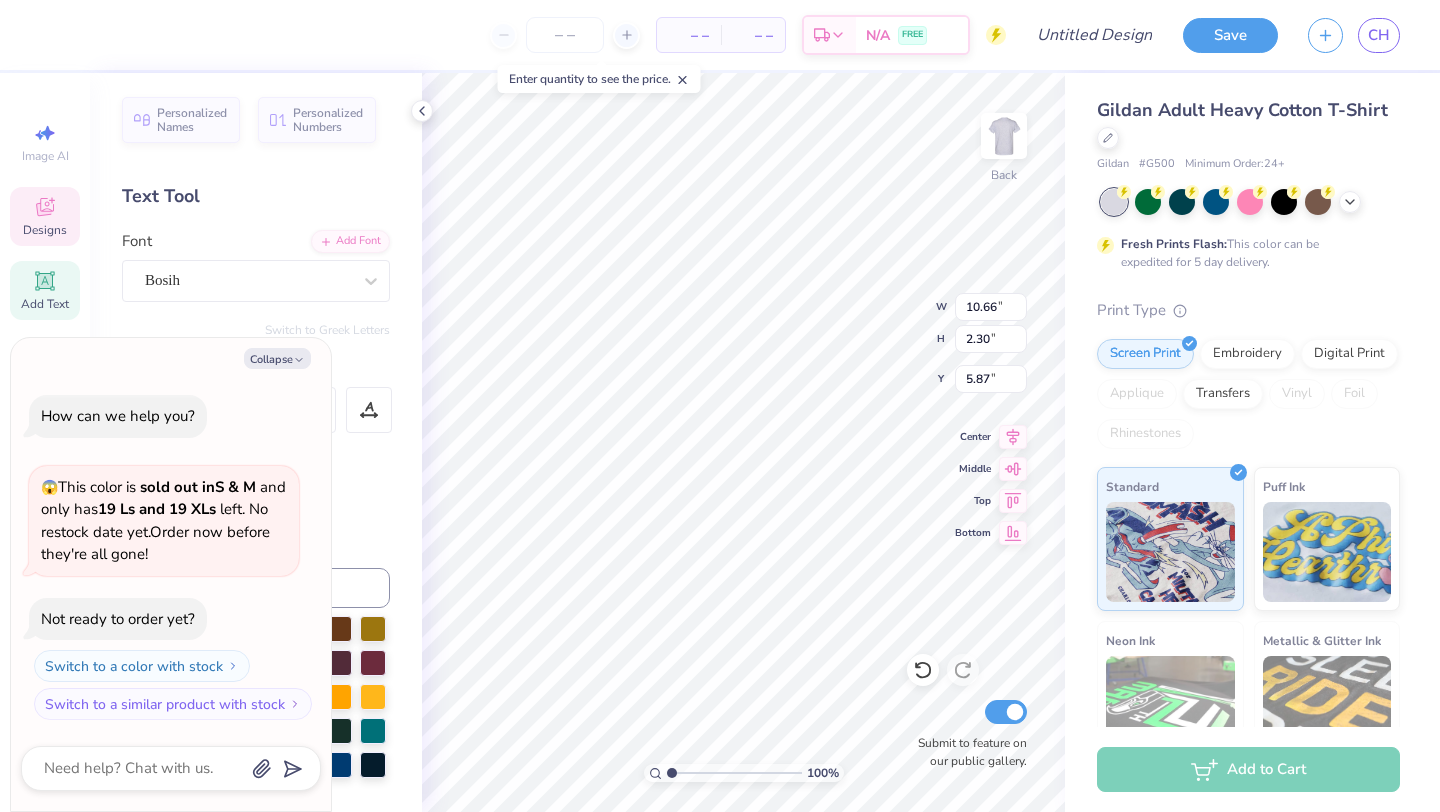 type on "x" 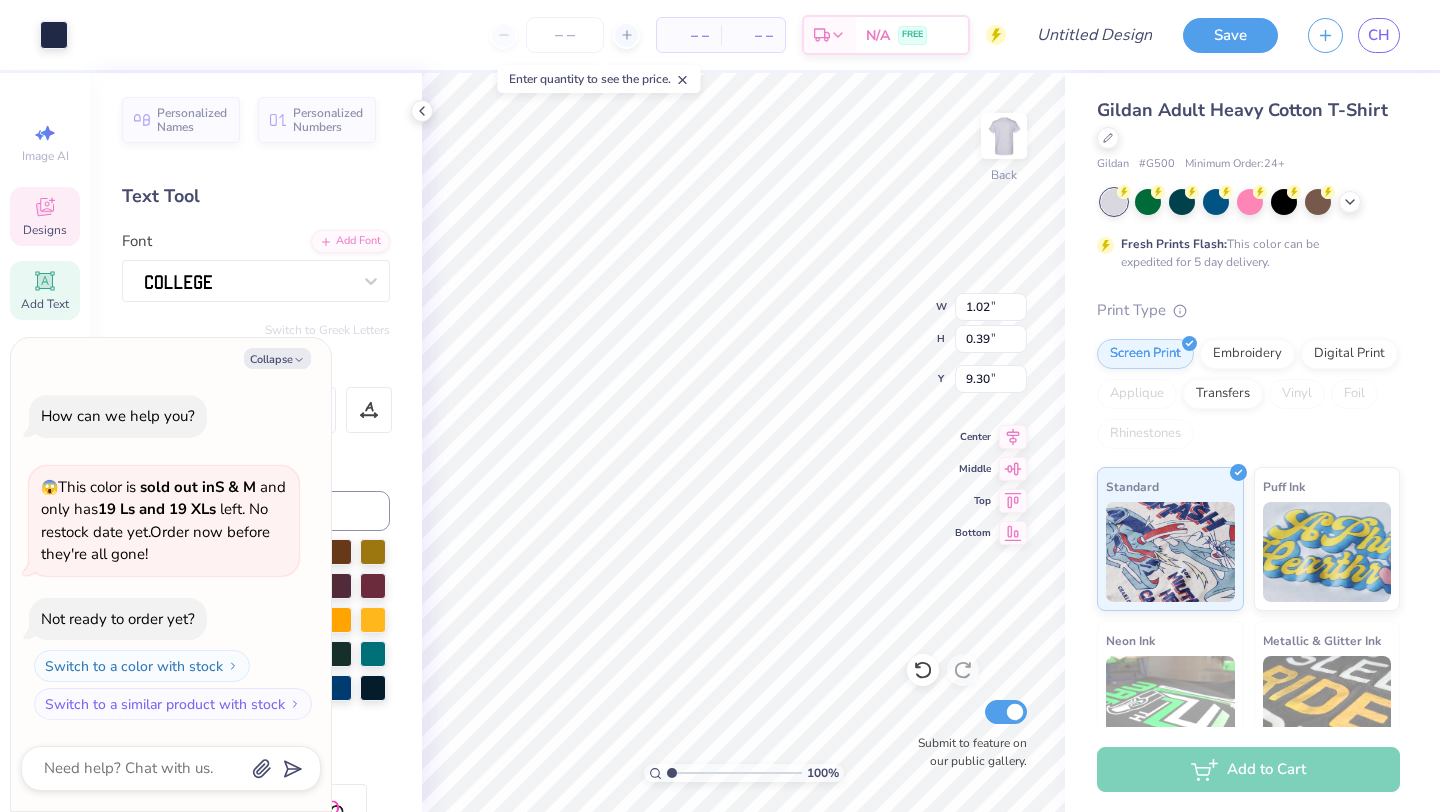 type on "x" 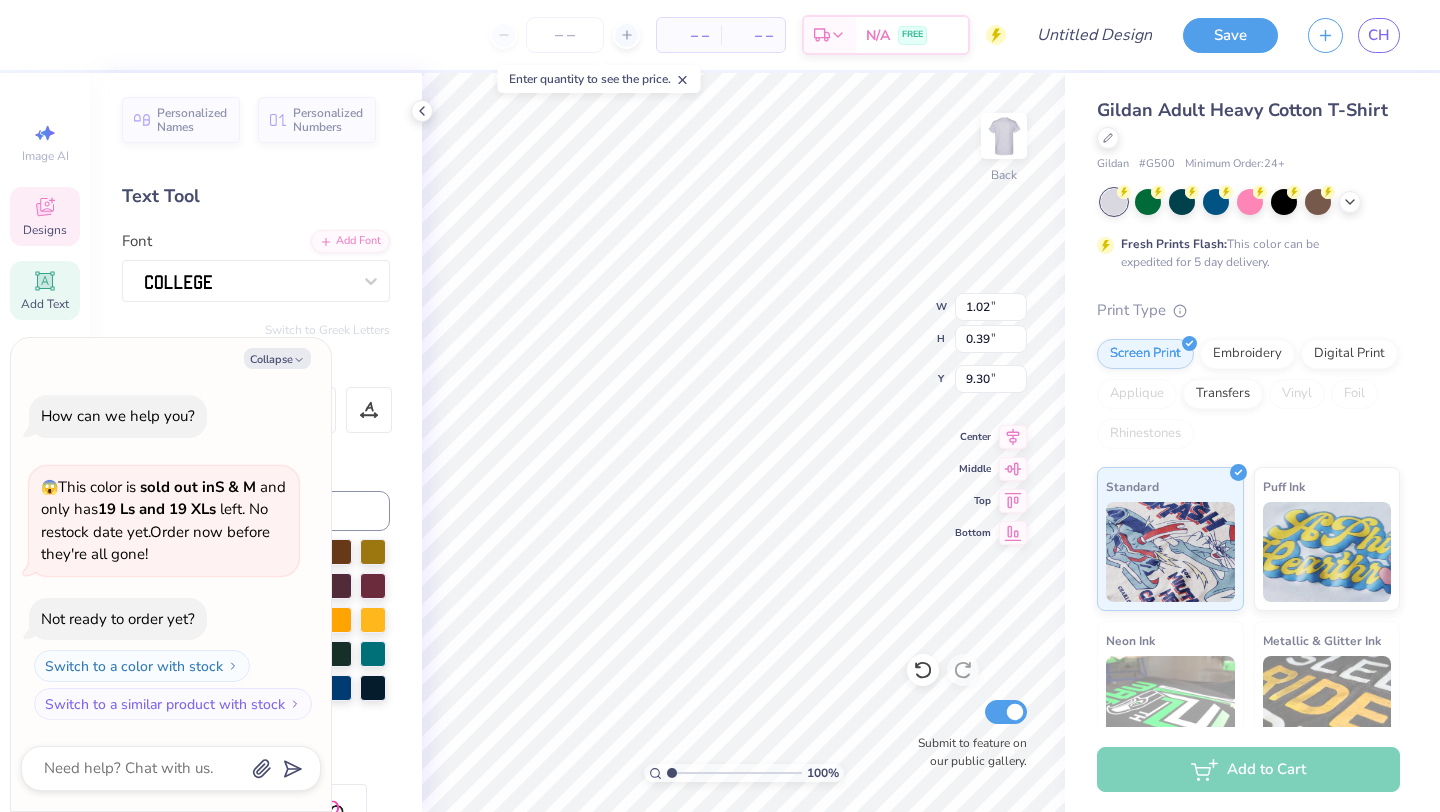 type on "." 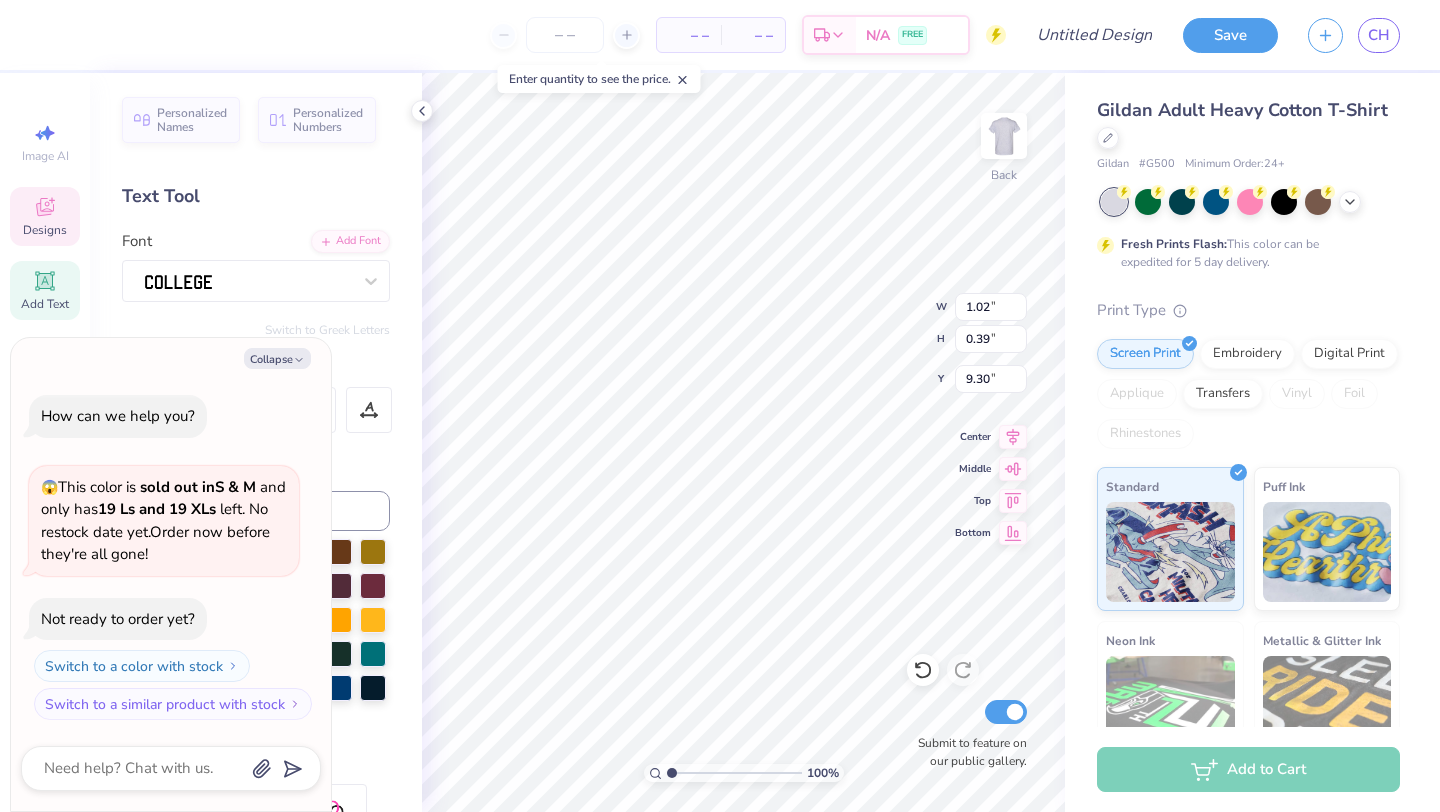 type on "x" 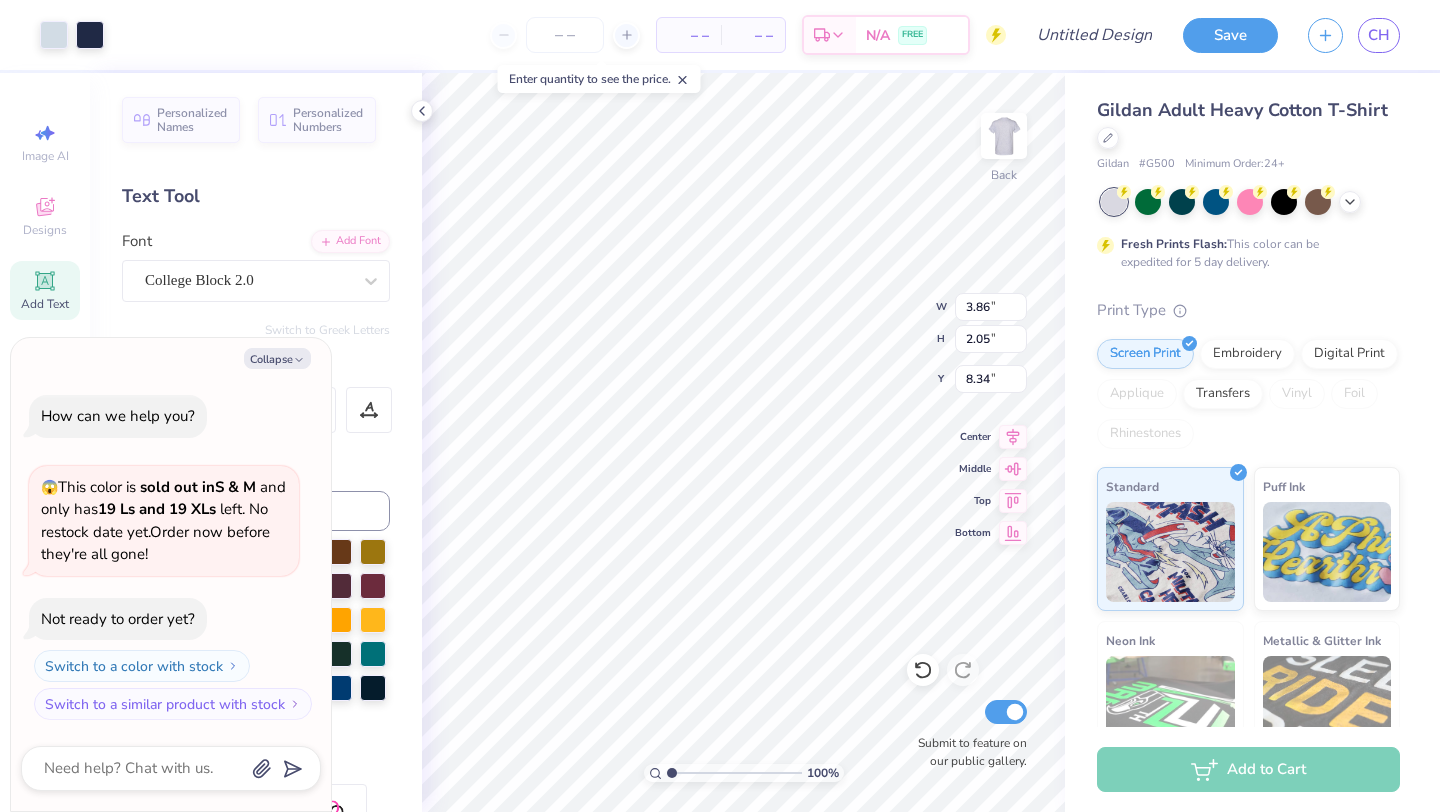 type on "x" 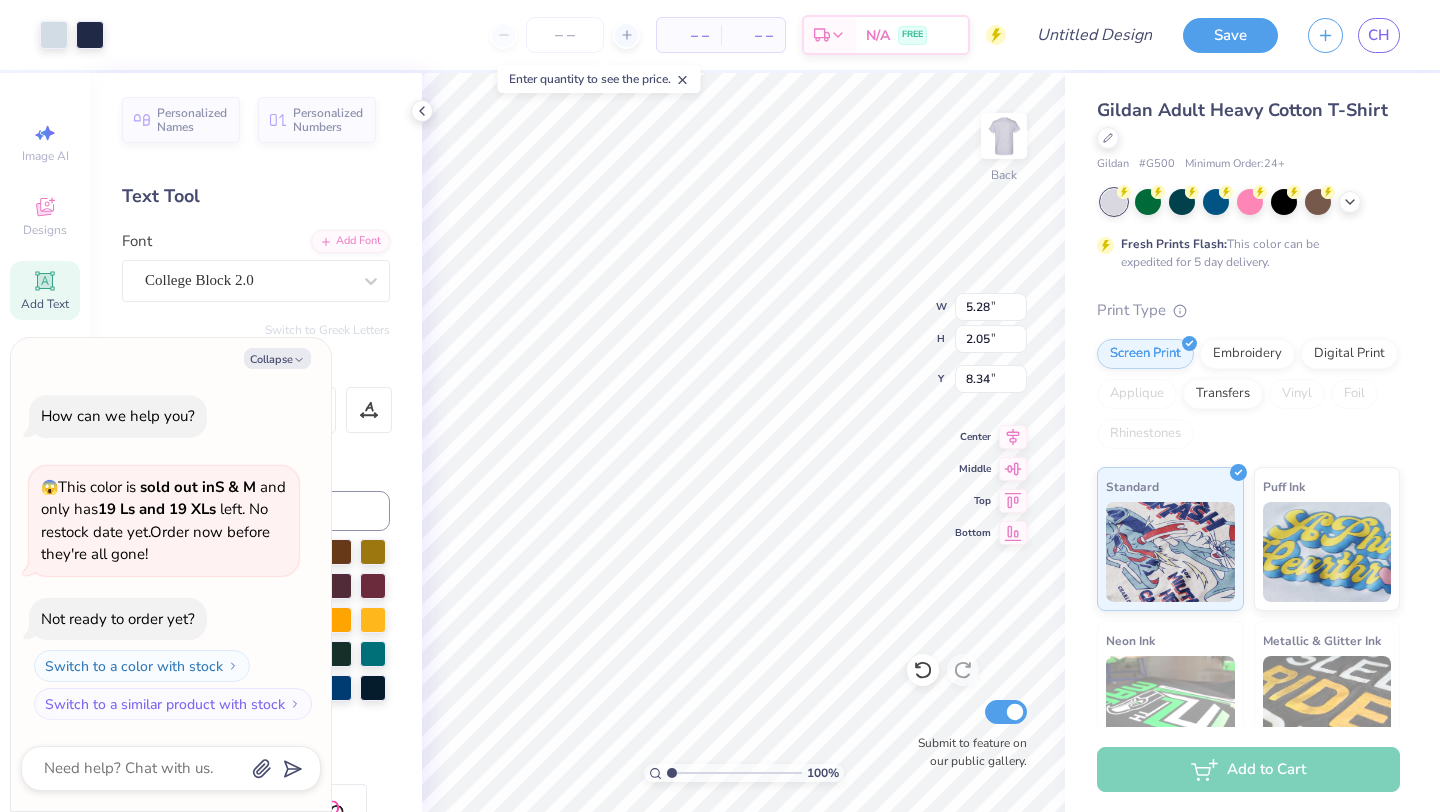 type on "2.80" 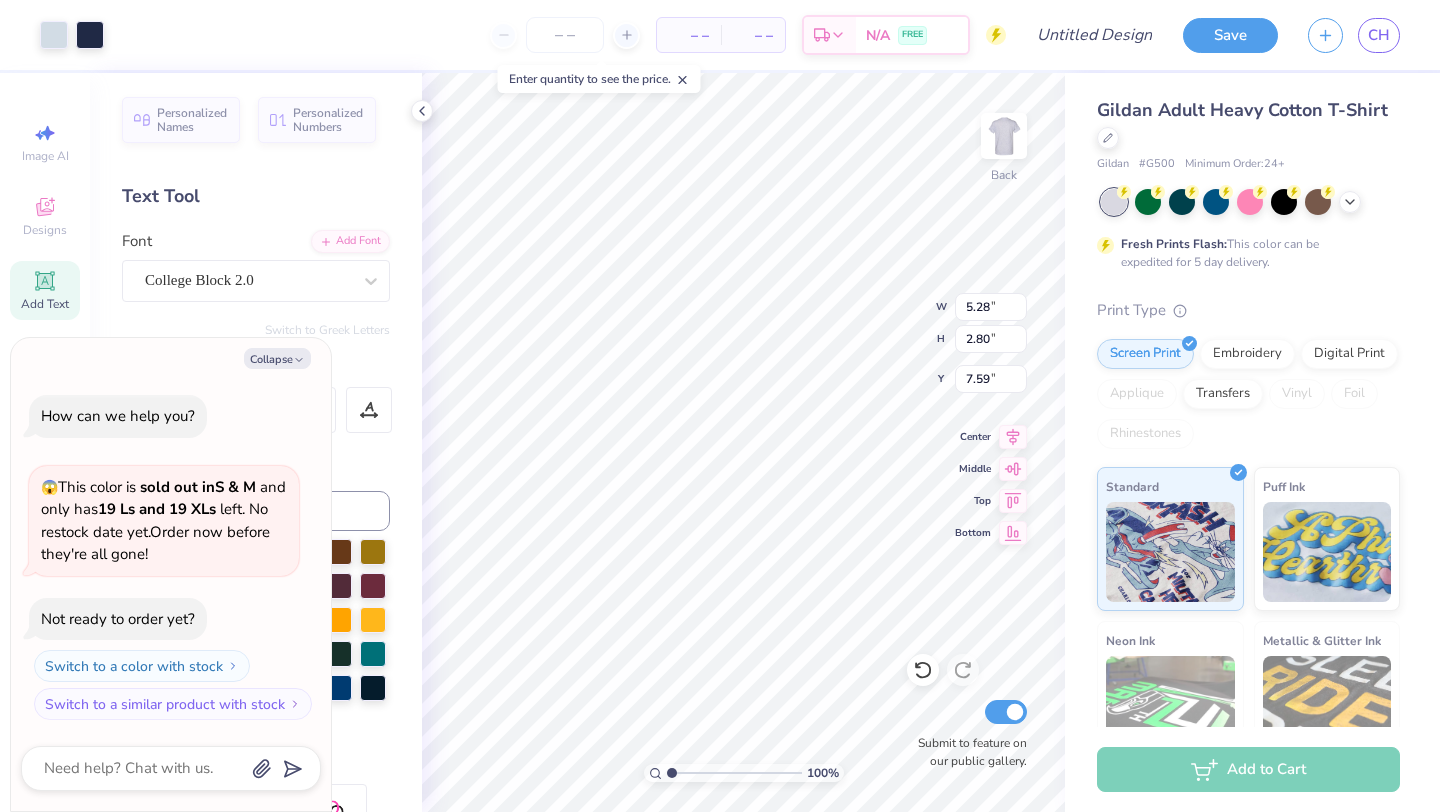 type on "x" 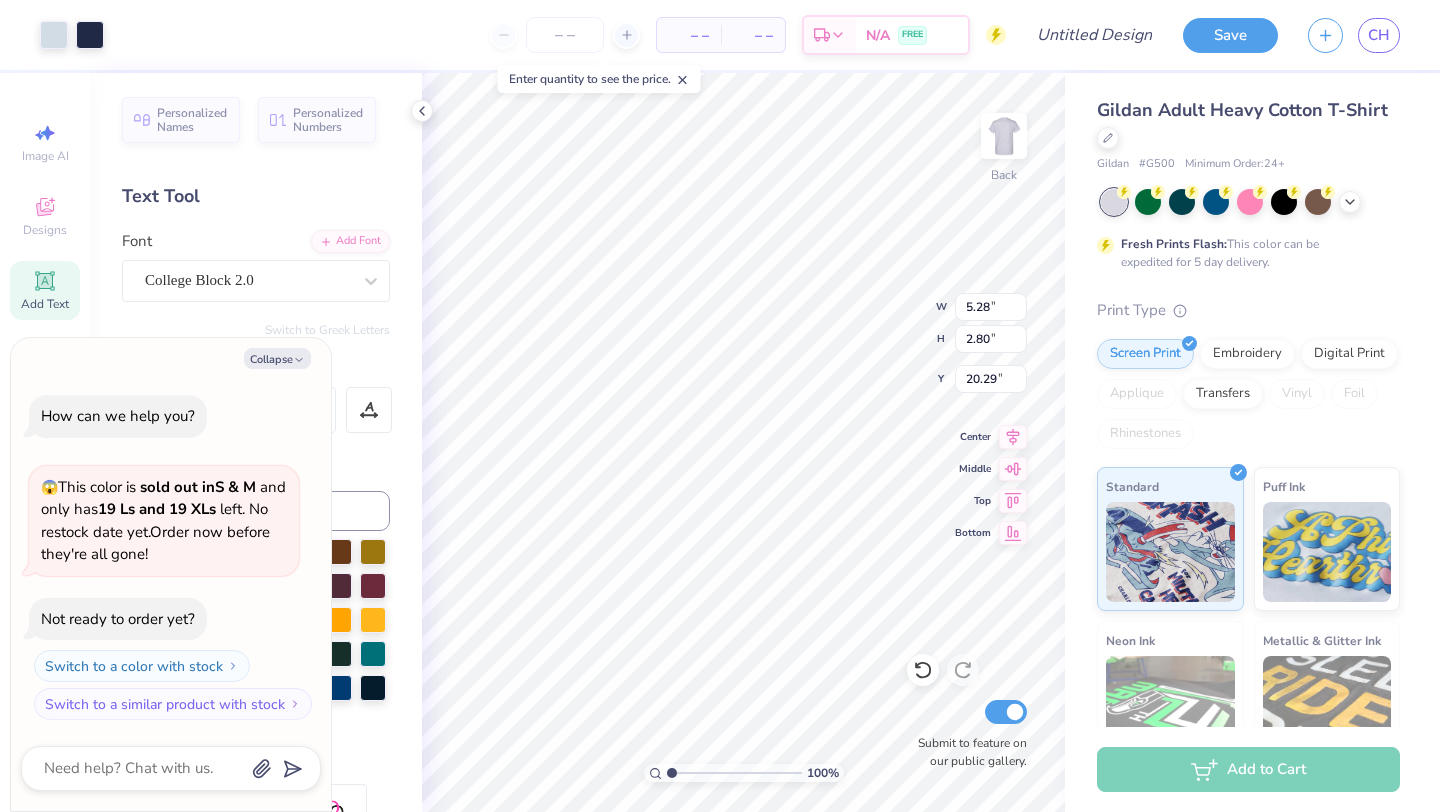 type on "x" 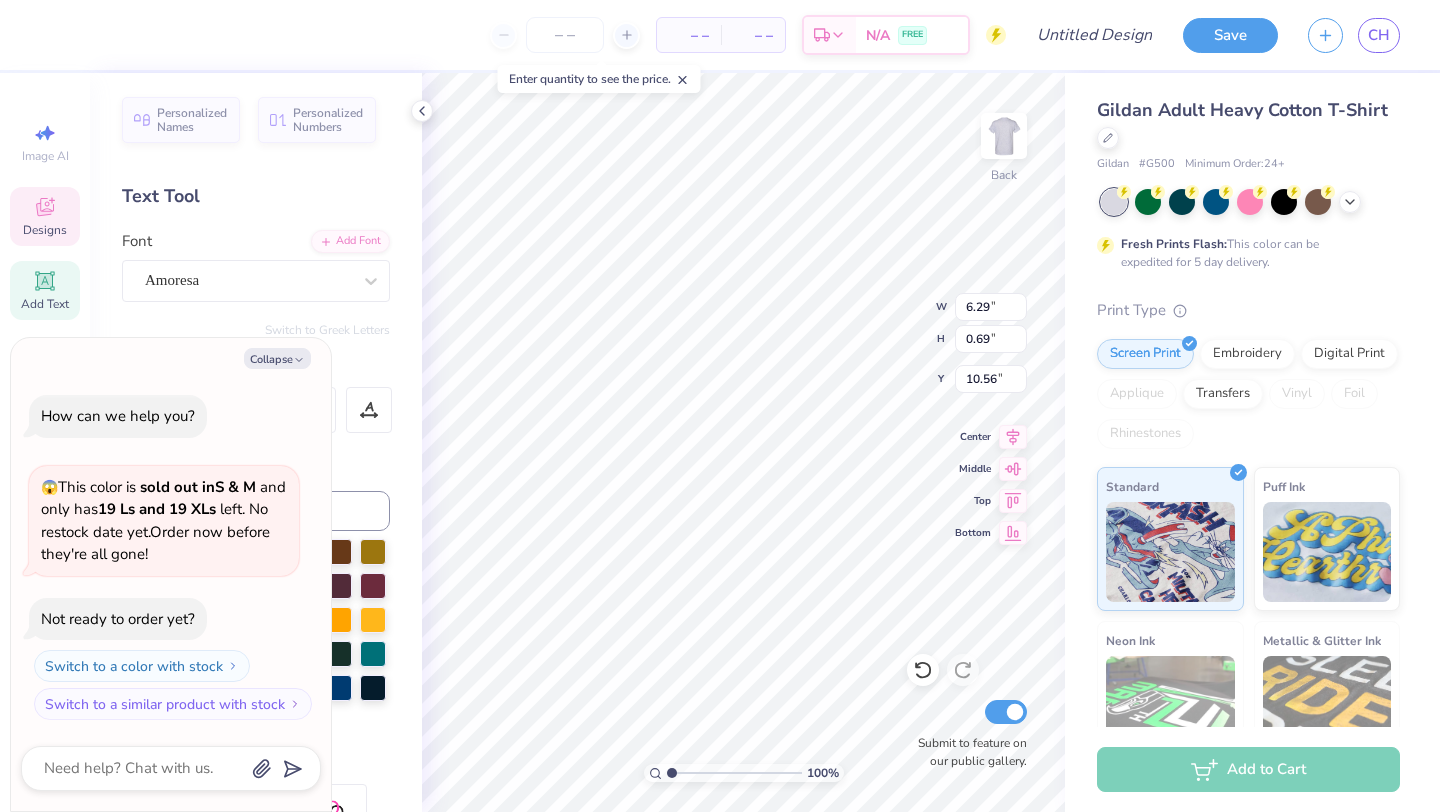scroll, scrollTop: 0, scrollLeft: 6, axis: horizontal 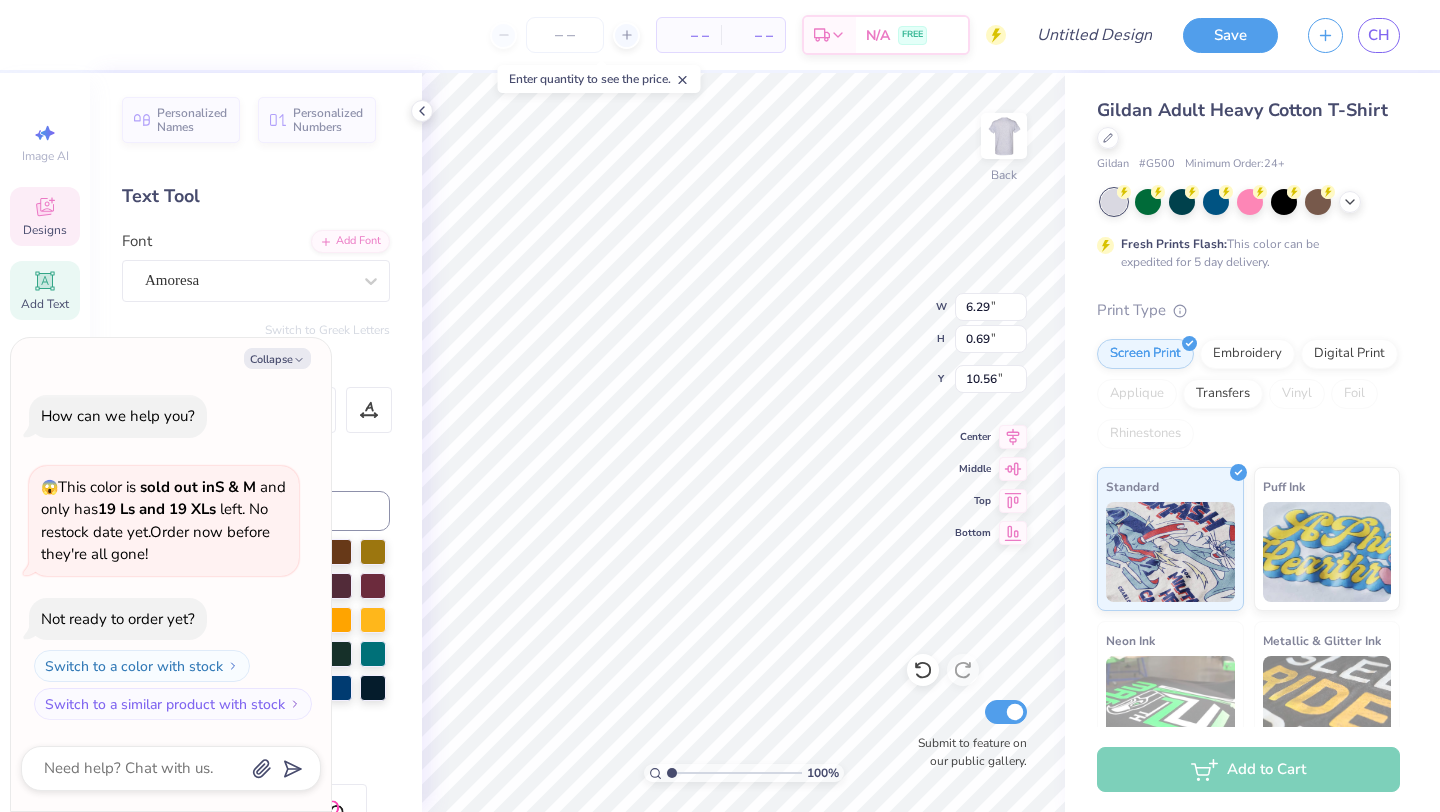 type on "x" 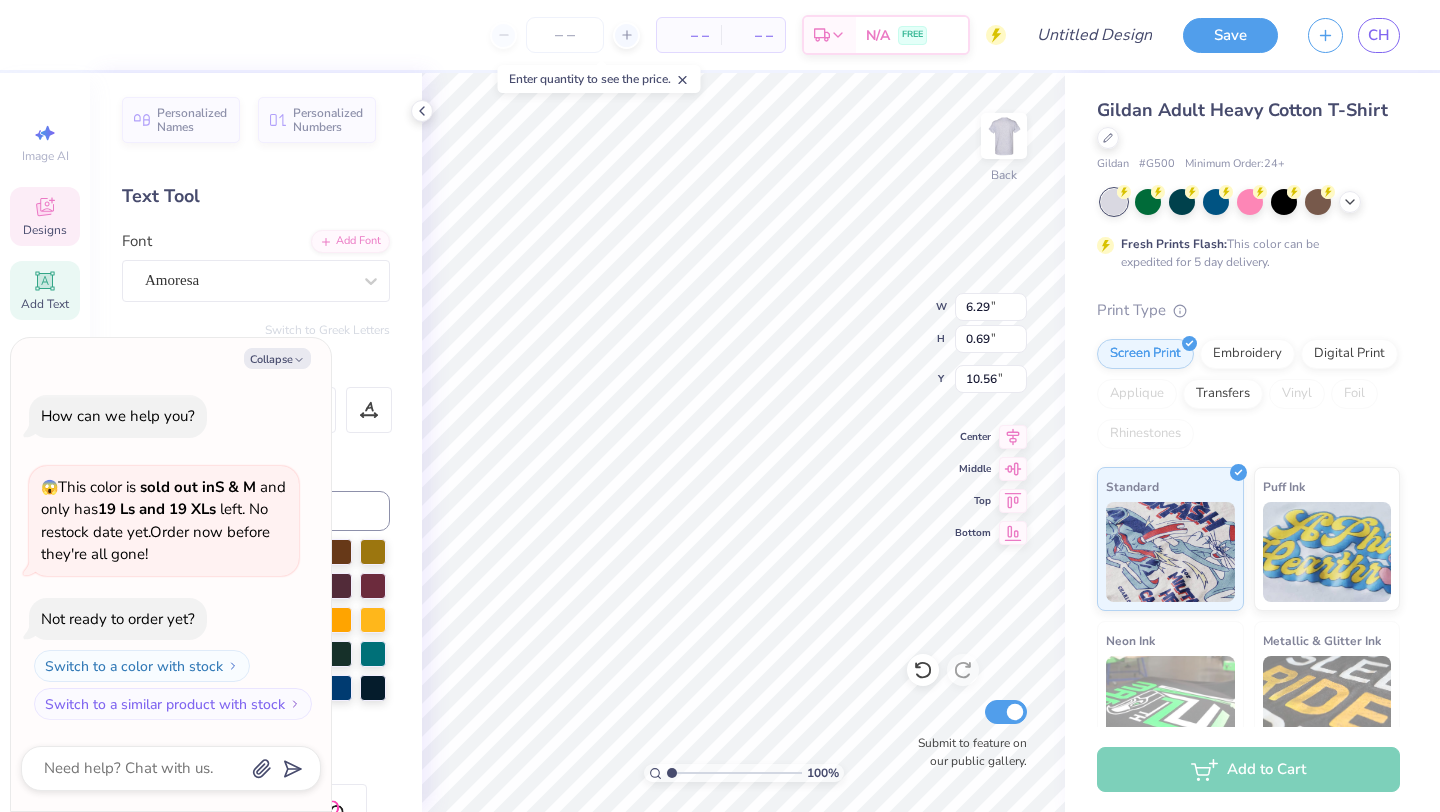 type on "x" 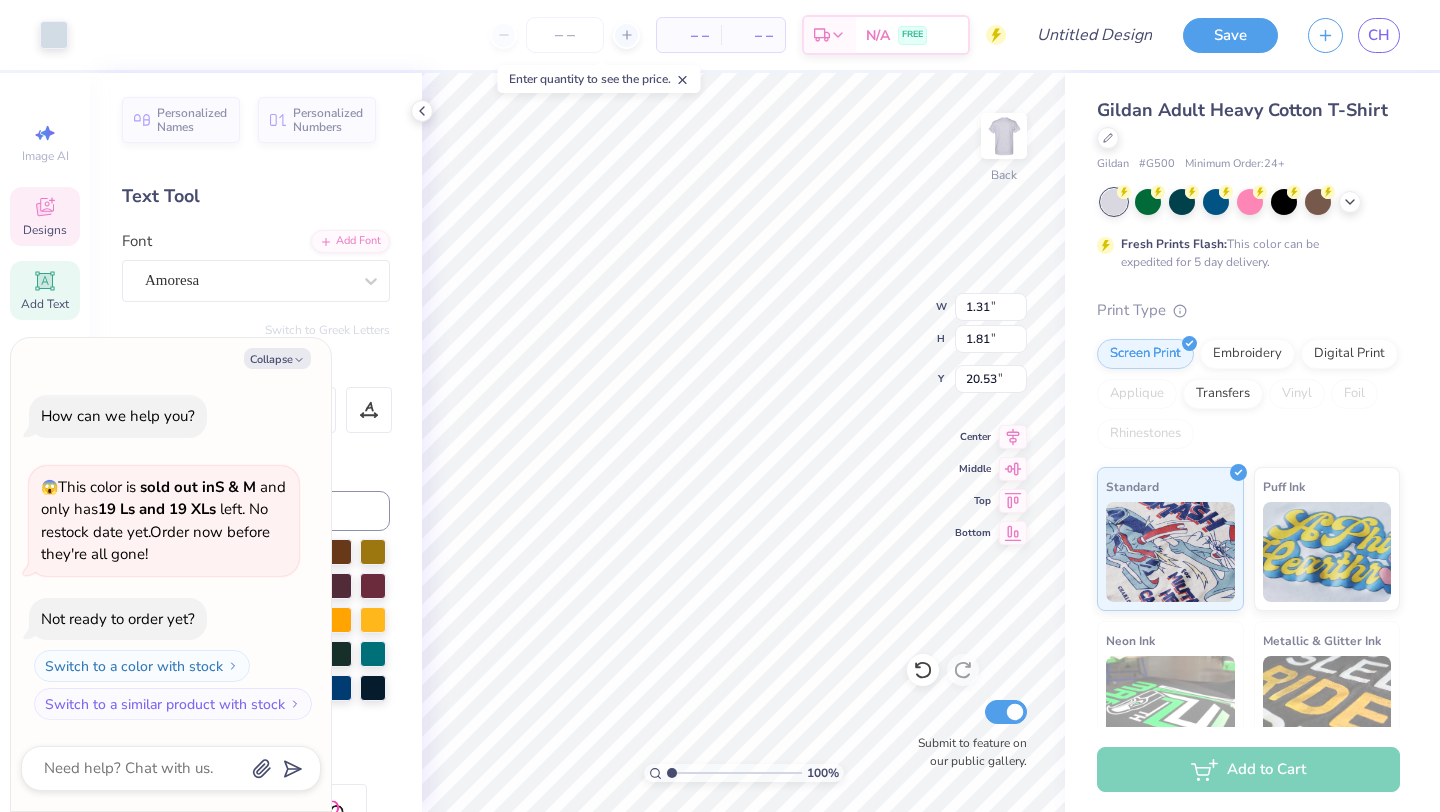 type on "x" 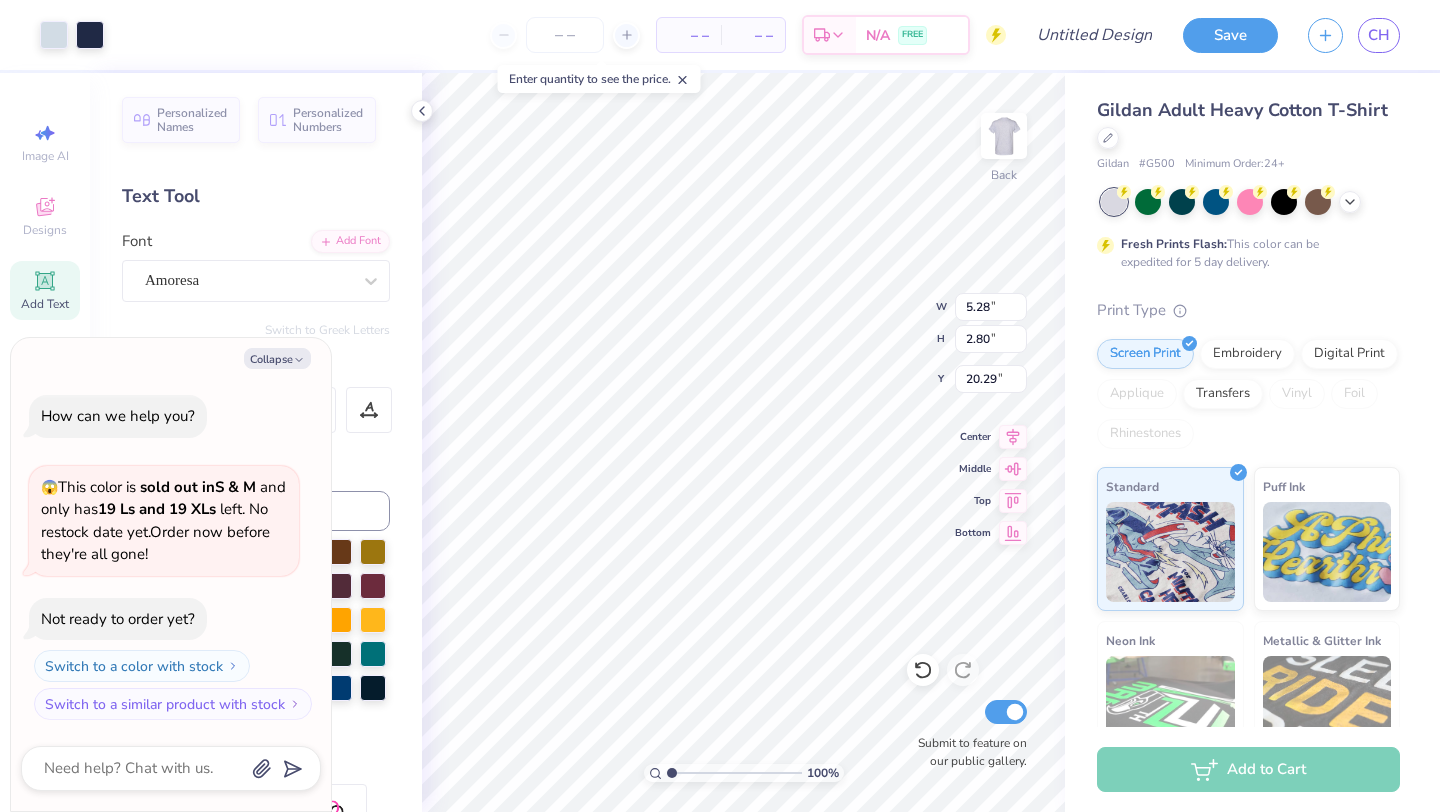 type on "x" 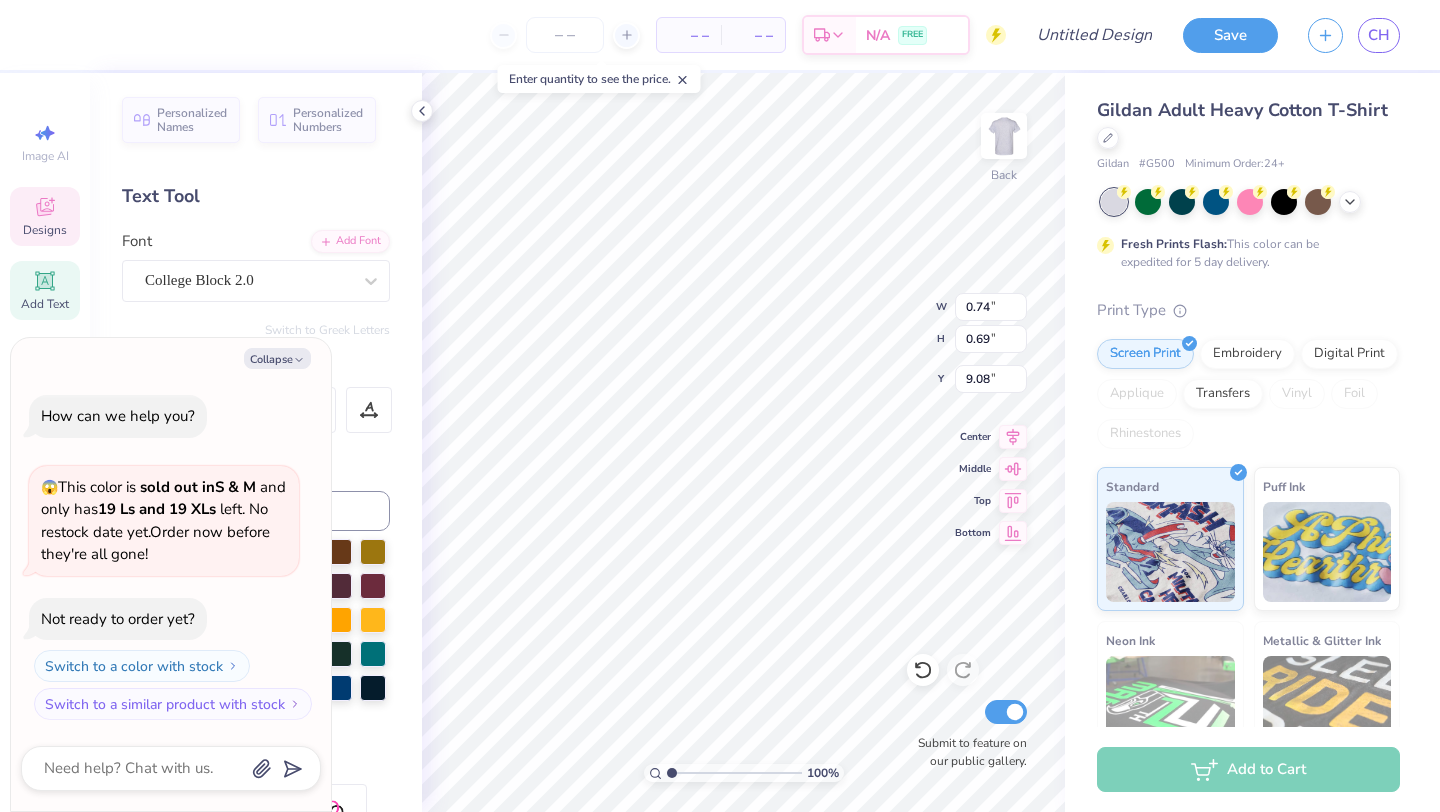 type on "x" 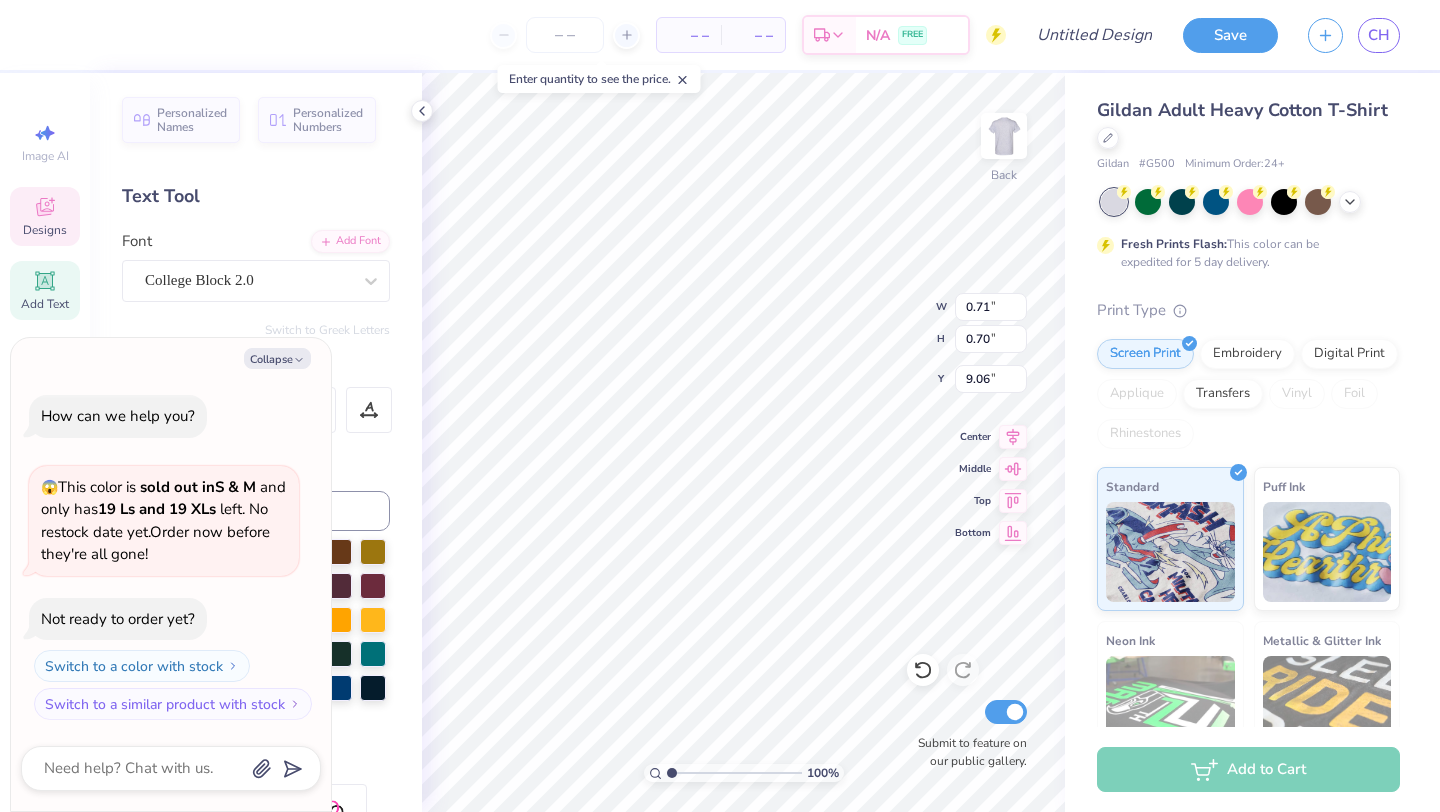 type on "x" 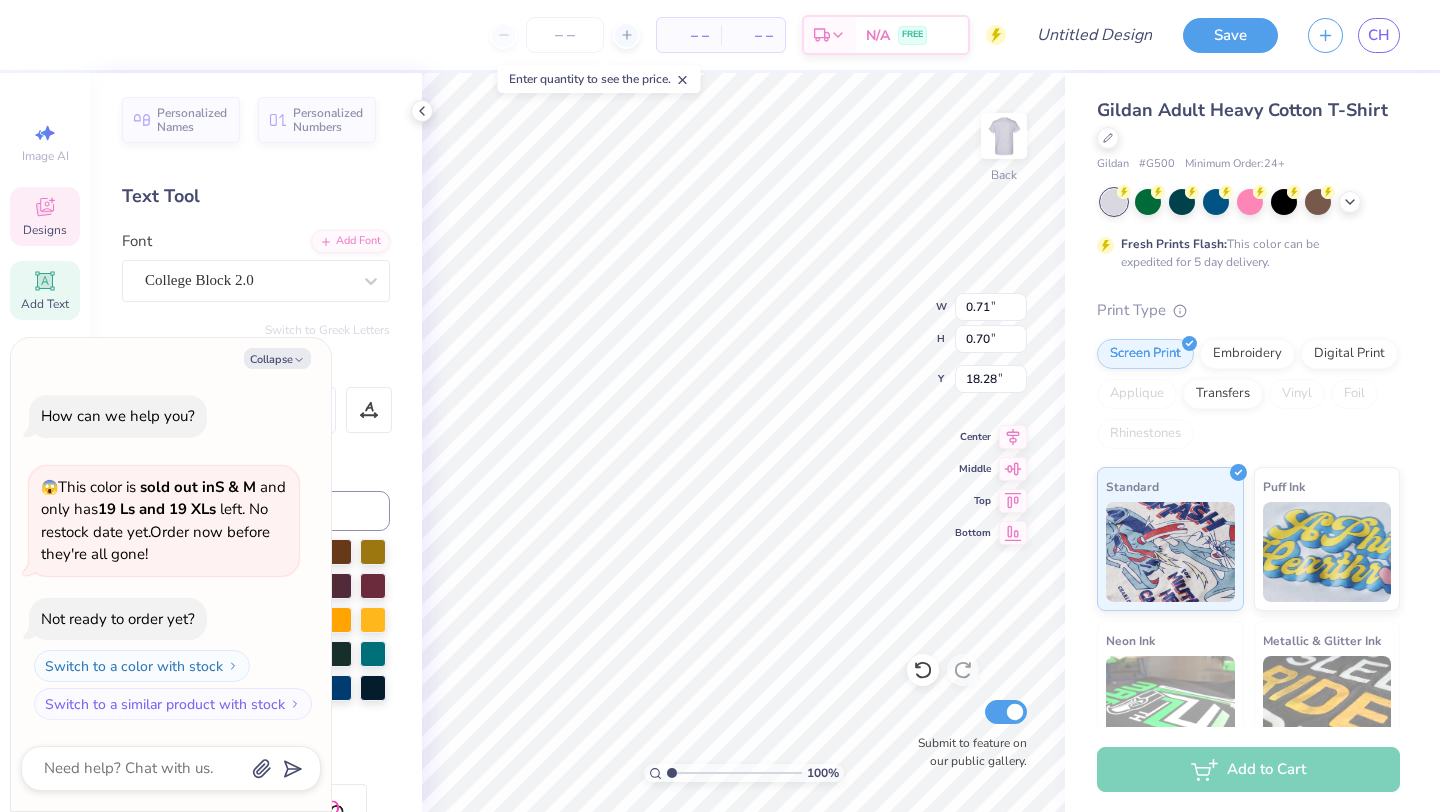 type on "x" 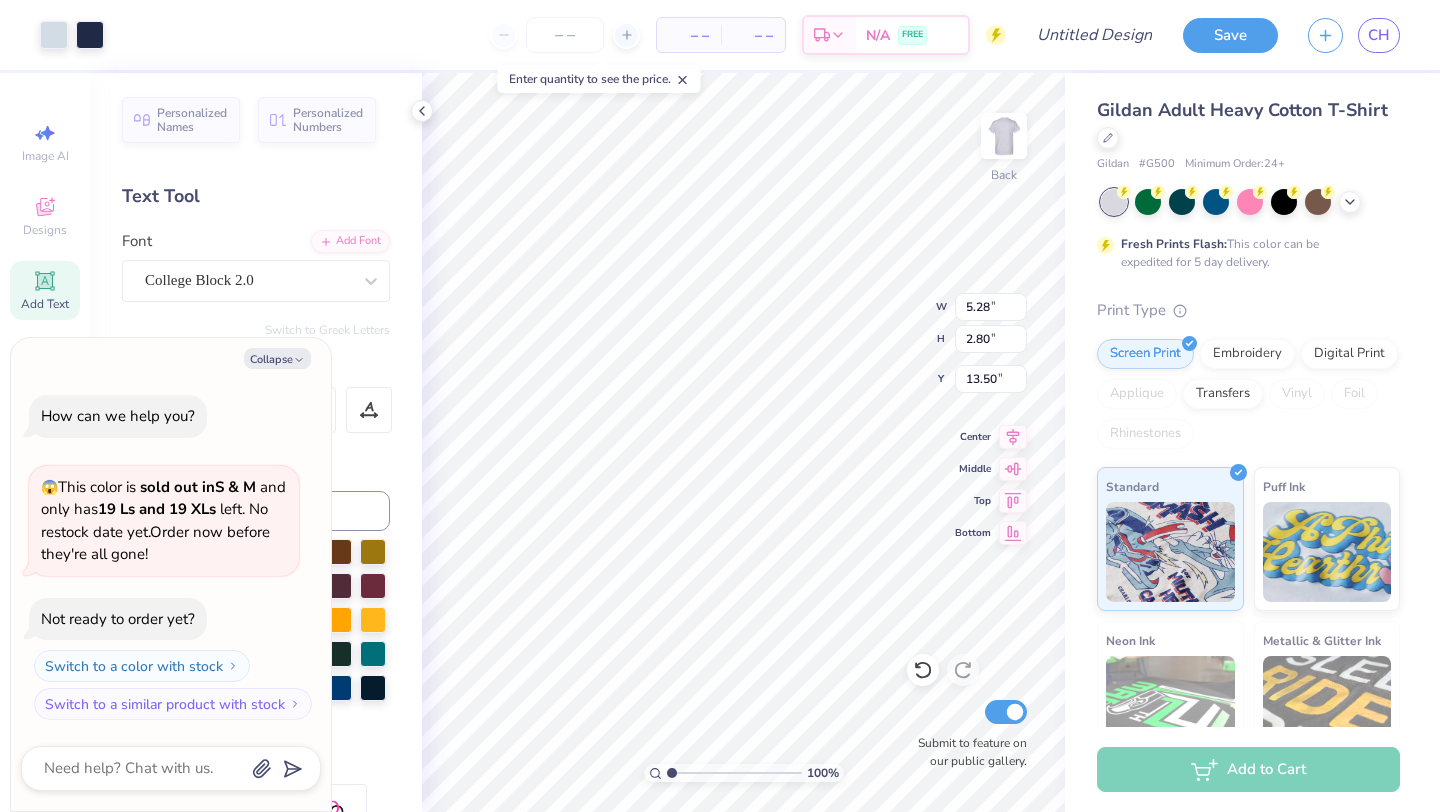 type on "x" 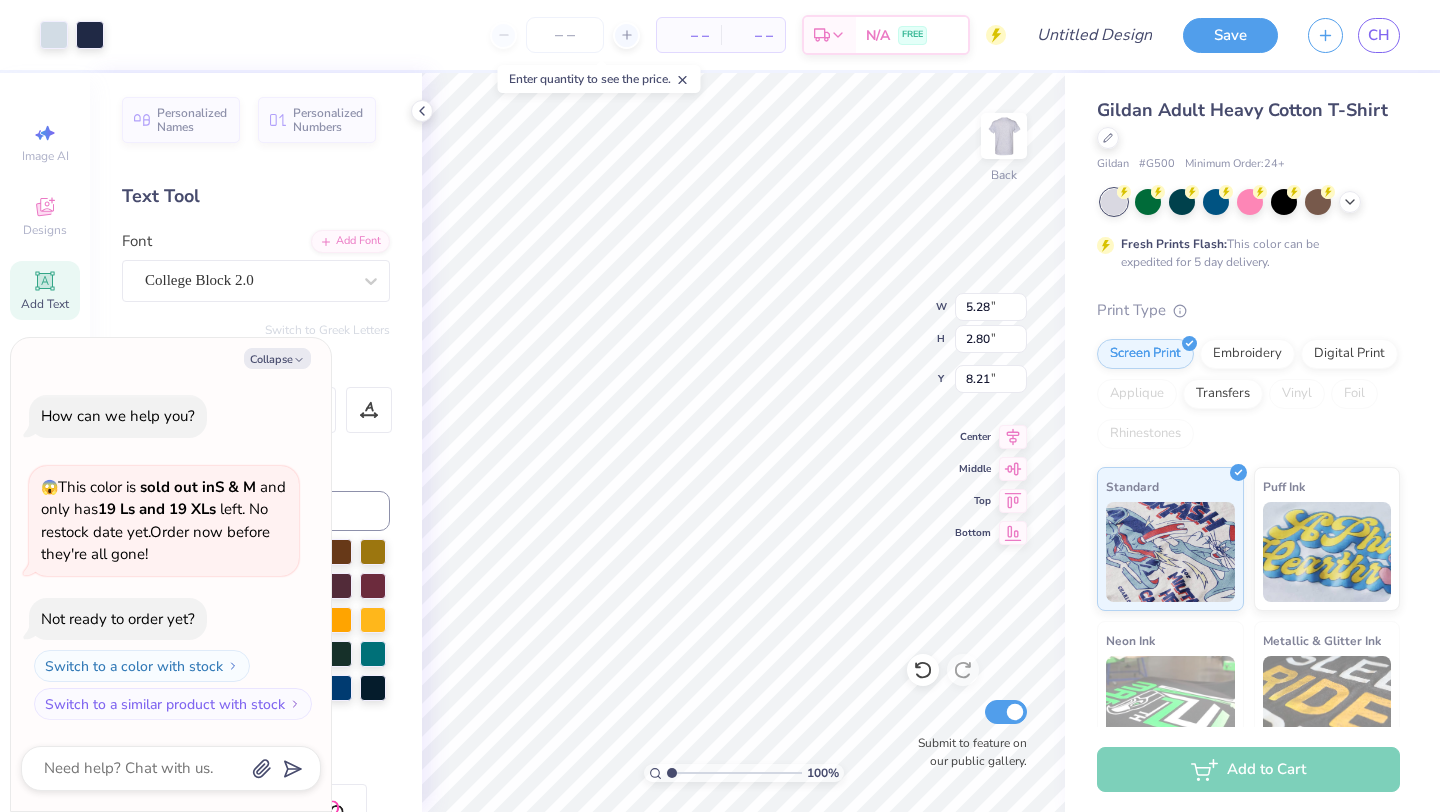 type on "x" 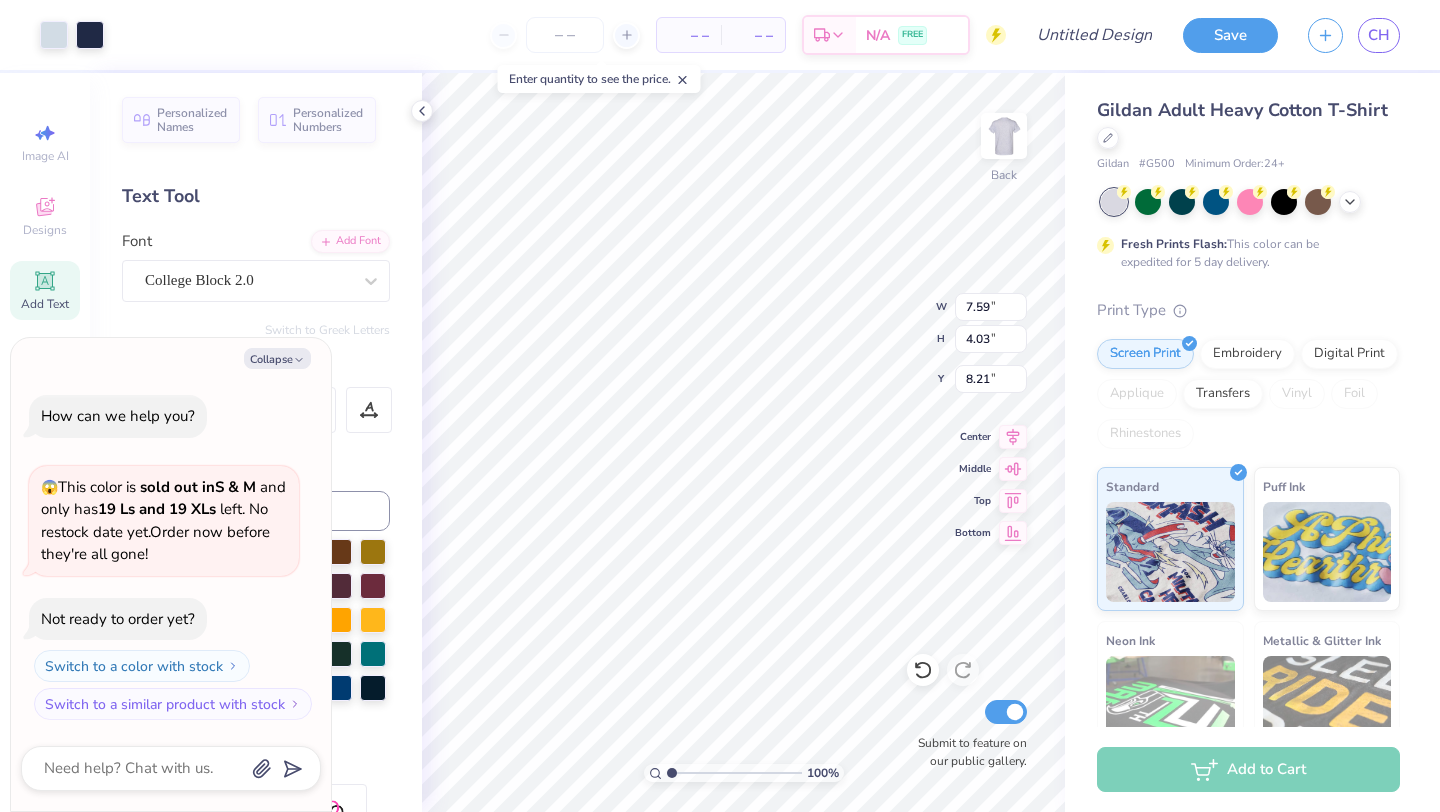 type on "x" 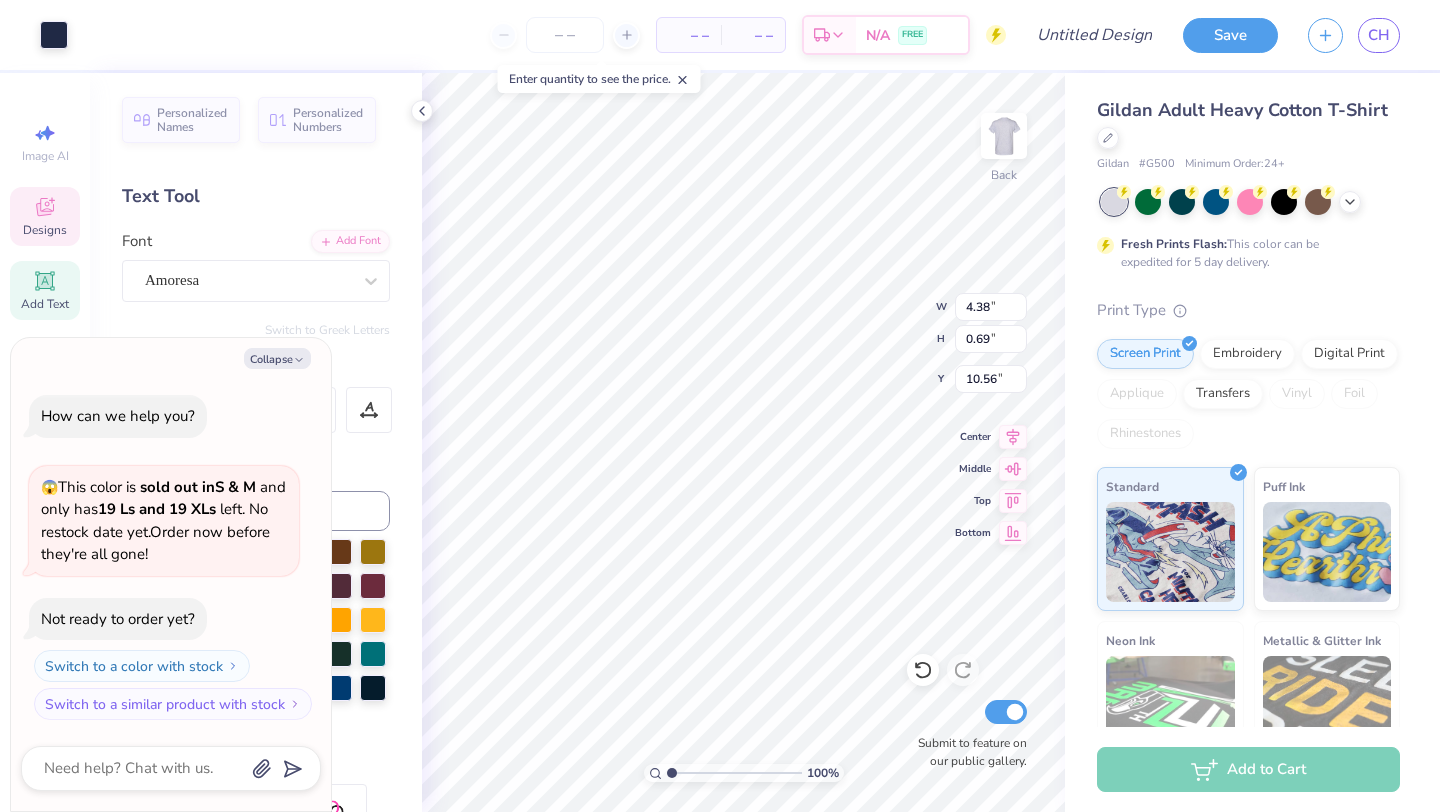 type on "x" 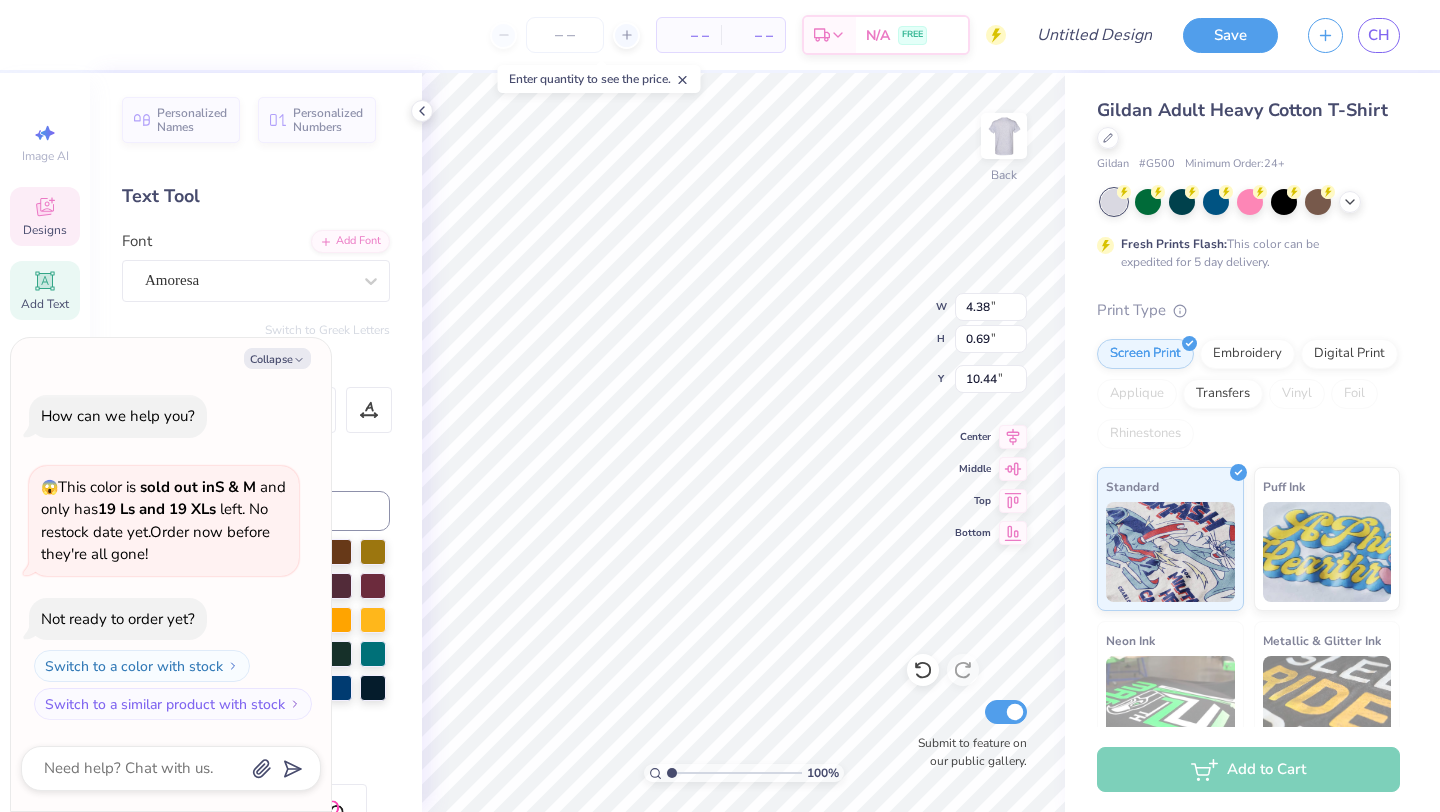 type on "x" 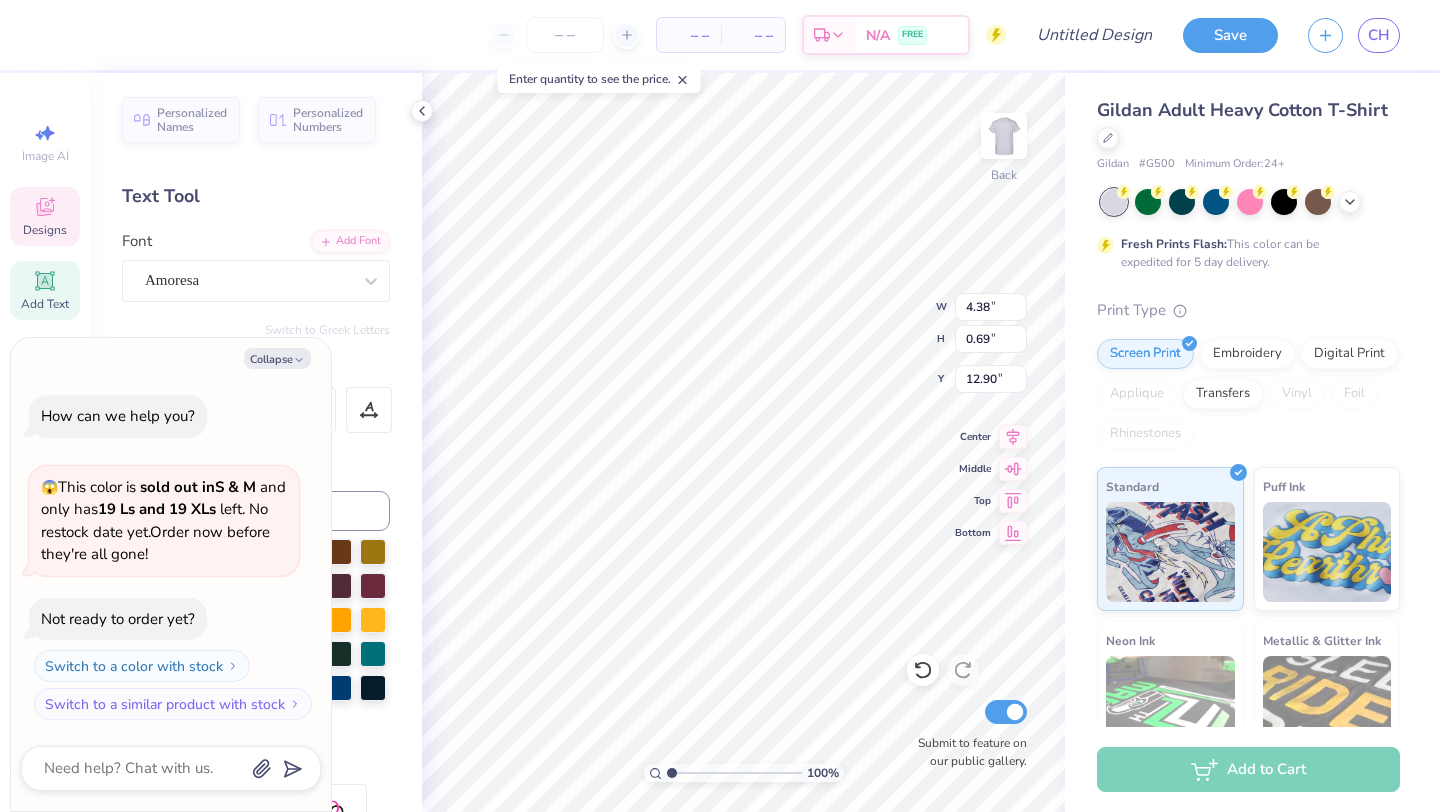 type on "x" 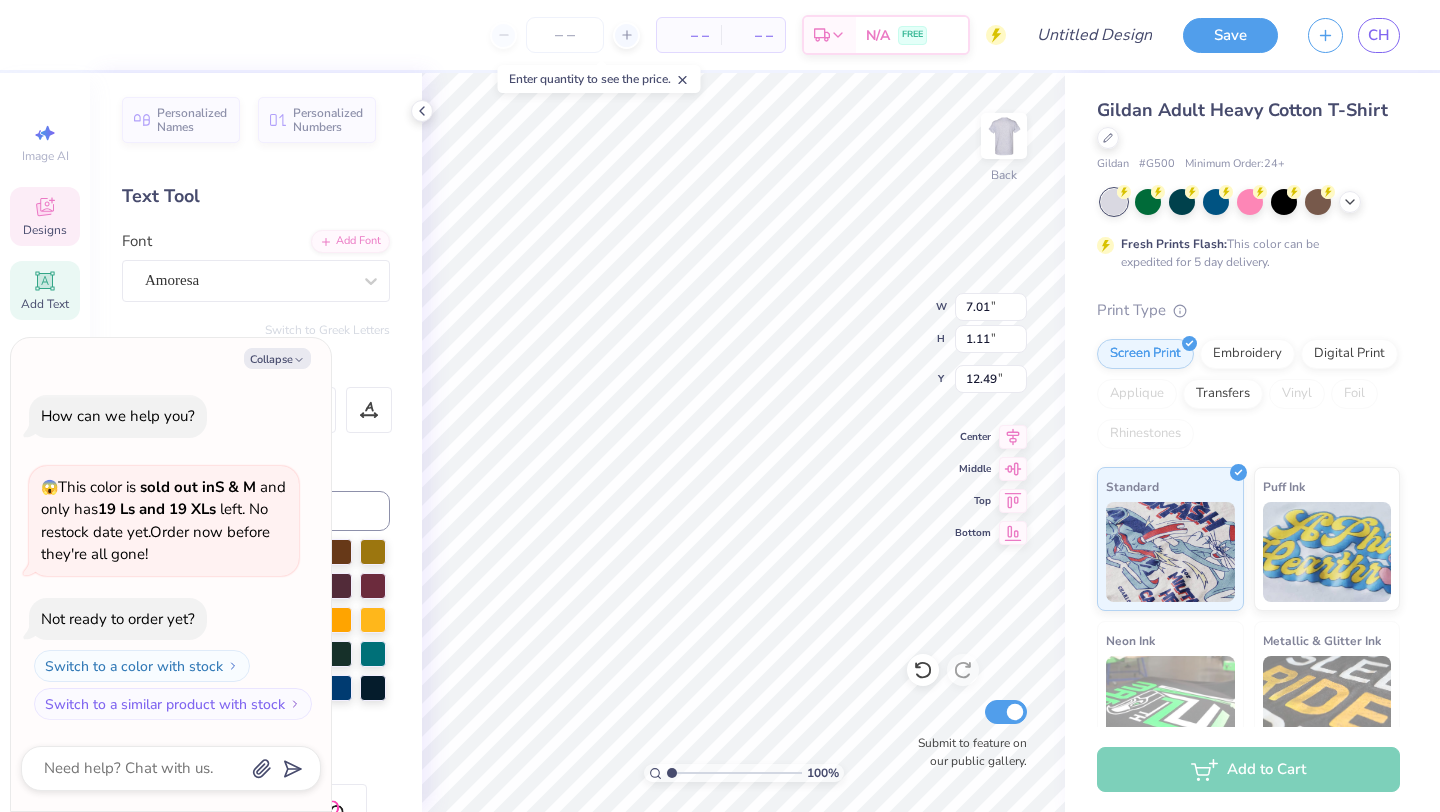 type on "x" 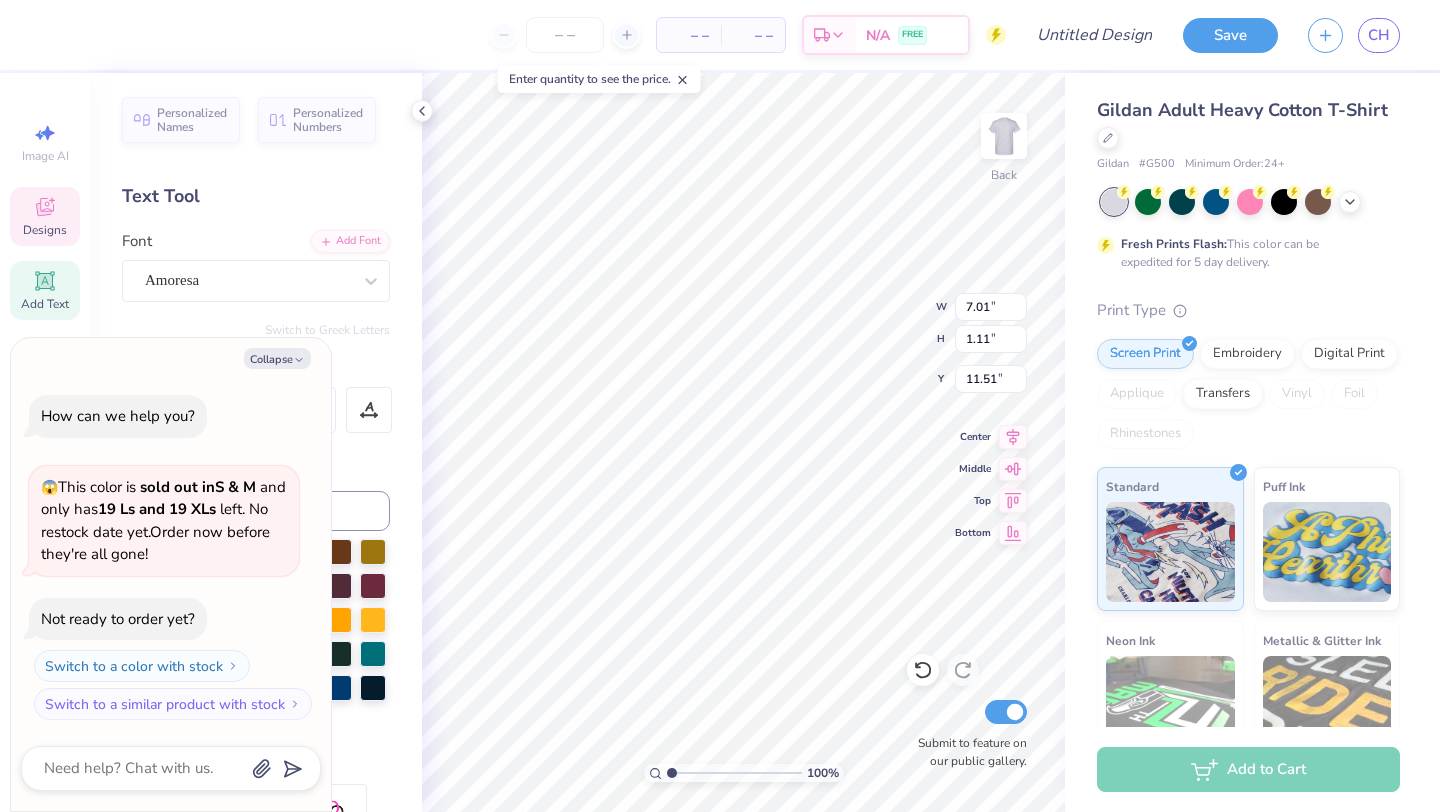 type on "x" 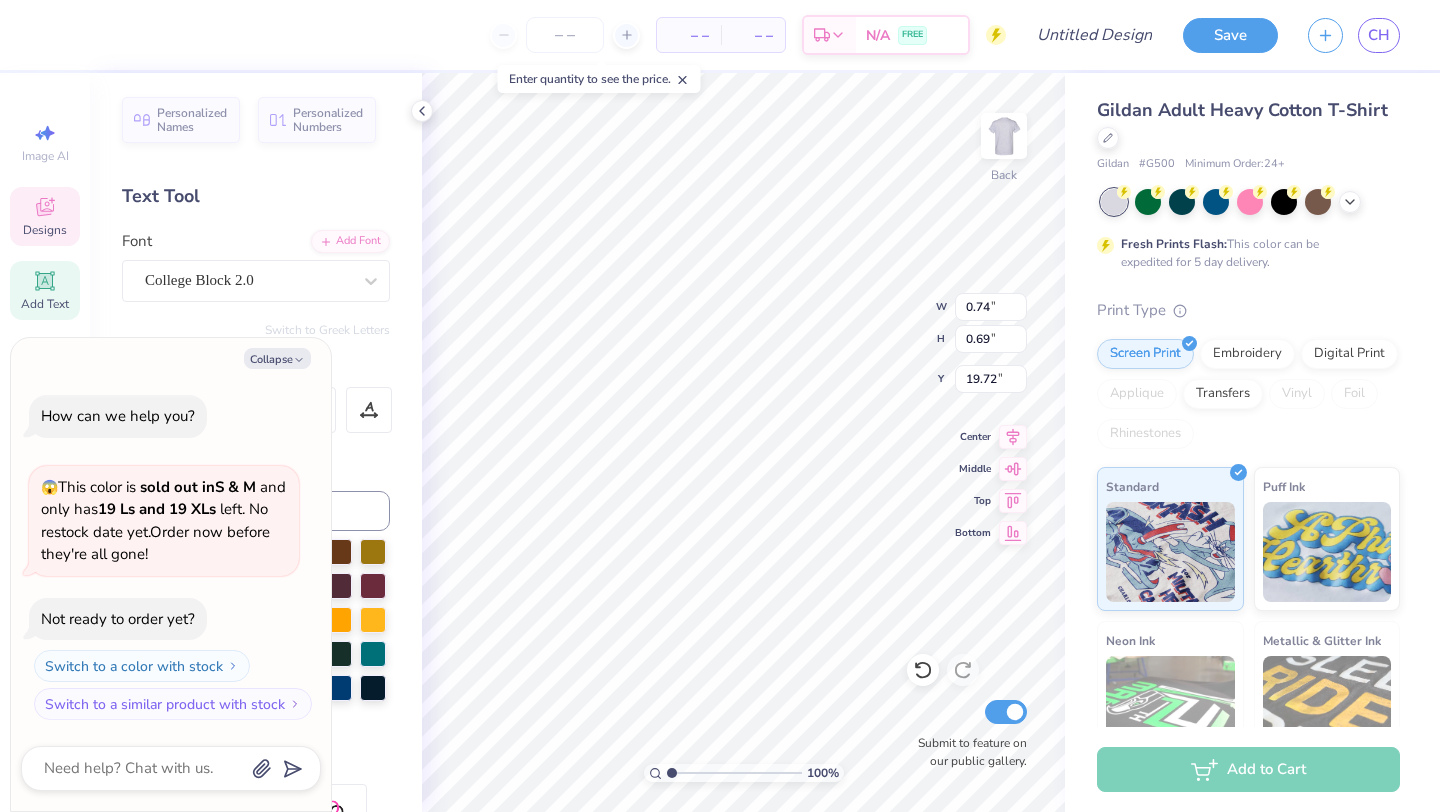 type on "x" 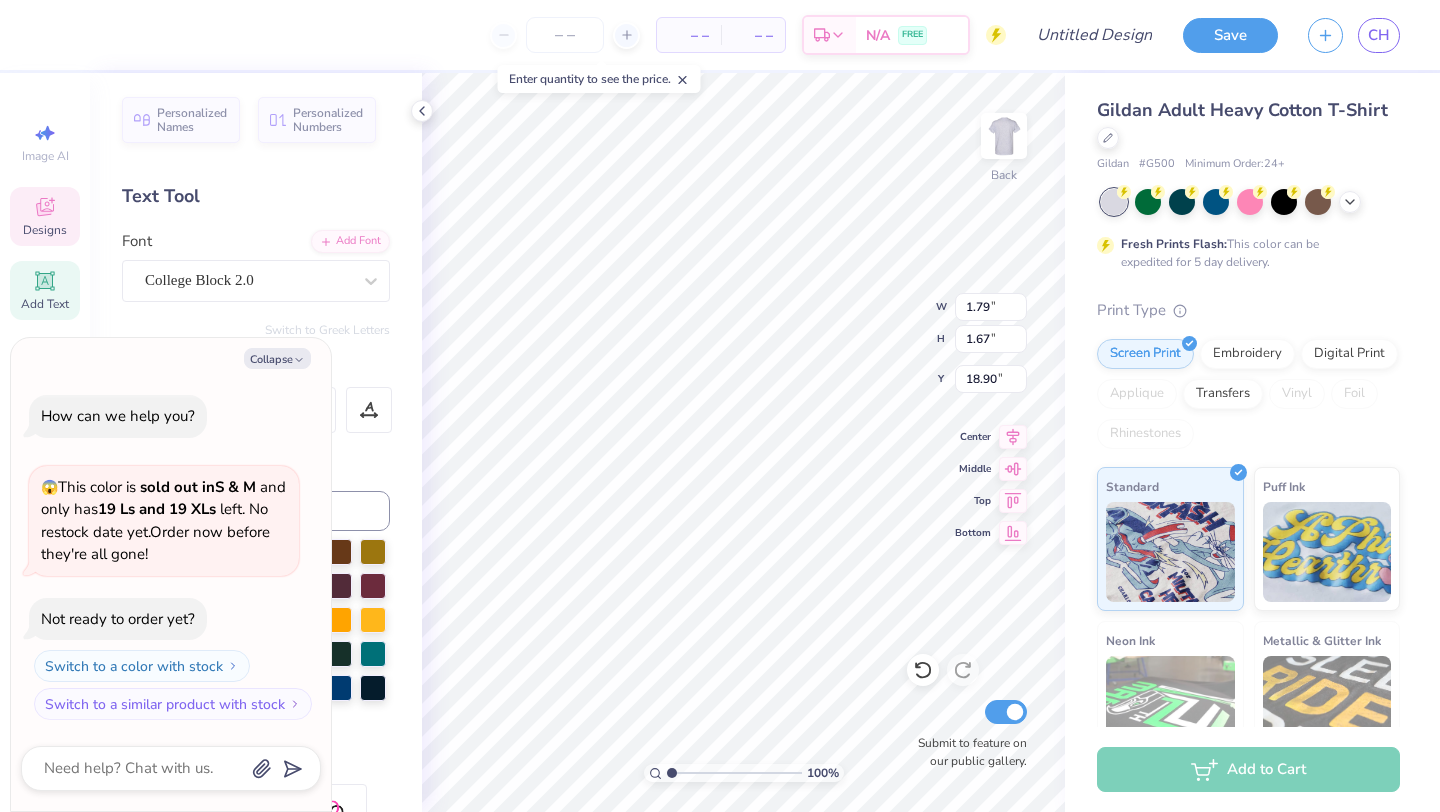 type on "x" 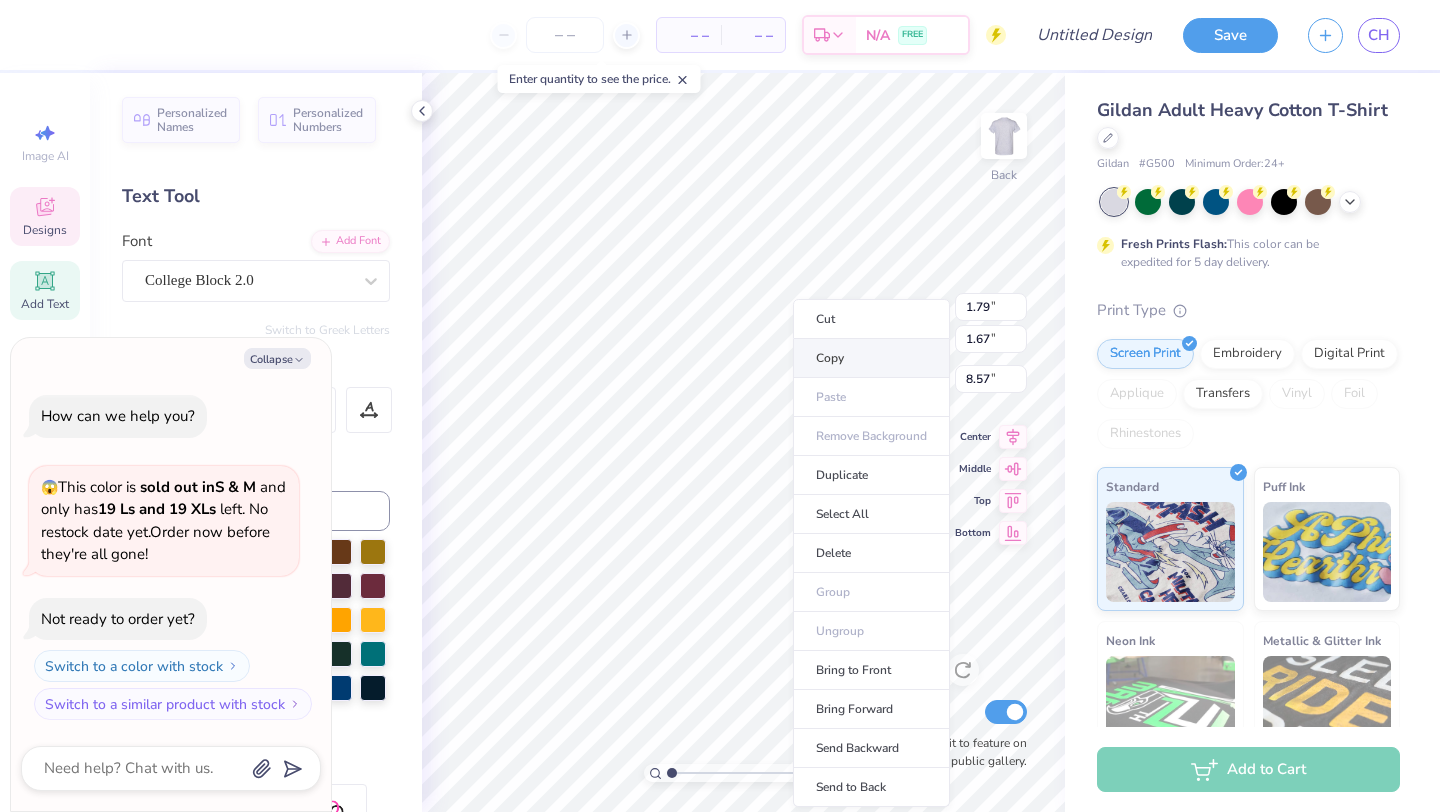 click on "Copy" at bounding box center [871, 358] 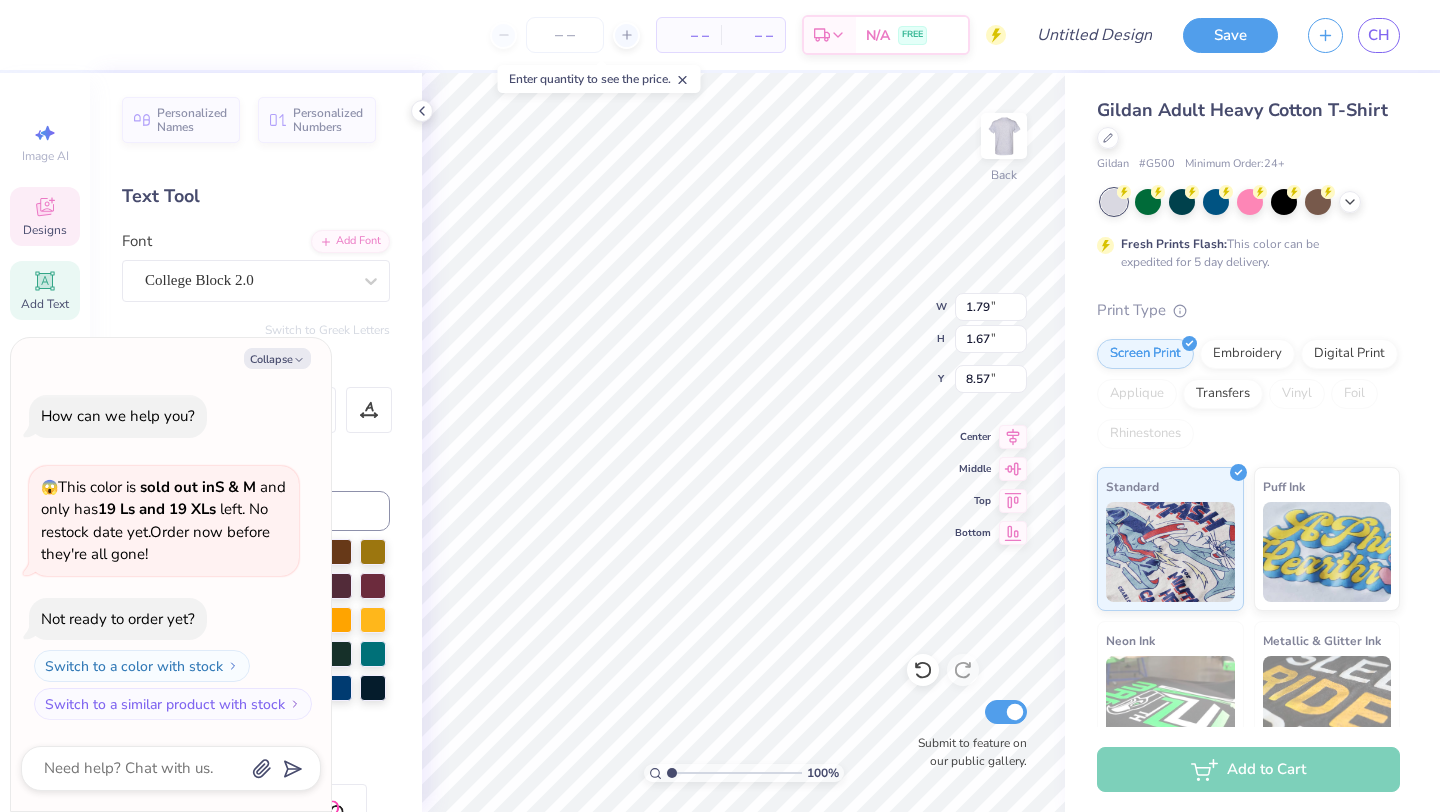 type on "x" 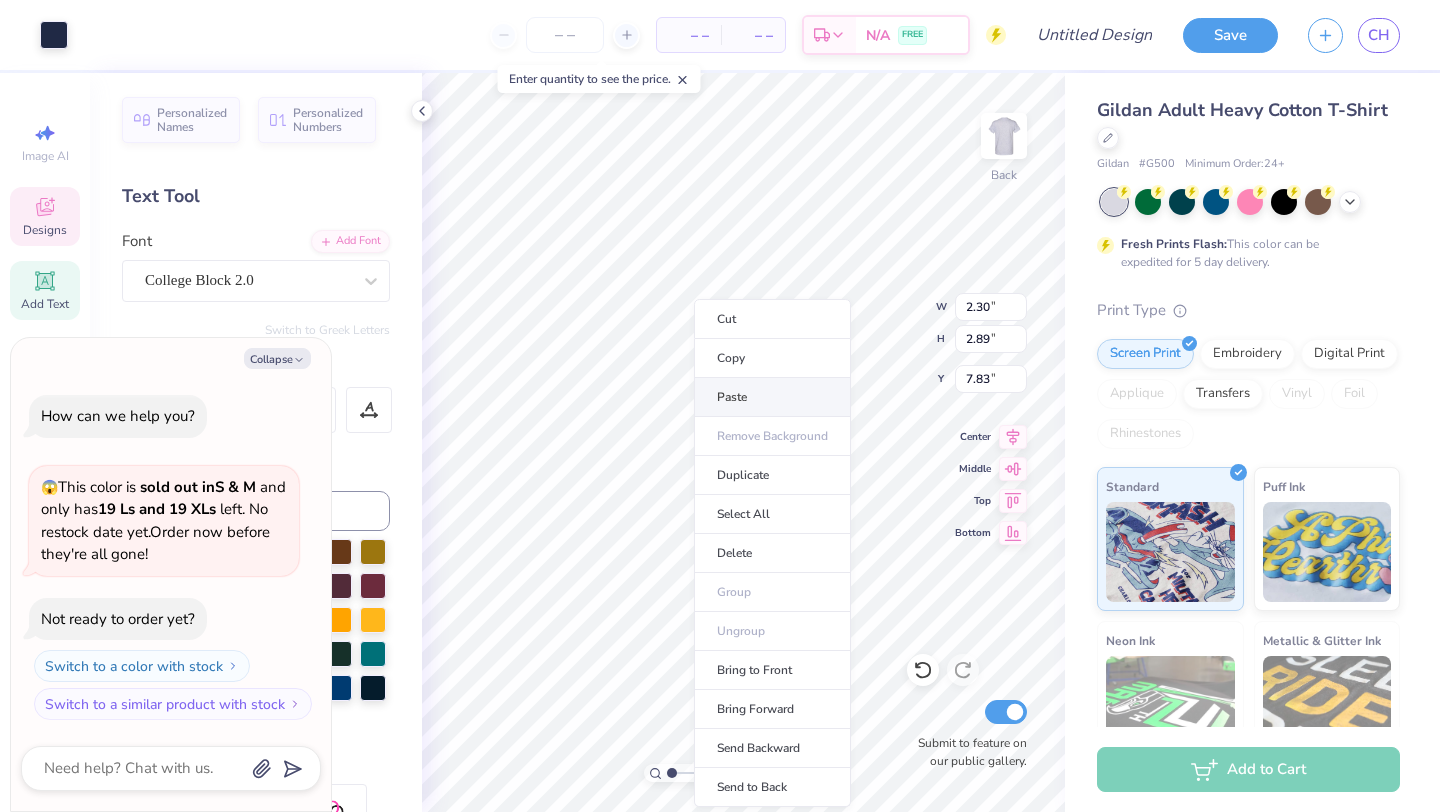 click on "Paste" at bounding box center (772, 397) 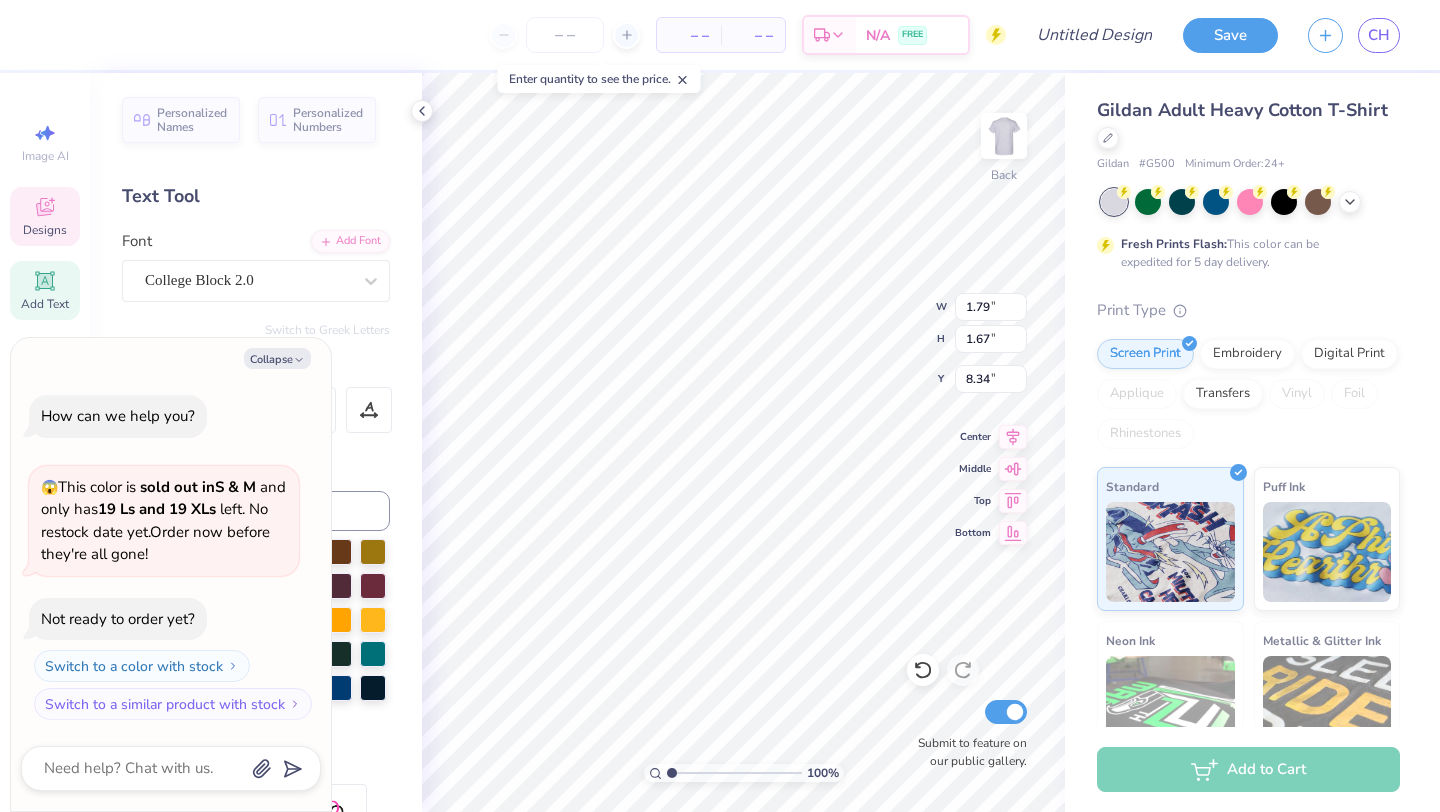 type on "x" 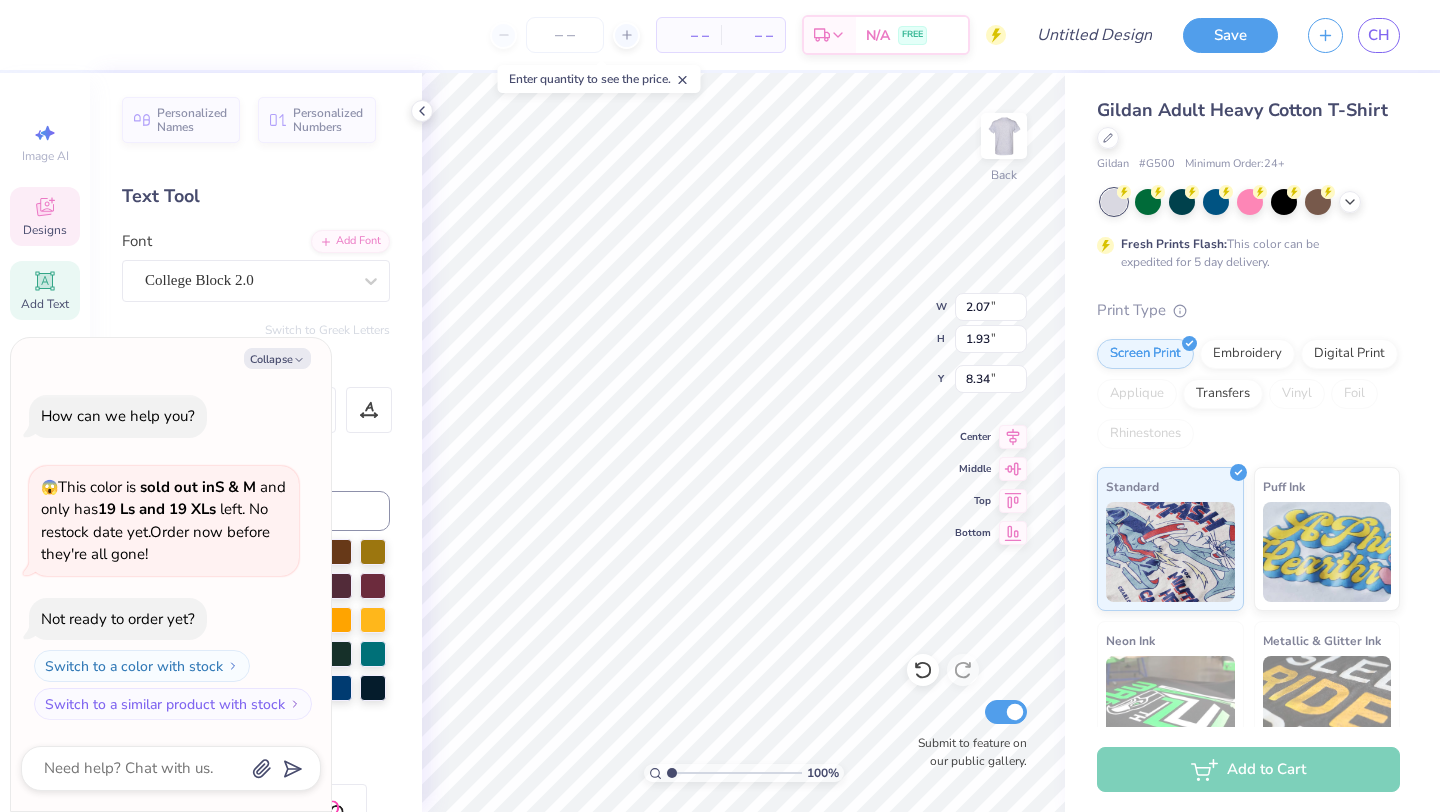 type on "x" 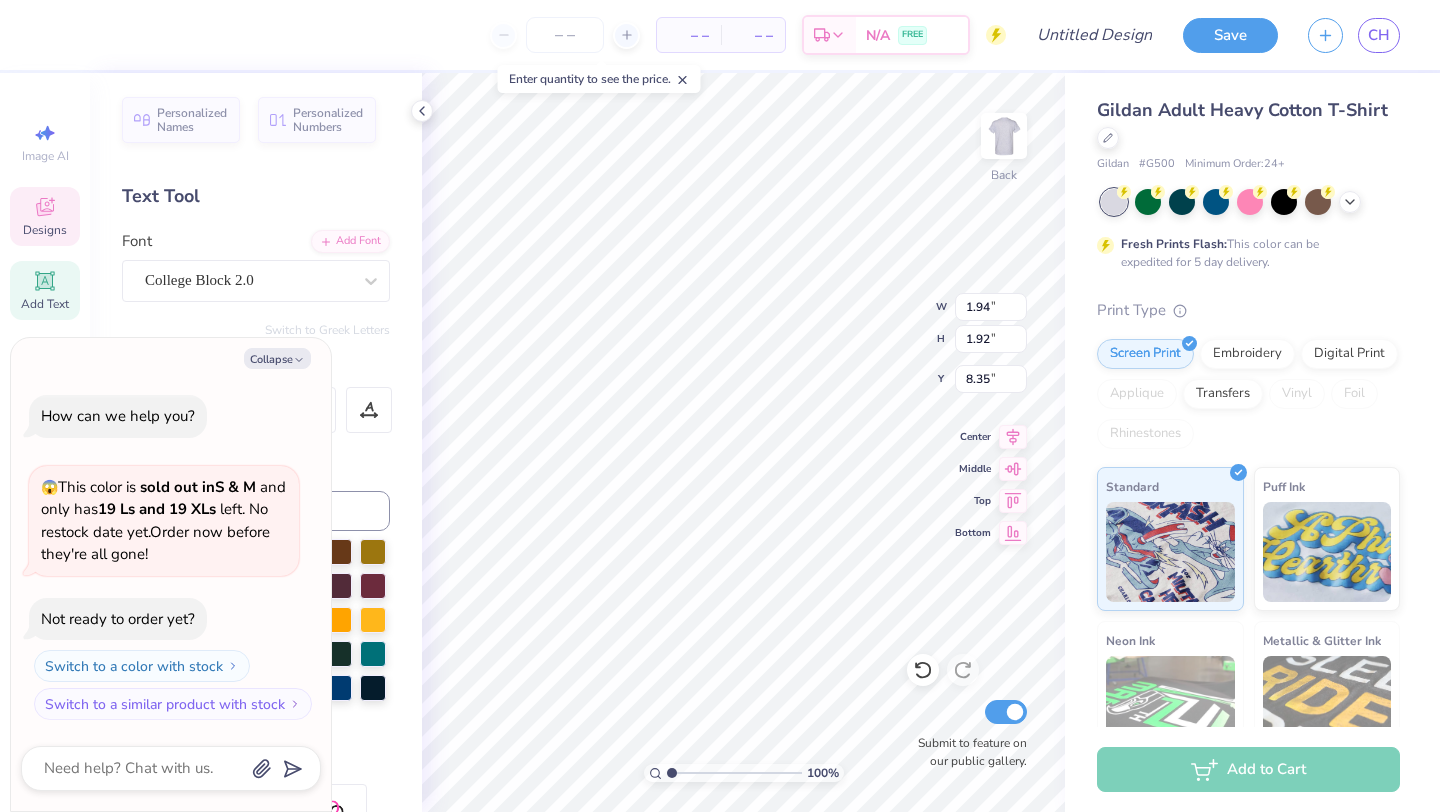 type on "x" 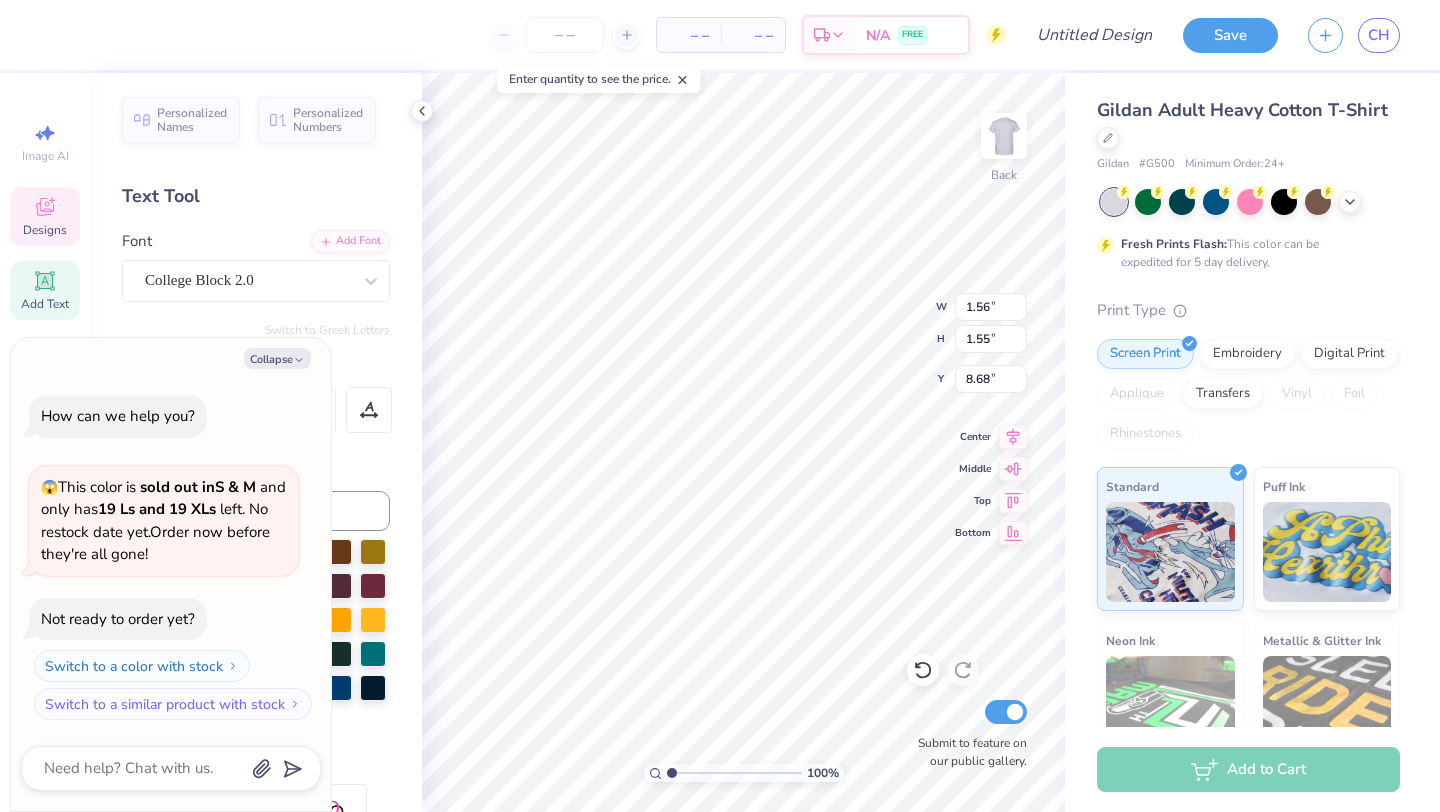 type on "x" 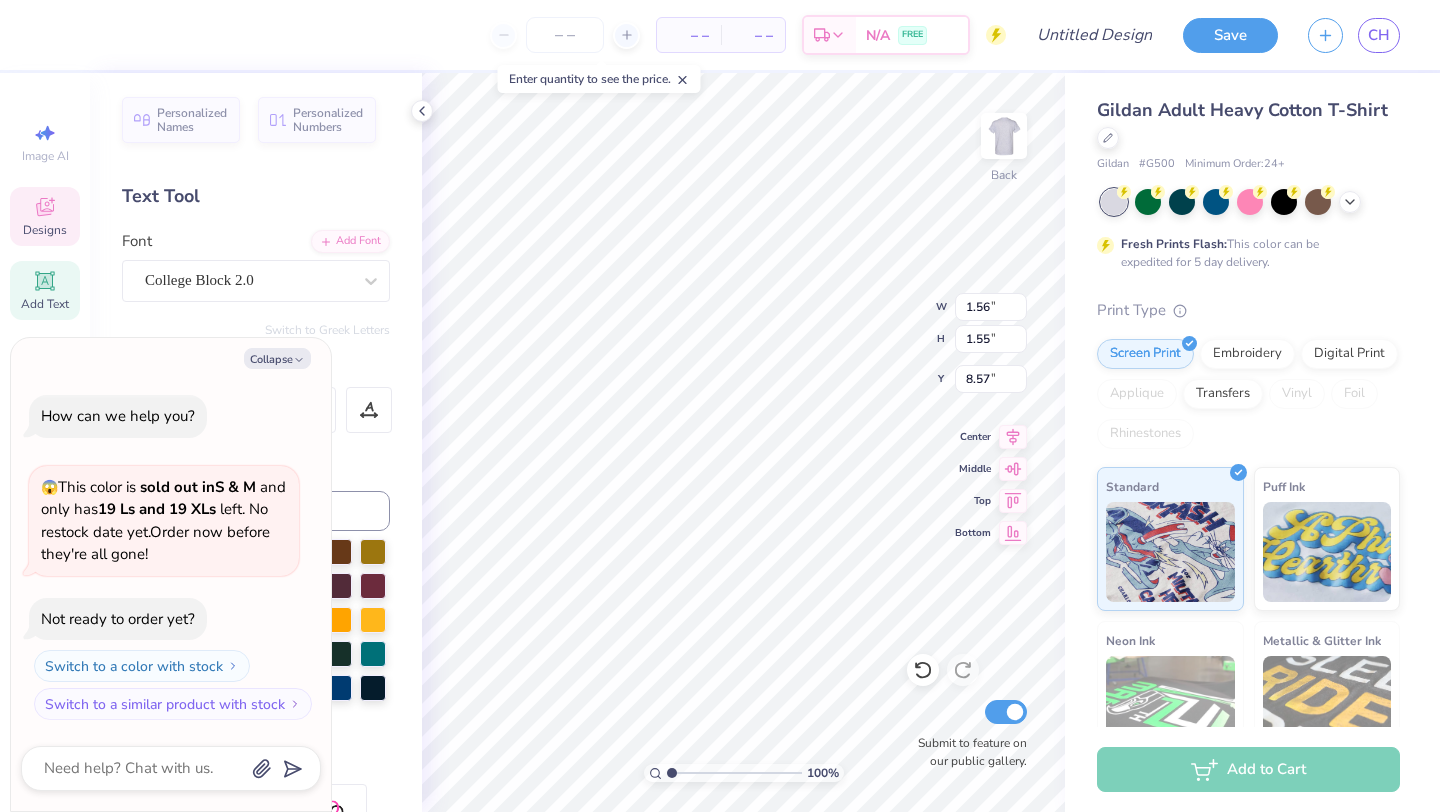 type on "x" 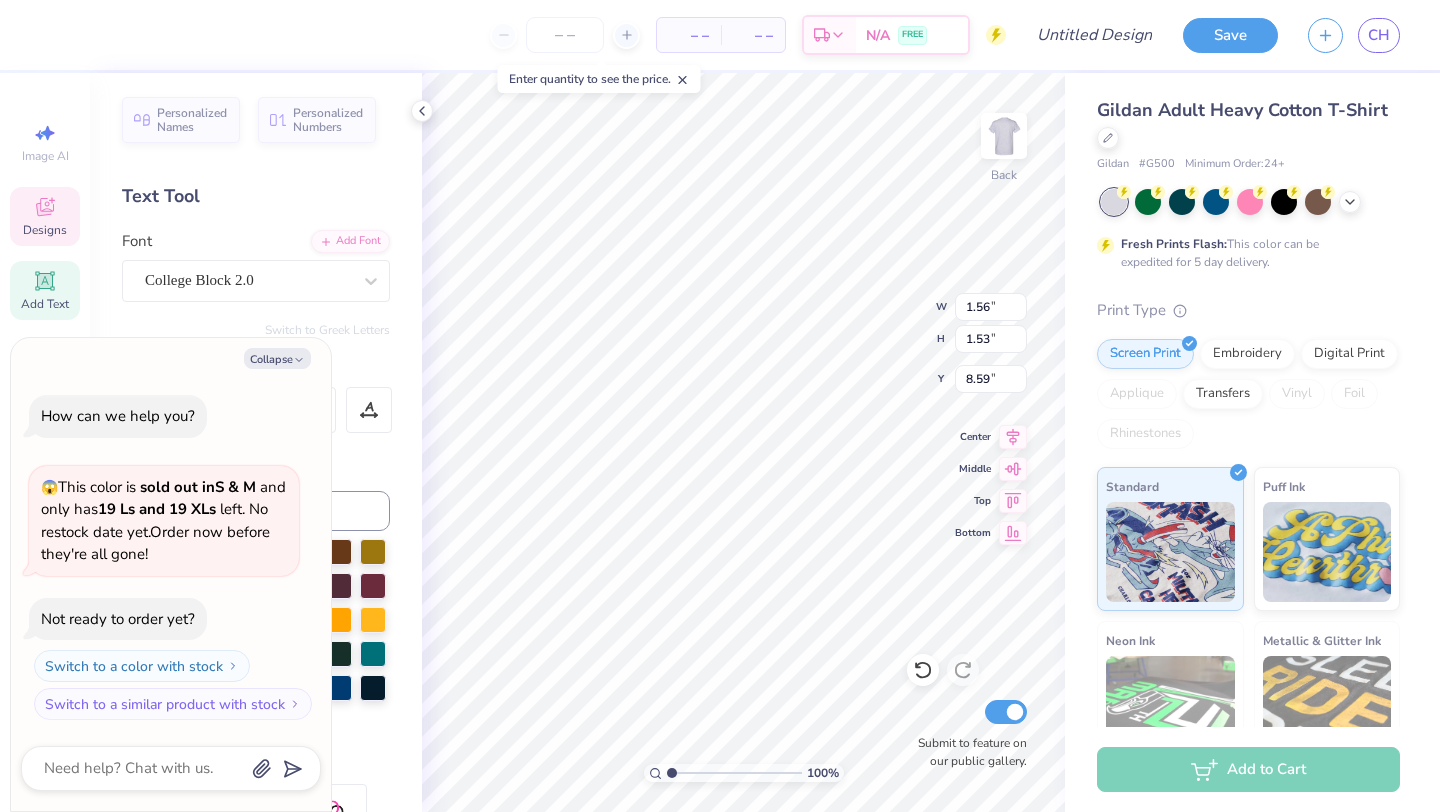 type on "x" 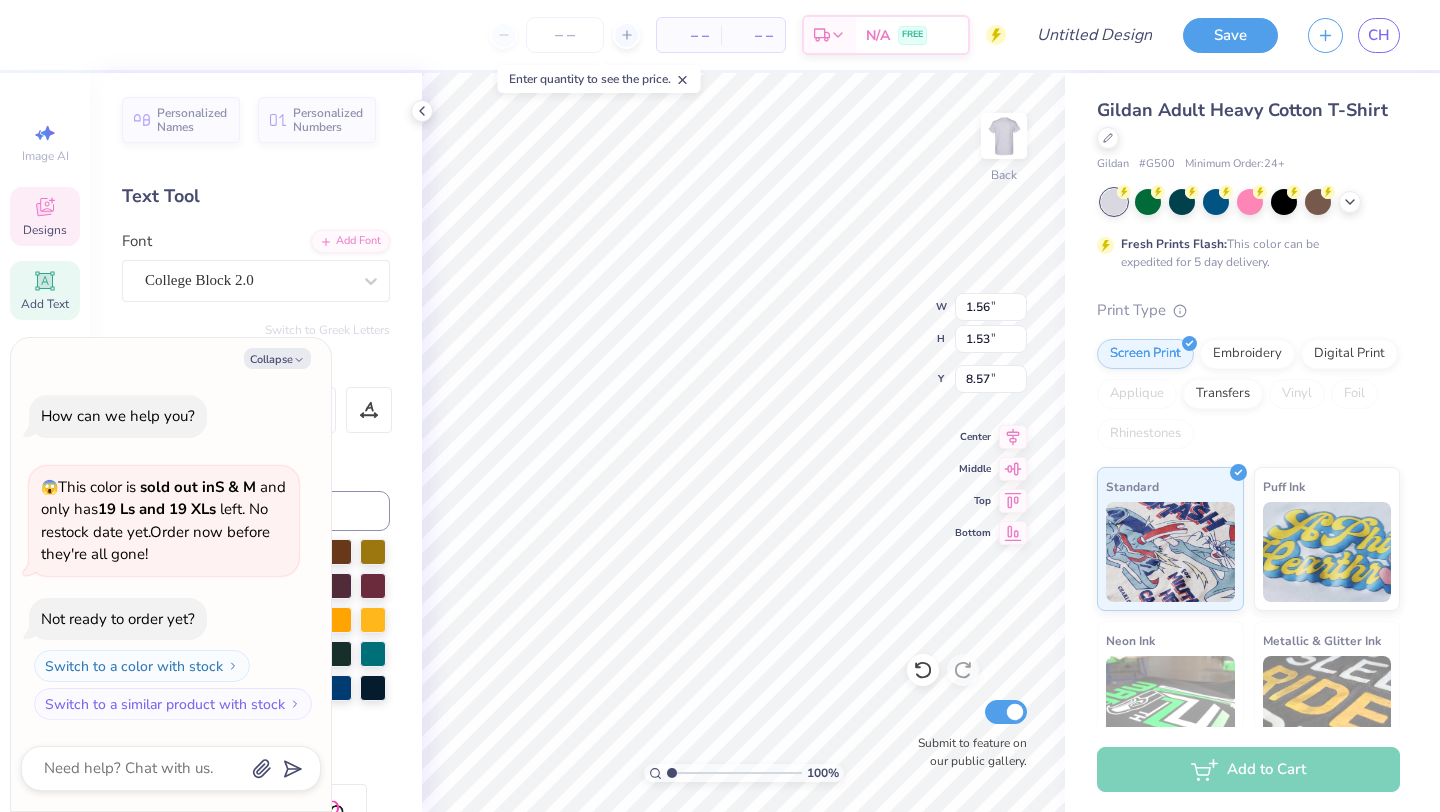 type on "x" 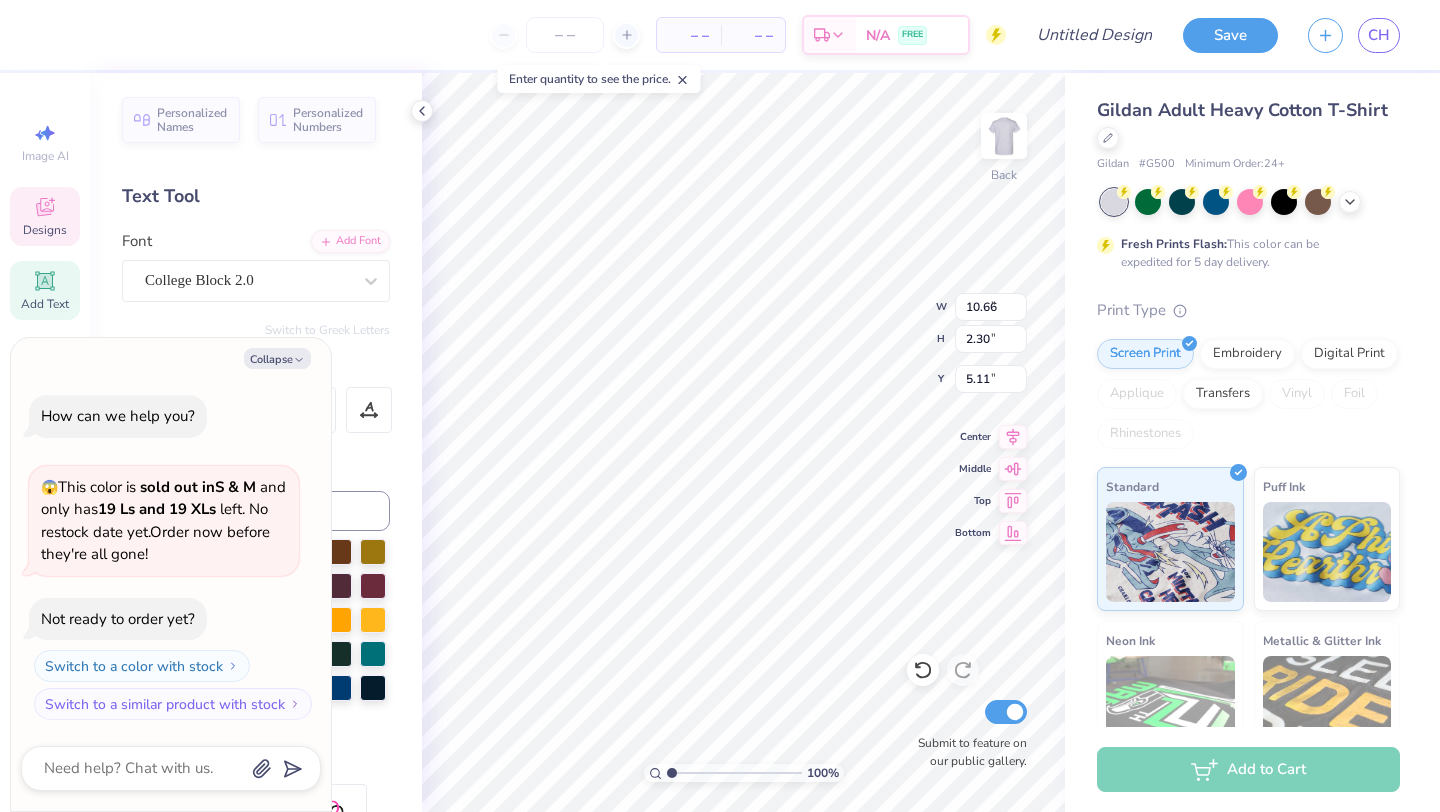 type on "x" 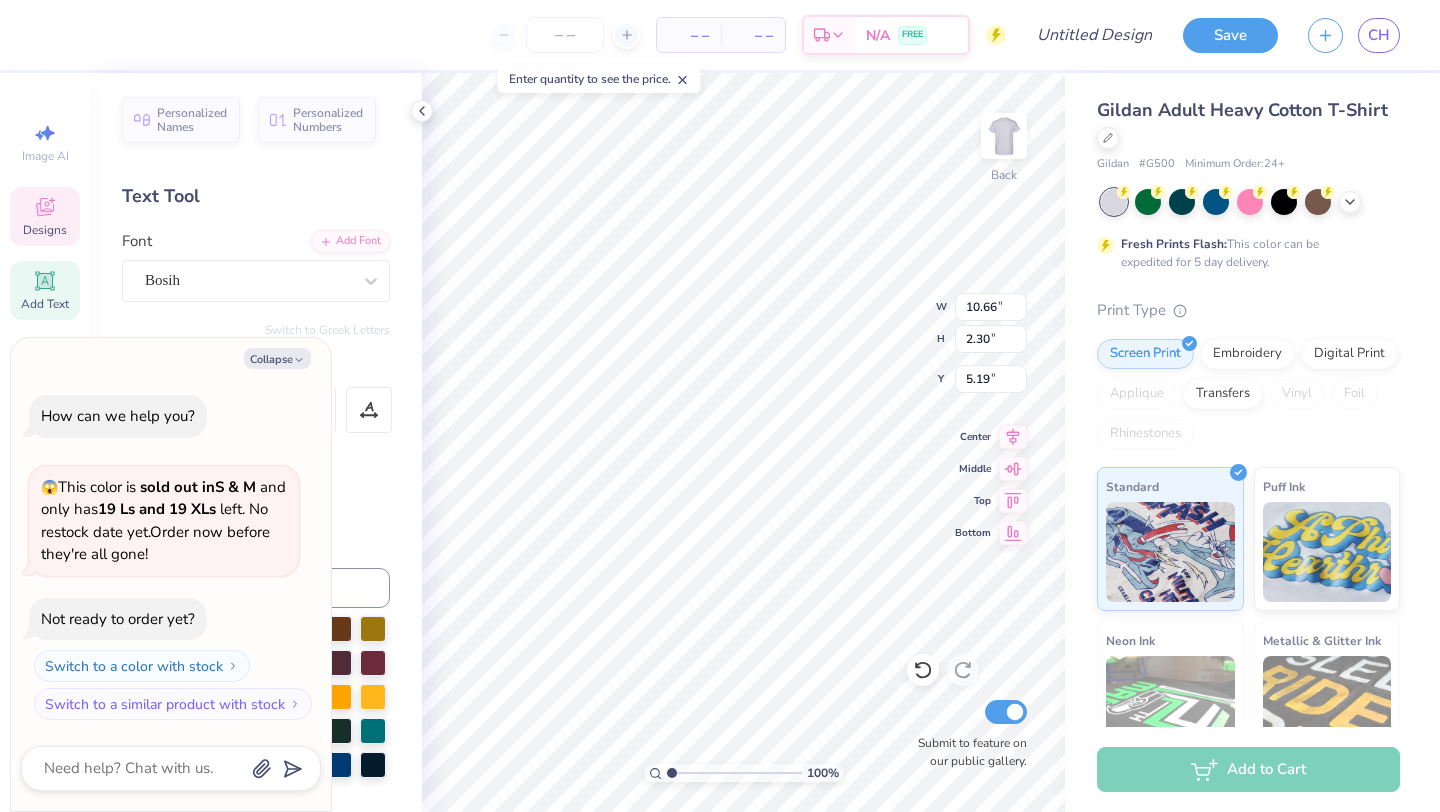 type on "x" 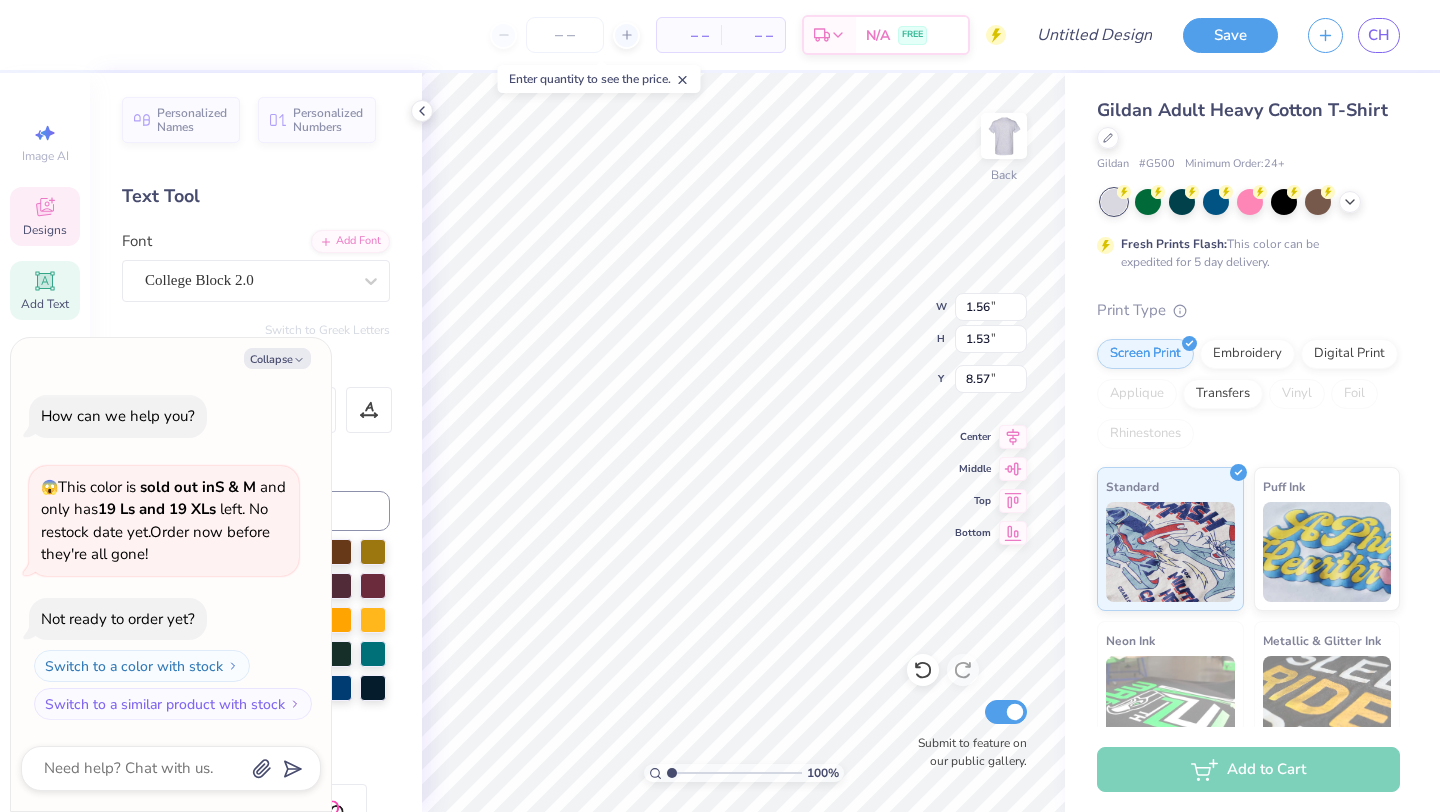 type on "x" 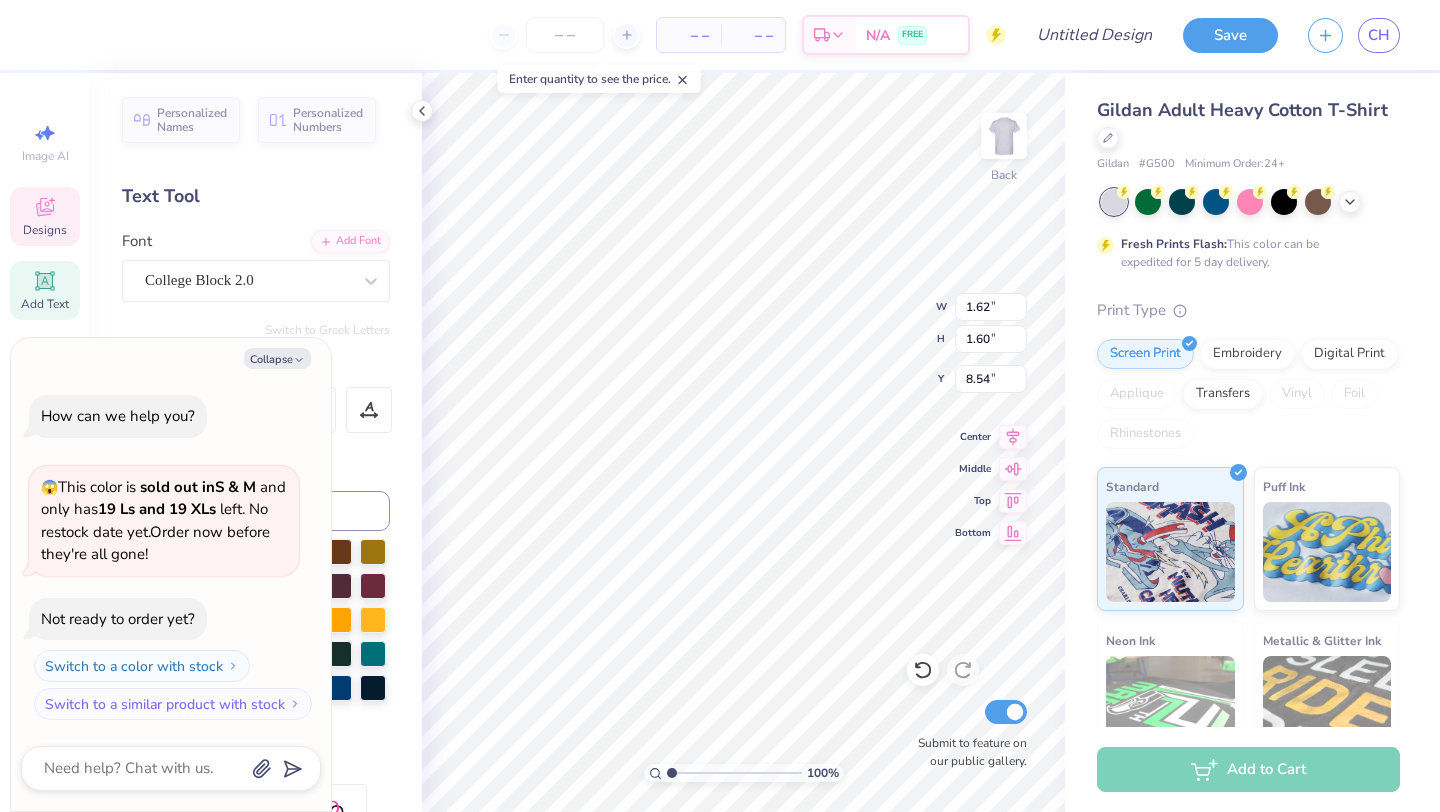 type on "x" 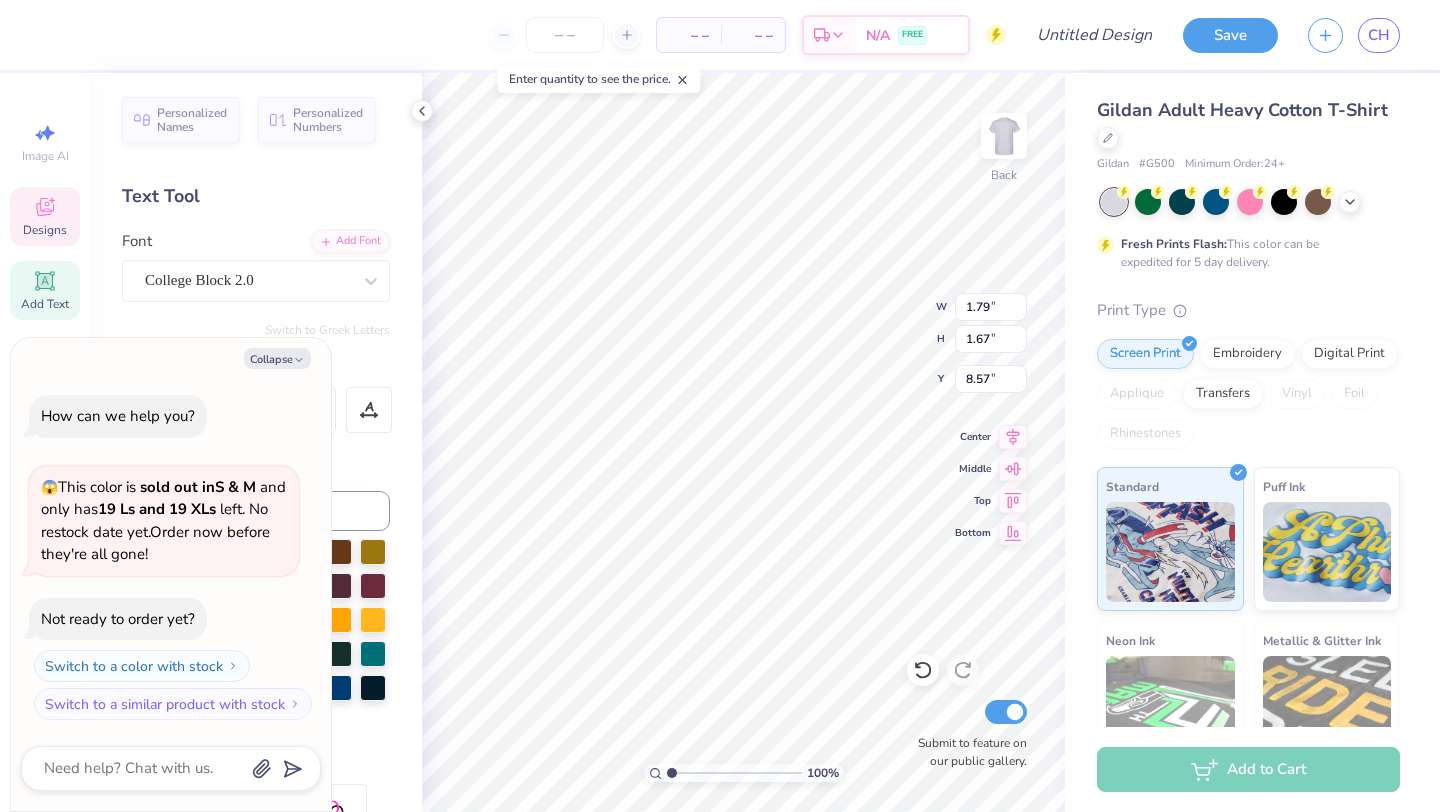 type on "x" 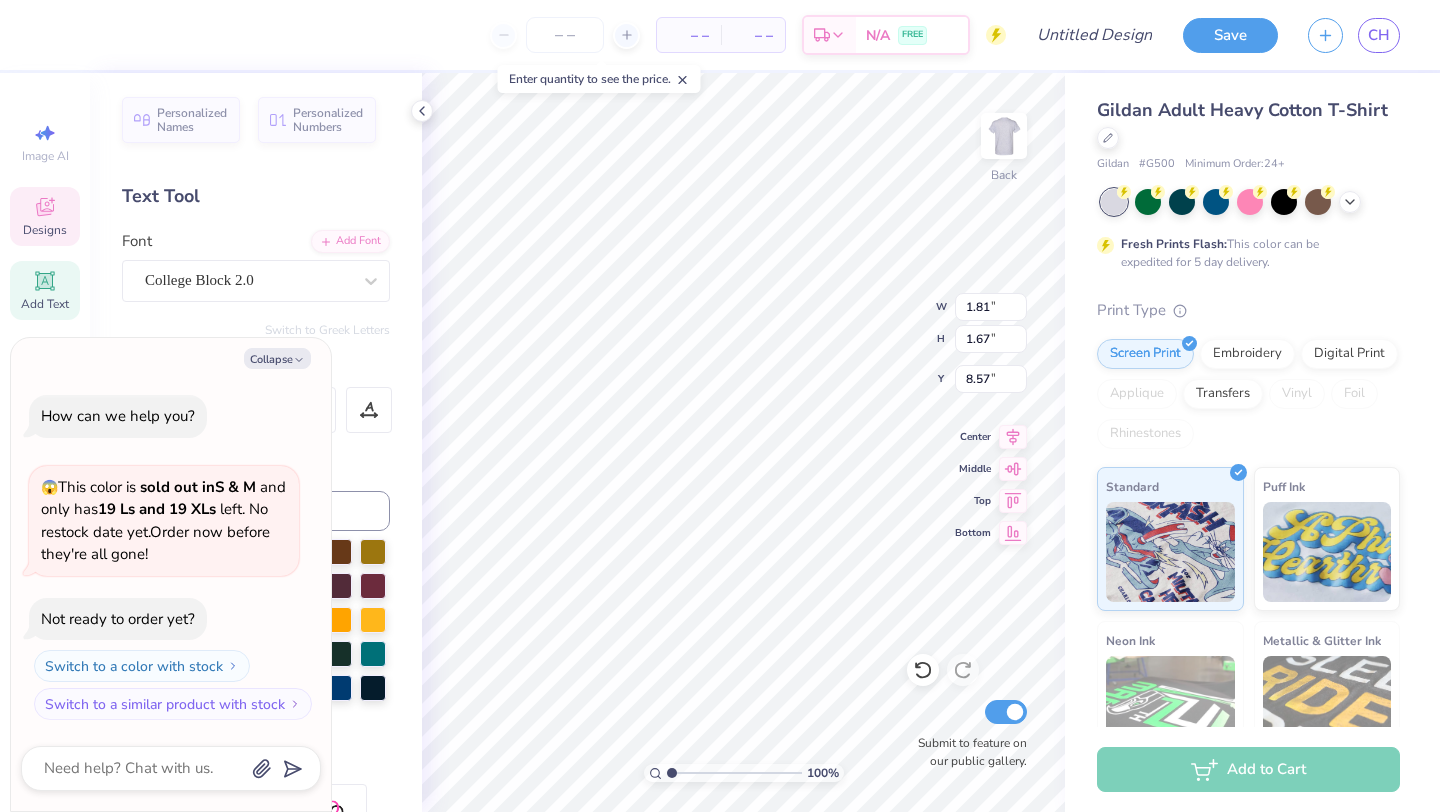 type on "1.69" 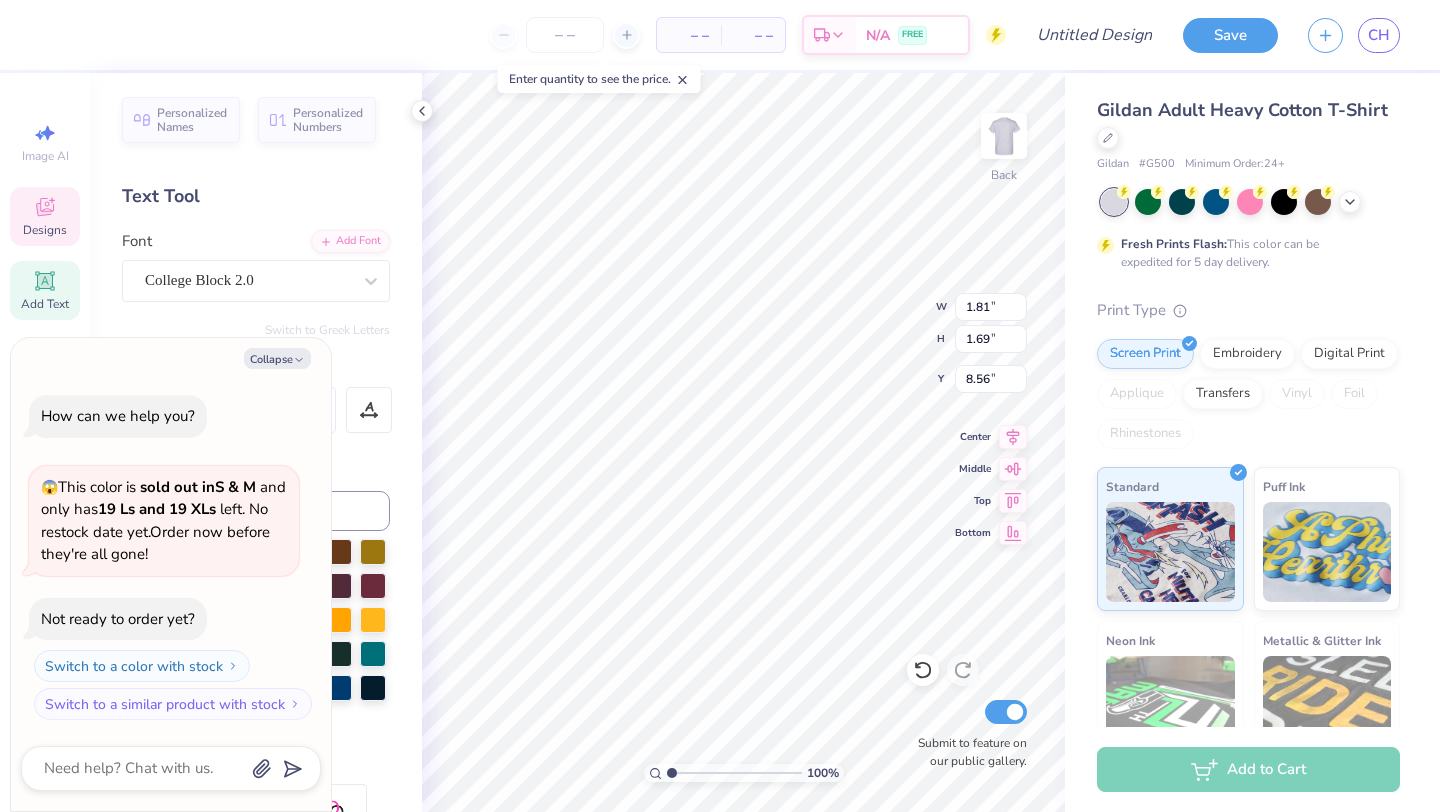 type 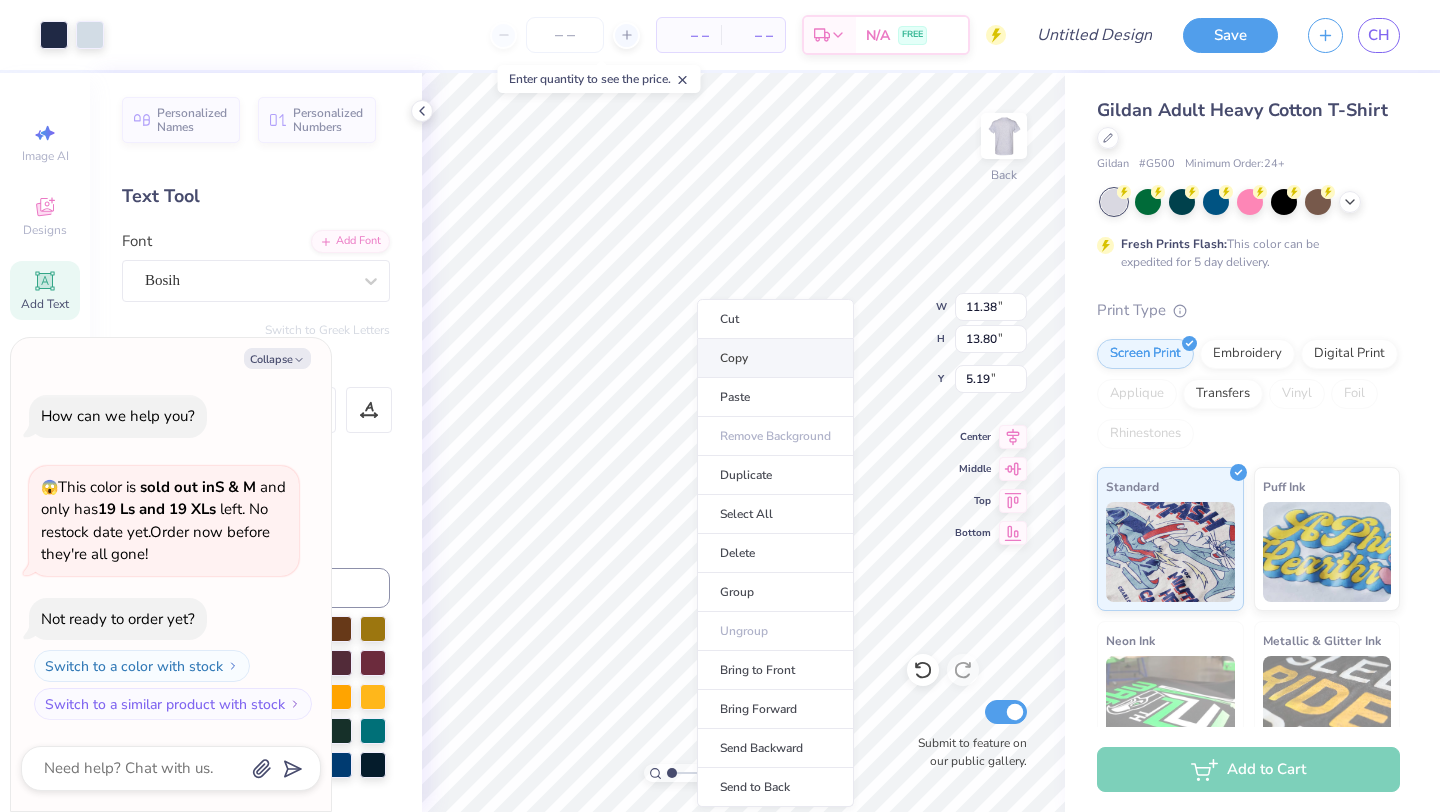 click on "Copy" at bounding box center (775, 358) 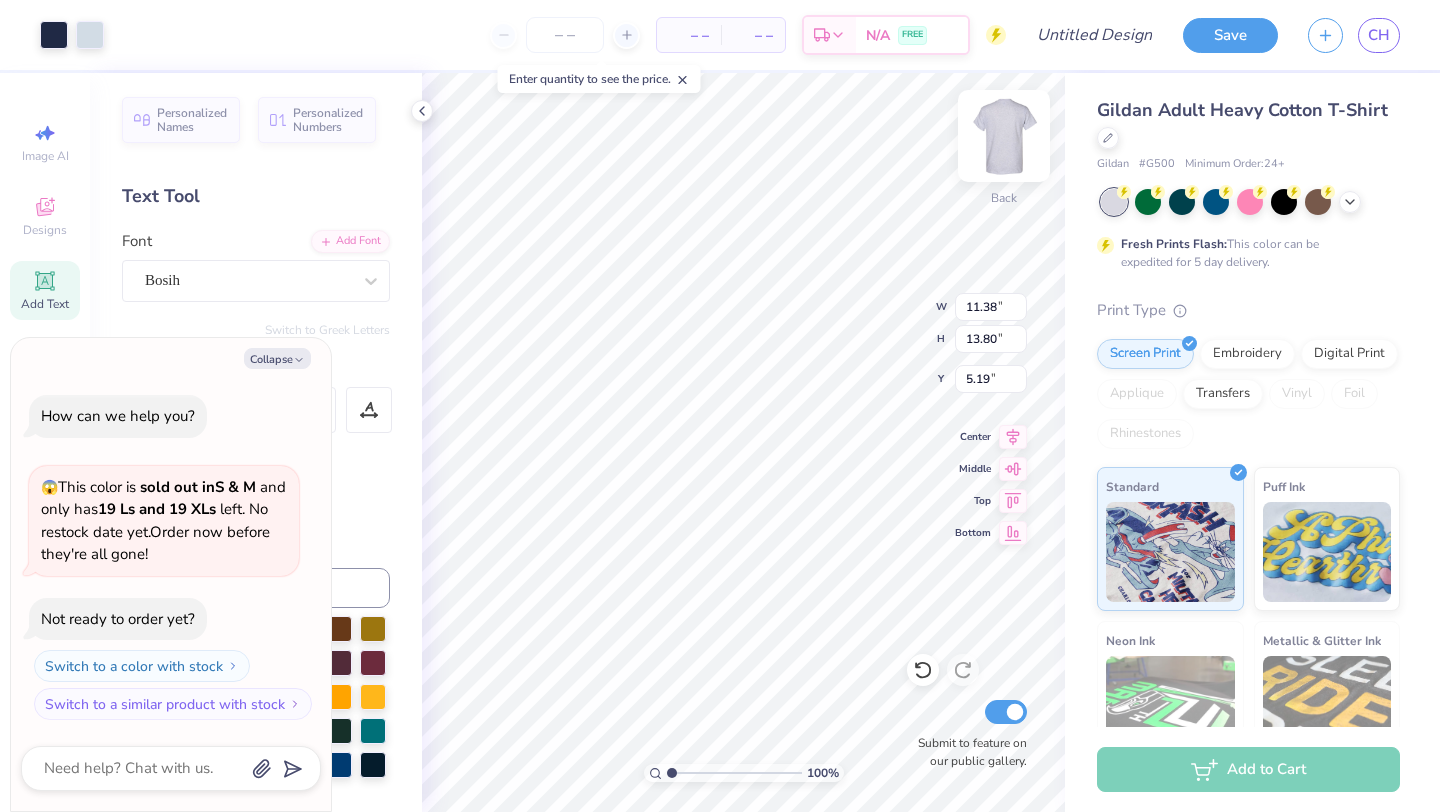 click at bounding box center (1004, 136) 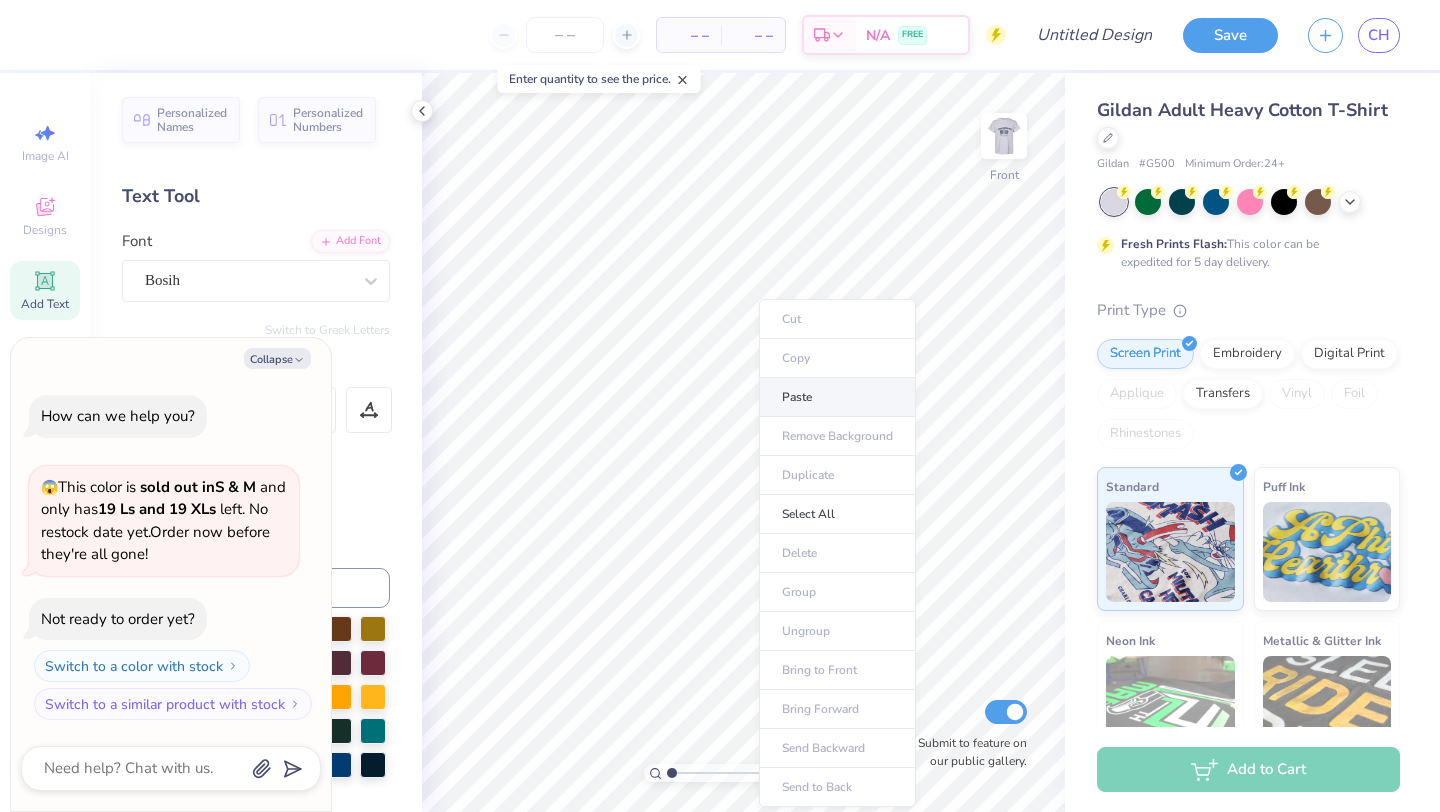 click on "Paste" at bounding box center [837, 397] 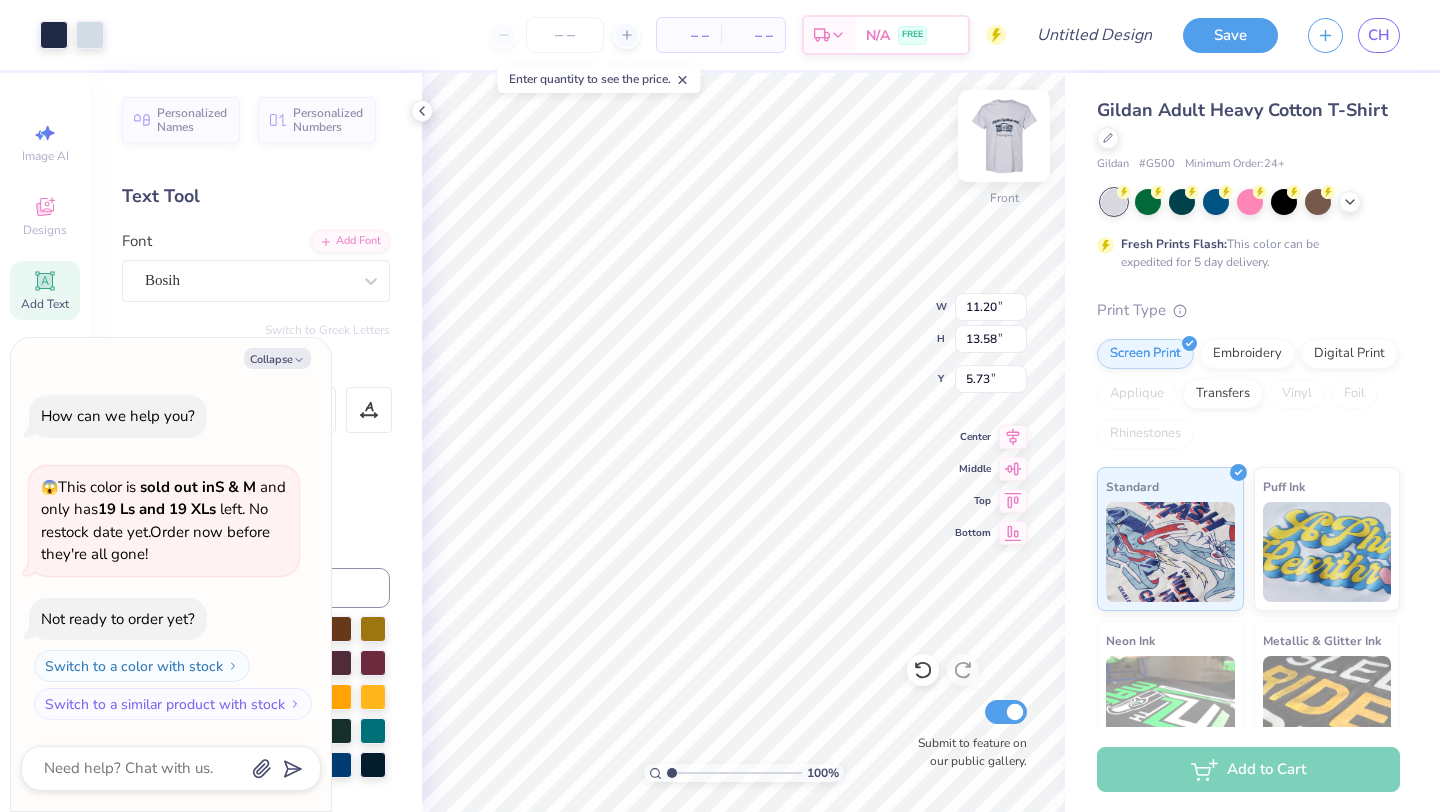 click at bounding box center [1004, 136] 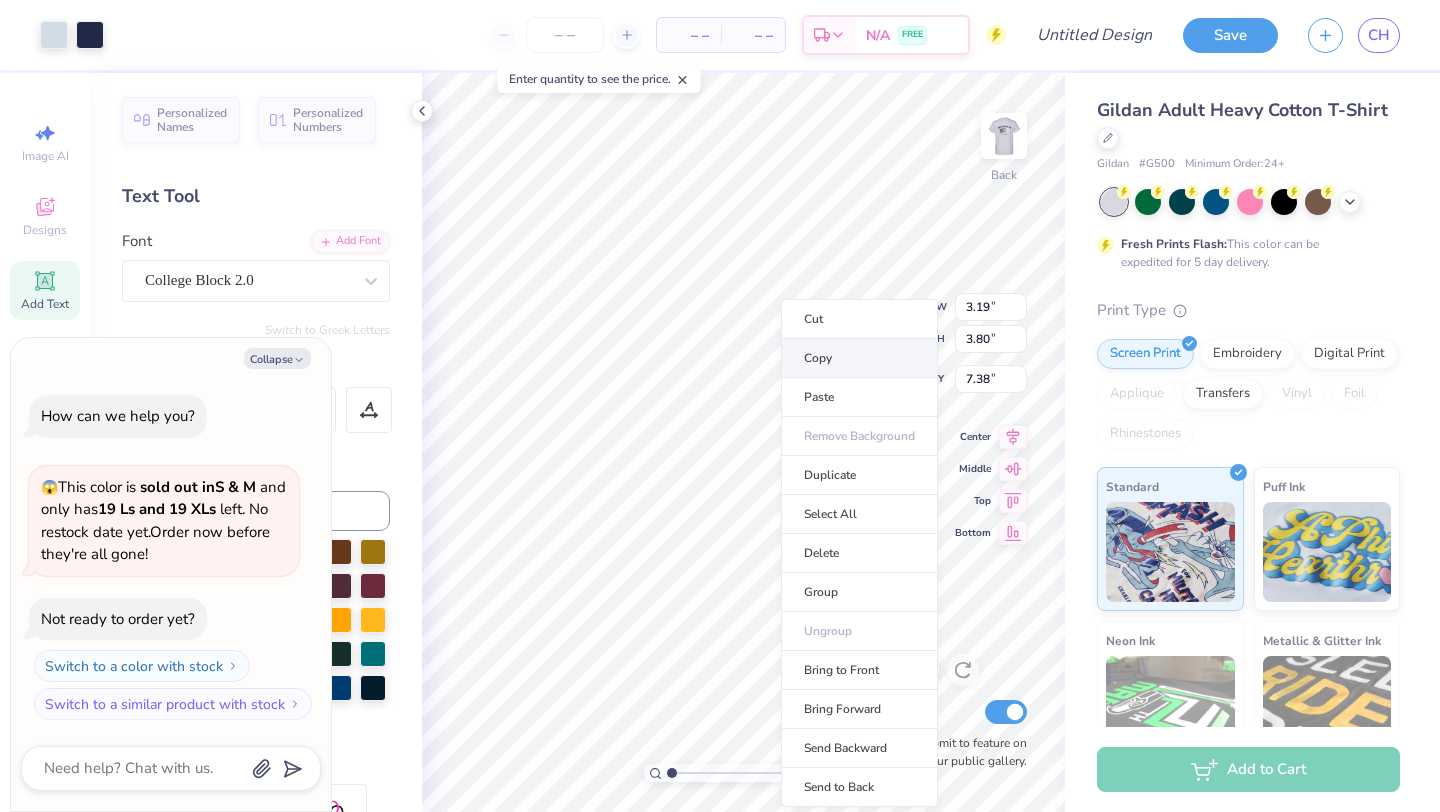 click on "Copy" at bounding box center [859, 358] 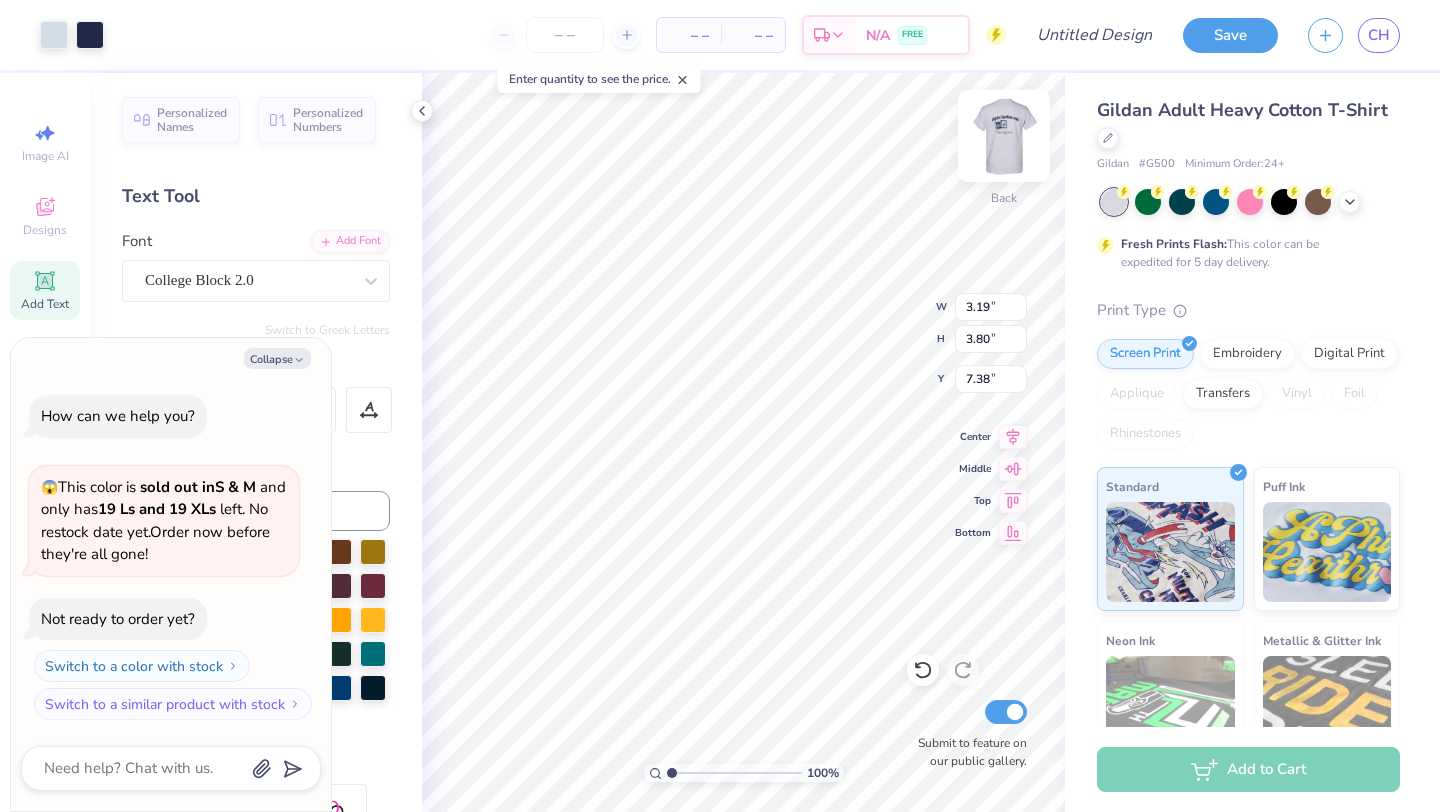 click at bounding box center (1004, 136) 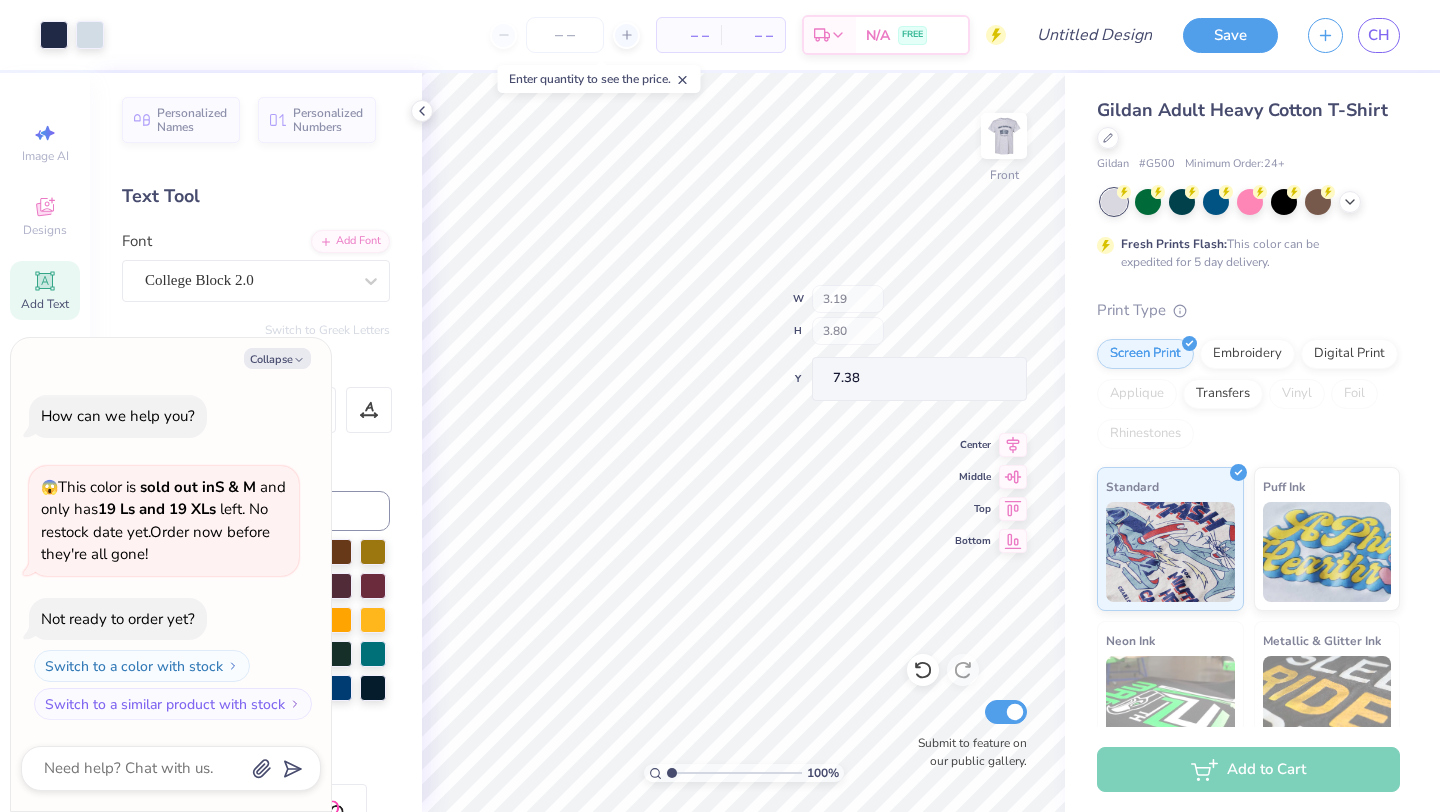 click on "Front" at bounding box center [1004, 148] 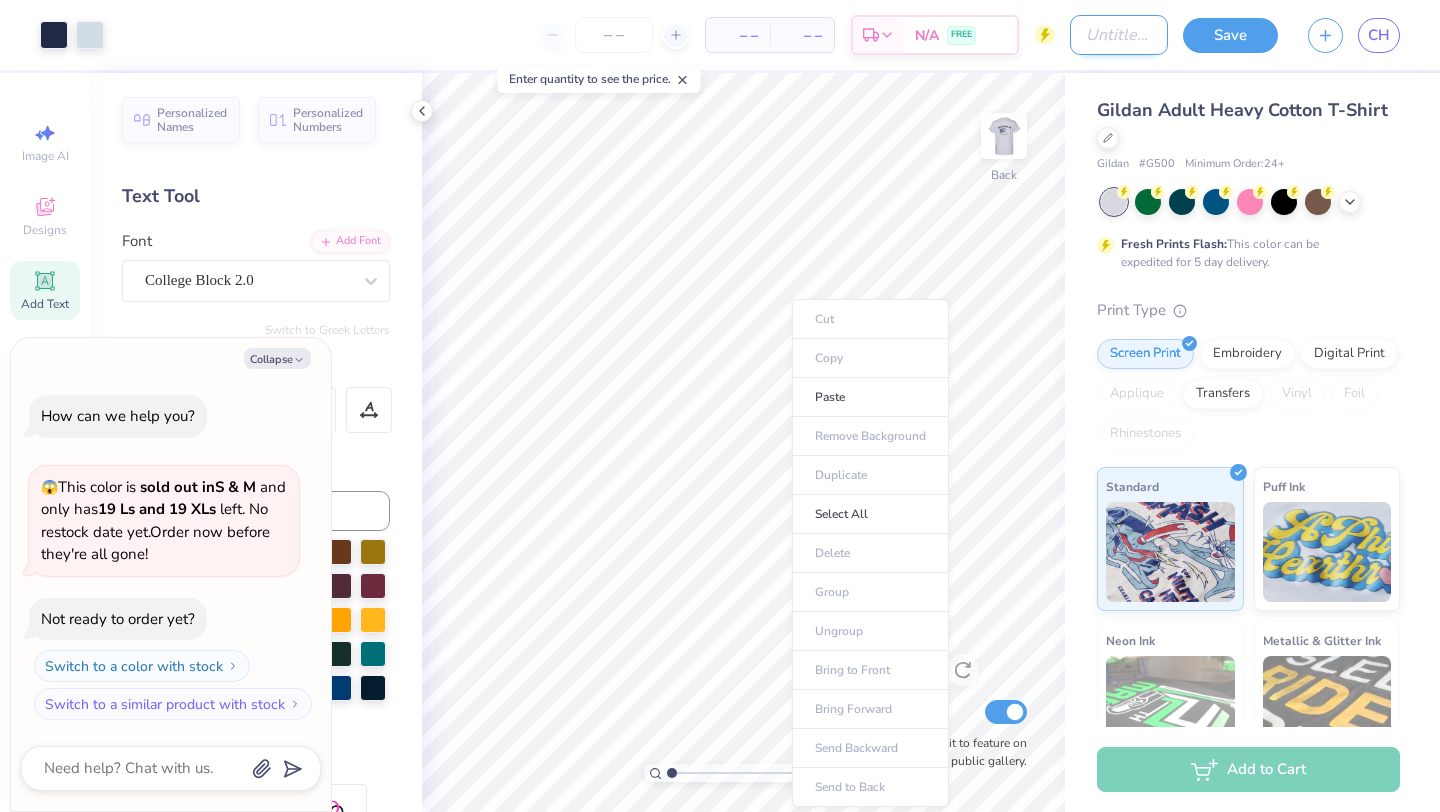 click on "Art colors – – Per Item – – Total Est.  Delivery N/A FREE Design Title Save CH" at bounding box center [720, 35] 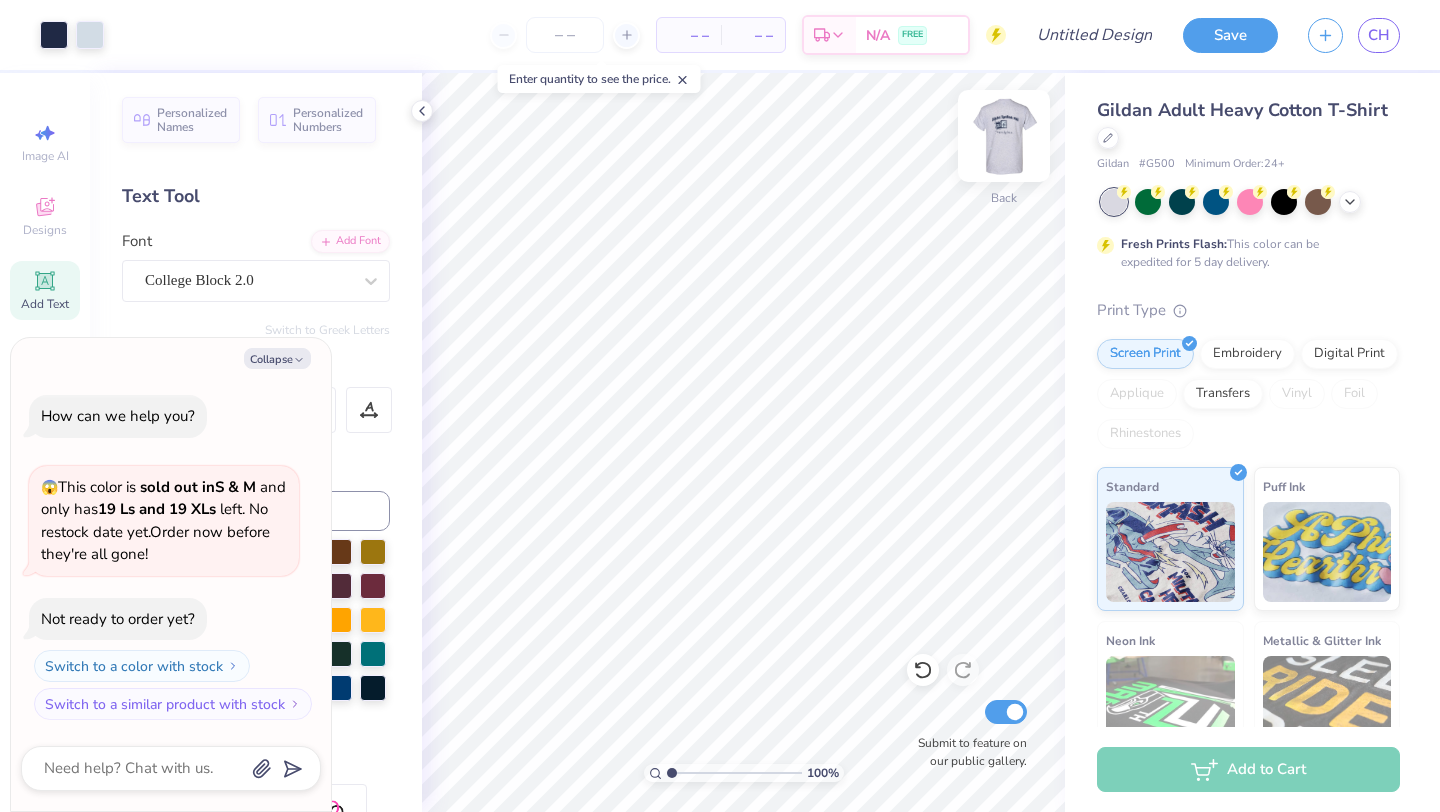 click at bounding box center [1004, 136] 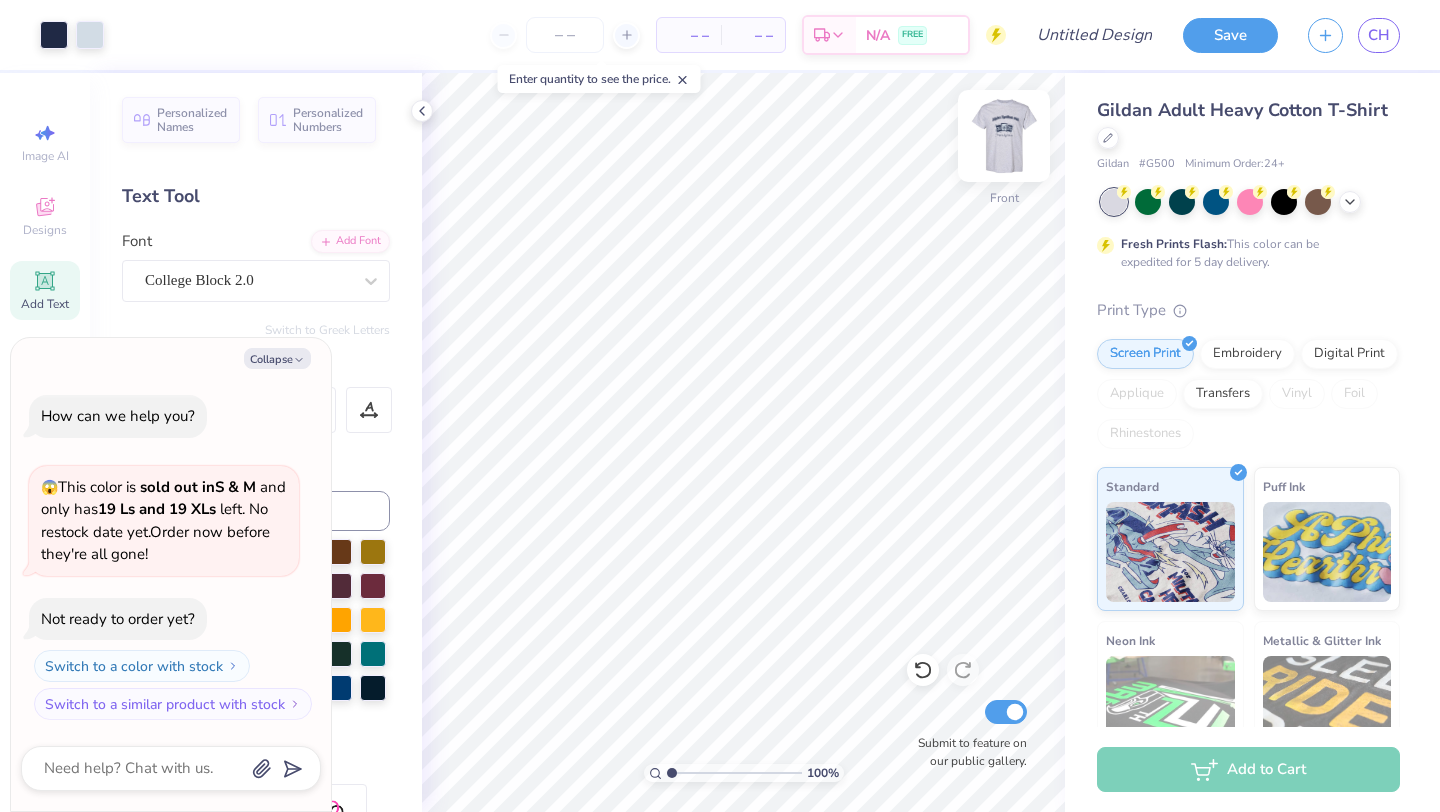 click at bounding box center (1004, 136) 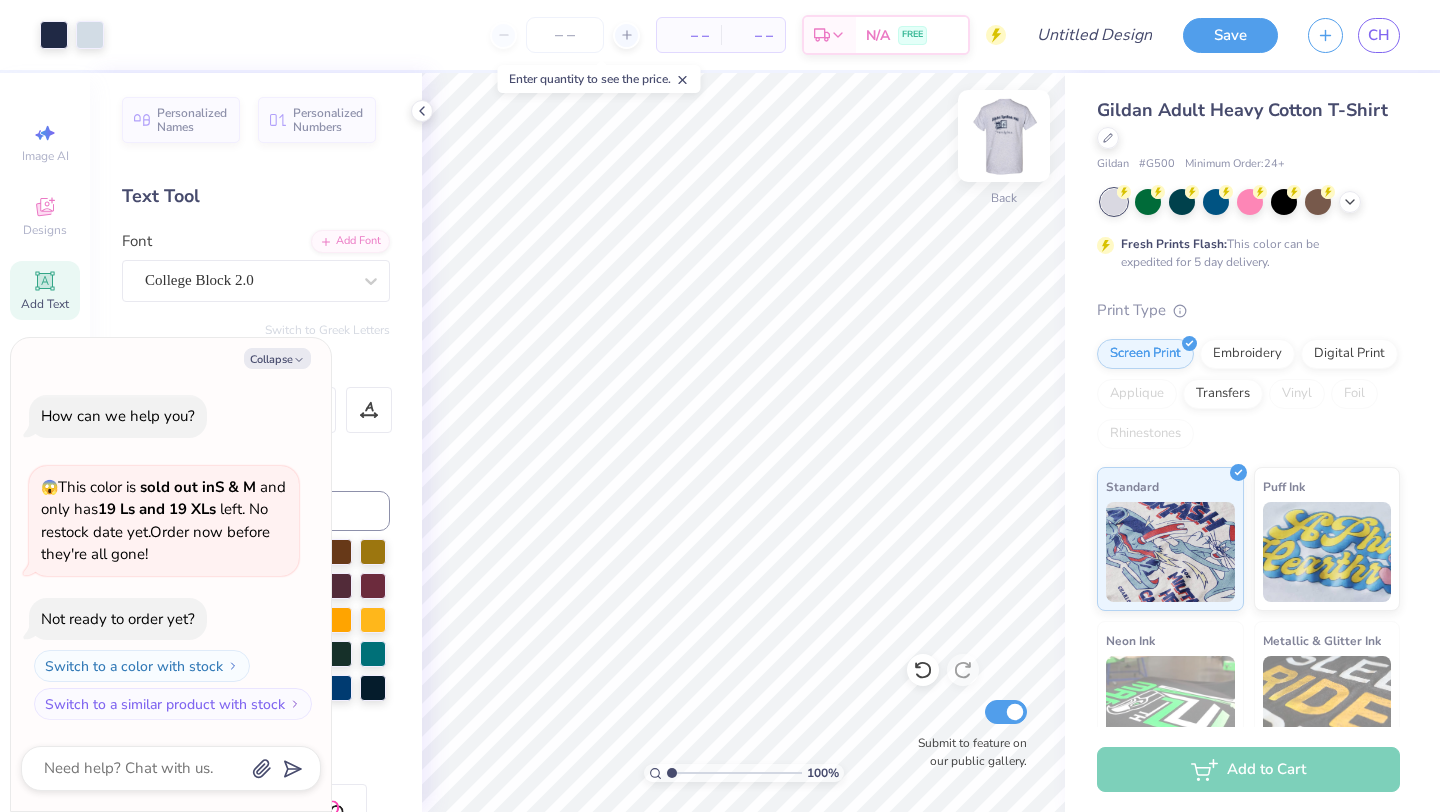 click at bounding box center (1004, 136) 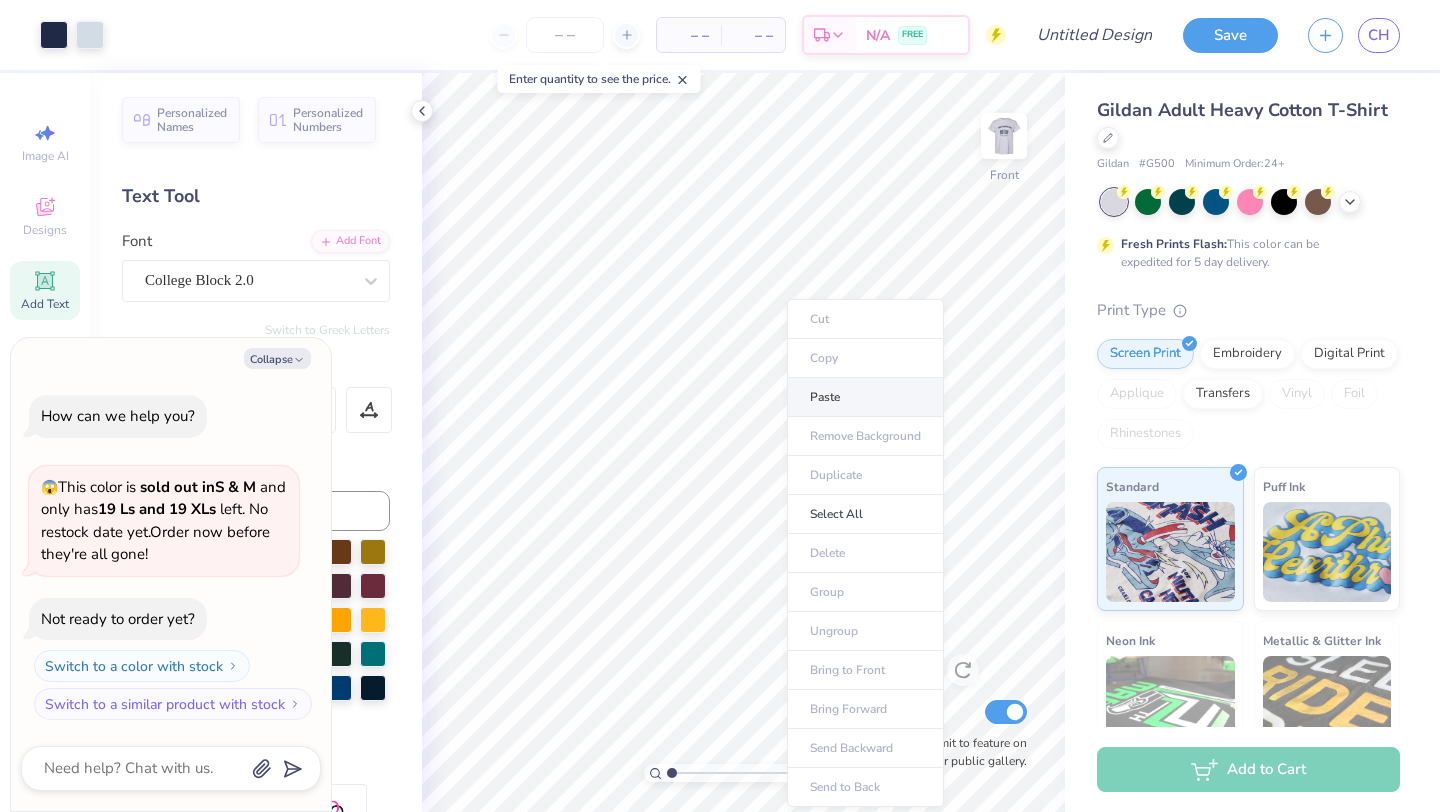 click on "Paste" at bounding box center (865, 397) 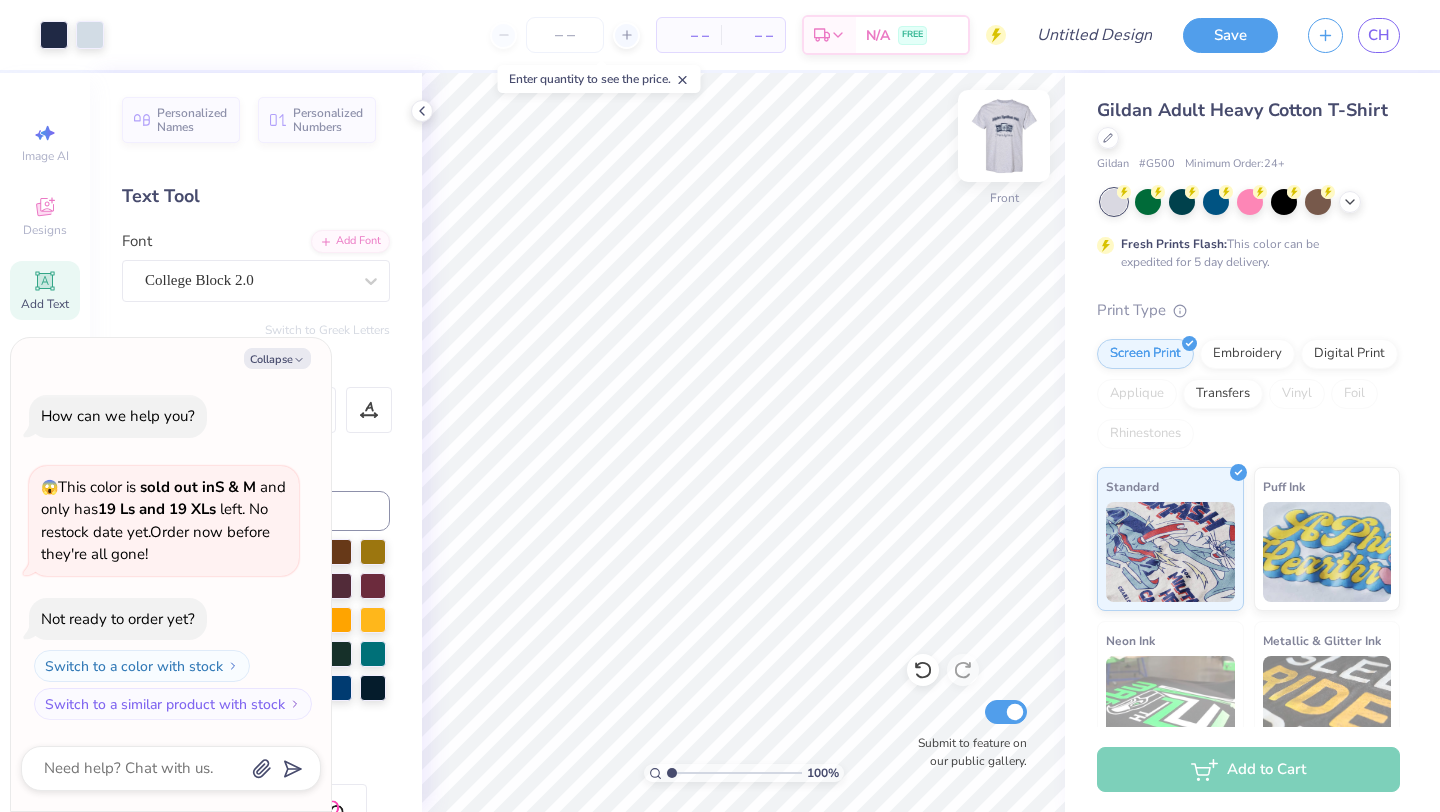 click at bounding box center (1004, 136) 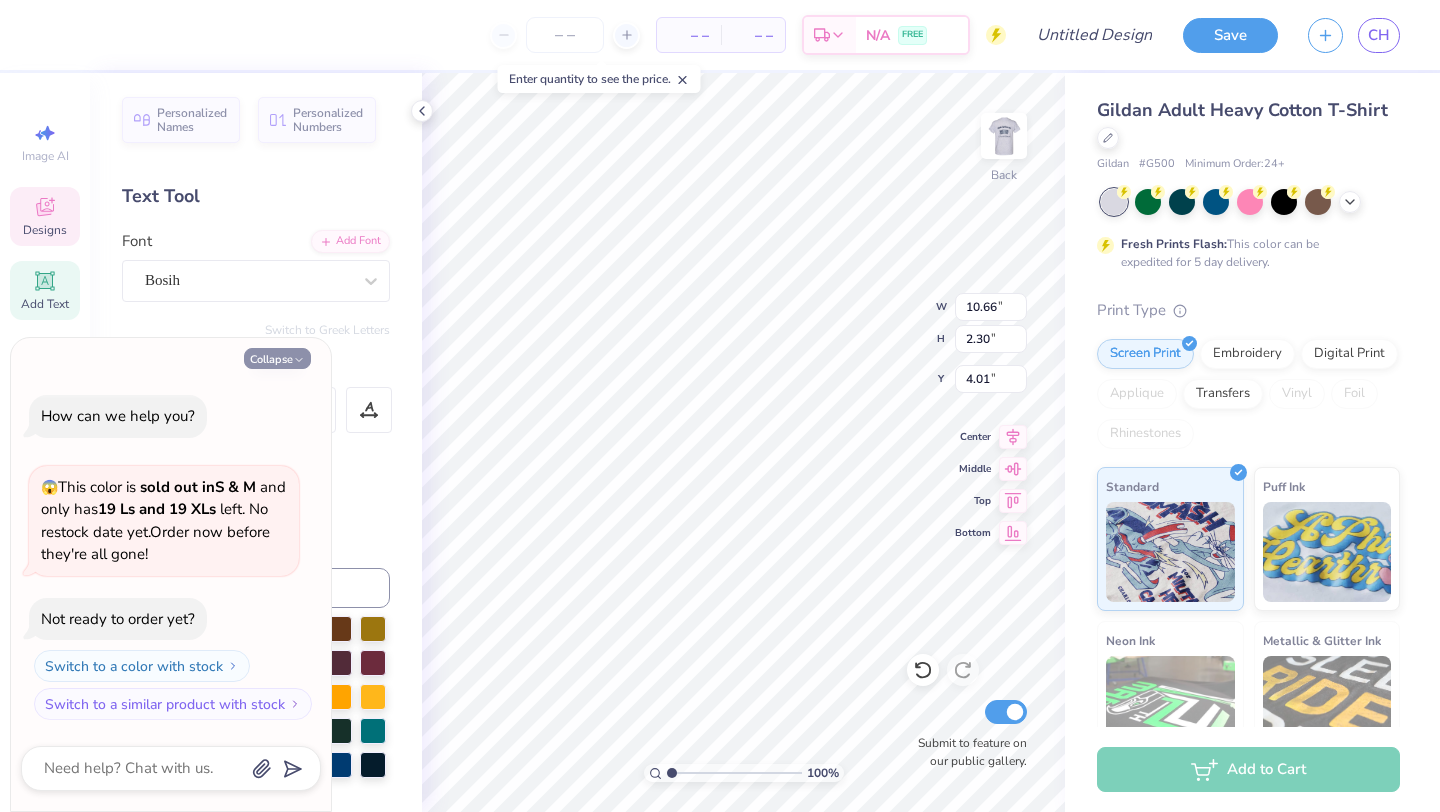 click on "Collapse" at bounding box center [277, 358] 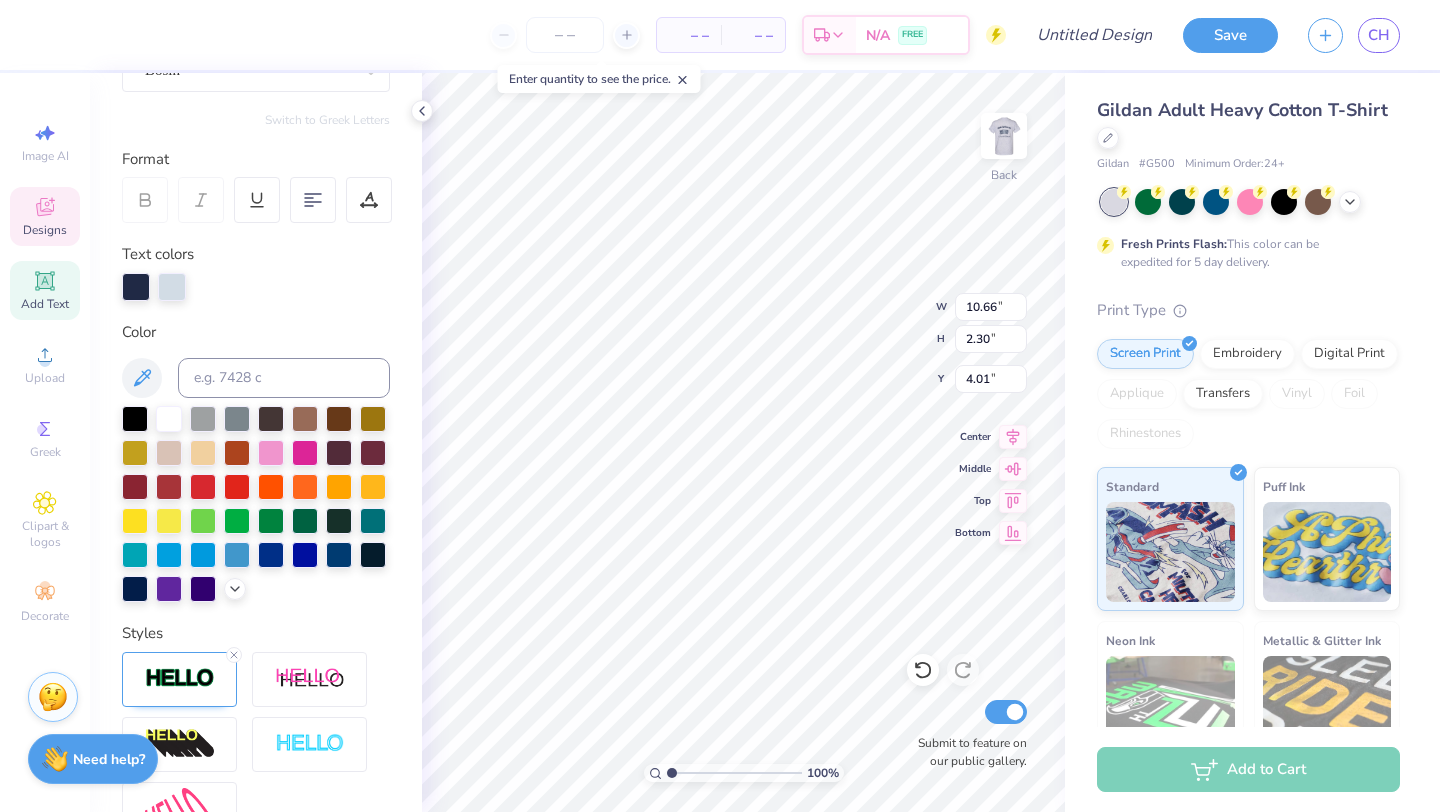 scroll, scrollTop: 428, scrollLeft: 0, axis: vertical 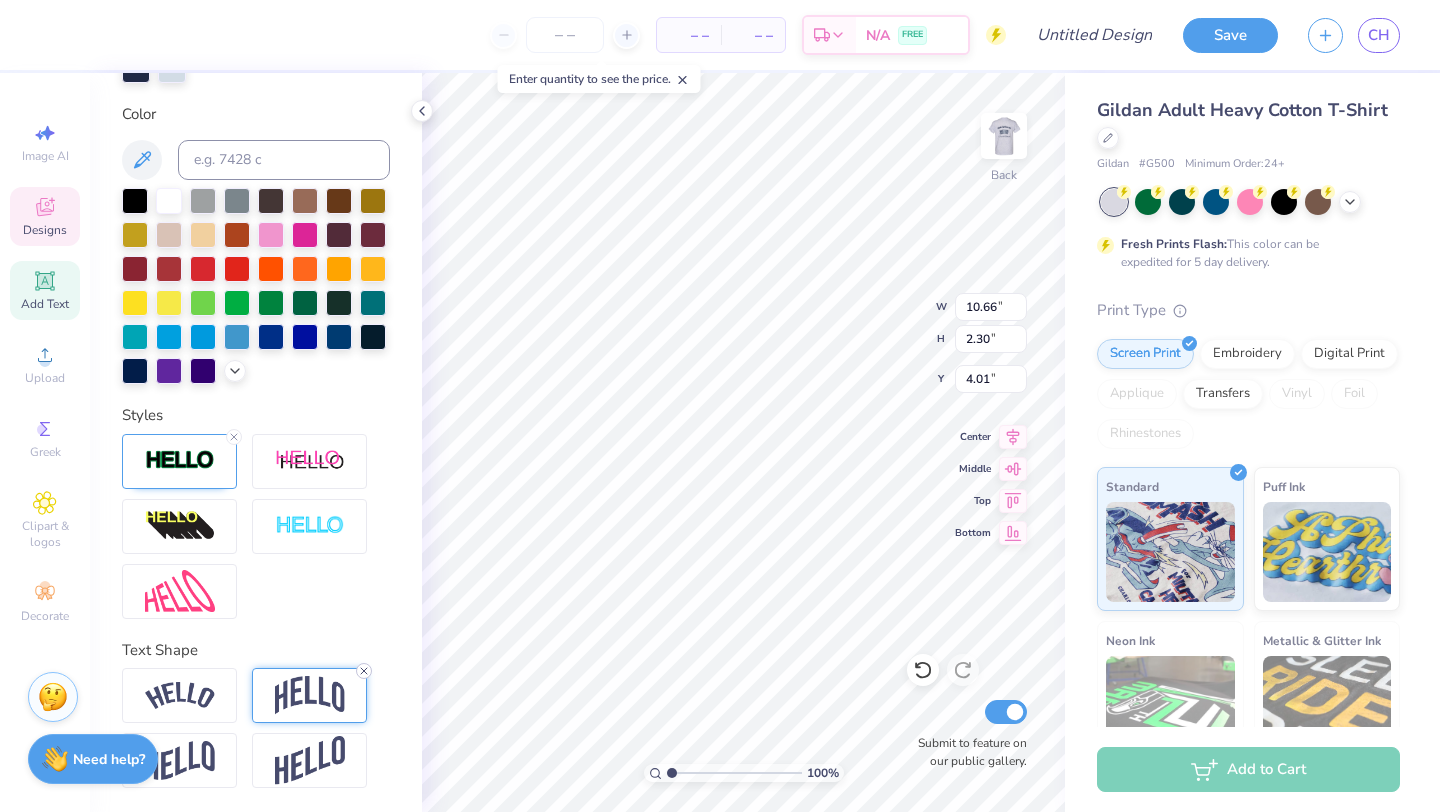 click 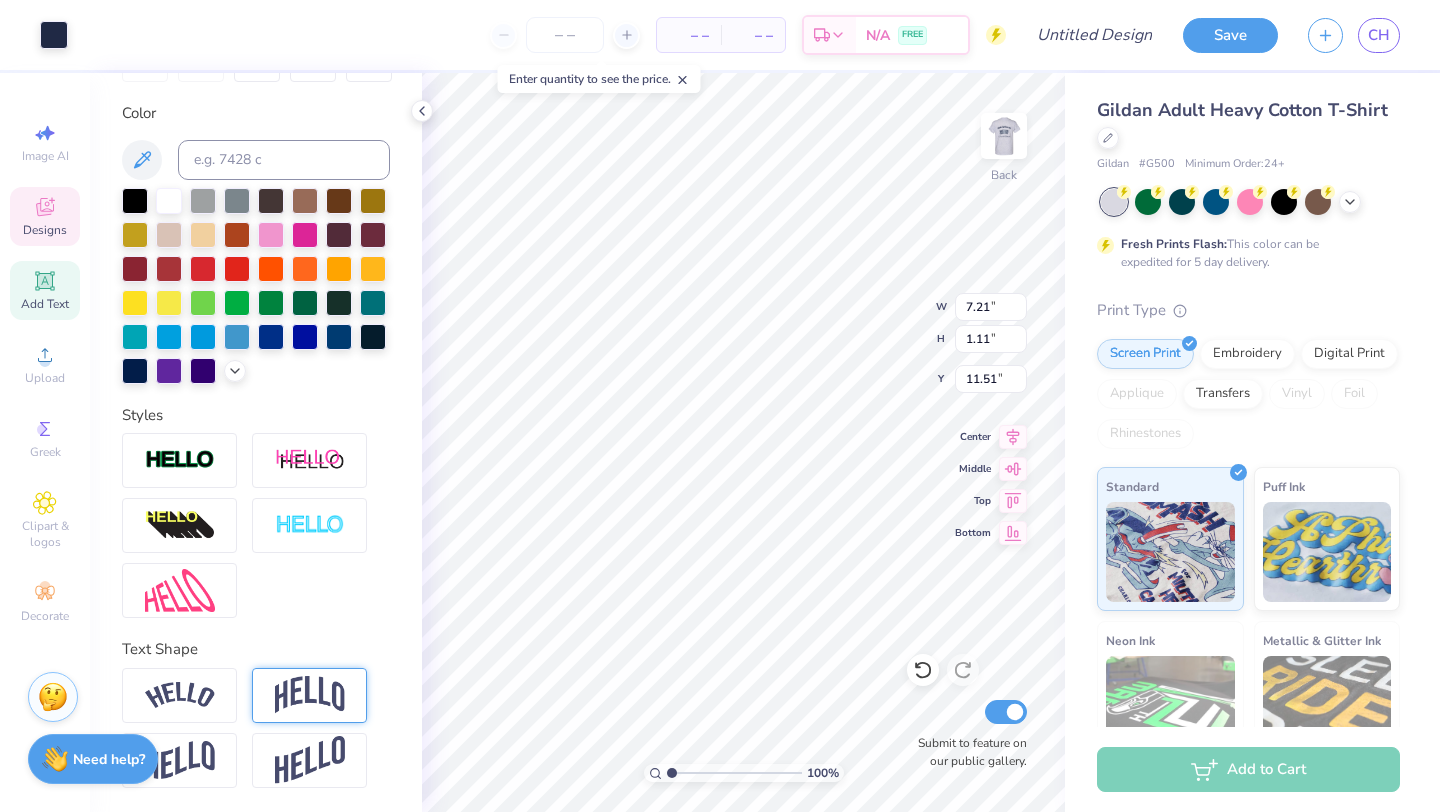 scroll, scrollTop: 350, scrollLeft: 0, axis: vertical 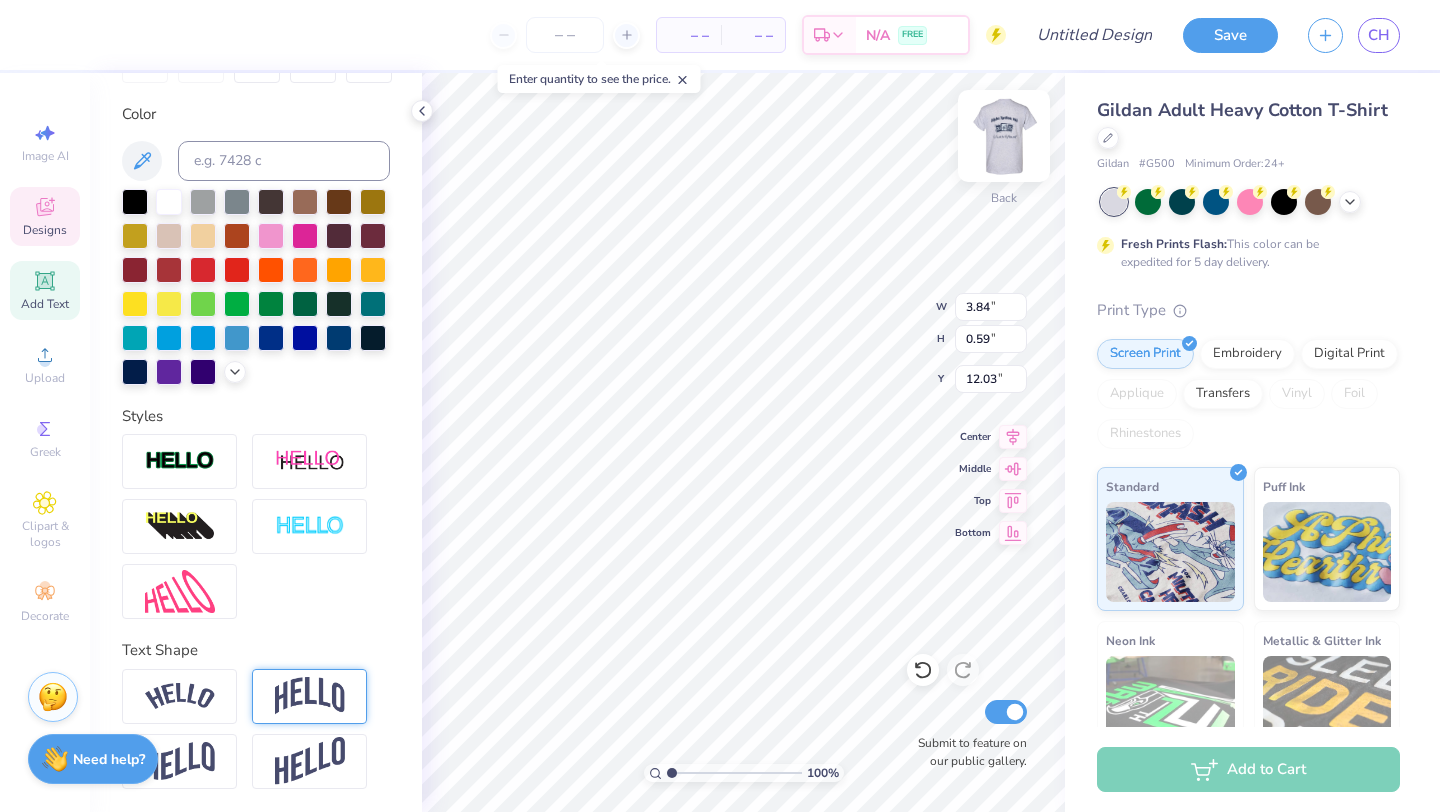 click at bounding box center (1004, 136) 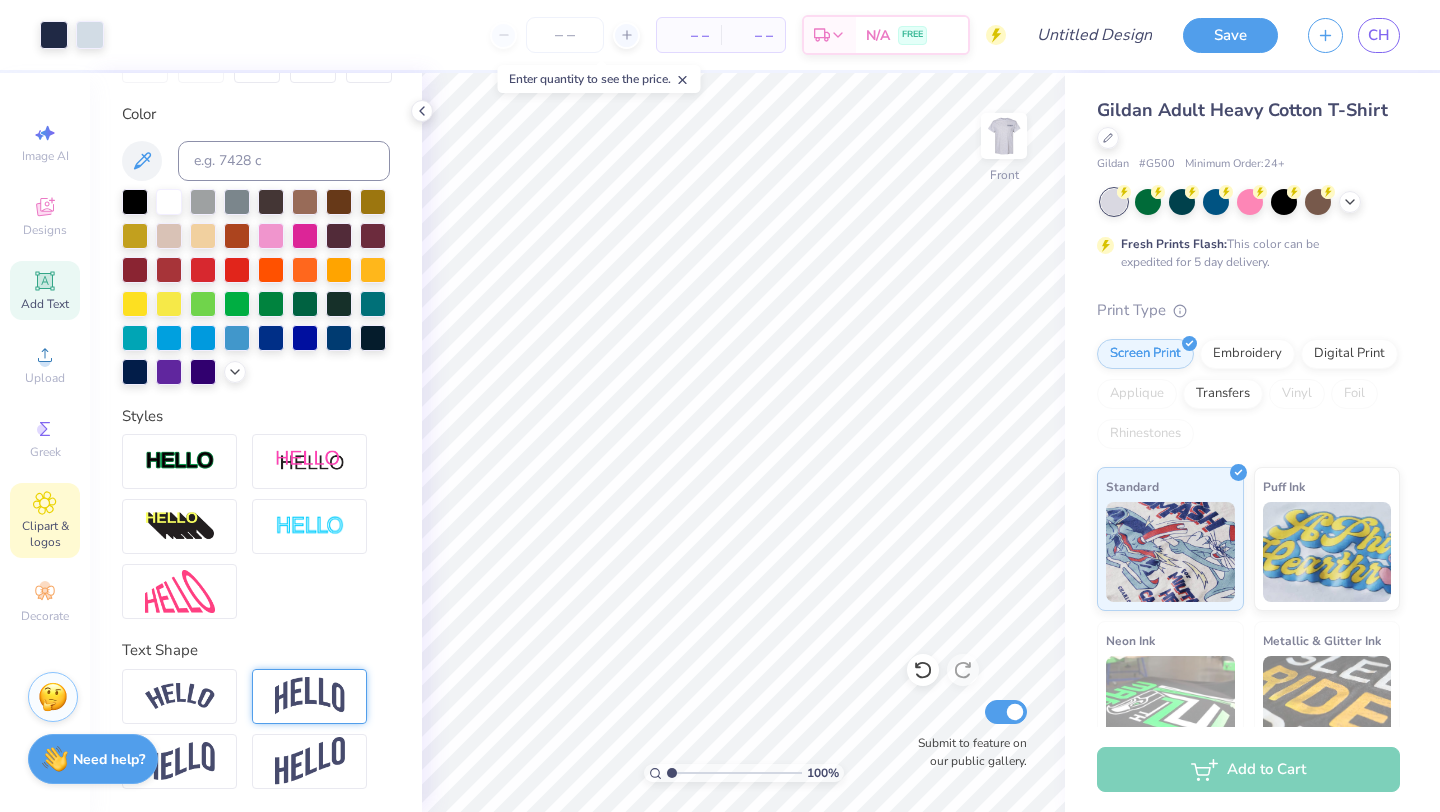 click on "Clipart & logos" at bounding box center (45, 534) 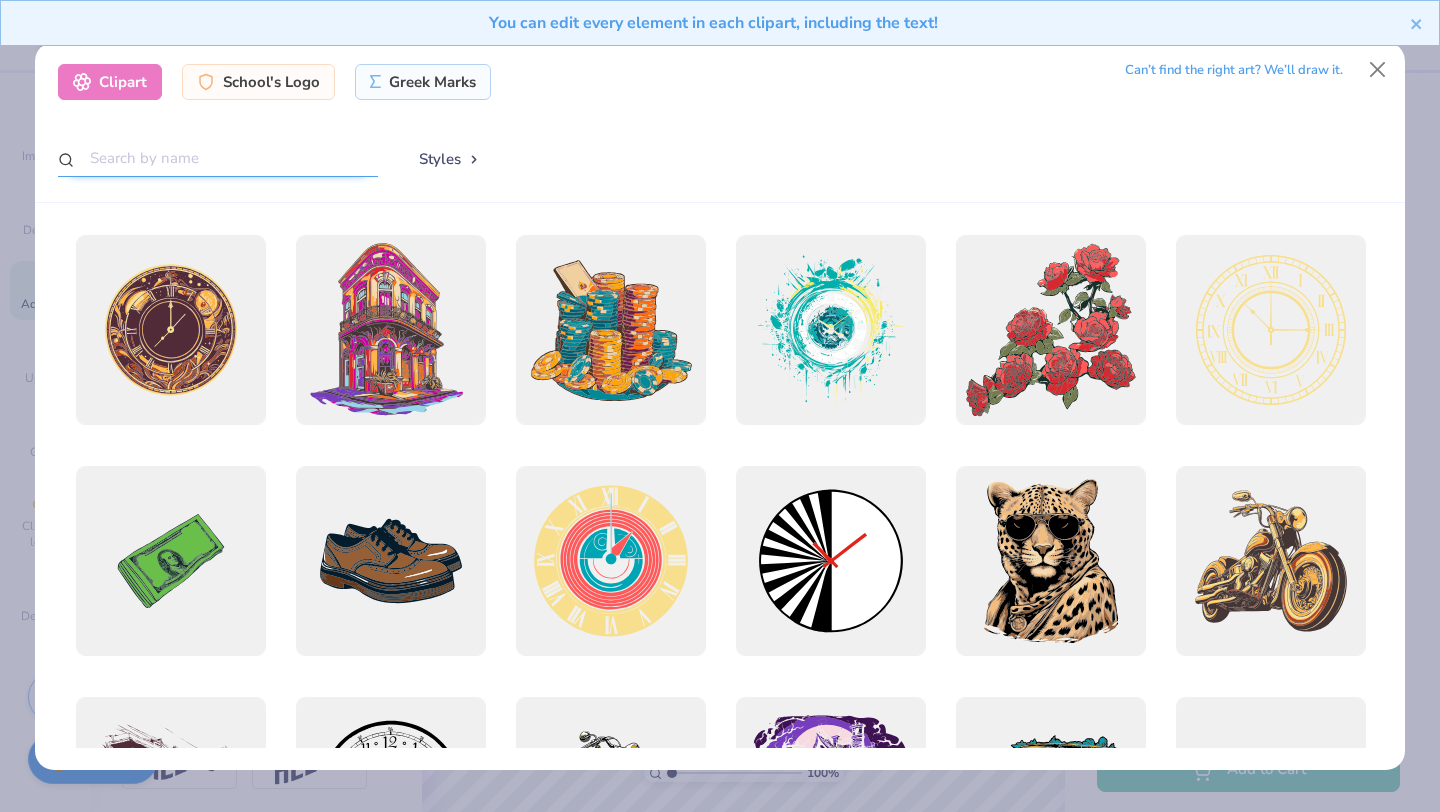 click at bounding box center [218, 158] 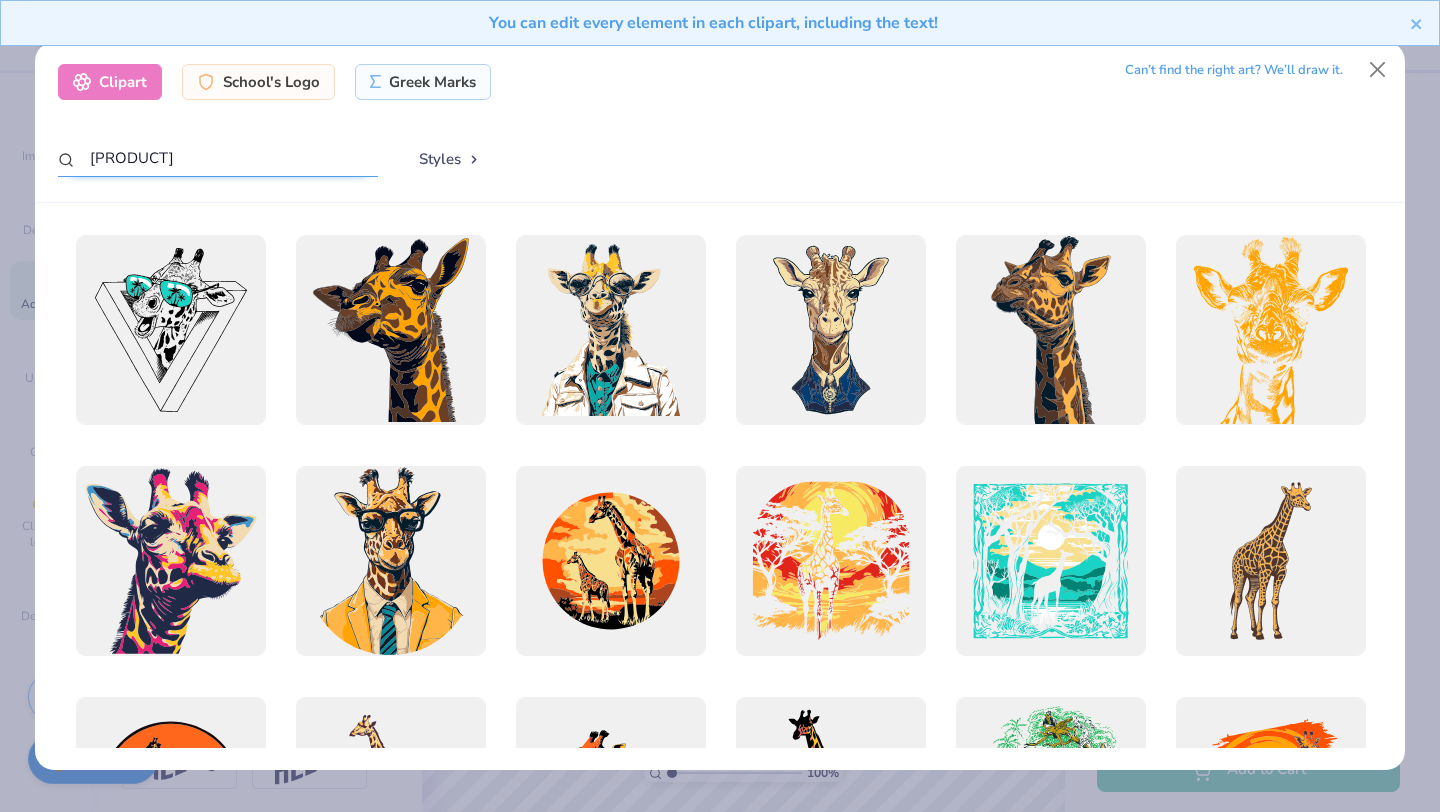 click on "girafee" at bounding box center (218, 158) 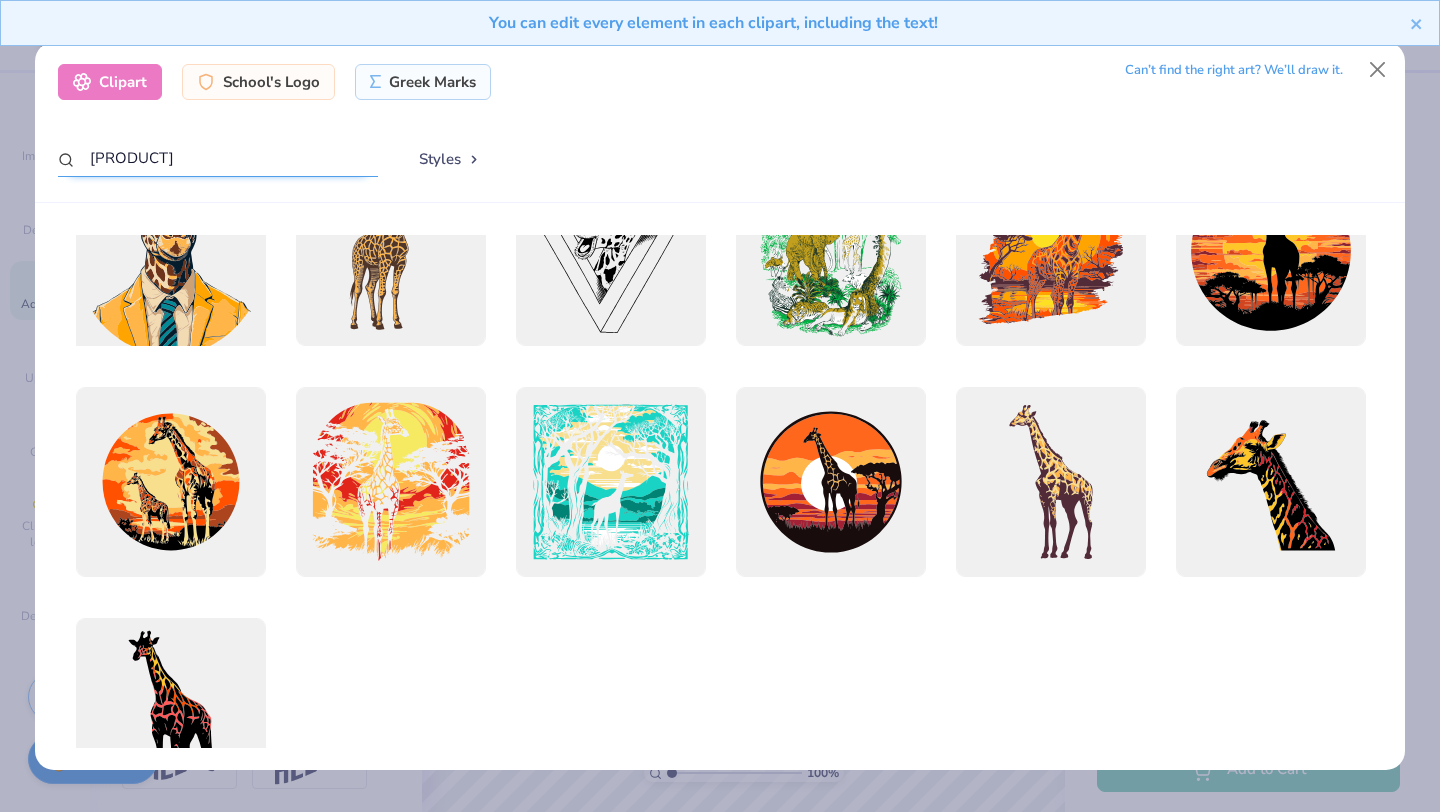 scroll, scrollTop: 0, scrollLeft: 0, axis: both 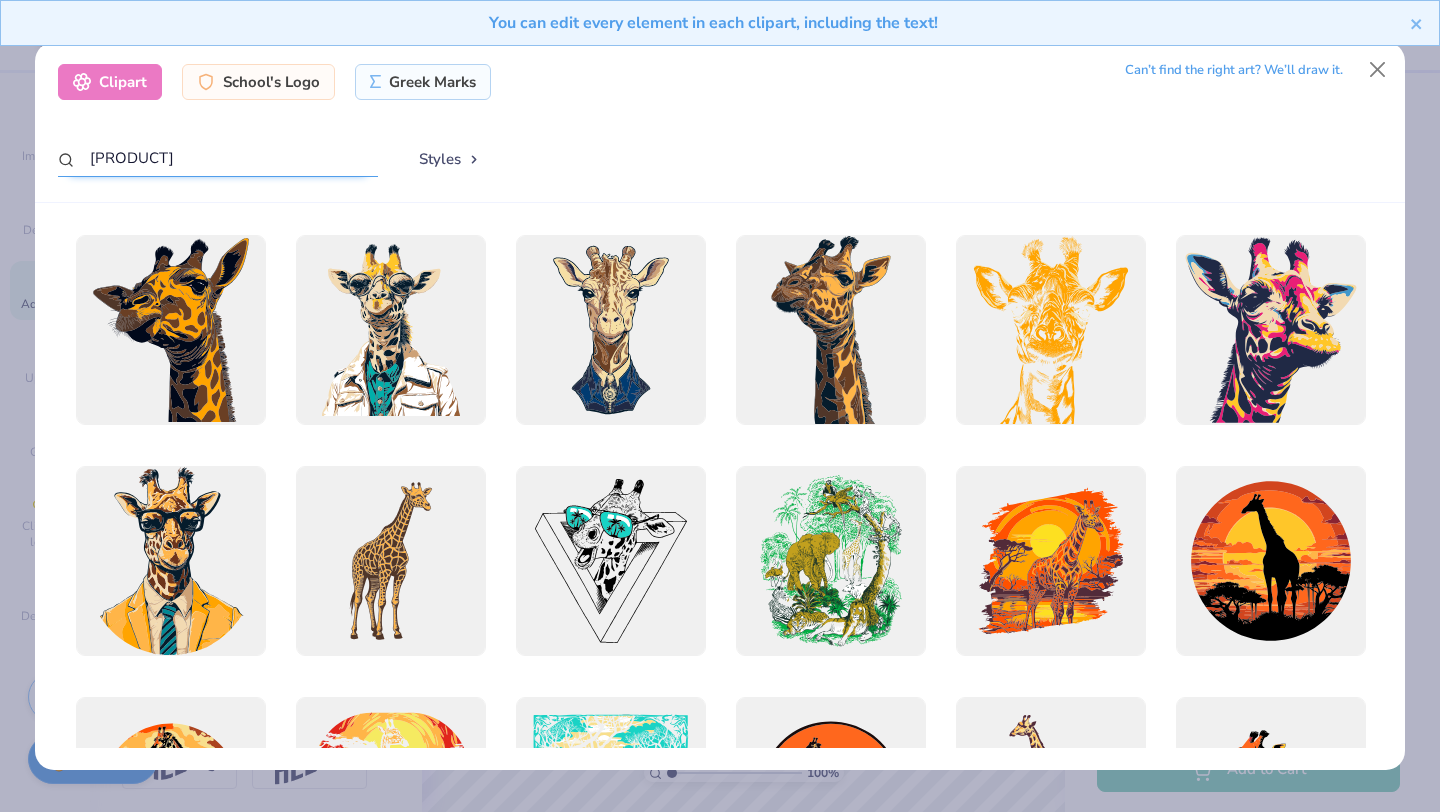 click on "girafee" at bounding box center (218, 158) 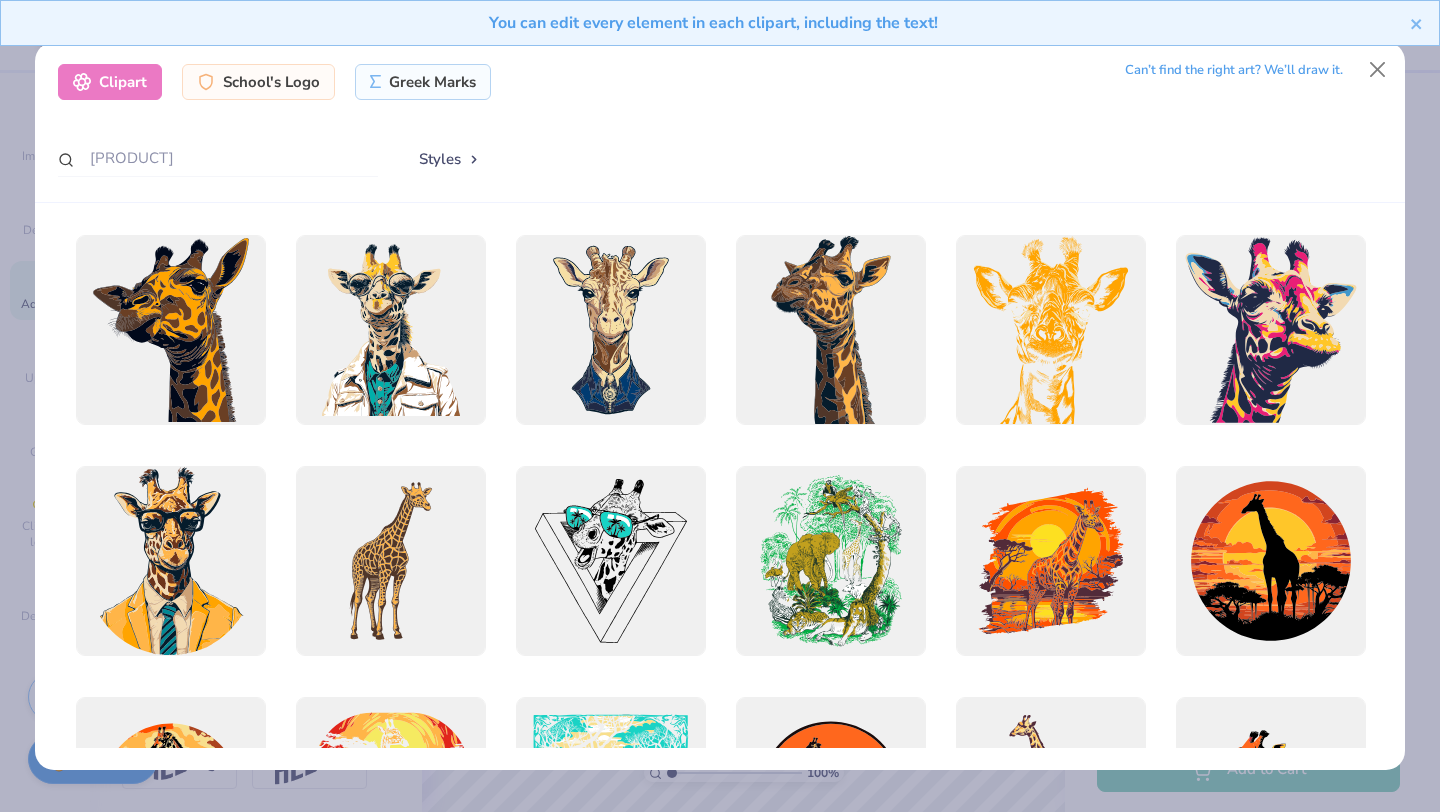 click on "Styles" at bounding box center [450, 159] 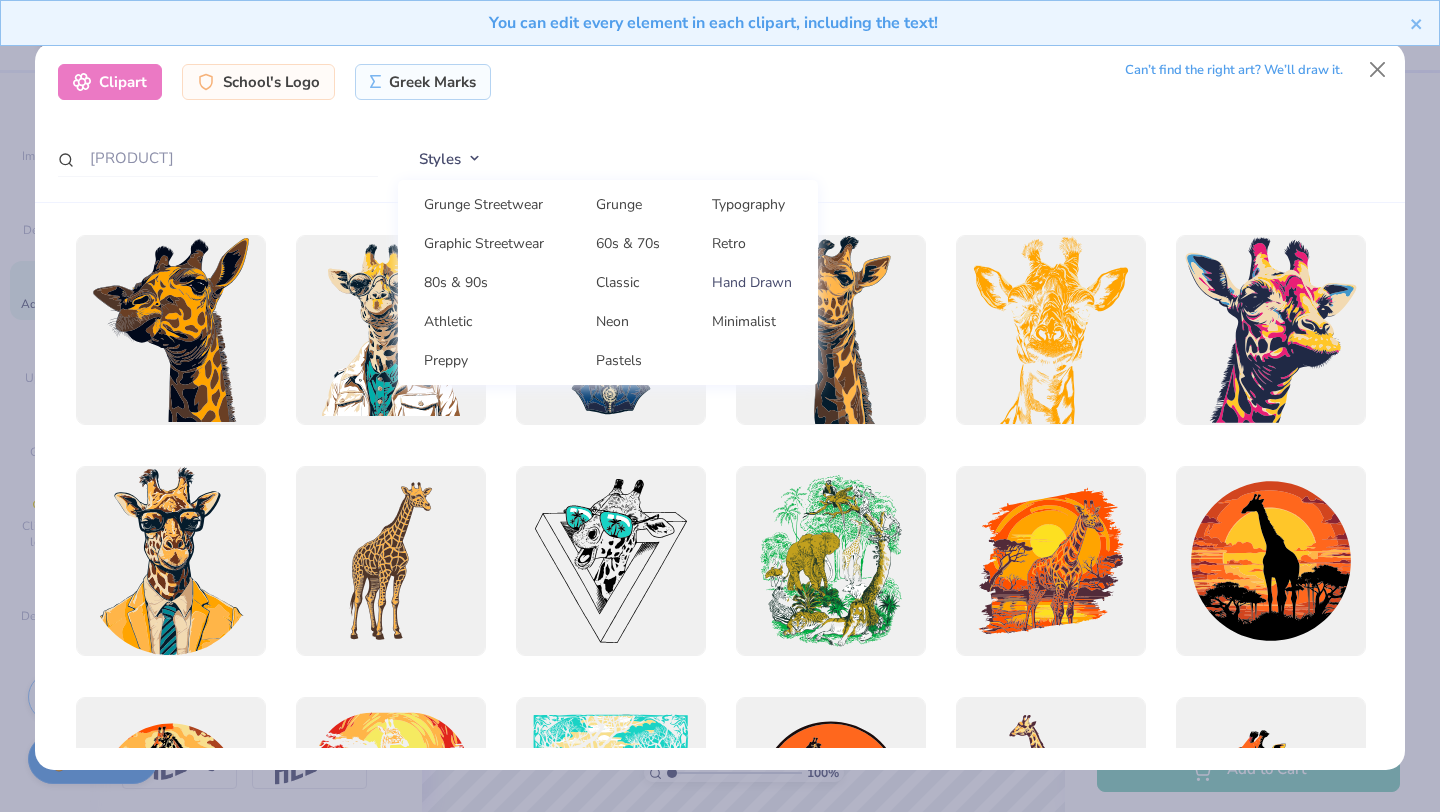 click on "Hand Drawn" at bounding box center (752, 282) 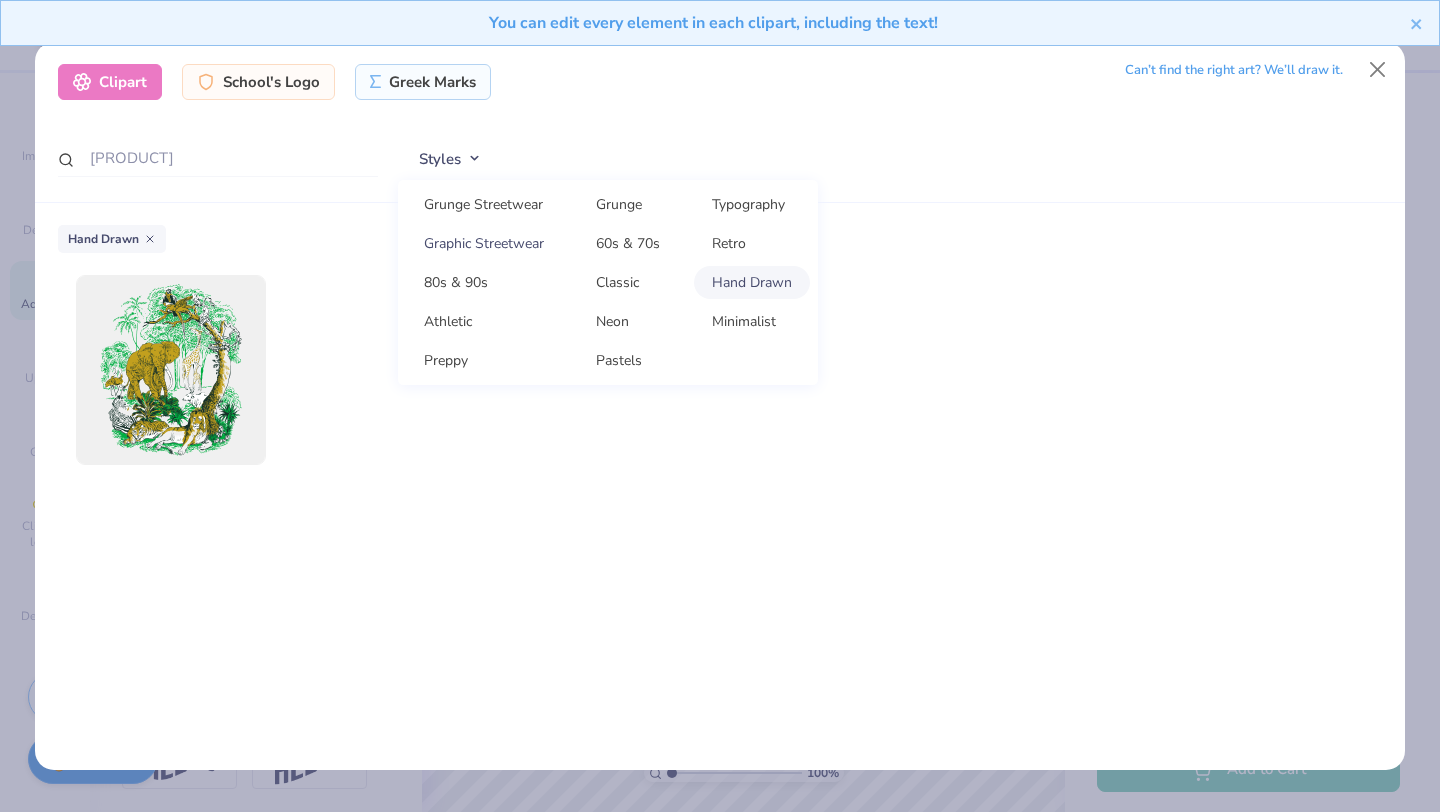 click on "Graphic Streetwear" at bounding box center (484, 243) 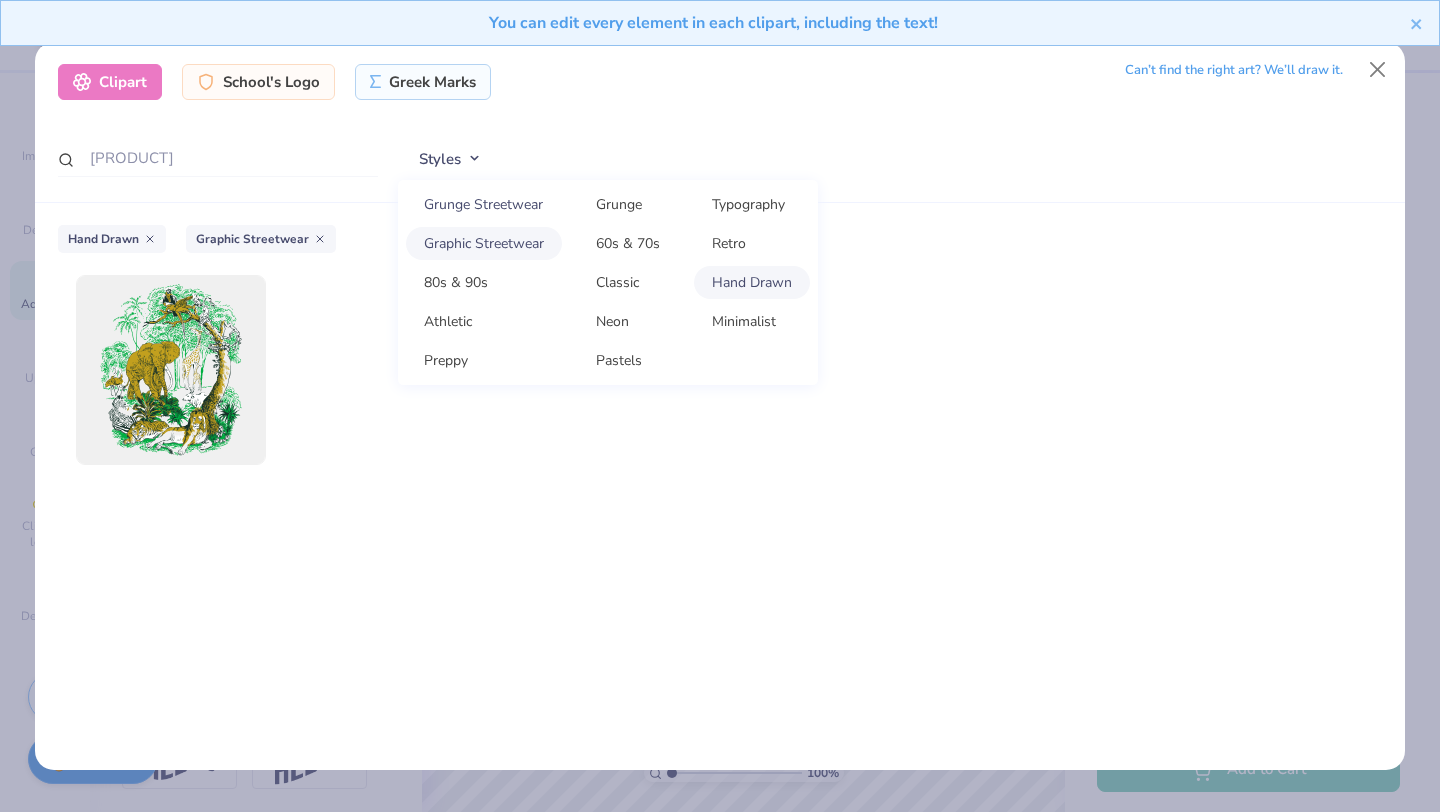 click on "Grunge Streetwear" at bounding box center [484, 204] 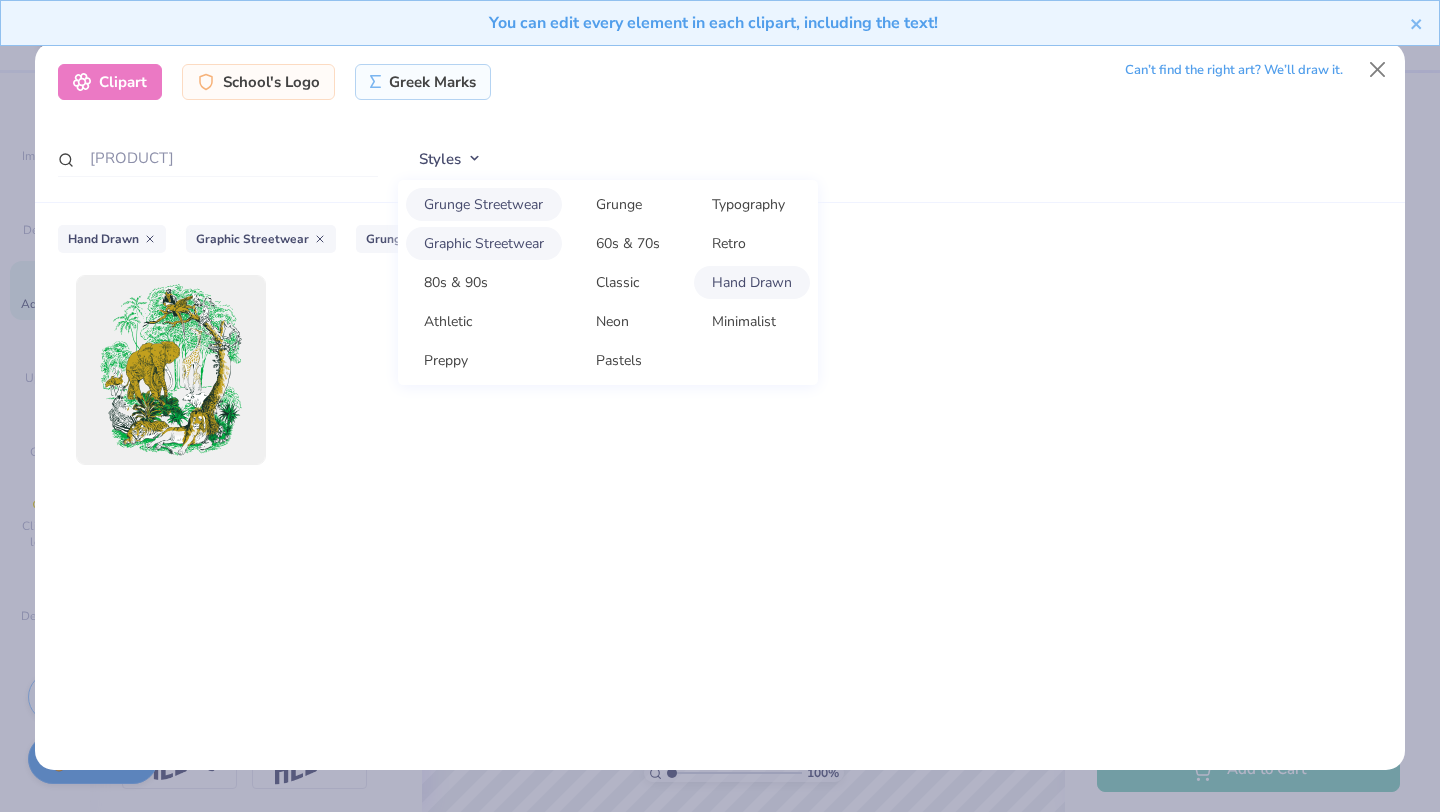 click on "Hand Drawn" at bounding box center [752, 282] 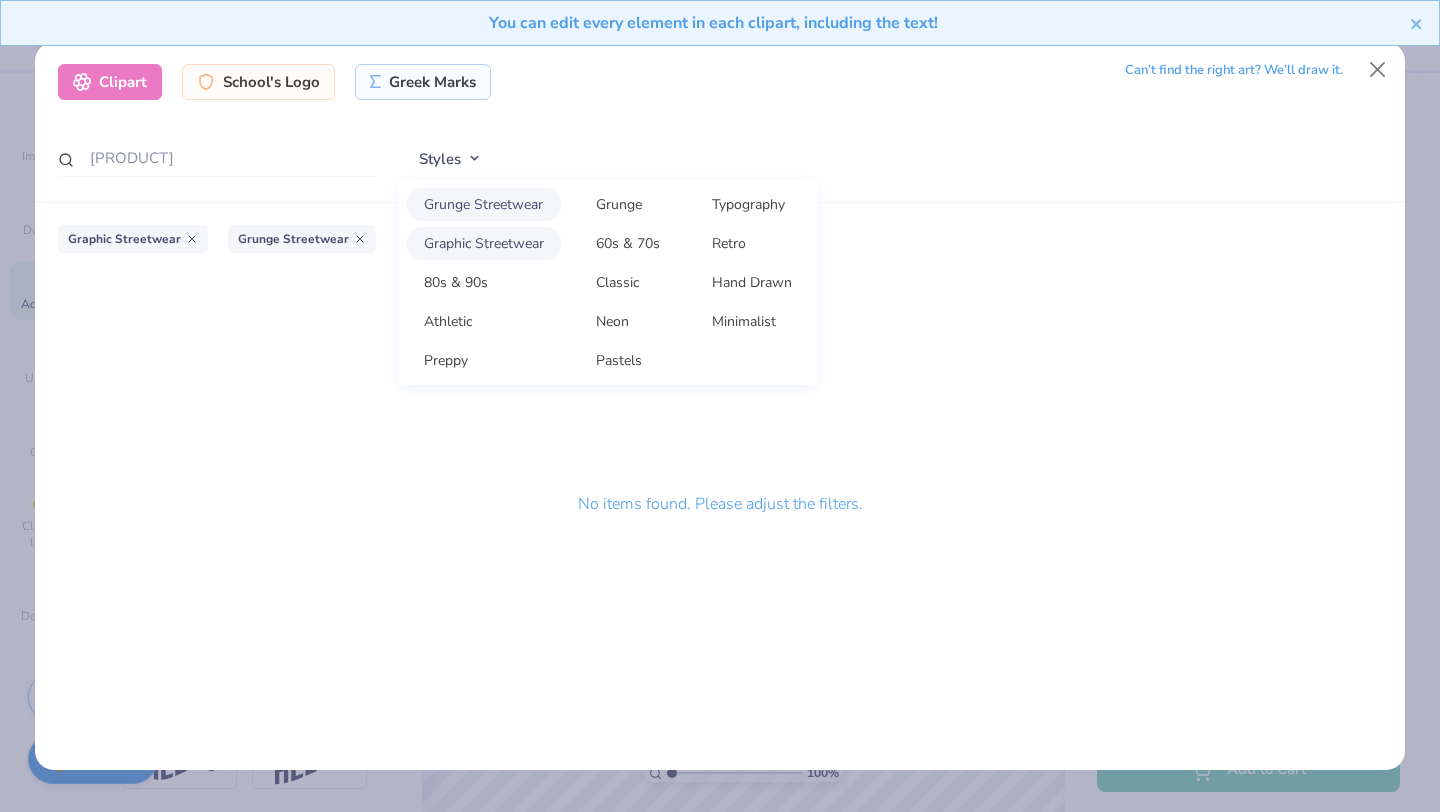 click on "Graphic Streetwear" at bounding box center (484, 243) 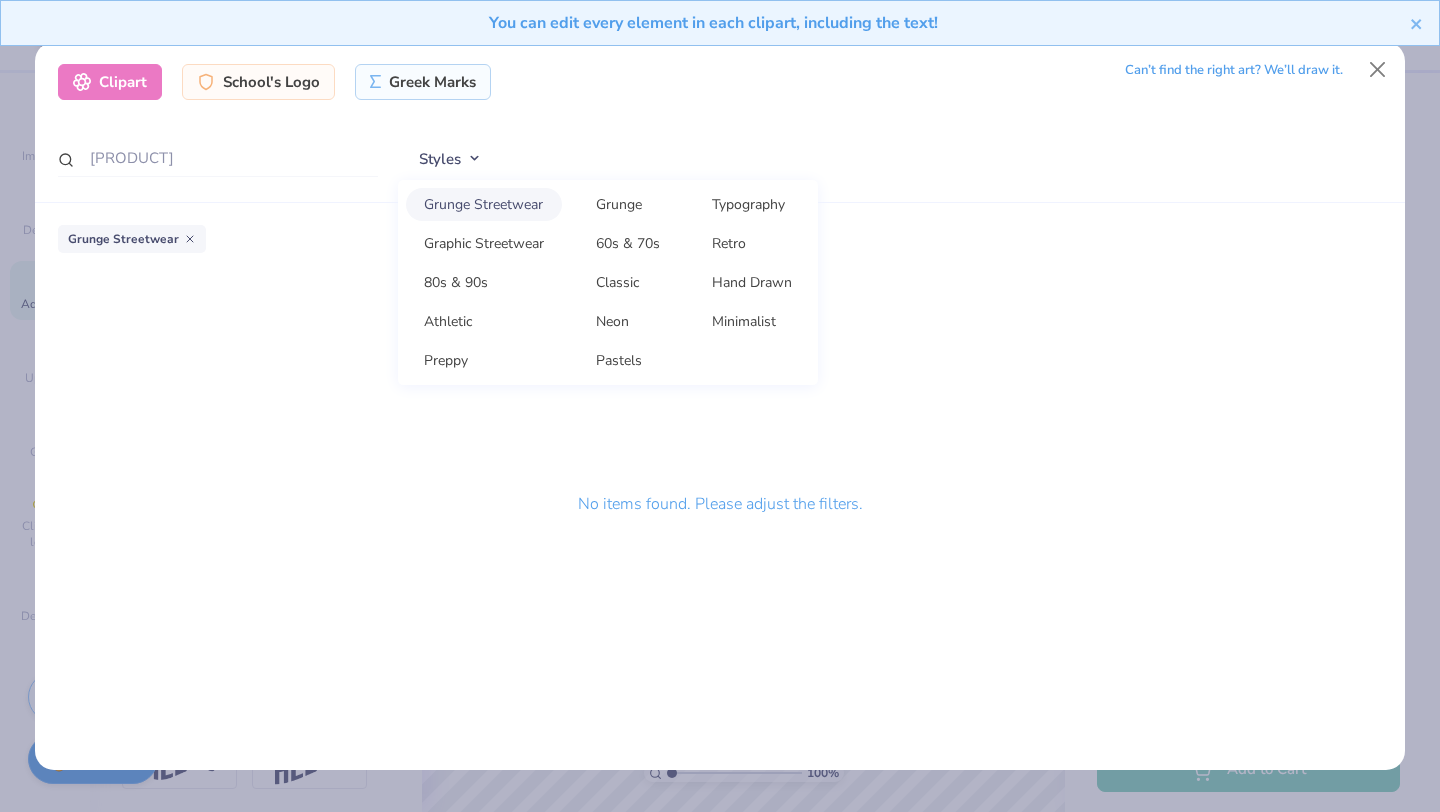 click on "Grunge Streetwear" at bounding box center [484, 204] 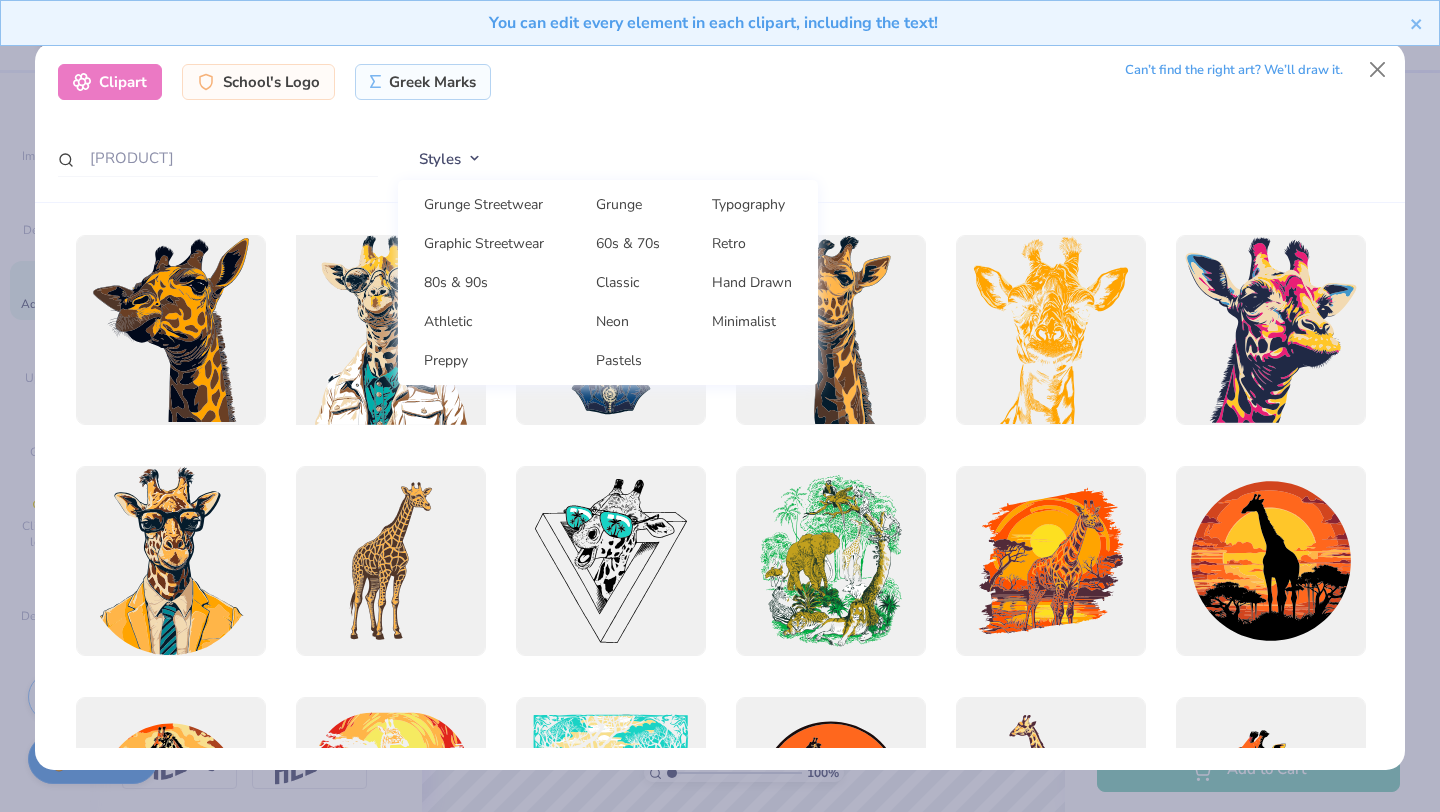click at bounding box center (390, 330) 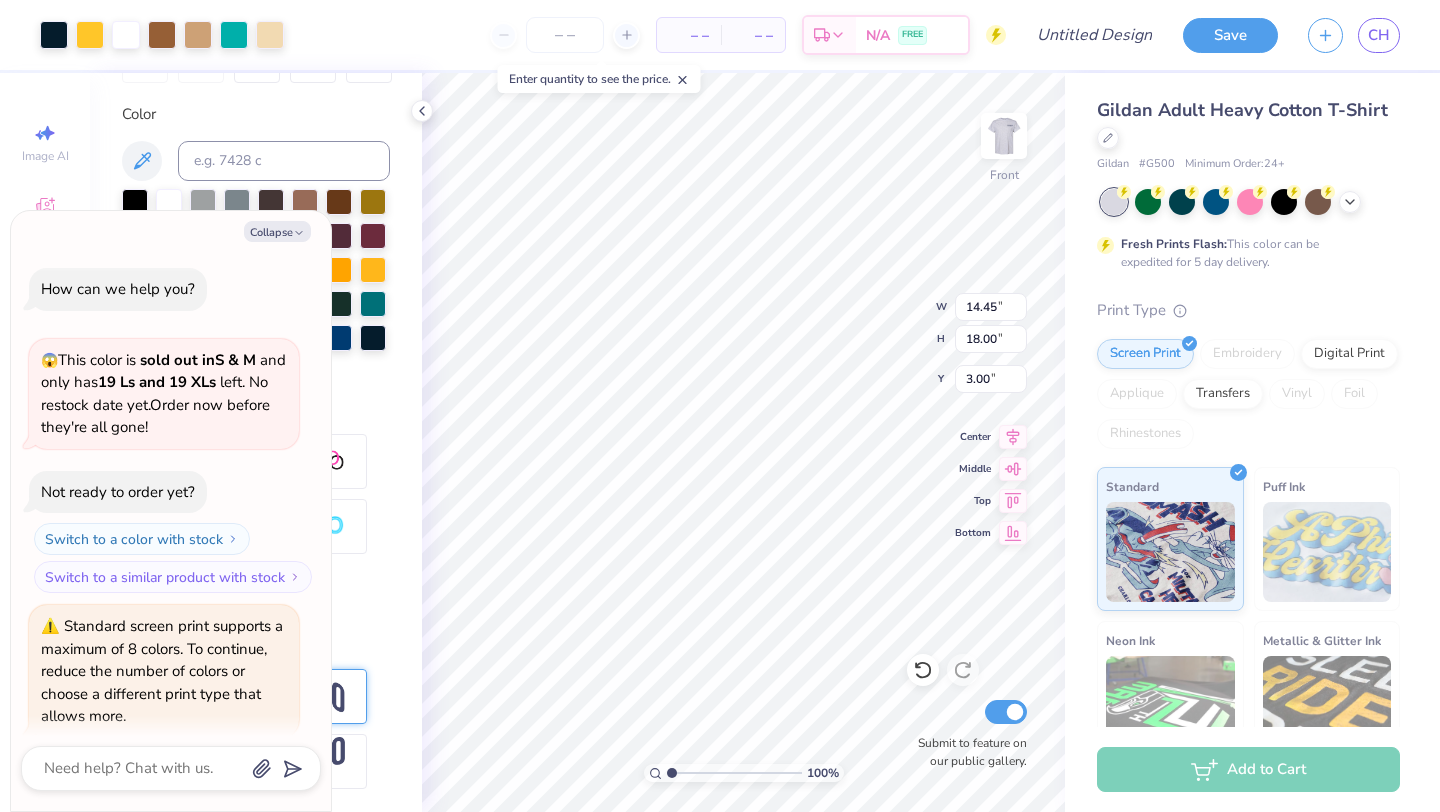 scroll, scrollTop: 71, scrollLeft: 0, axis: vertical 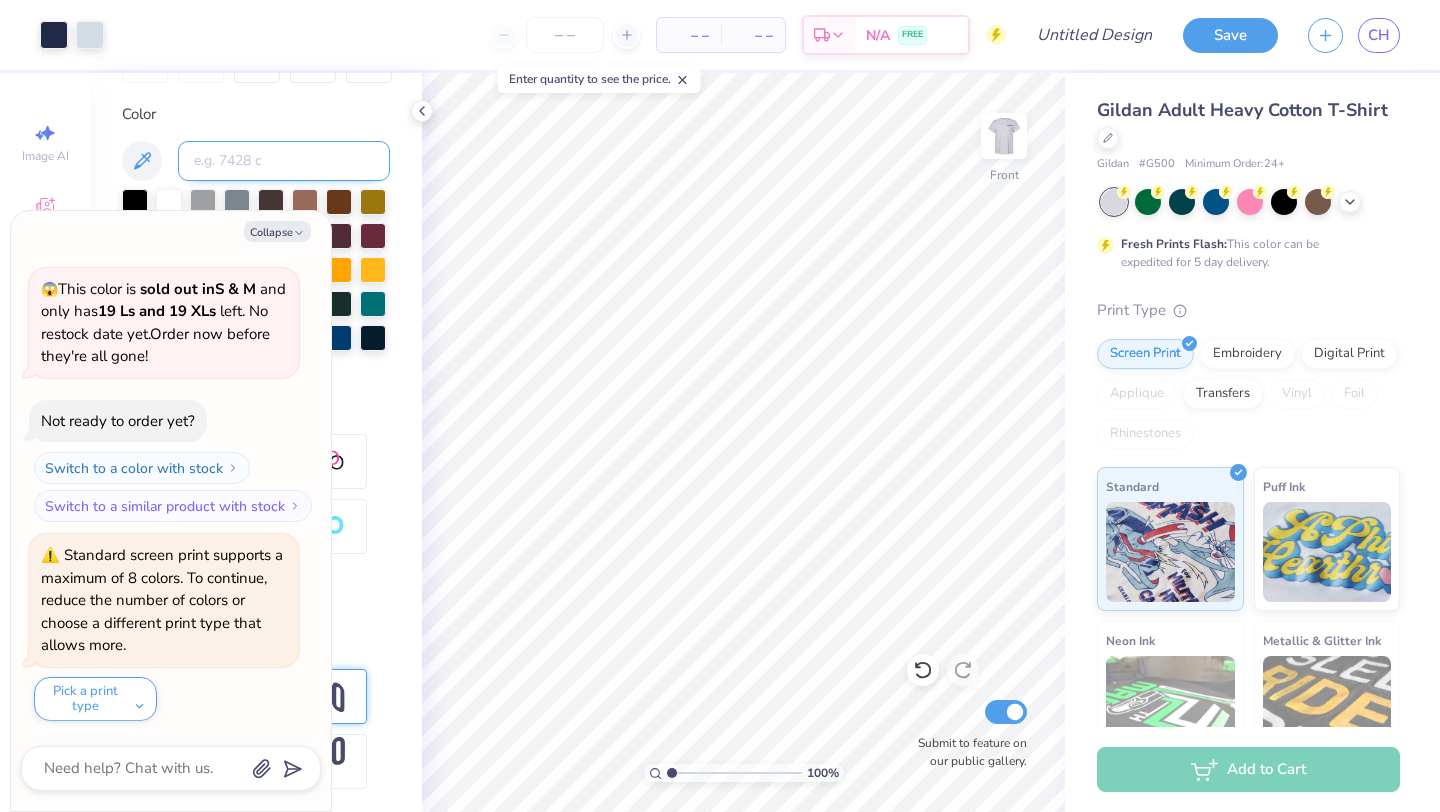 click at bounding box center (284, 161) 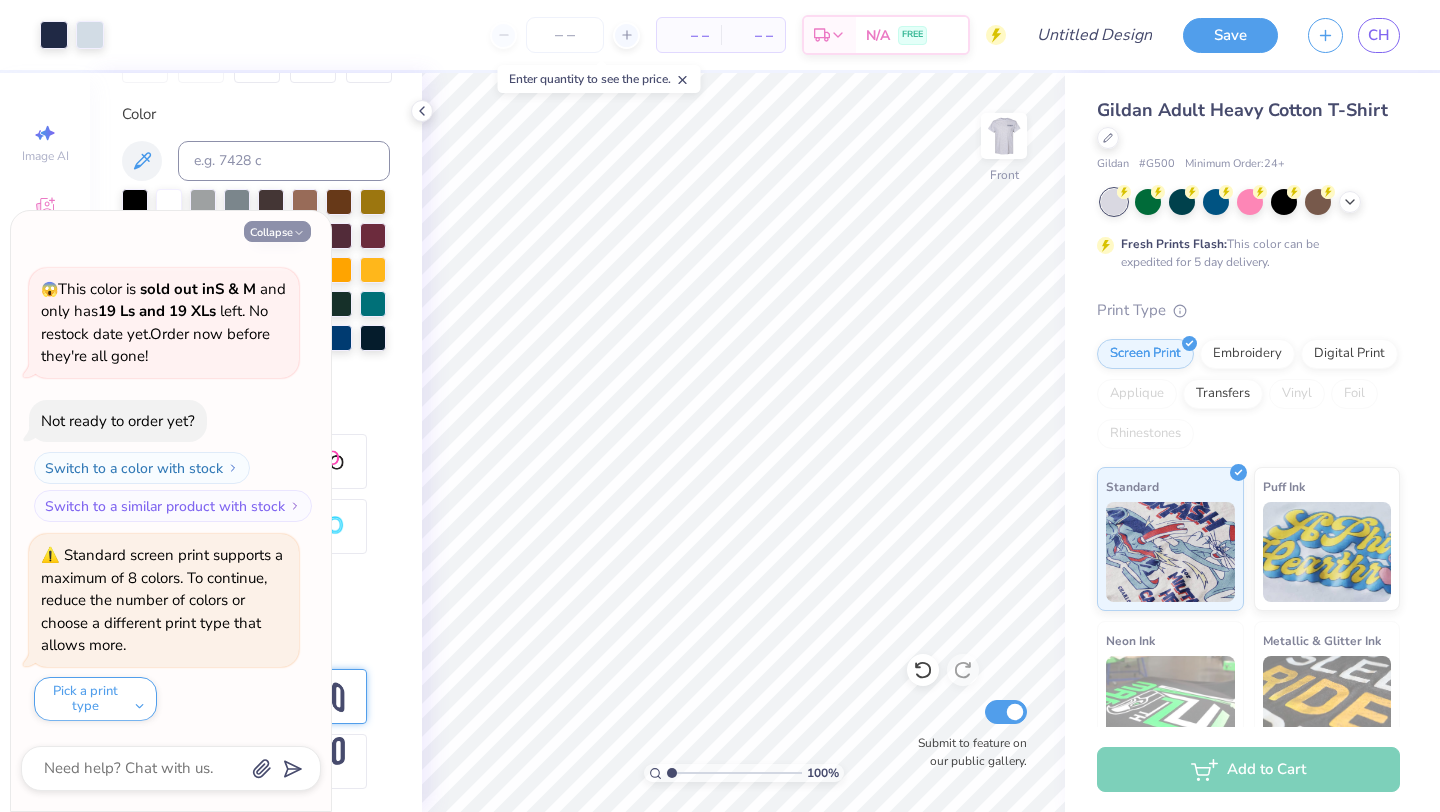 click on "Collapse" at bounding box center (277, 231) 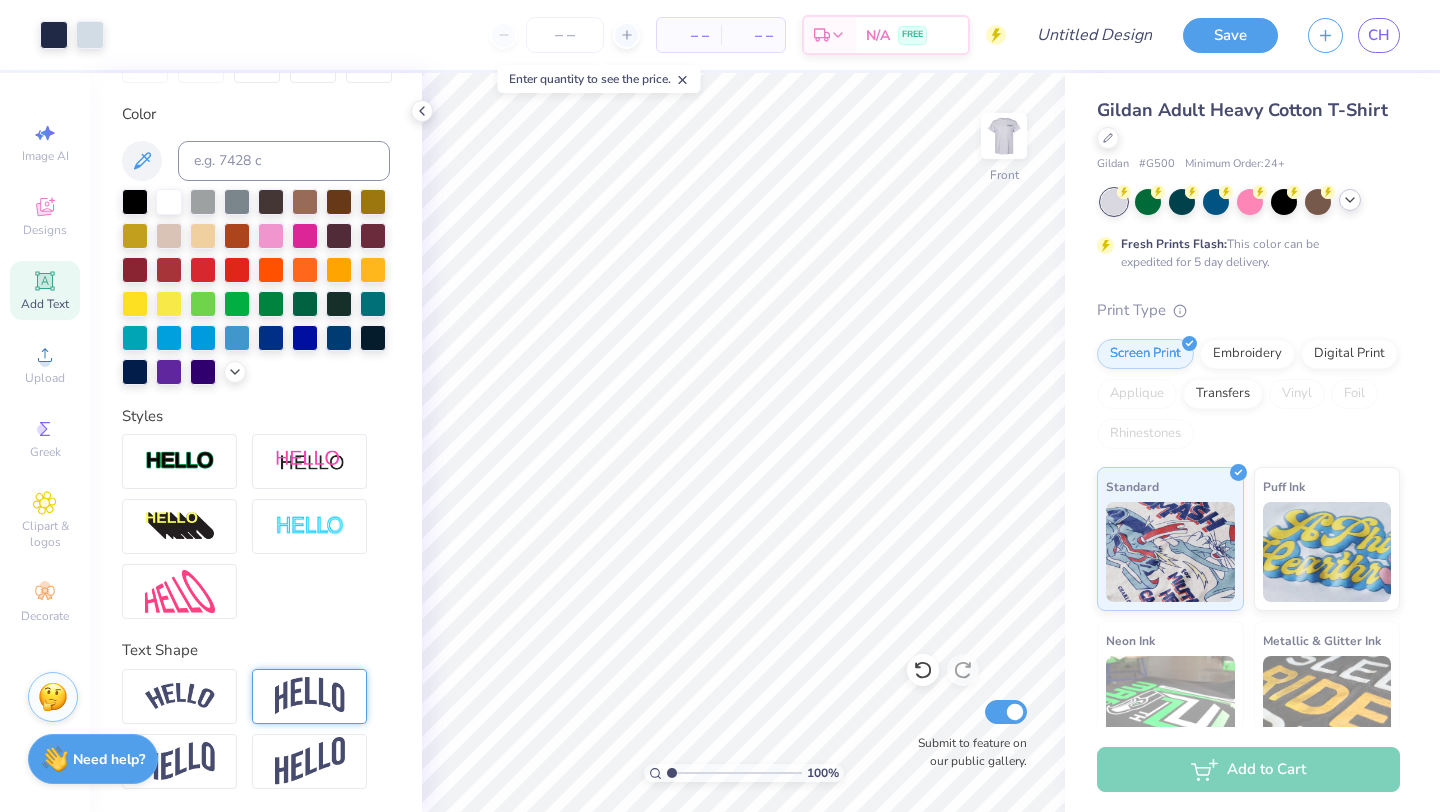 click 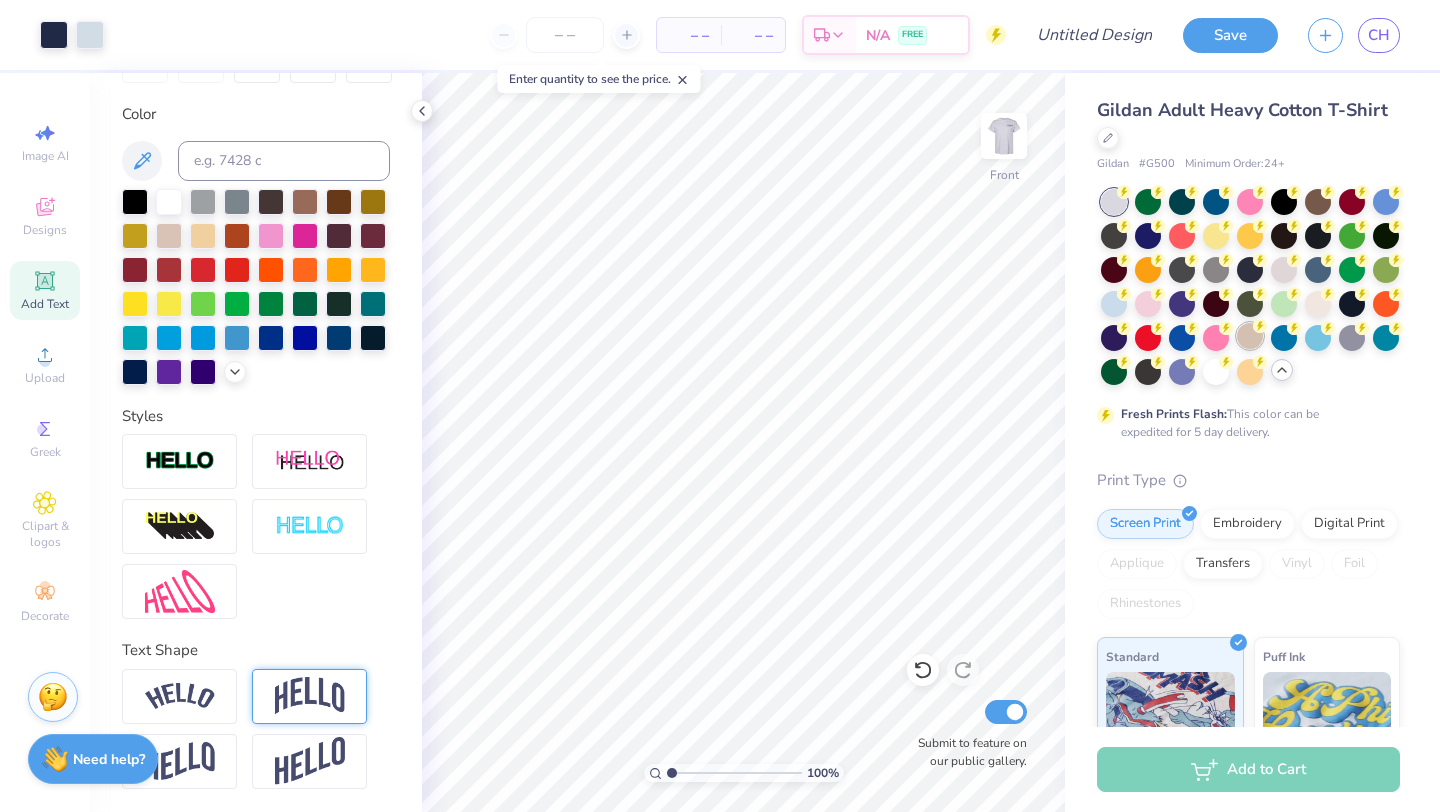 click at bounding box center (1250, 336) 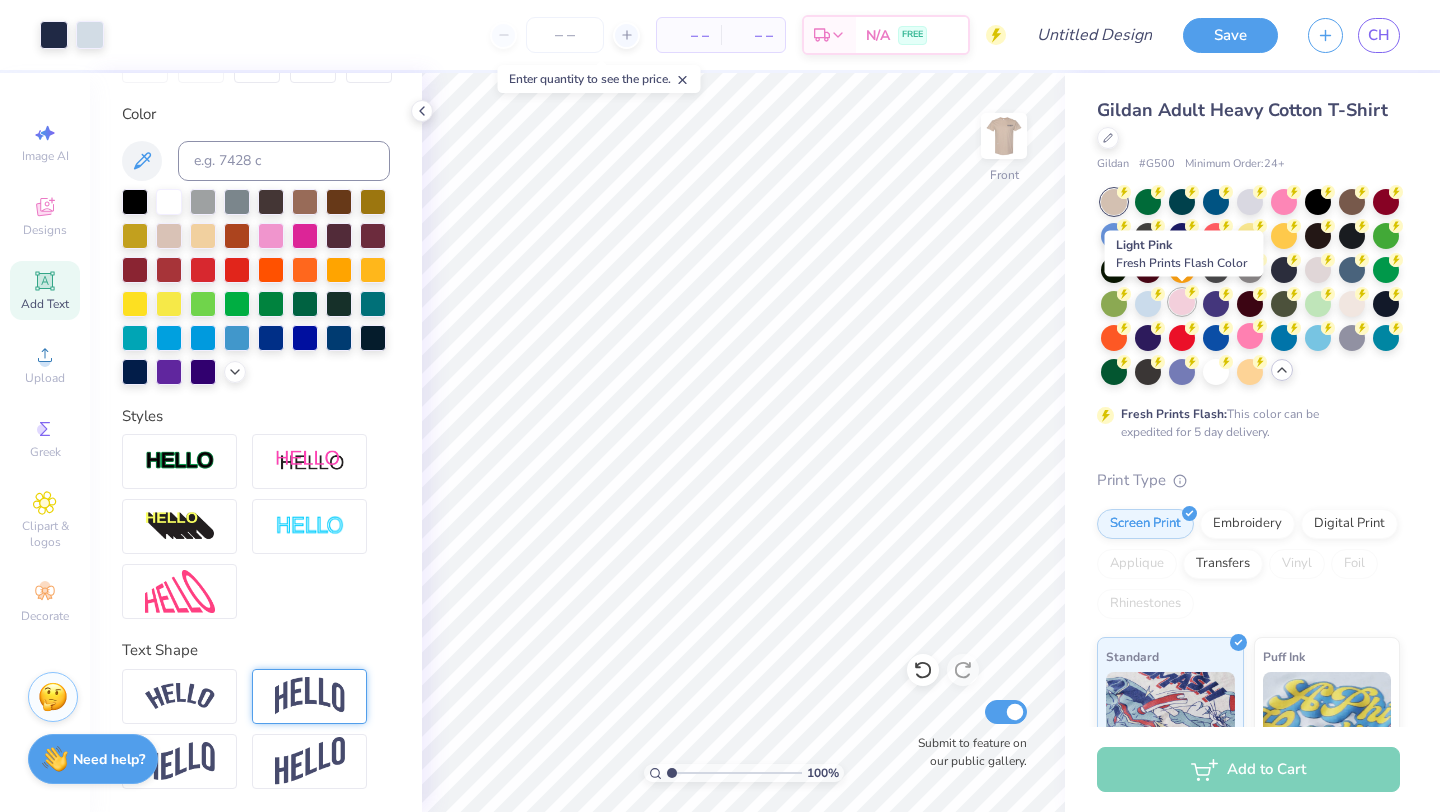 click at bounding box center [1182, 302] 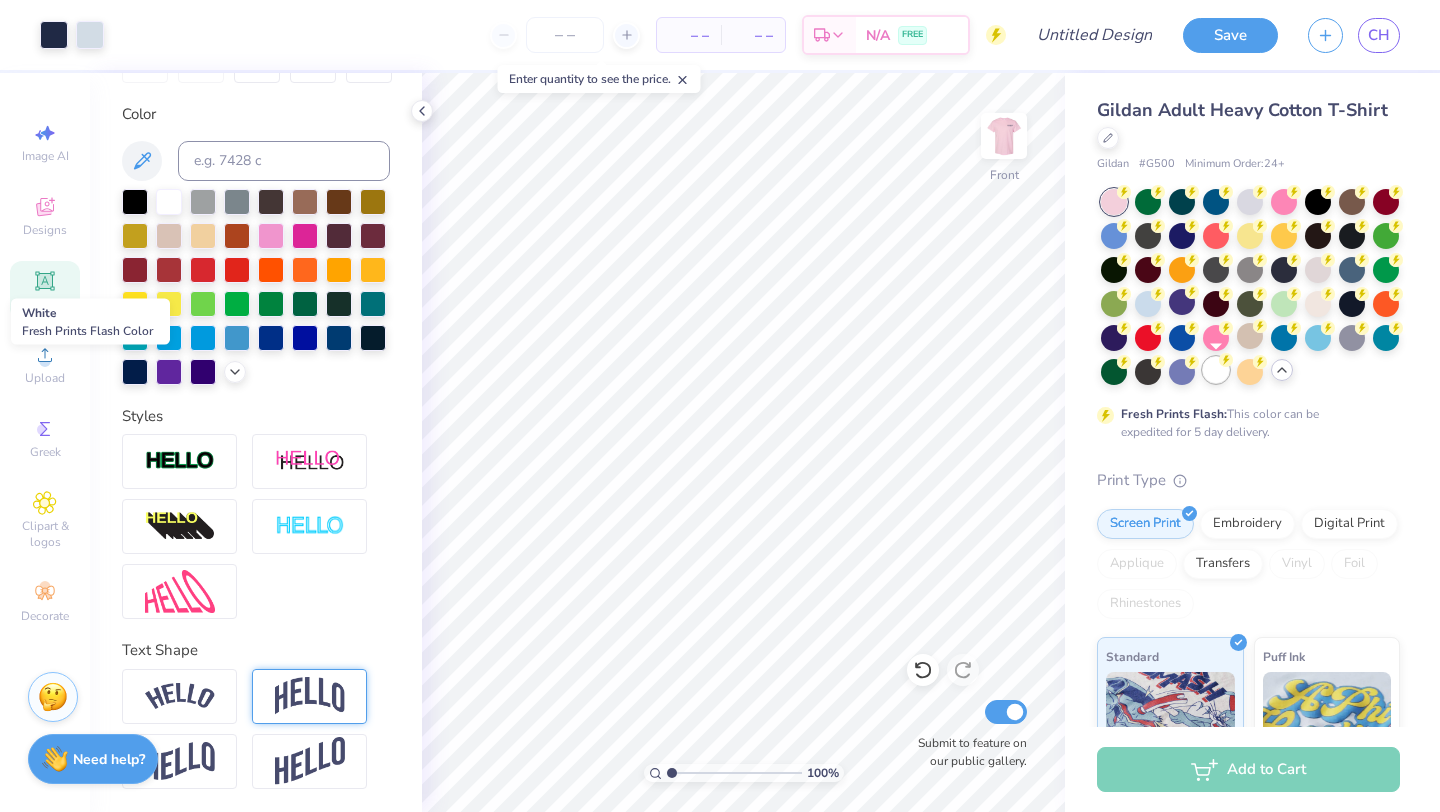 click at bounding box center [1216, 370] 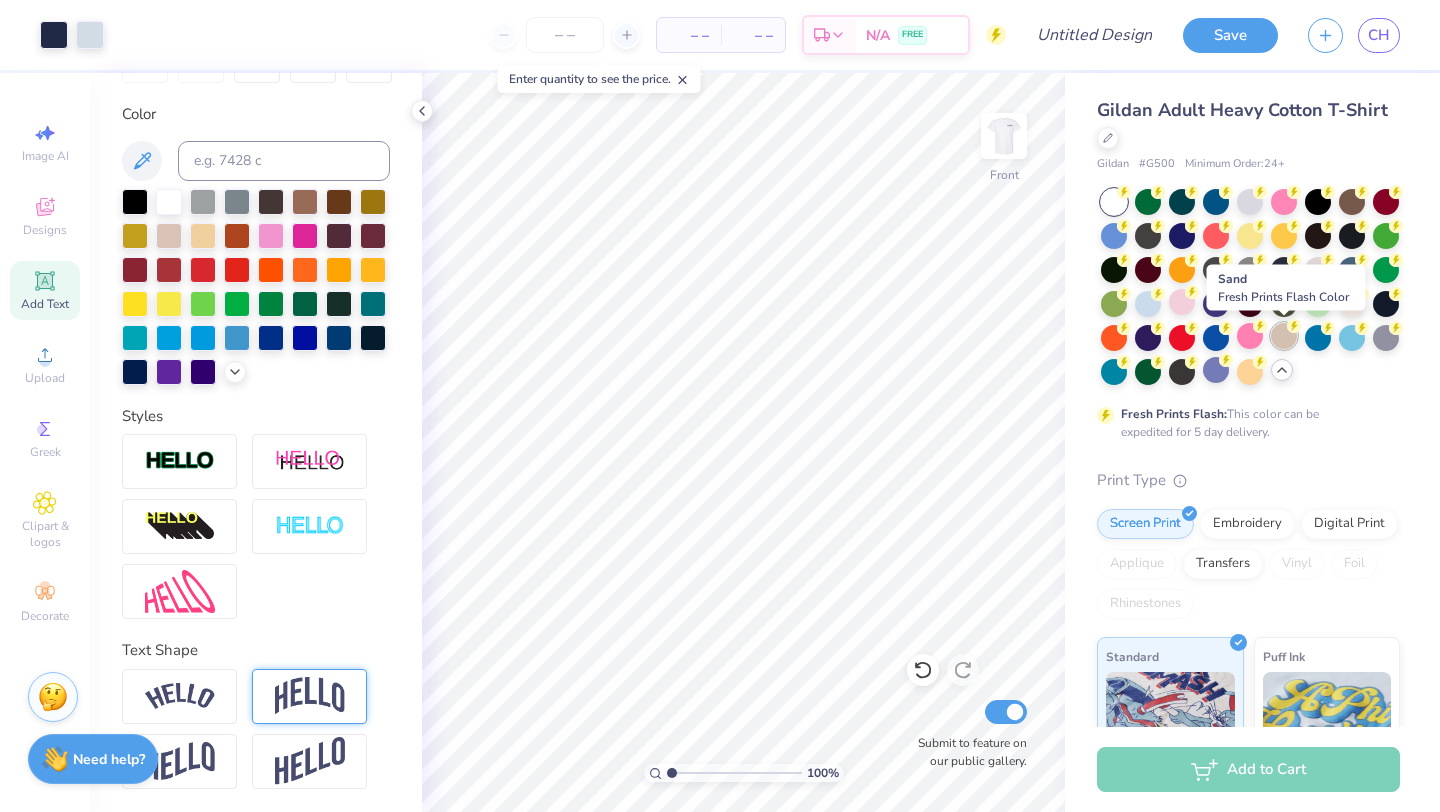click 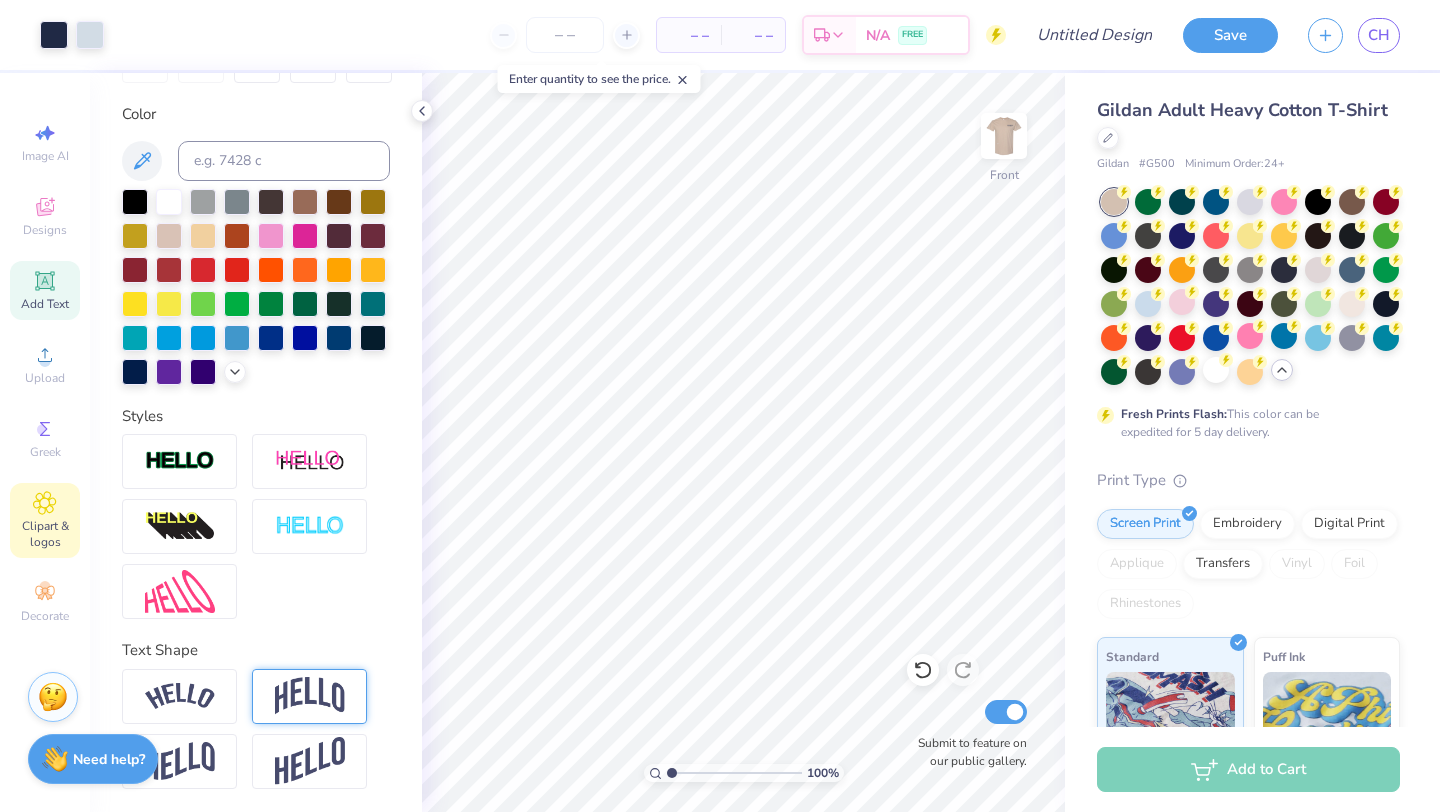 click on "Clipart & logos" at bounding box center [45, 534] 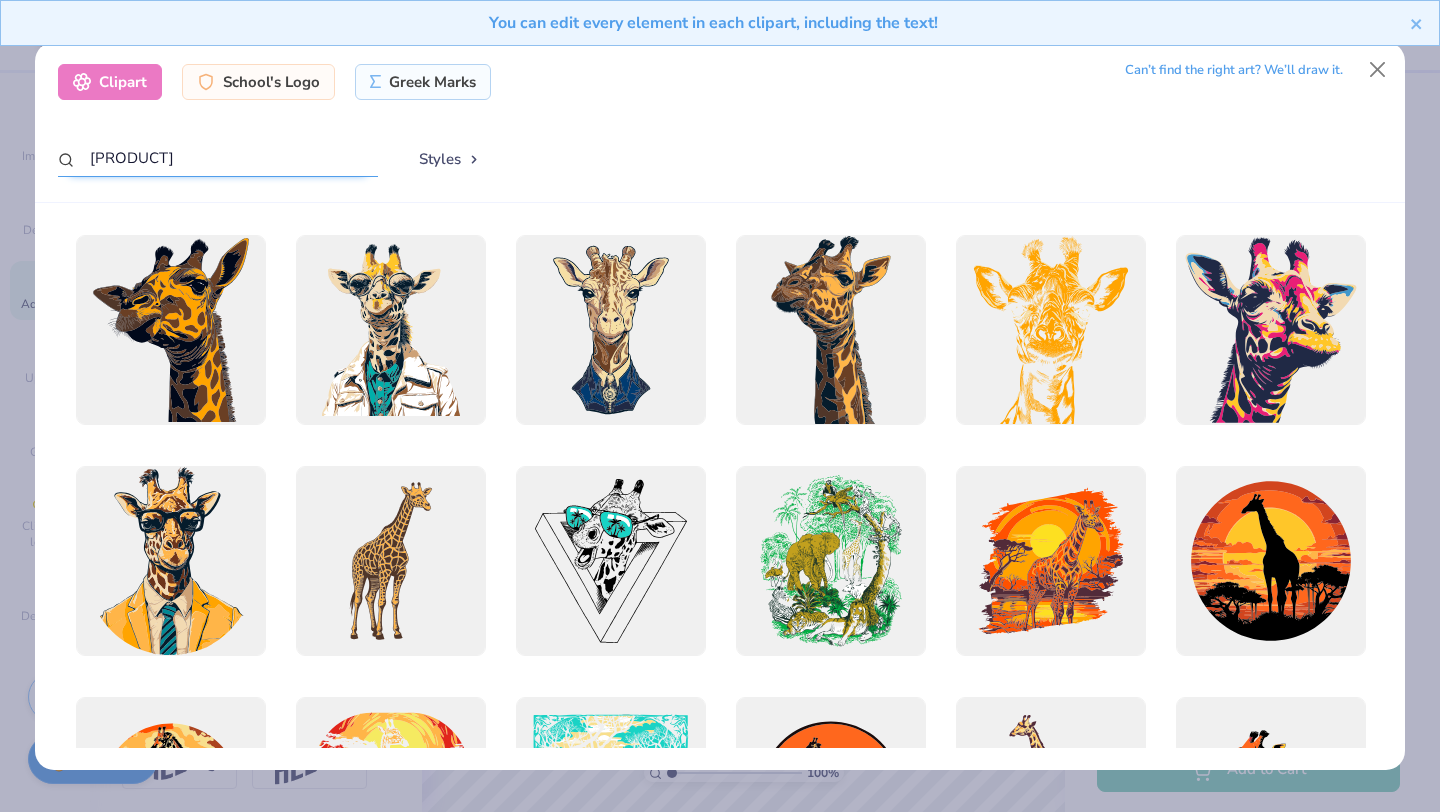 click on "girafee" at bounding box center [218, 158] 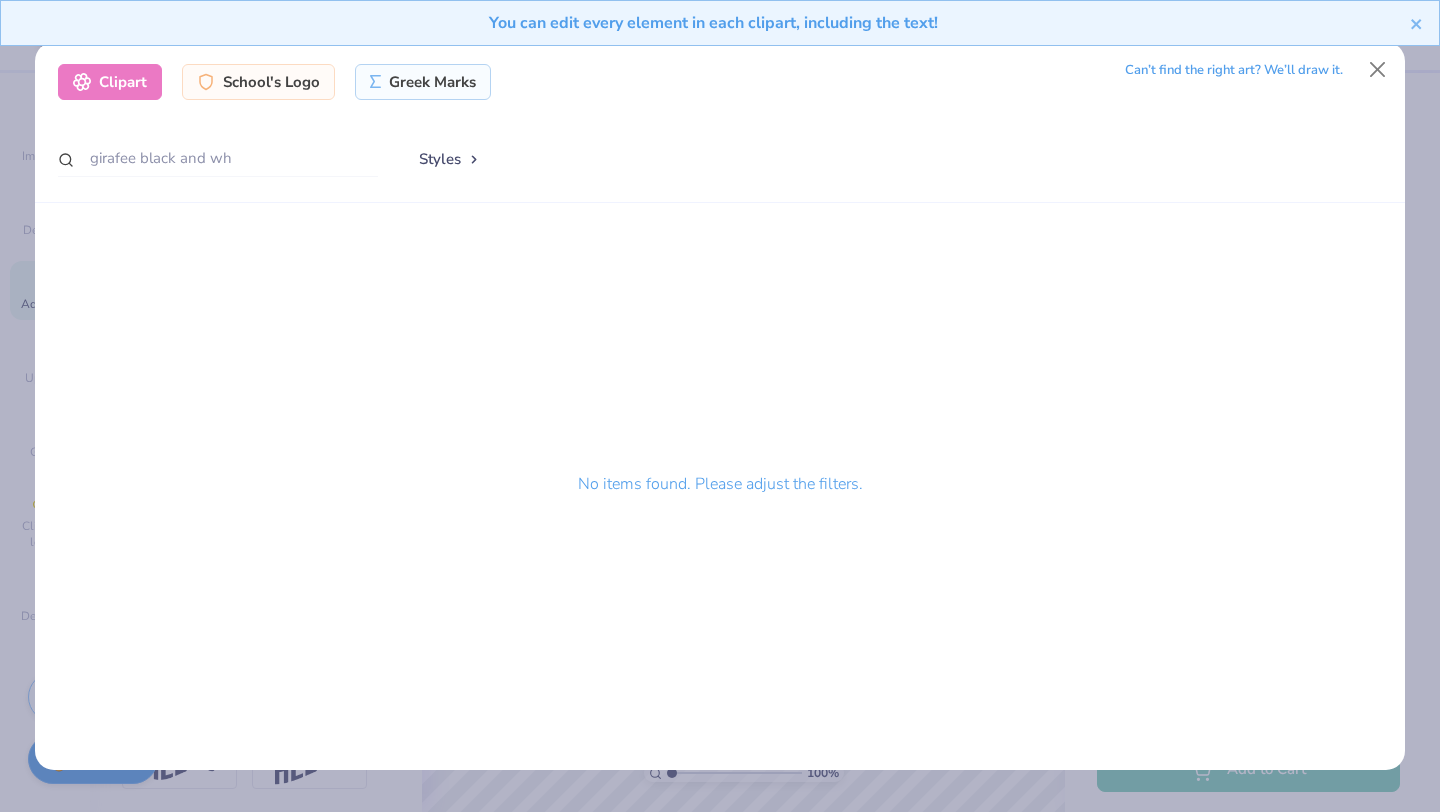 click on "Can’t find the right art? We’ll draw it." at bounding box center (1234, 70) 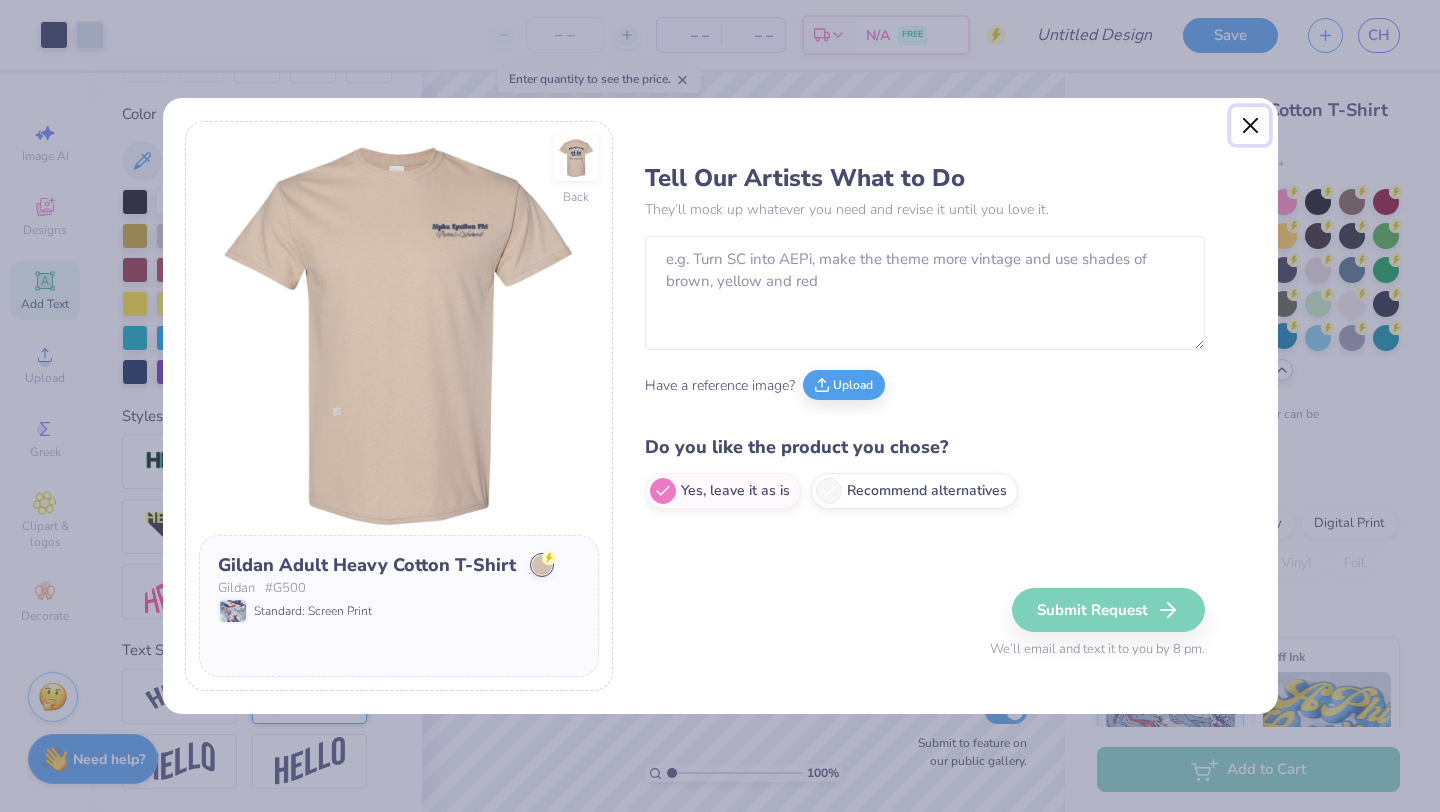 click at bounding box center [1250, 126] 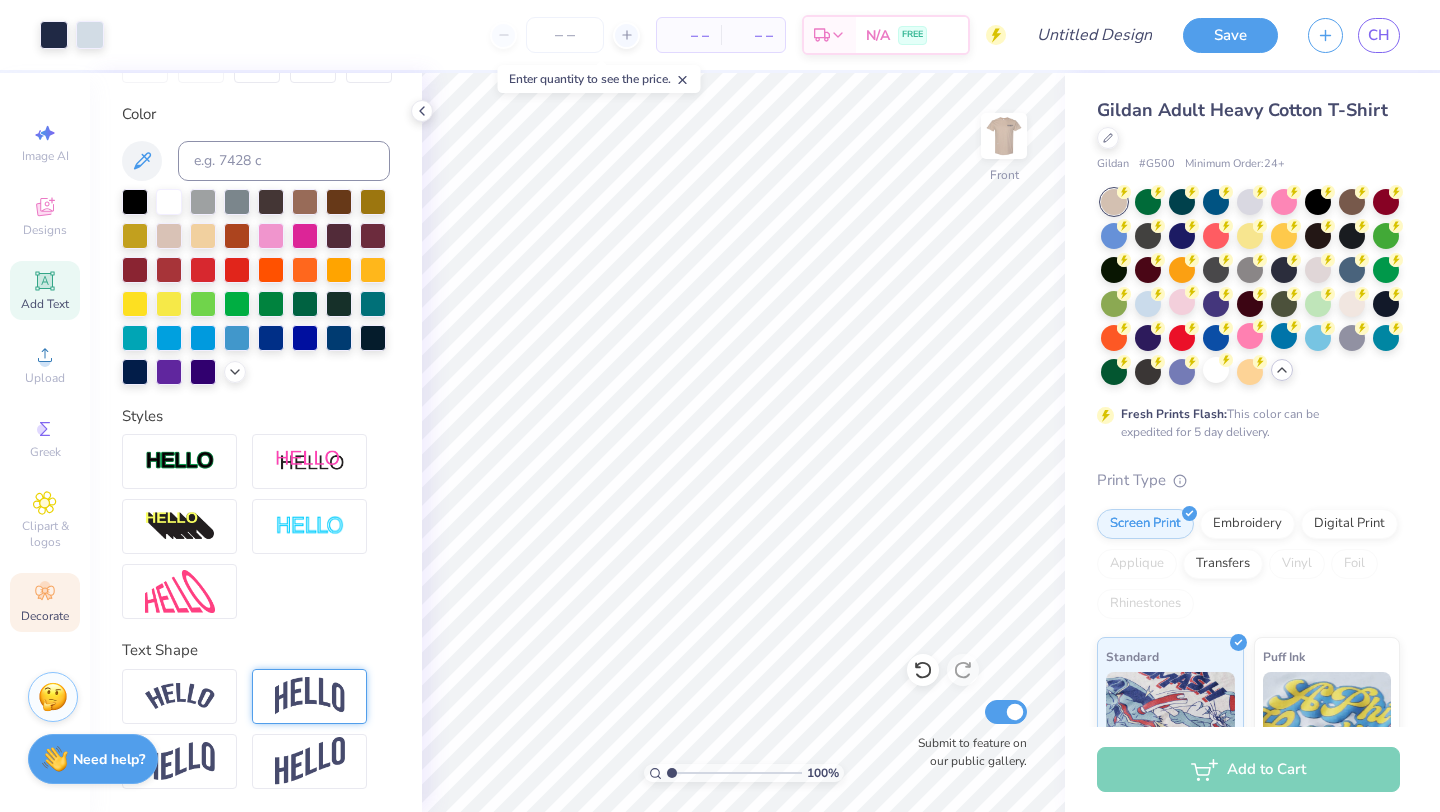 click on "Decorate" at bounding box center (45, 616) 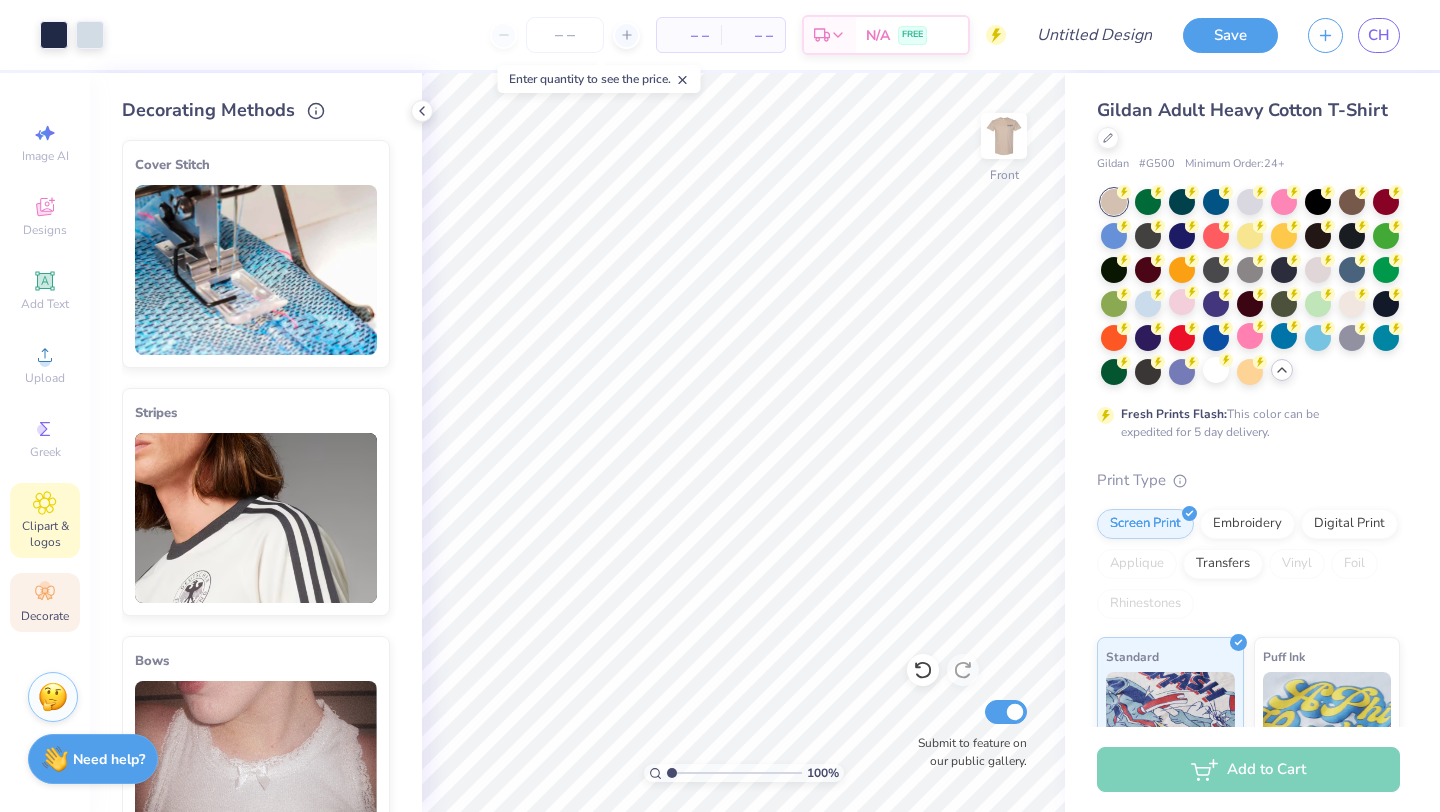 click on "Clipart & logos" at bounding box center [45, 534] 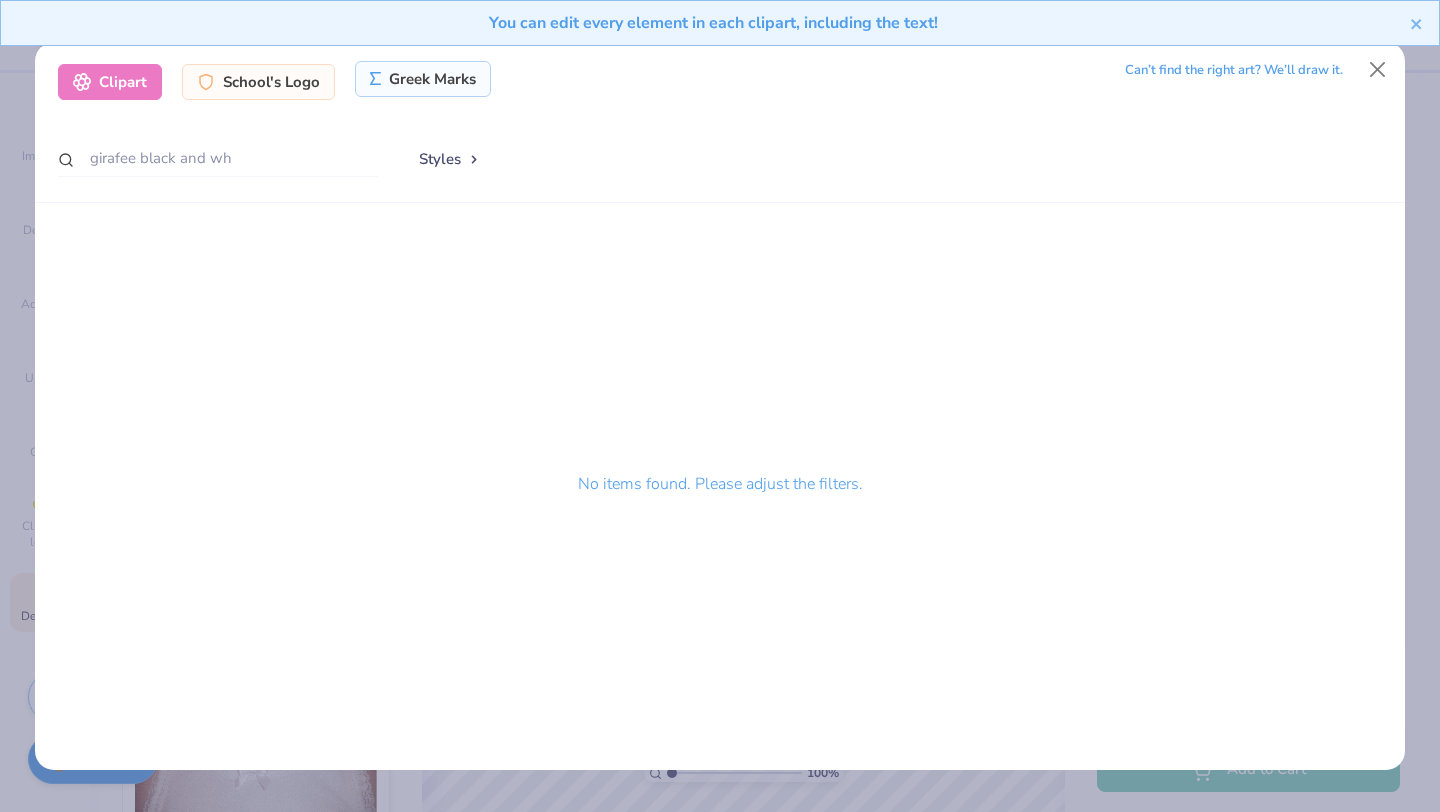 click on "Greek Marks" at bounding box center [423, 79] 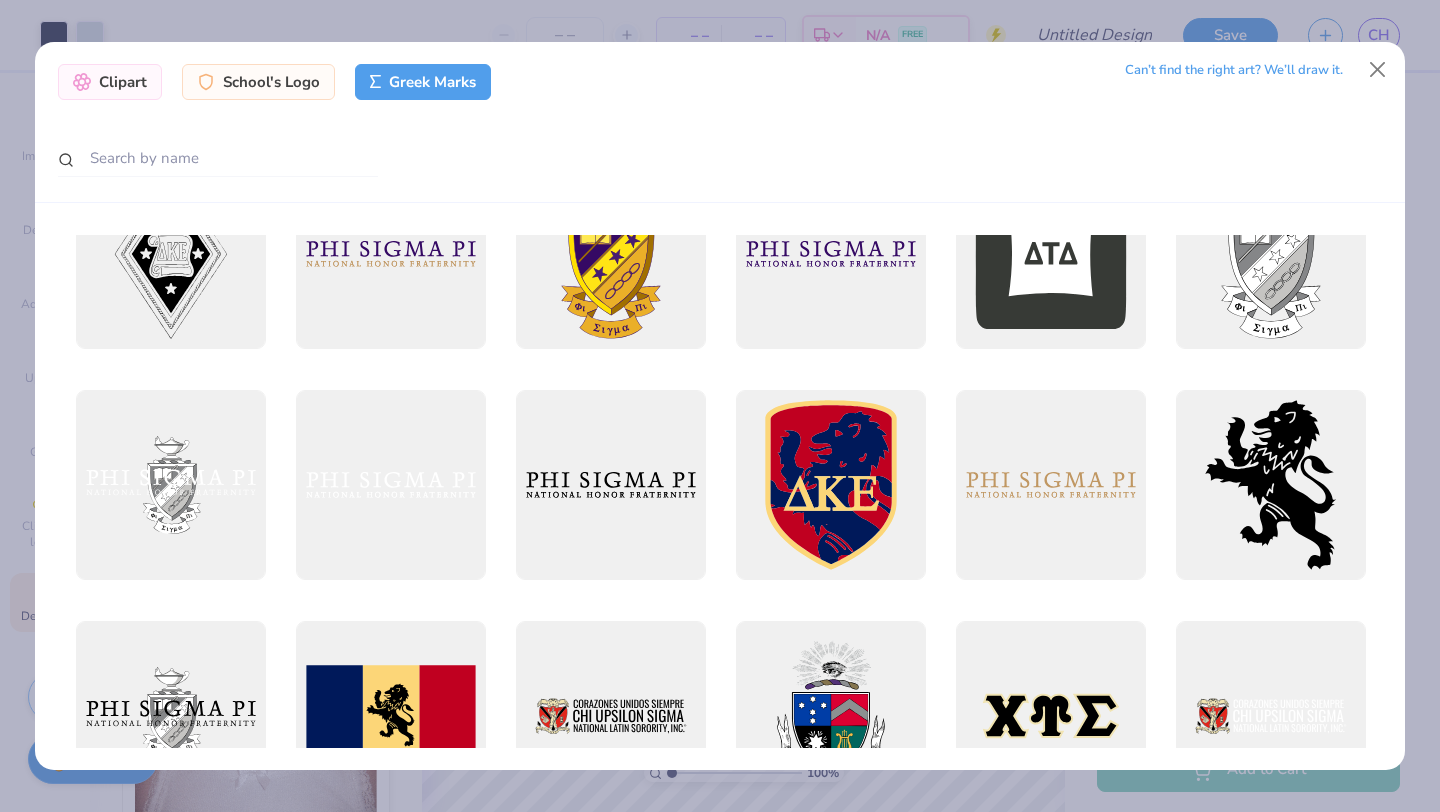 scroll, scrollTop: 0, scrollLeft: 0, axis: both 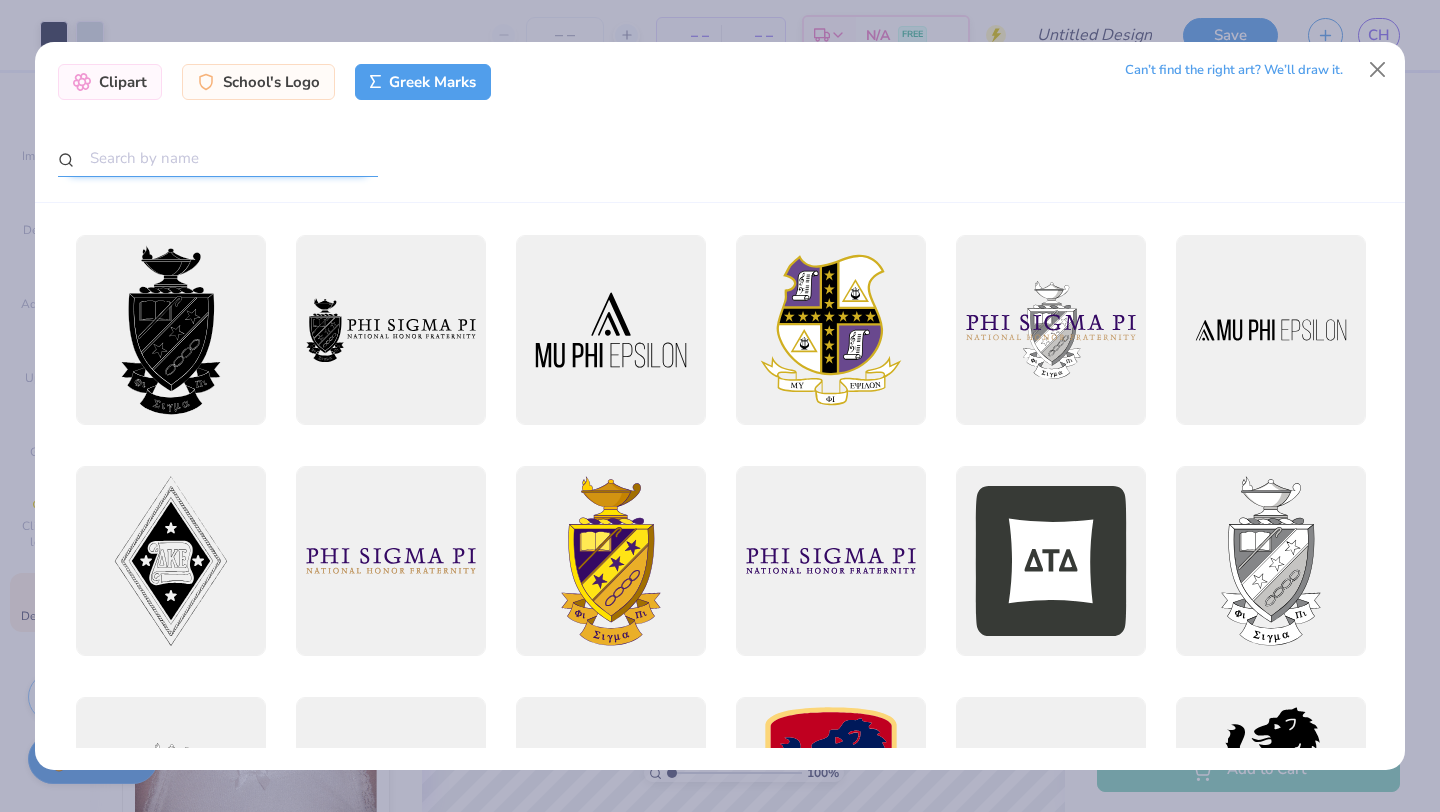 click at bounding box center (218, 158) 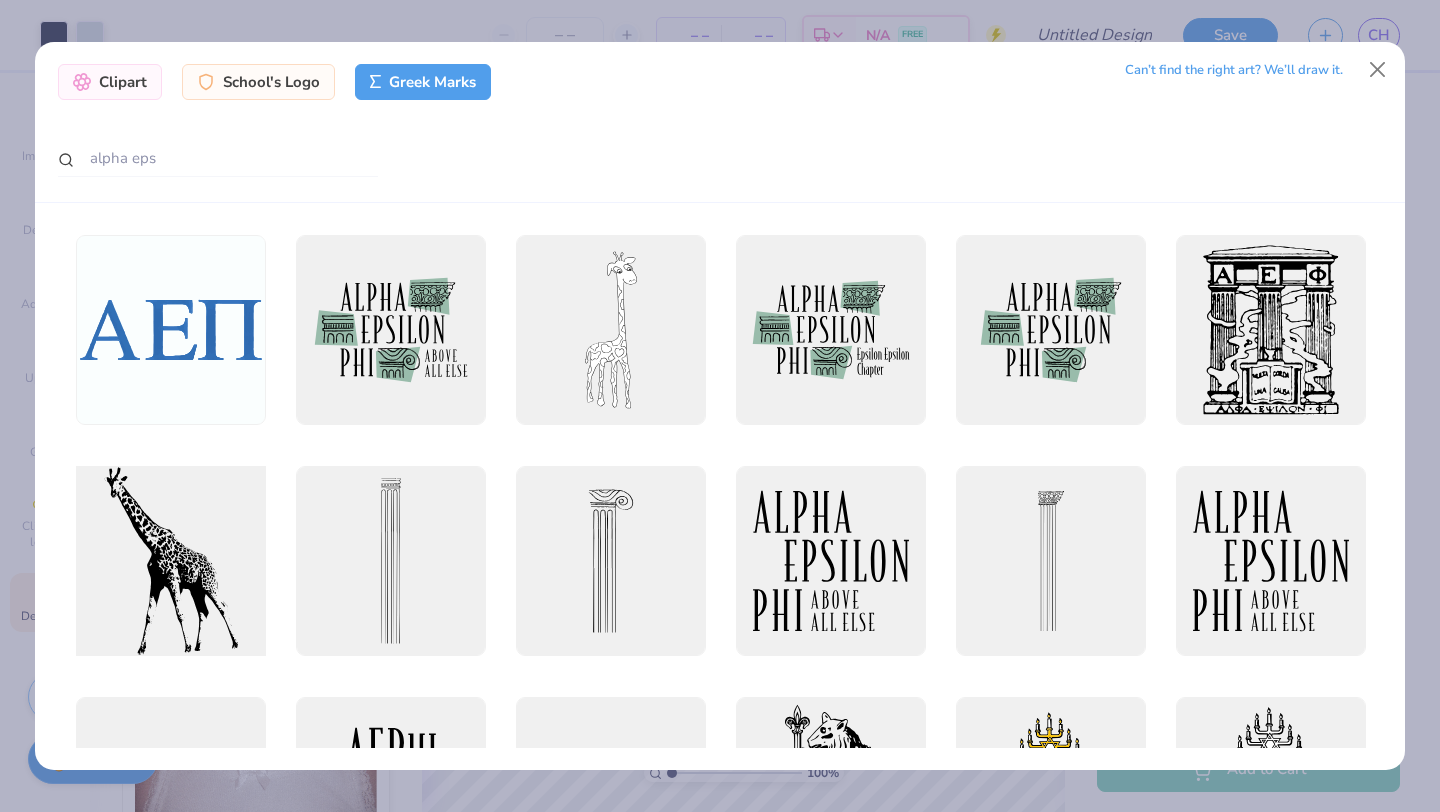 click at bounding box center [170, 561] 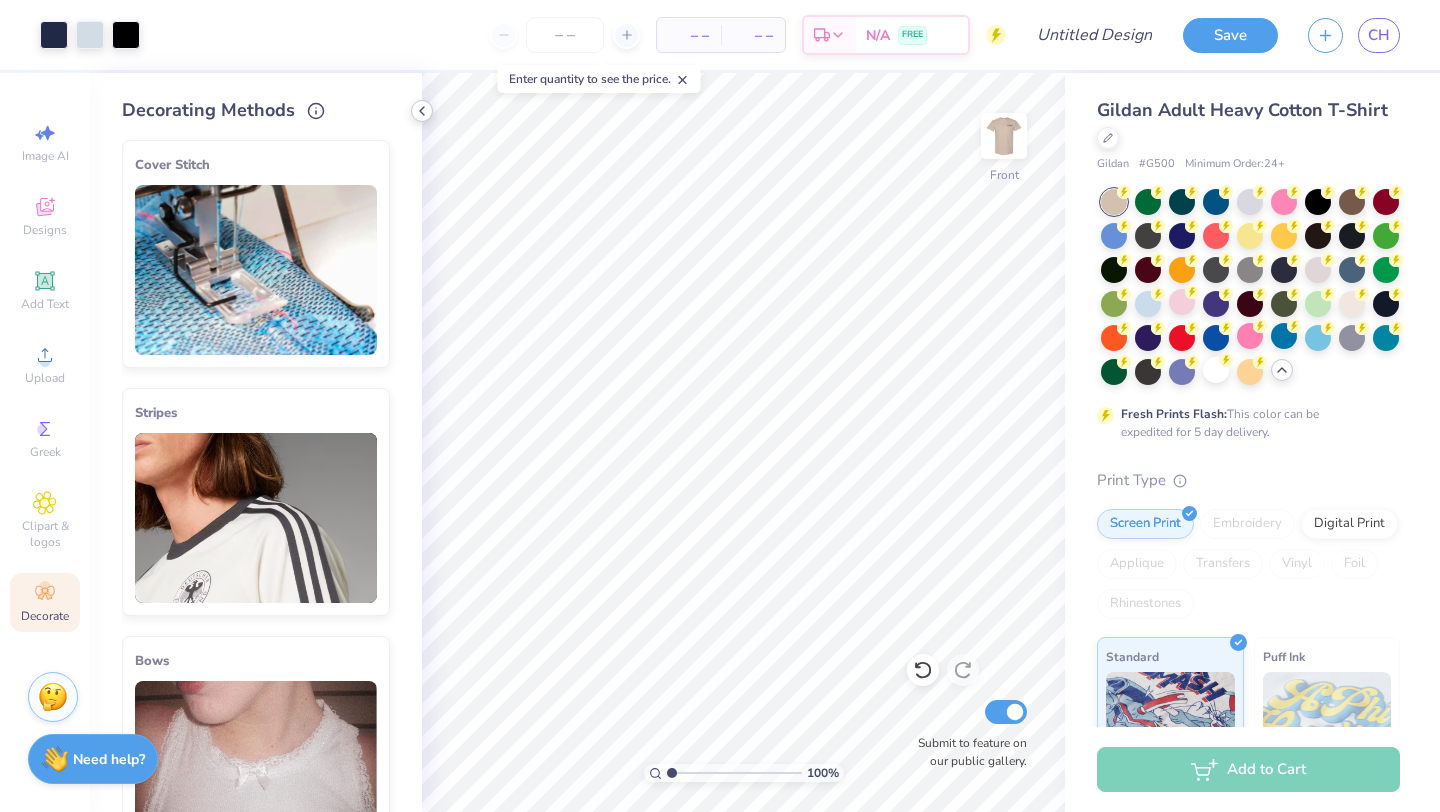 click 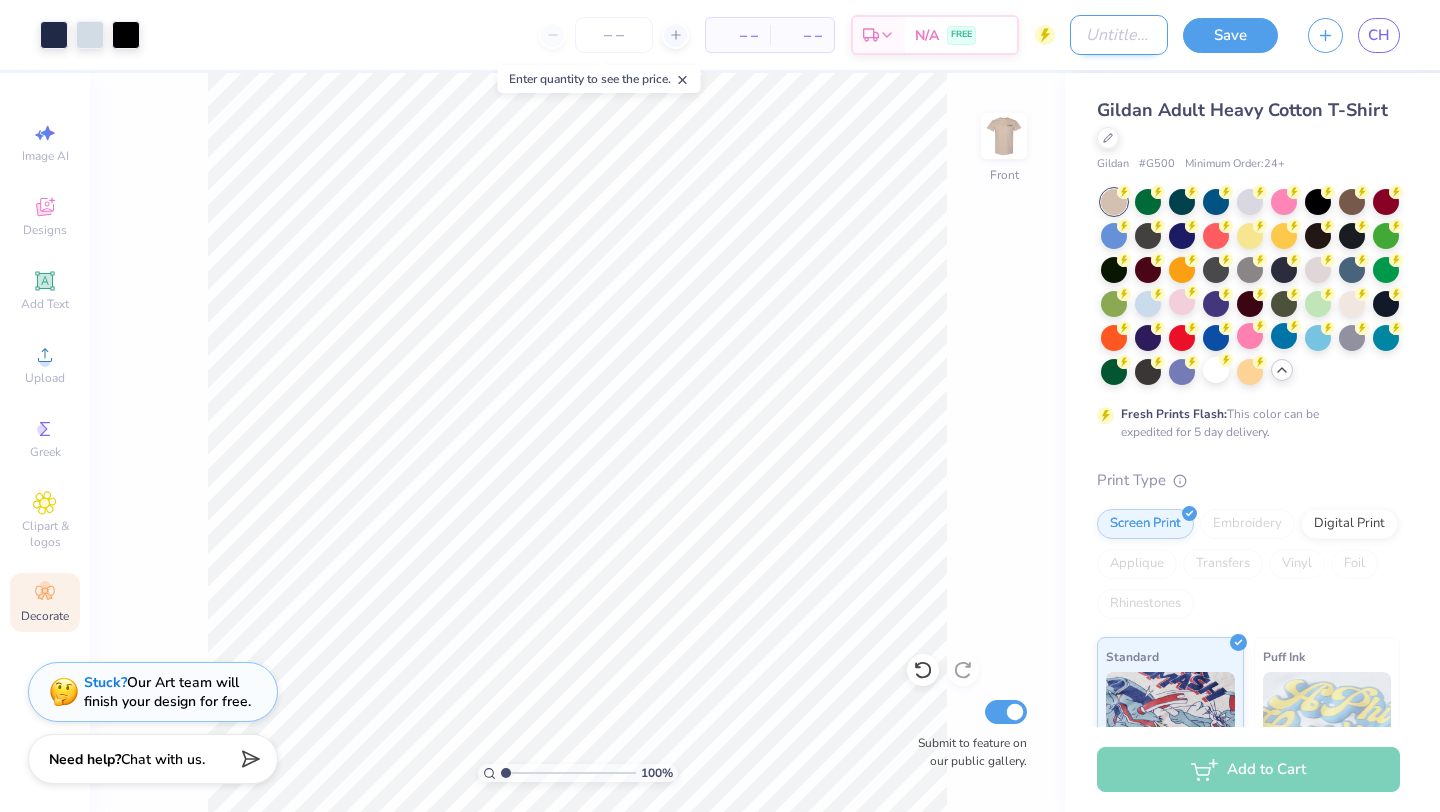 click on "Design Title" at bounding box center (1119, 35) 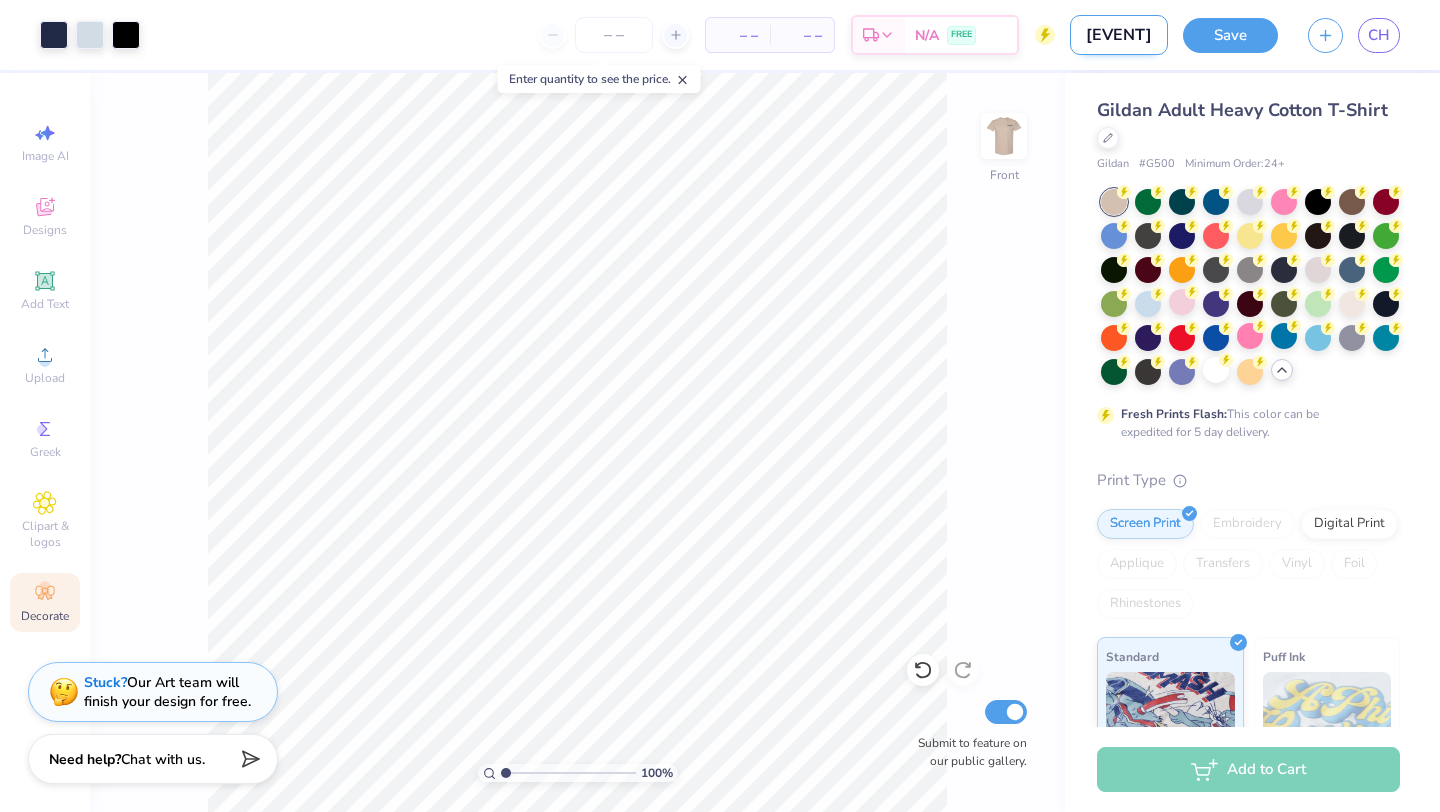 scroll, scrollTop: 0, scrollLeft: 88, axis: horizontal 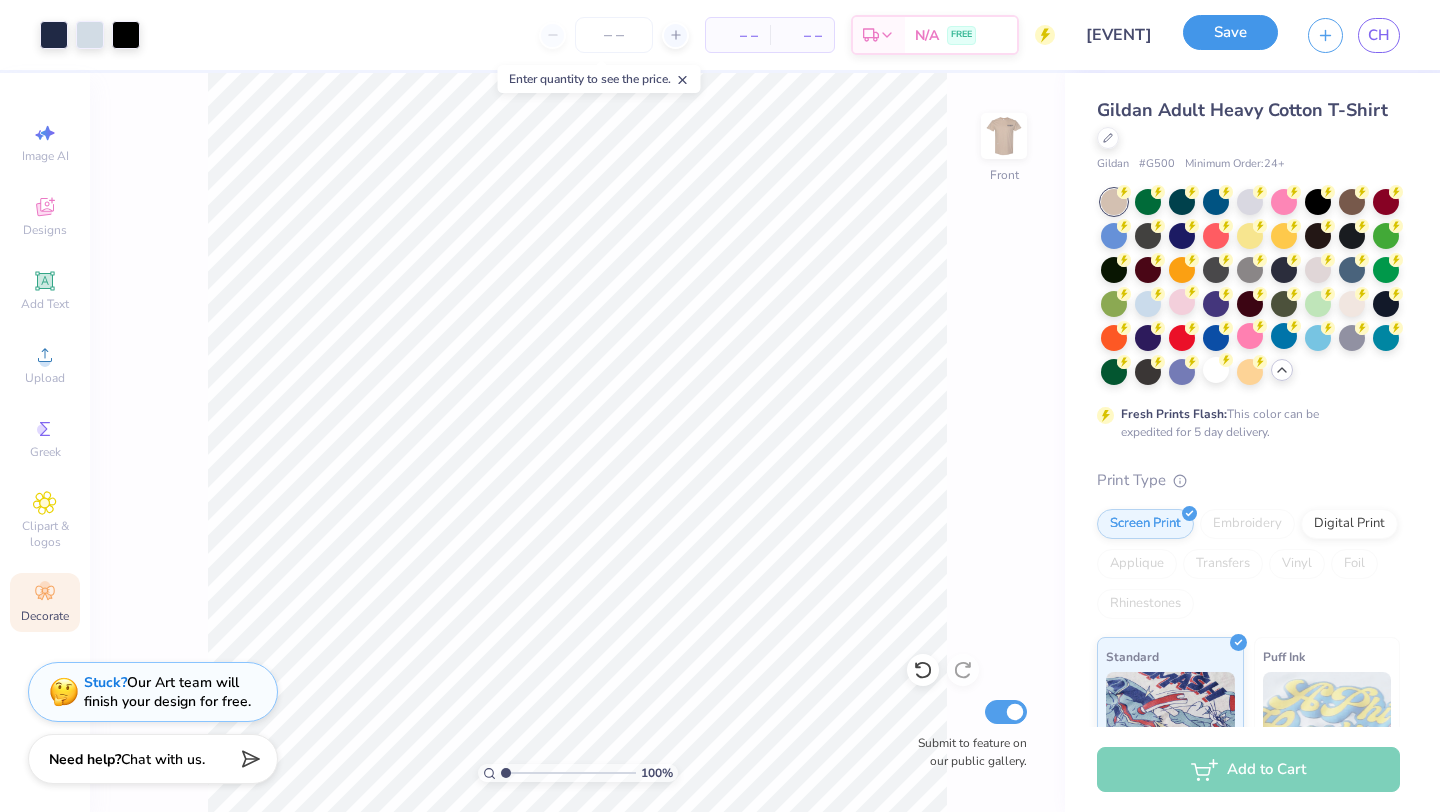 click on "Save" at bounding box center (1230, 32) 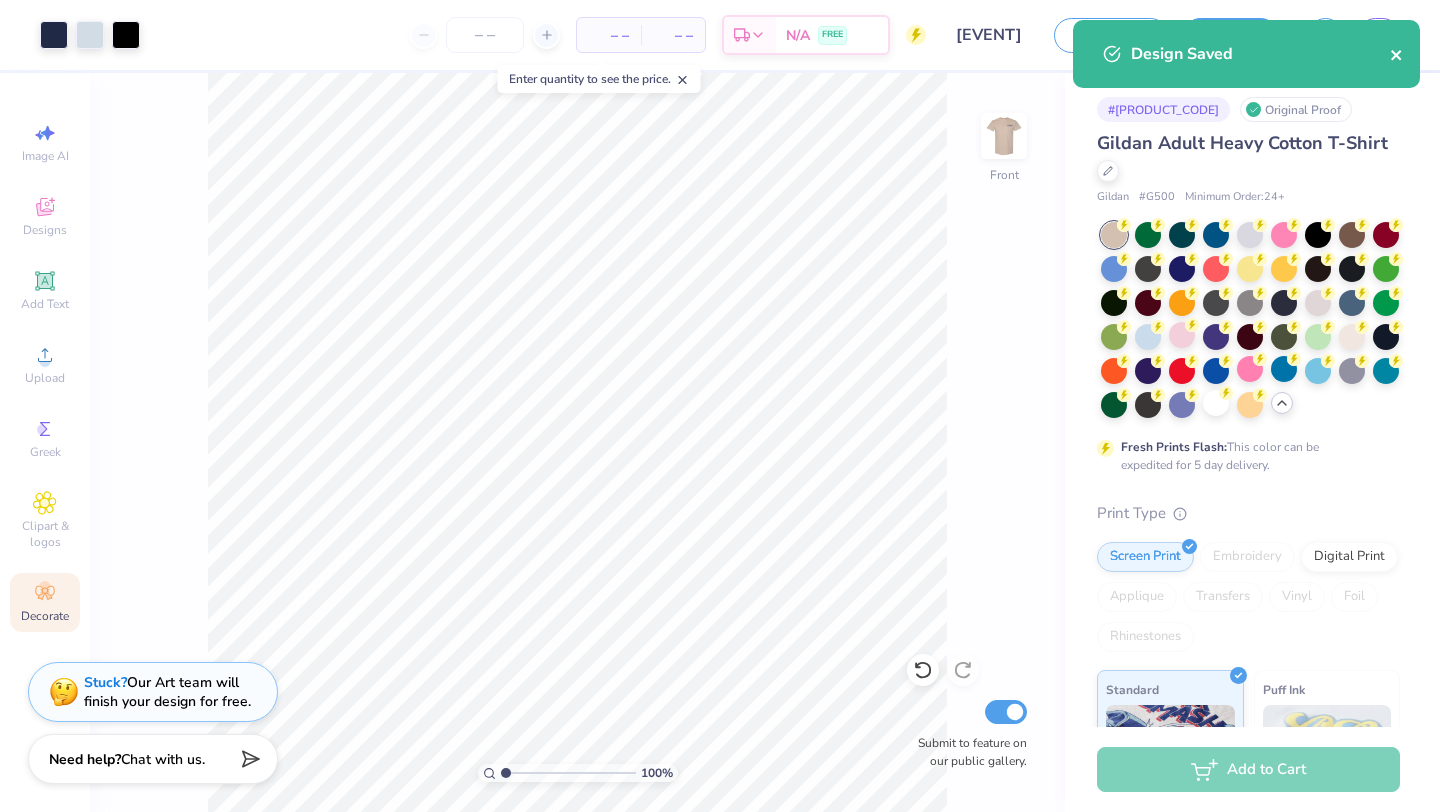 click 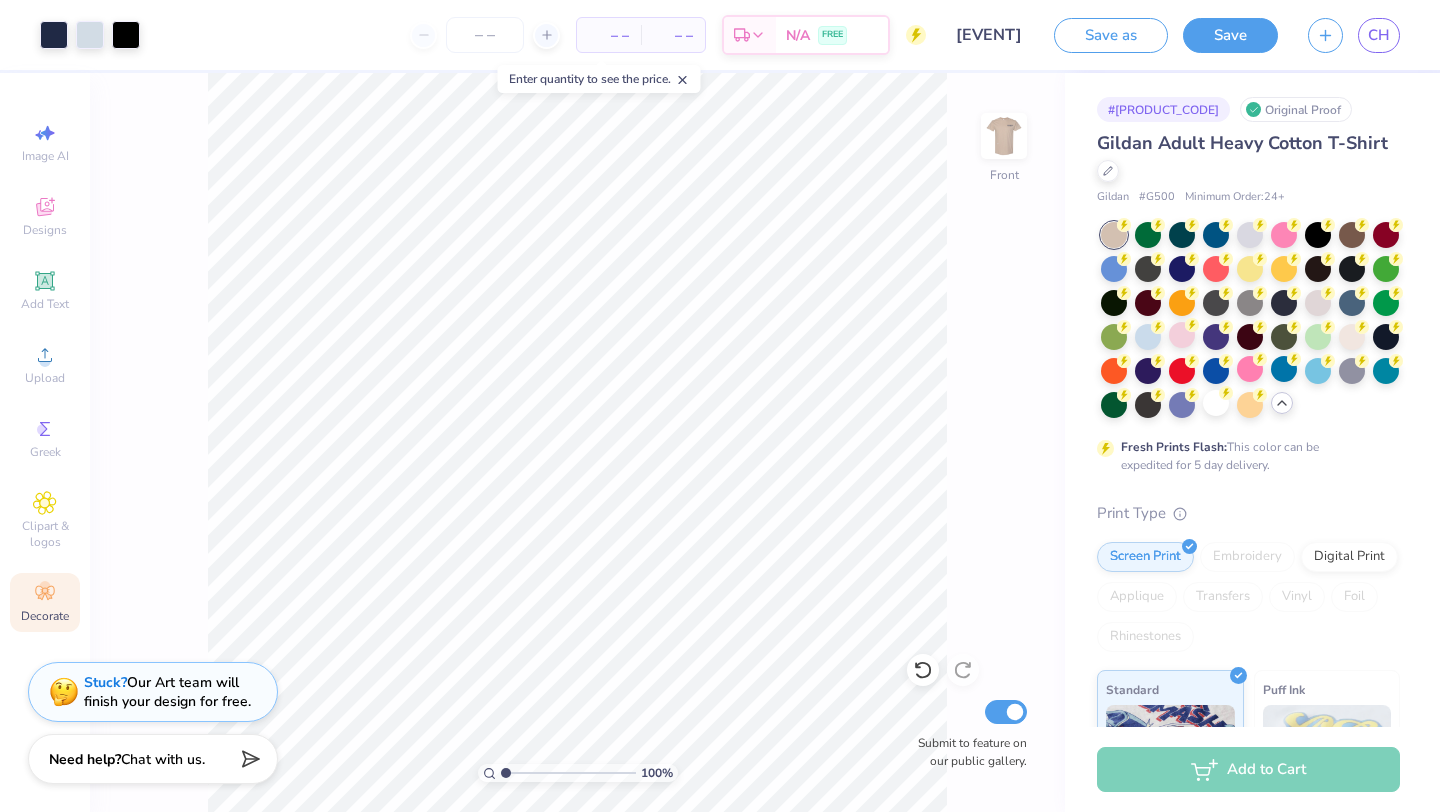 click on "Art colors – – Per Item – – Total Est.  Delivery N/A FREE Design Title Parents Weekend #6 Save as Save CH Image AI Designs Add Text Upload Greek Clipart & logos Decorate Decorating Methods Cover Stitch Pick a Color Pick a Placement Neckline & arms Neckline, arms & bottom Hood Stitch Pick a Color Lace Pick a Color Peach Made-to-Order Baby Pink White White Made-to-Order White 2 Made-to-Order Black Black Made-to-Order Stripes Pick a Color Pick a Placement Sleeve Stripes Location Both Sleeves One Sleeve # of Stripes 2 Stripes 3 Stripes Studs Pick a Color Pick a Placement Neckline & arms Neckline, arms & bottom Bows Pick a Color Pick a Placement Neckline: 1 Bow Neckline: 3 Bows Neckline: 5 Bows Rosettes Pick a Color Pick a Placement Neckline: 1 Rosette Neckline: 3 Rosettes Neckline: 5 Rosettes 100  % Front Submit to feature on our public gallery. # 504001A Original Proof Gildan Adult Heavy Cotton T-Shirt Gildan # G500 Minimum Order:  24 +   Fresh Prints Flash: Print Type Screen Print Embroidery Applique" at bounding box center [720, 406] 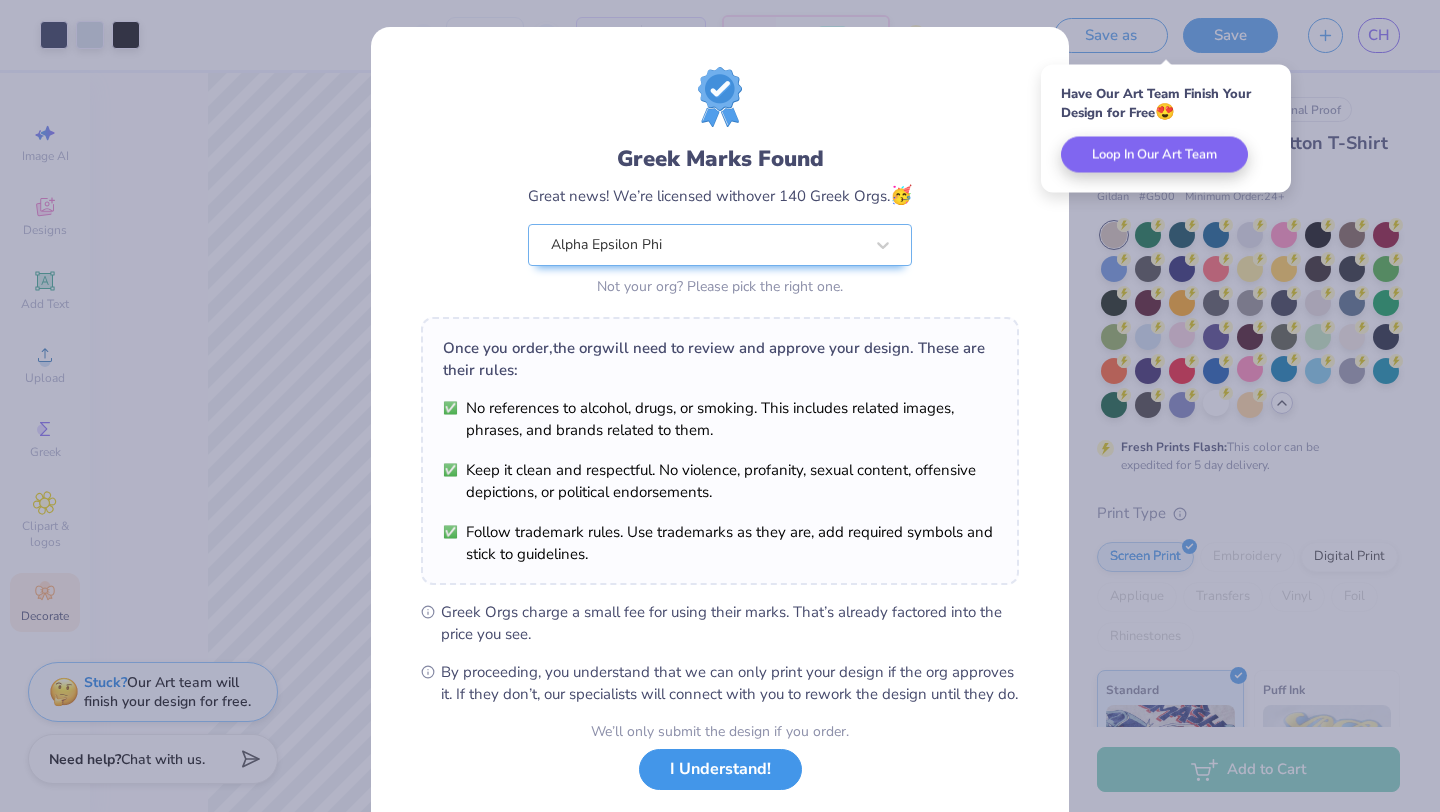 click on "I Understand!" at bounding box center (720, 769) 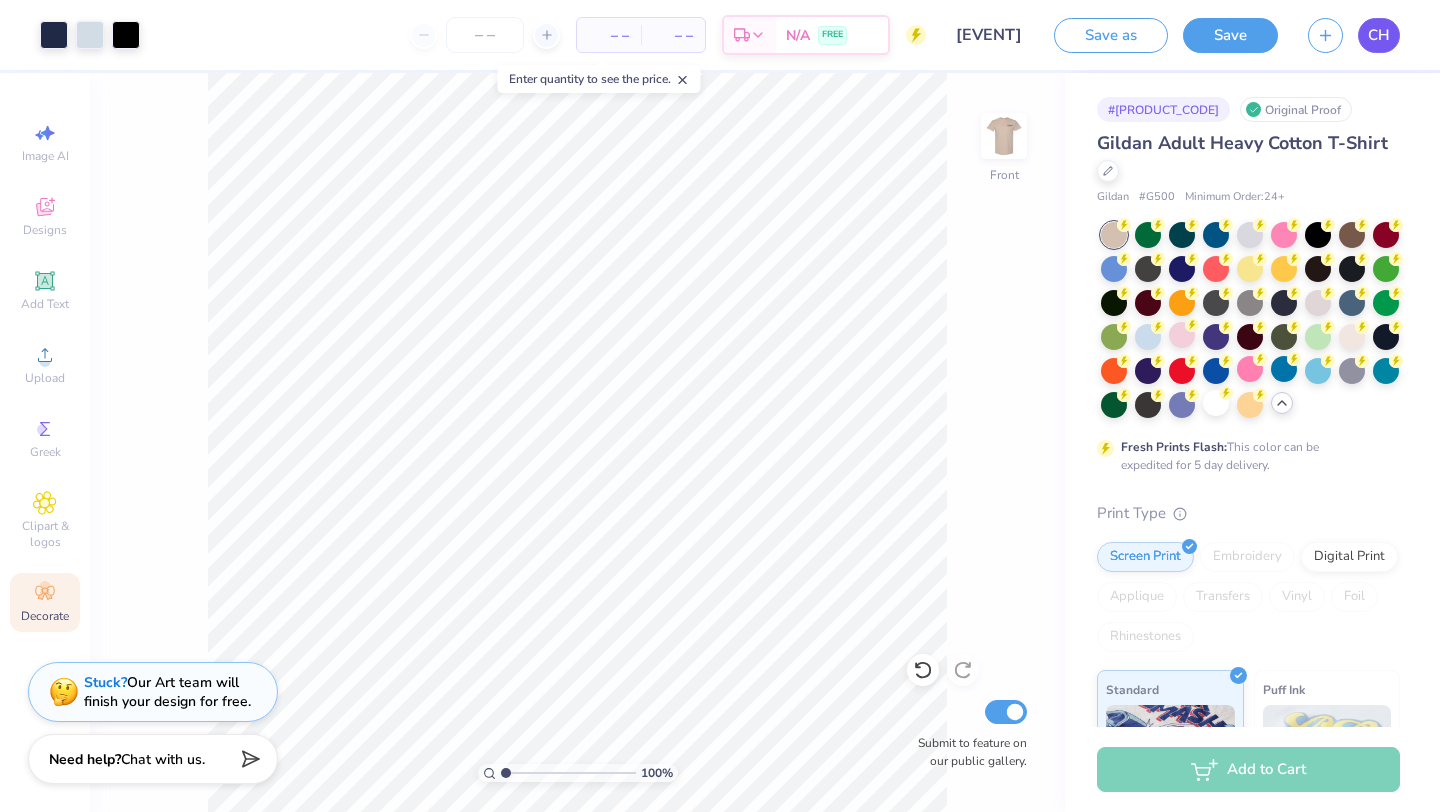click on "CH" at bounding box center [1379, 35] 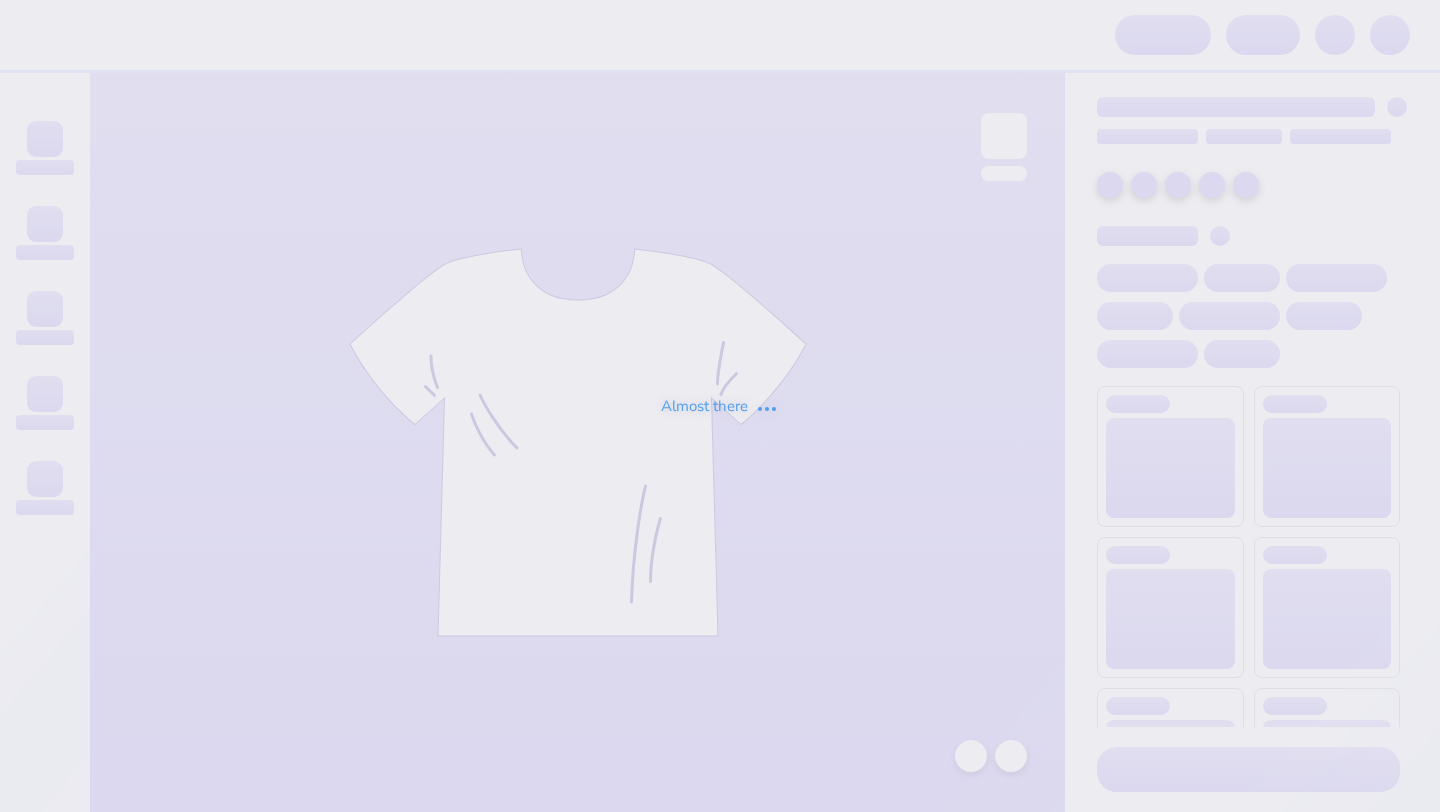 scroll, scrollTop: 0, scrollLeft: 0, axis: both 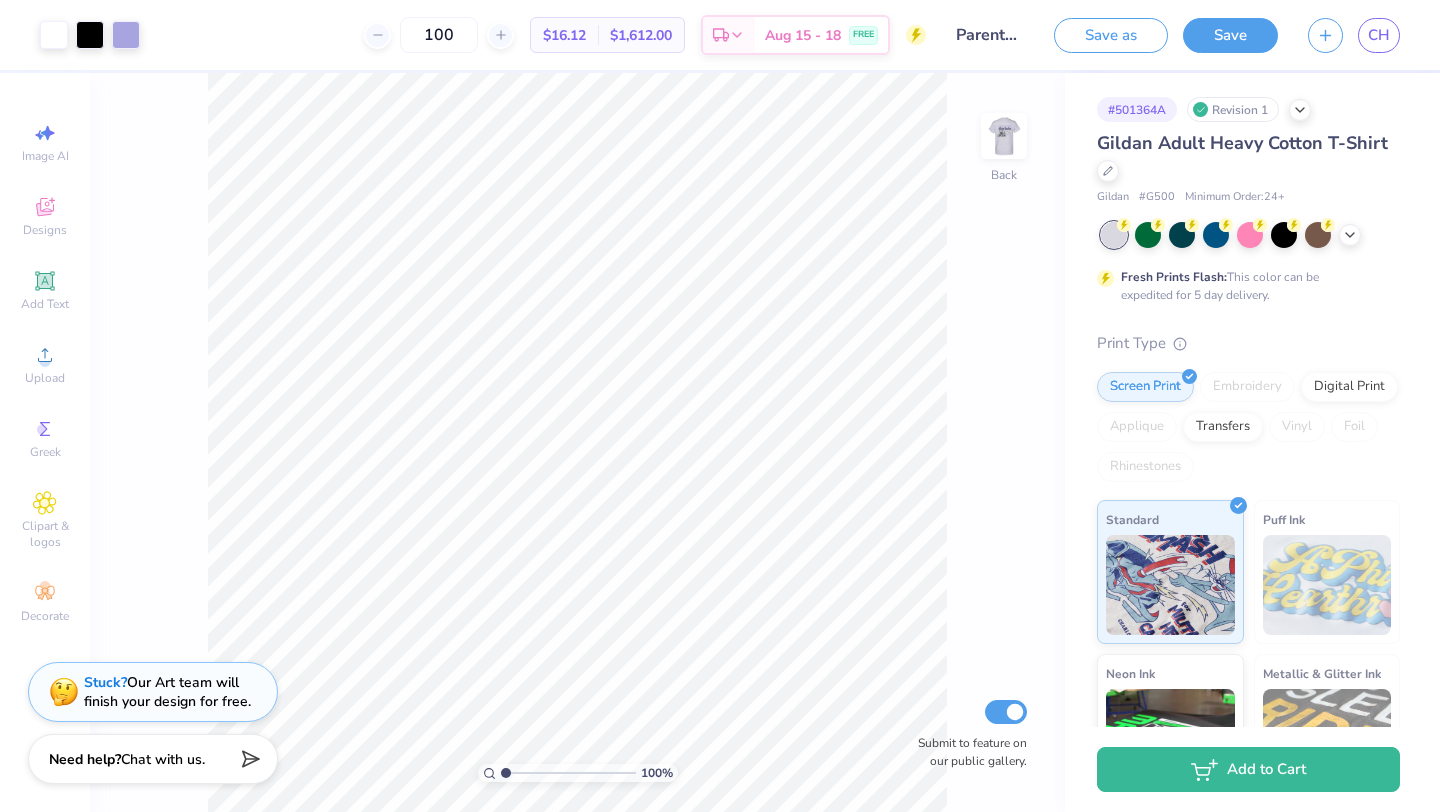 click on "100  % Back Submit to feature on our public gallery." at bounding box center (577, 442) 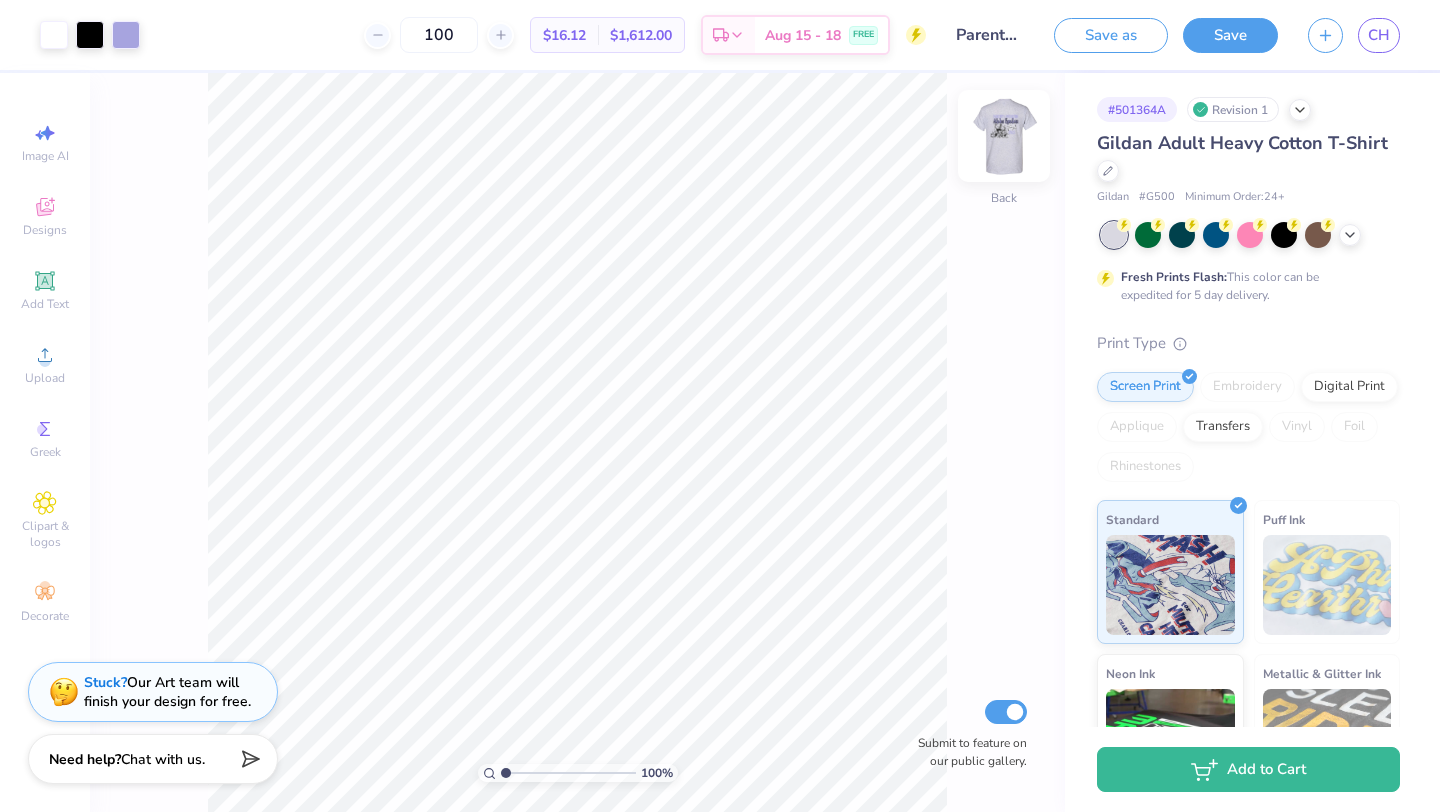 click at bounding box center [1004, 136] 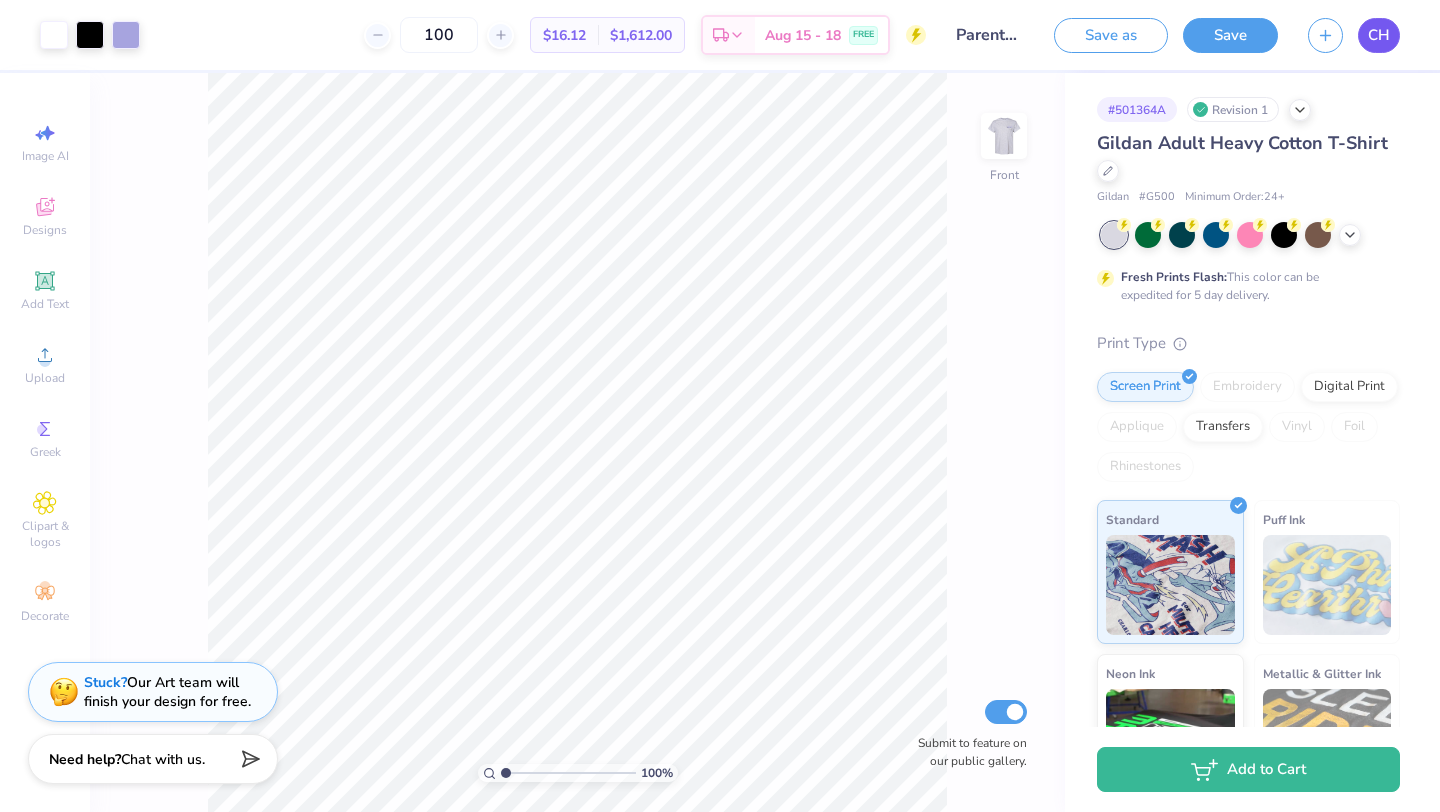 click on "CH" at bounding box center (1379, 35) 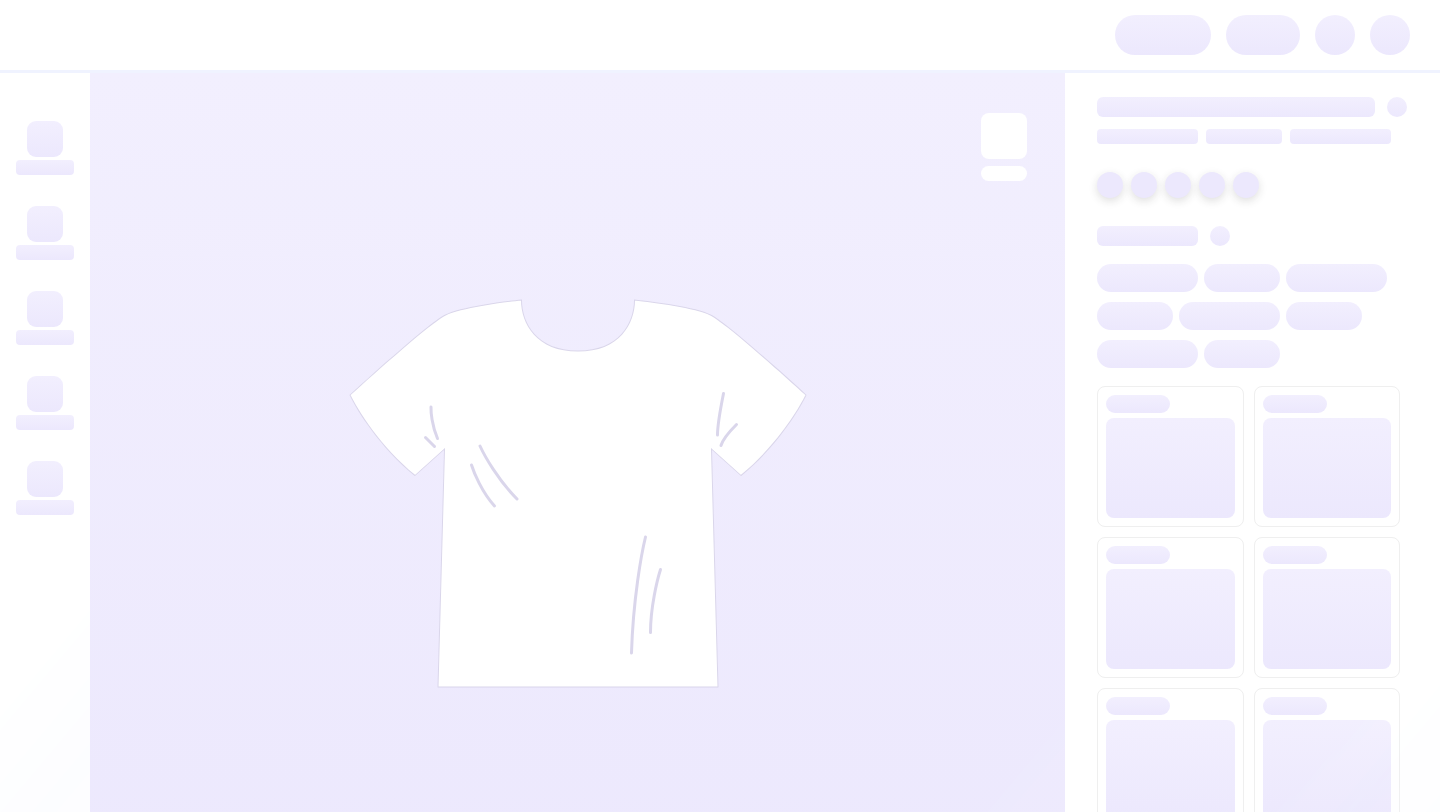 scroll, scrollTop: 0, scrollLeft: 0, axis: both 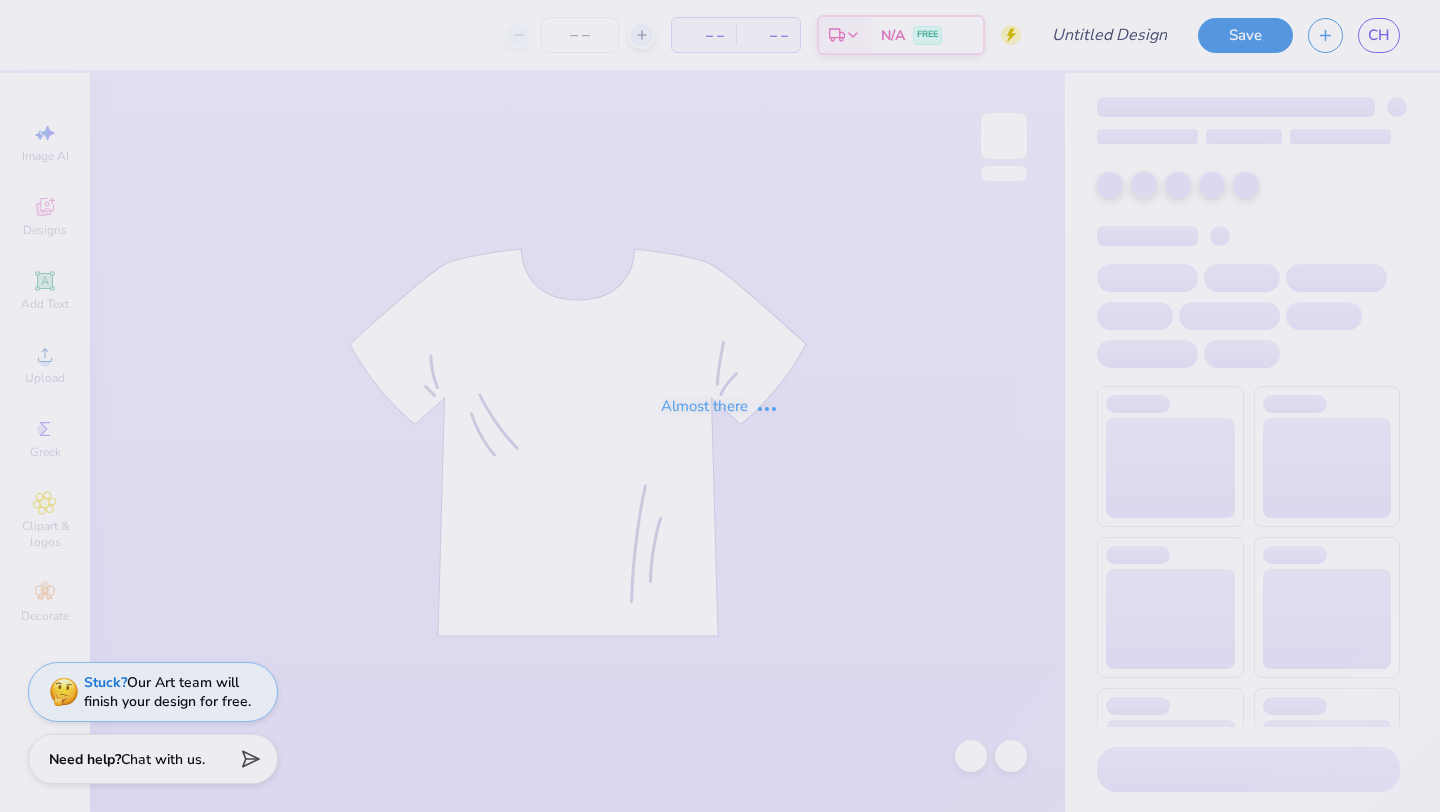 type on "Parents Weekend #6" 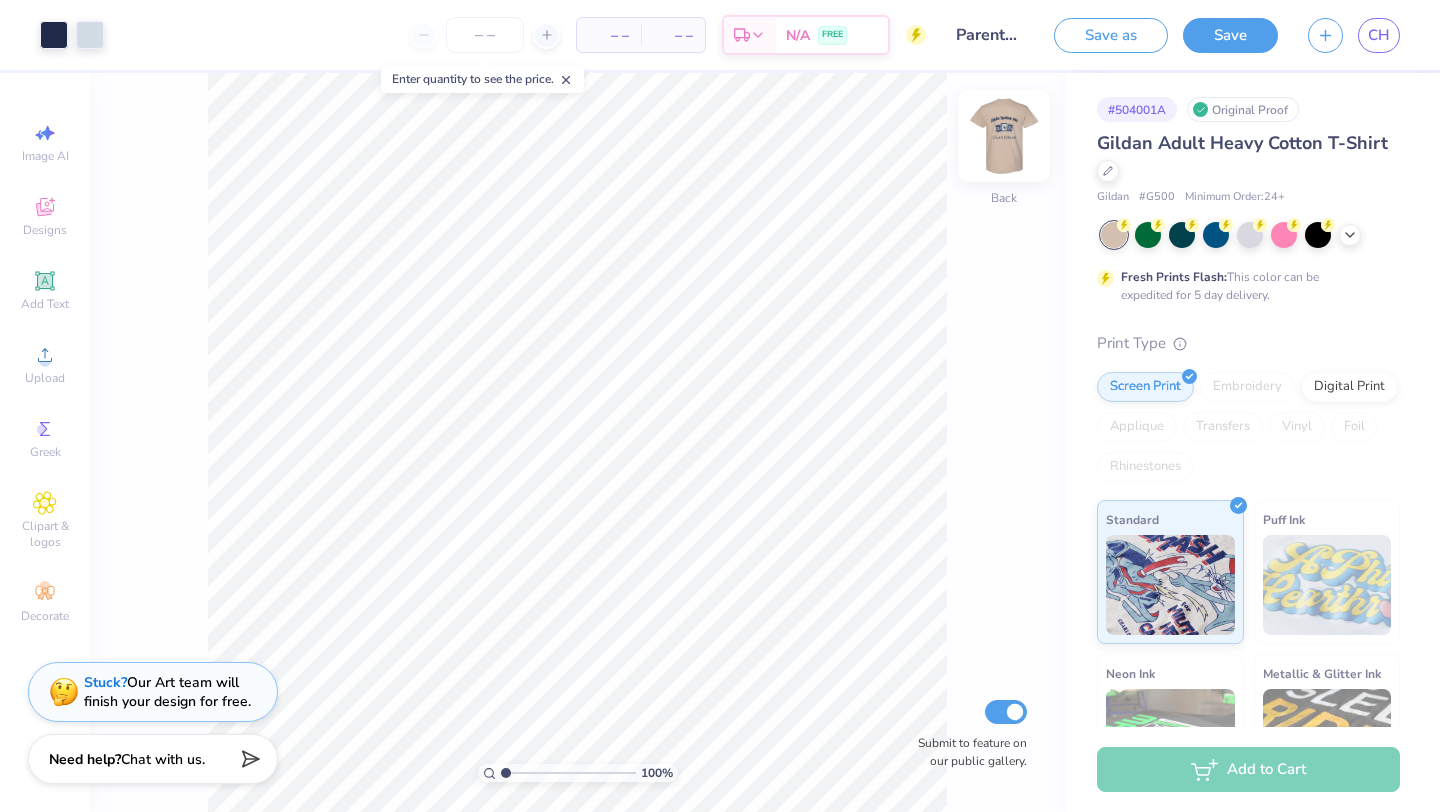 click at bounding box center (1004, 136) 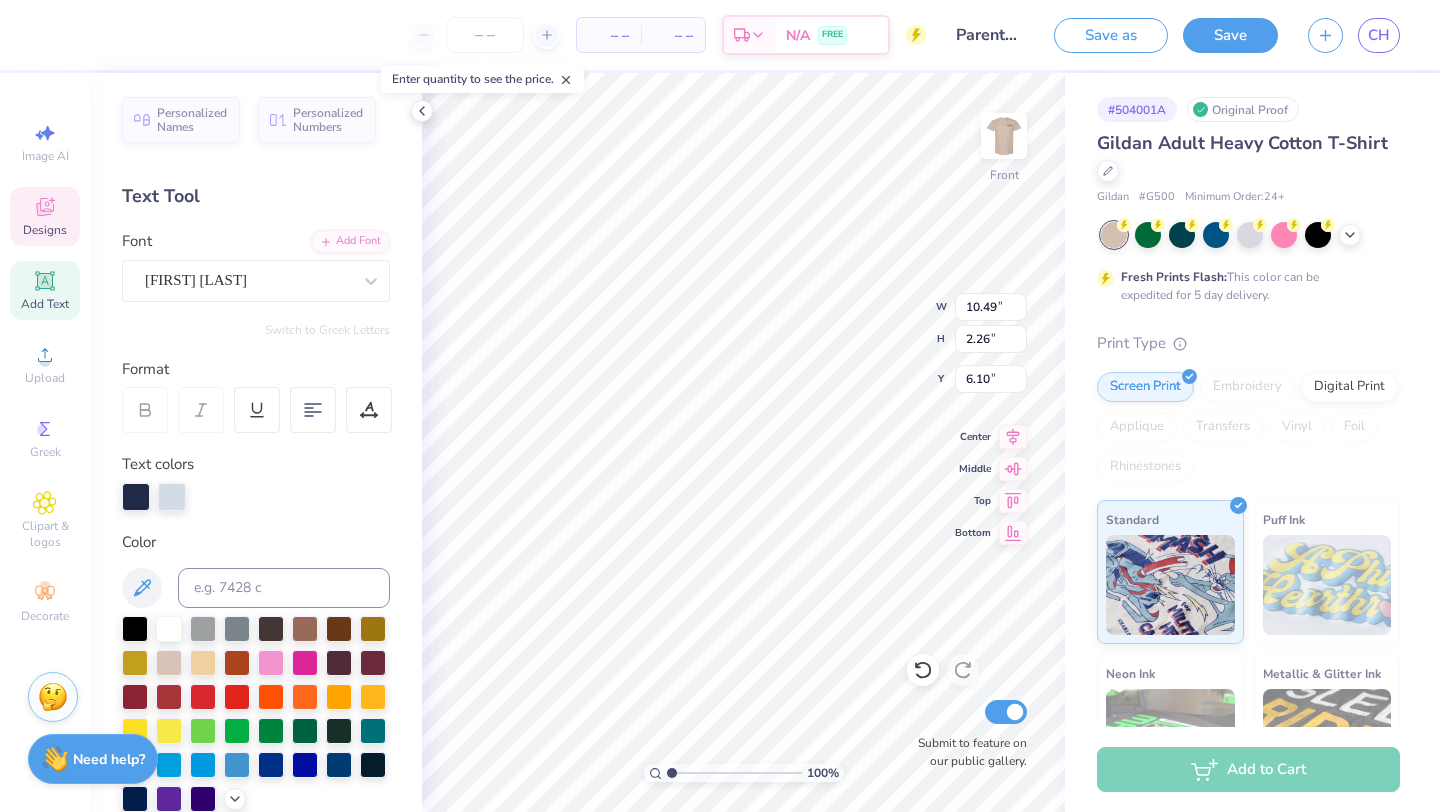 type on "11.10" 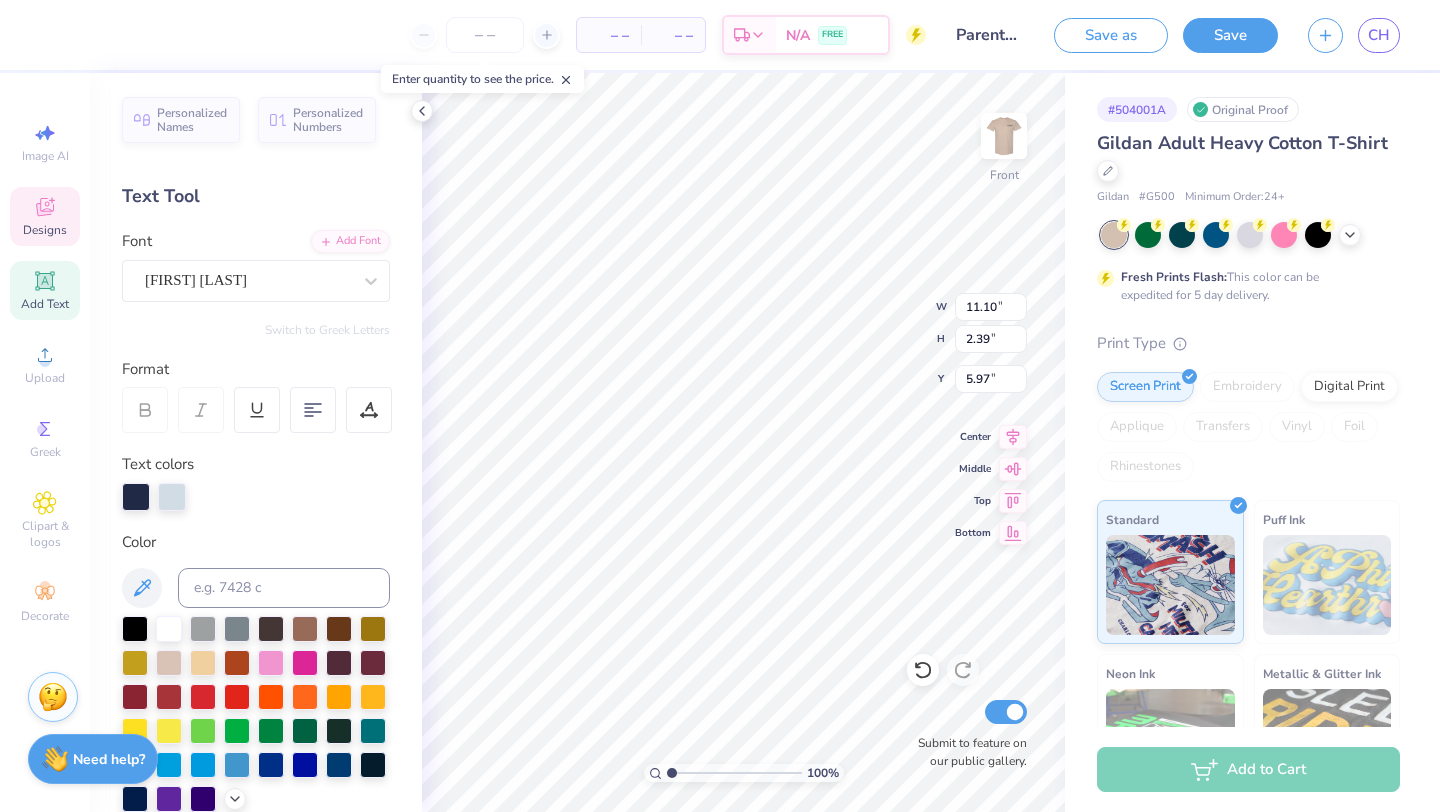 type on "6.47" 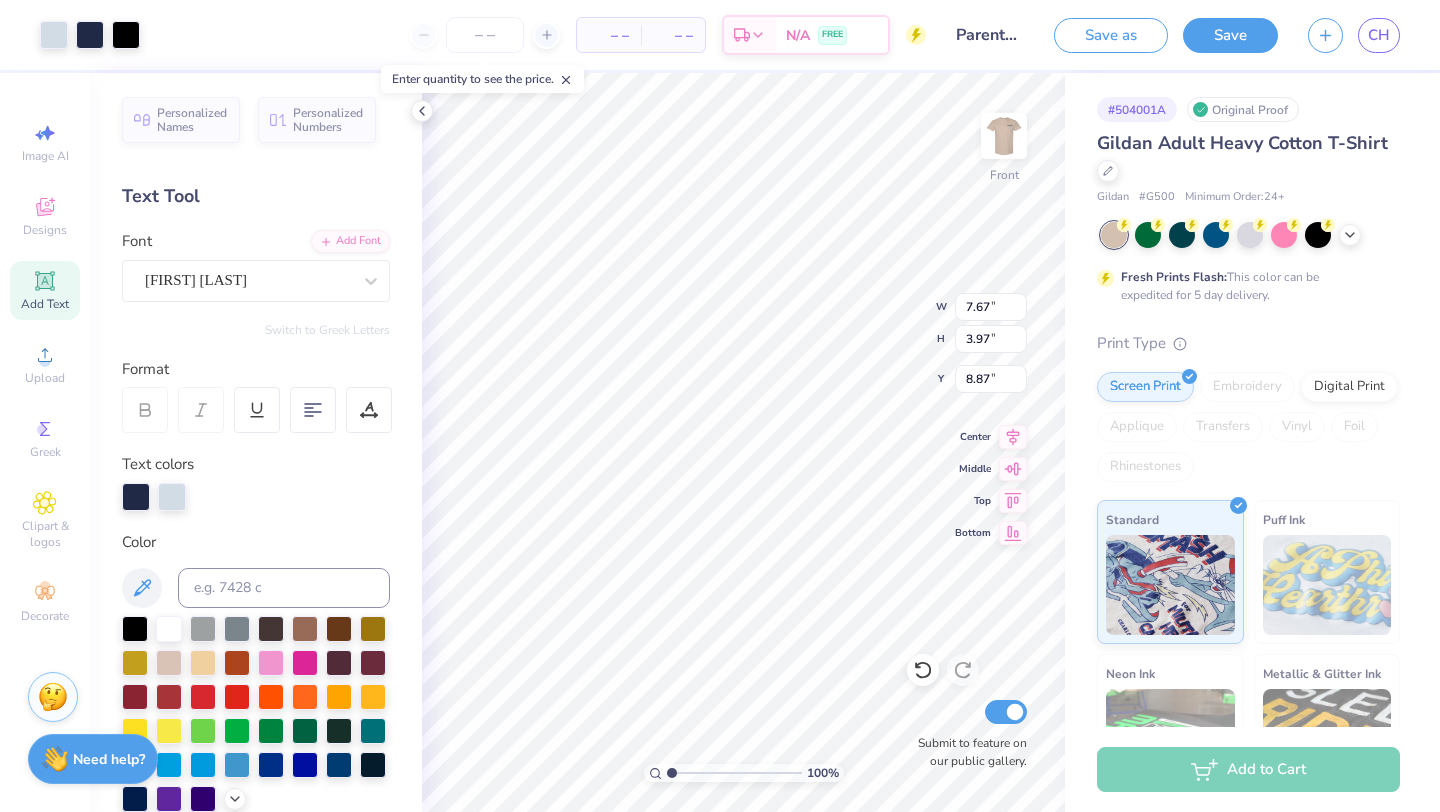 type on "8.98" 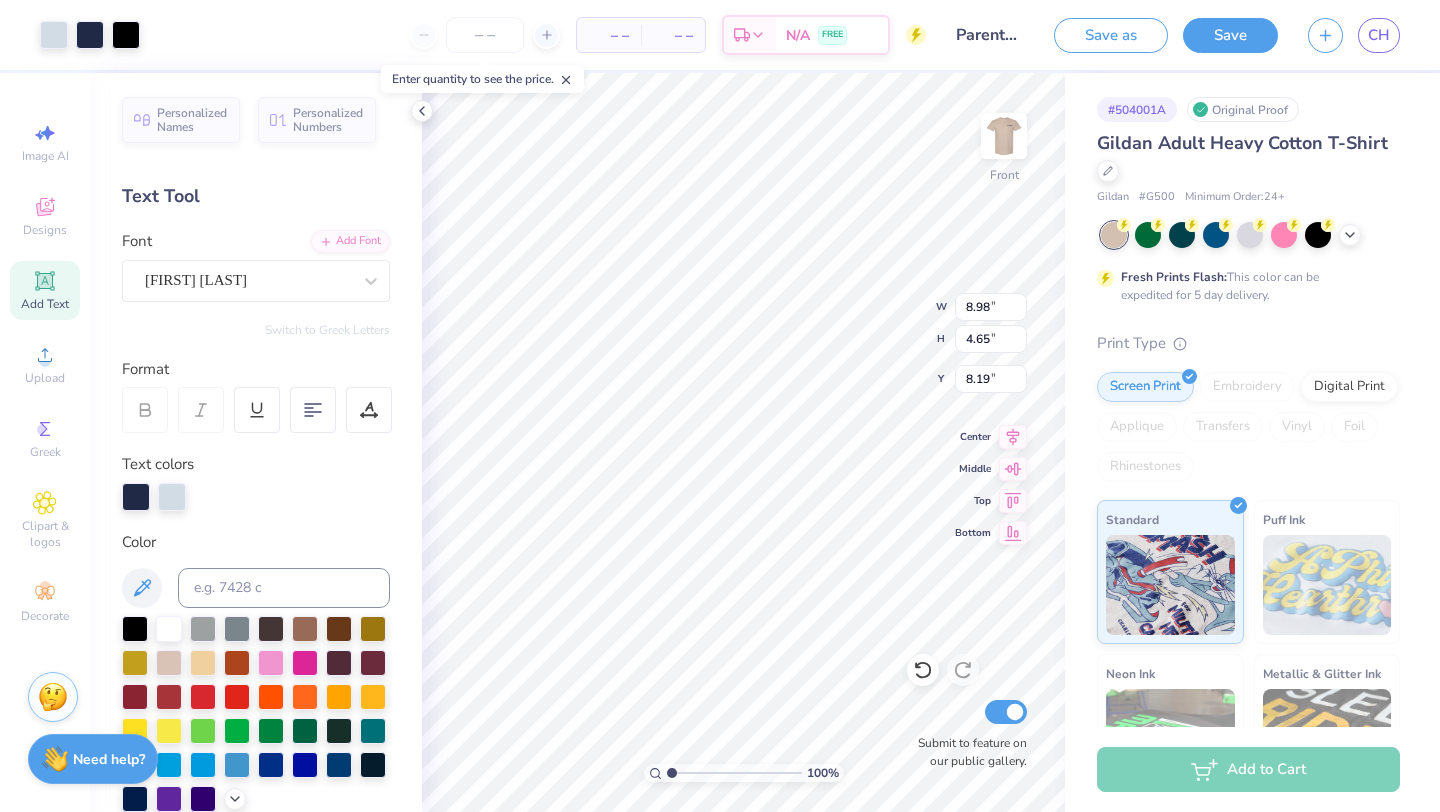 type on "8.81" 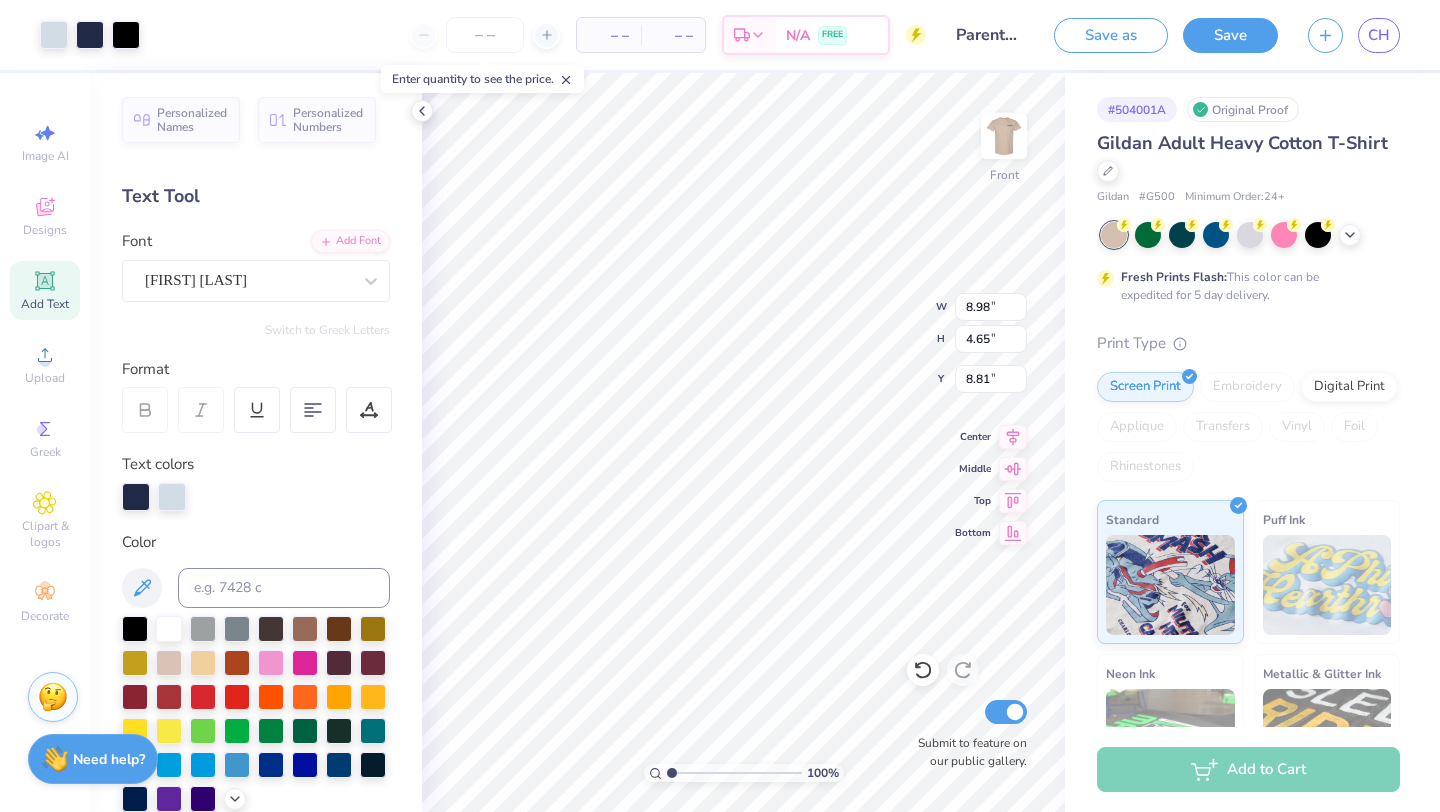 type on "9.24" 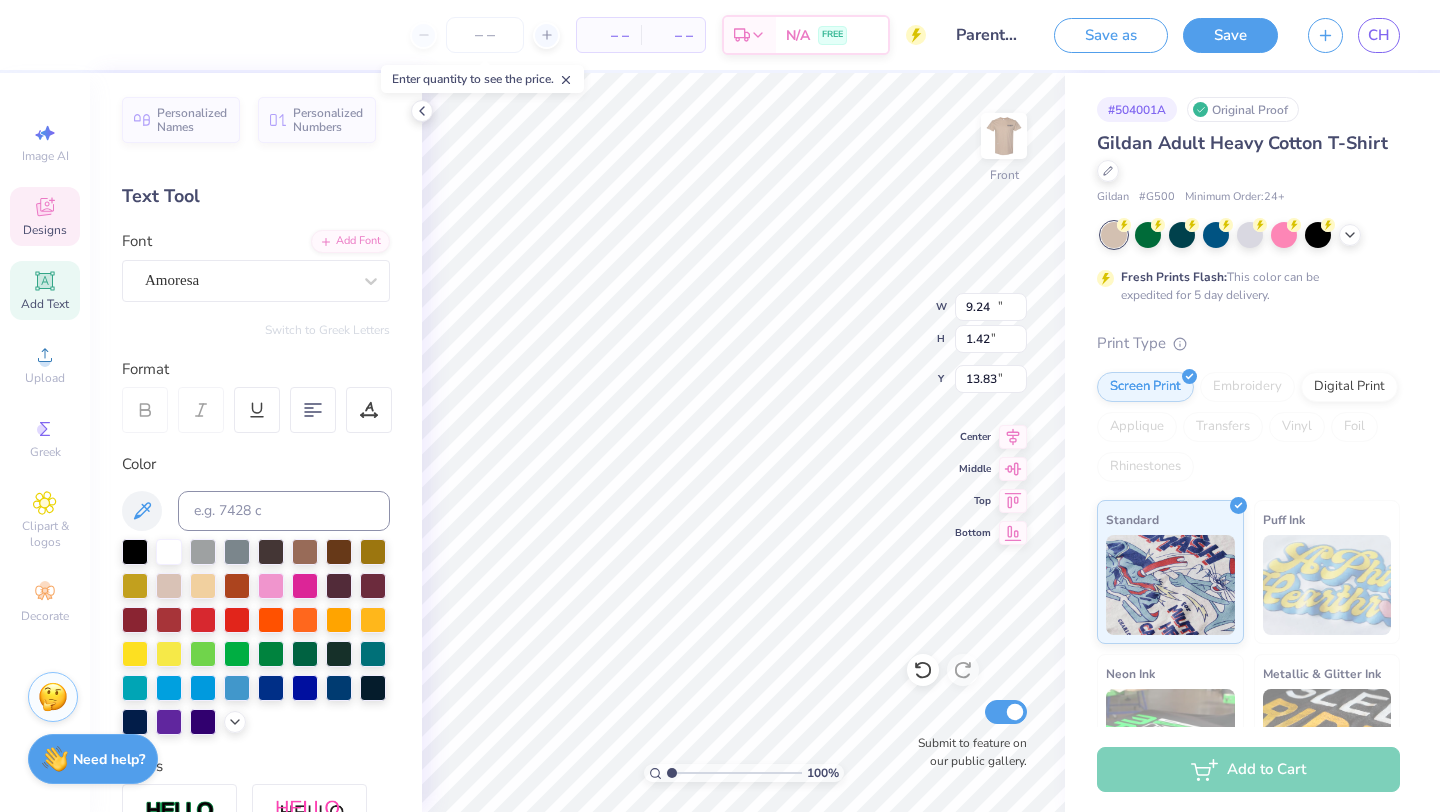 type on "10.95" 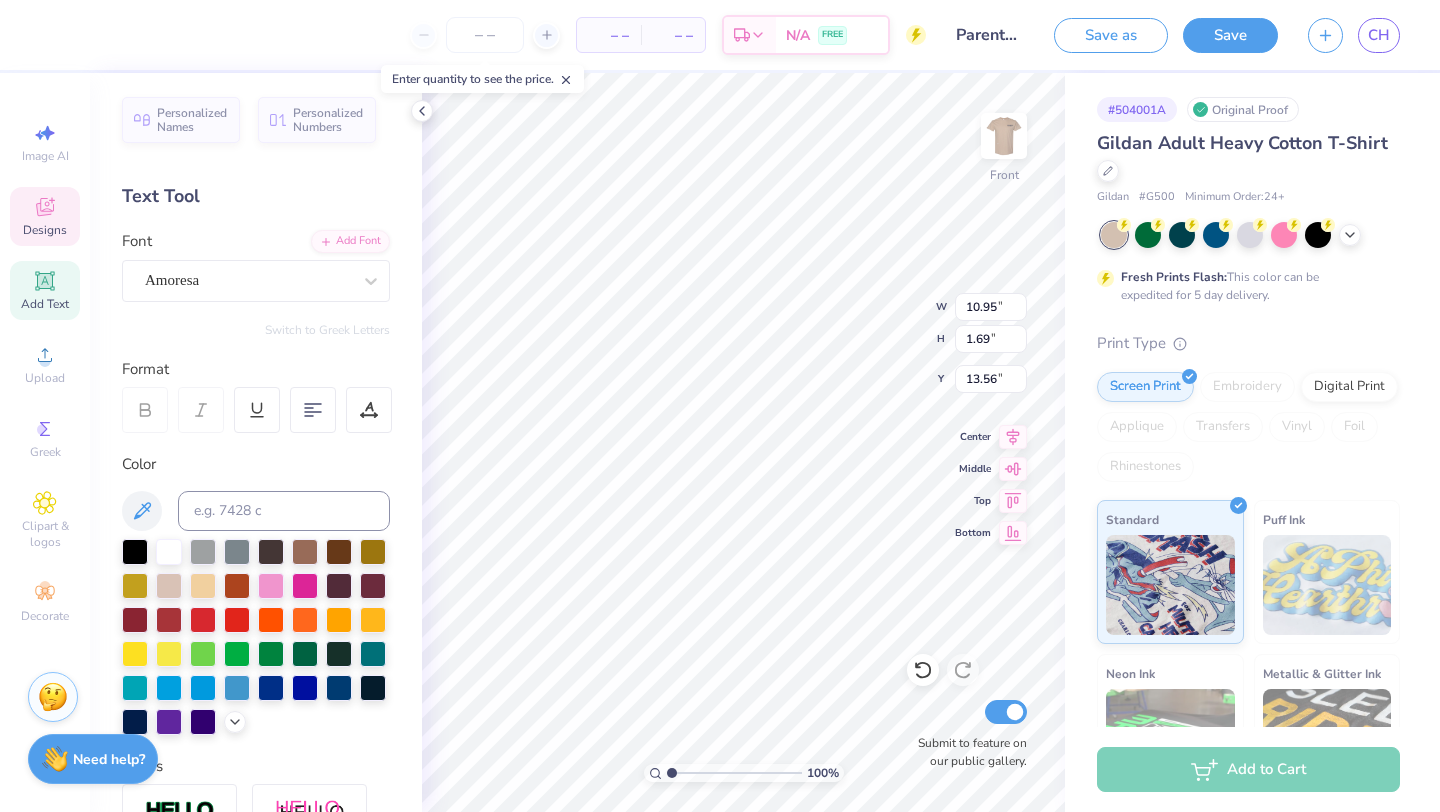 type on "13.41" 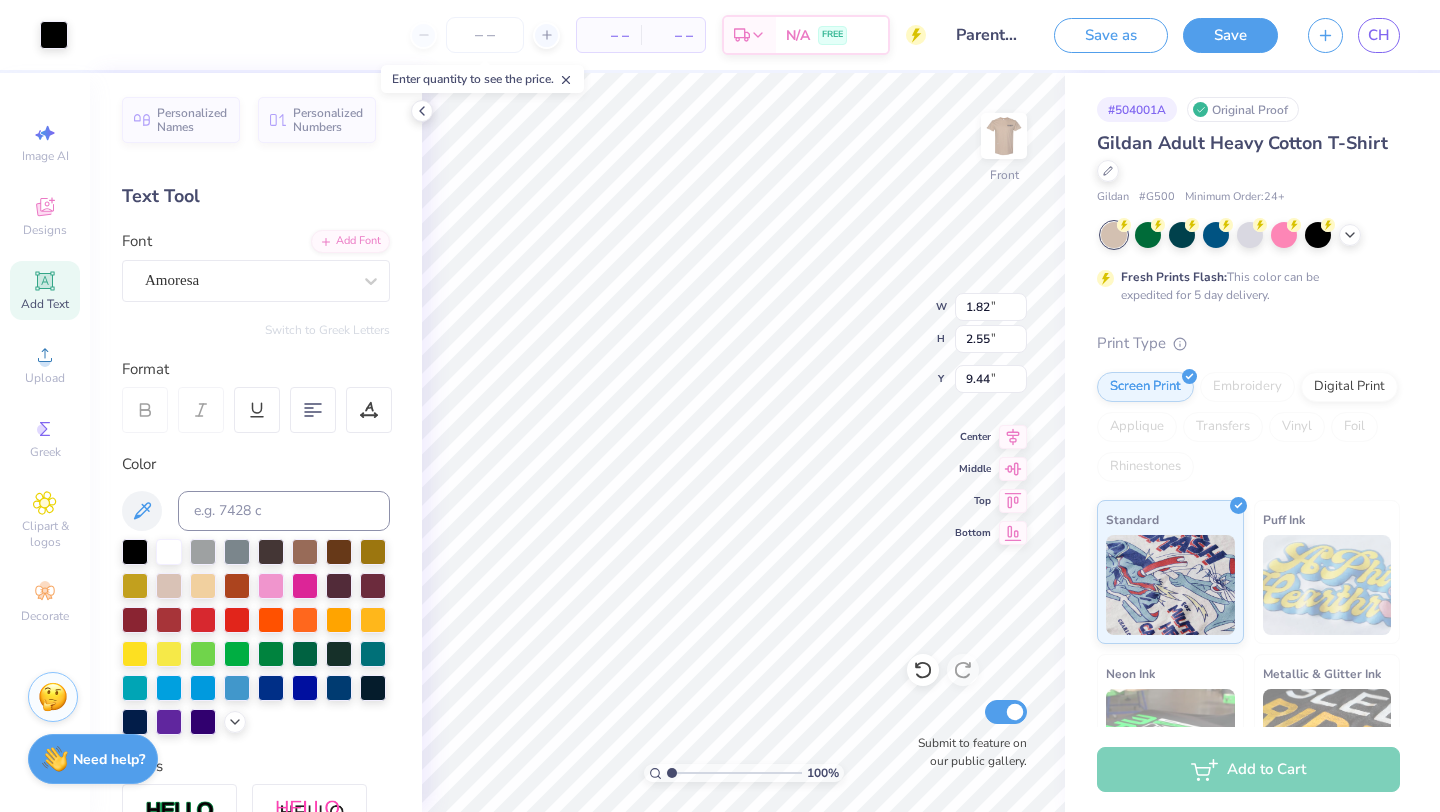 type on "10.72" 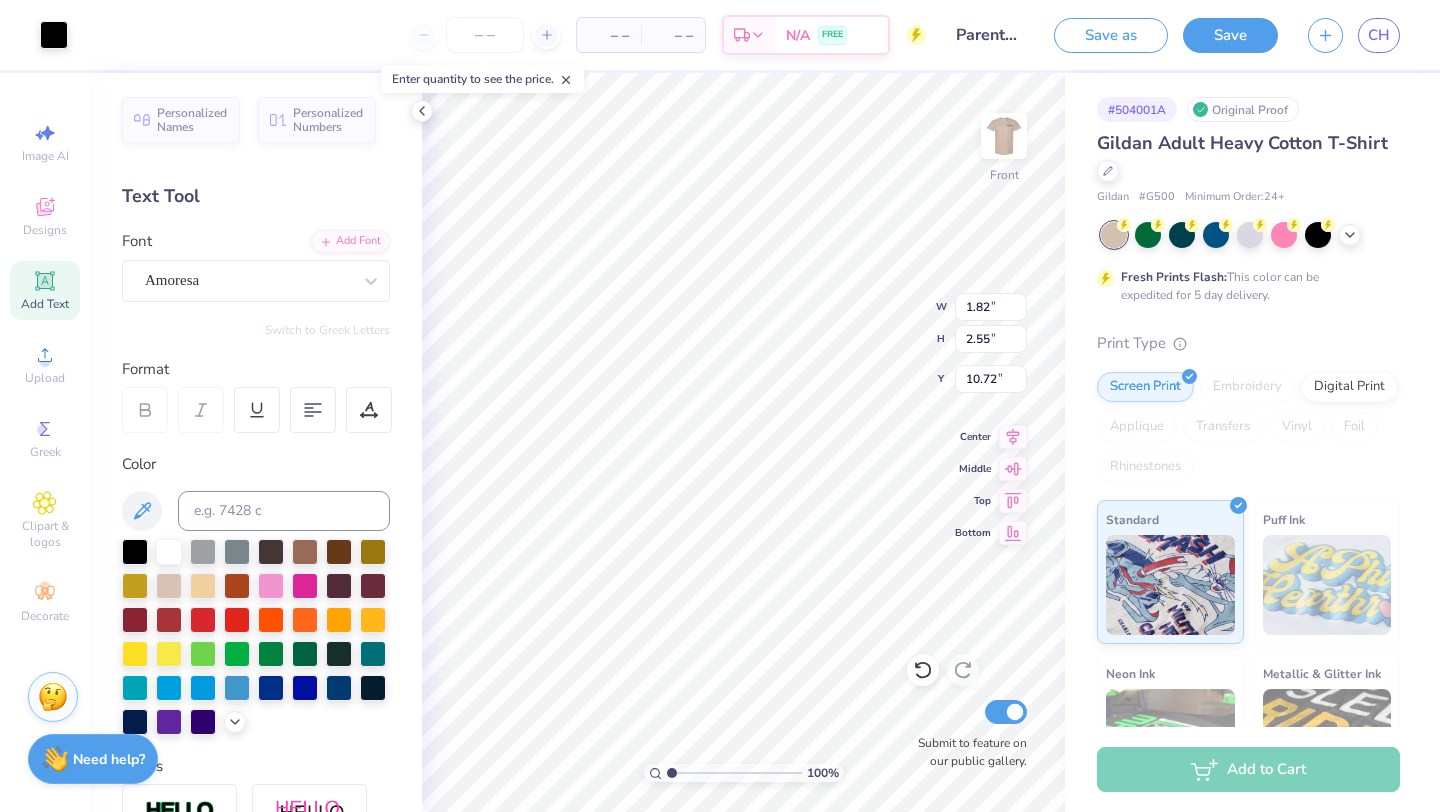 type on "2.93" 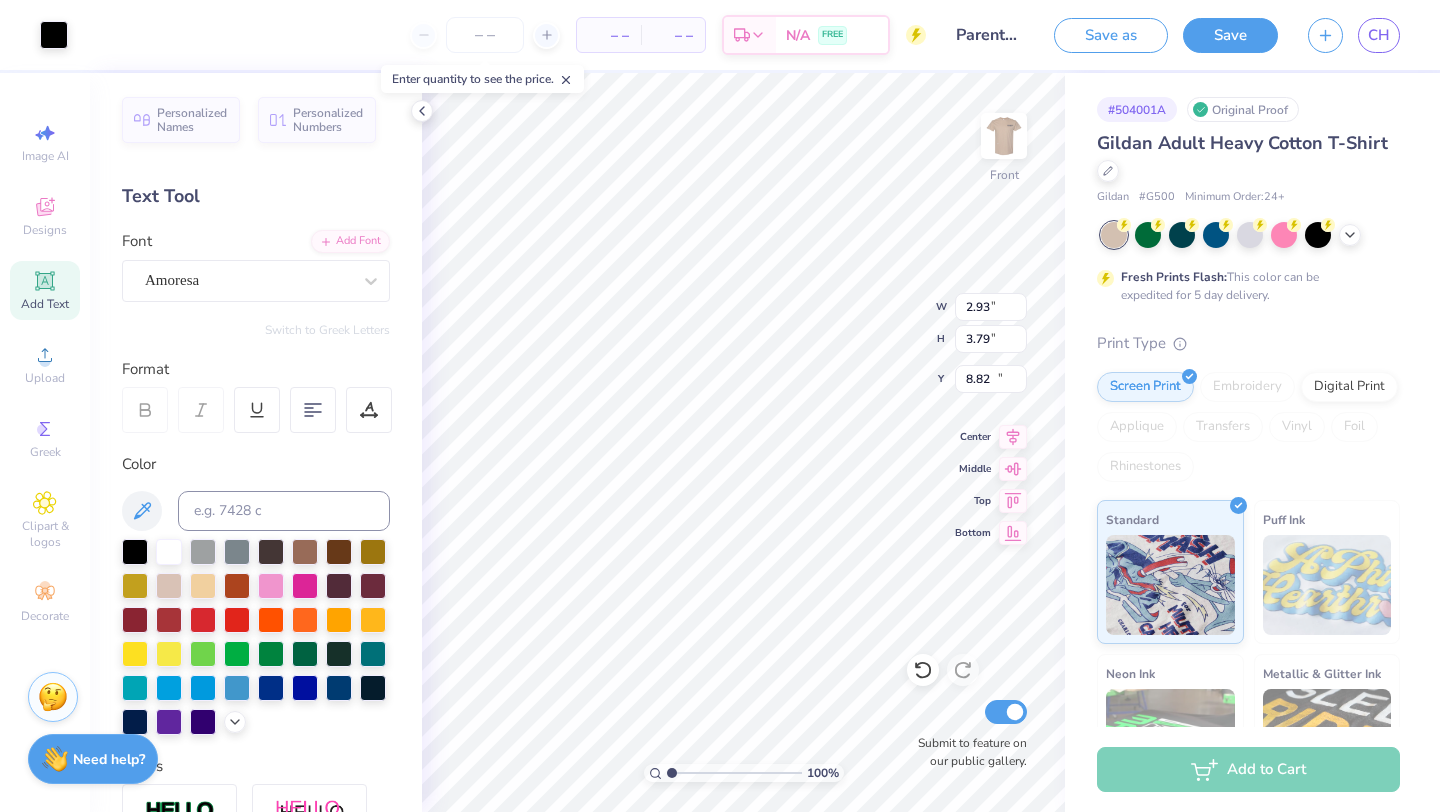 type on "1.82" 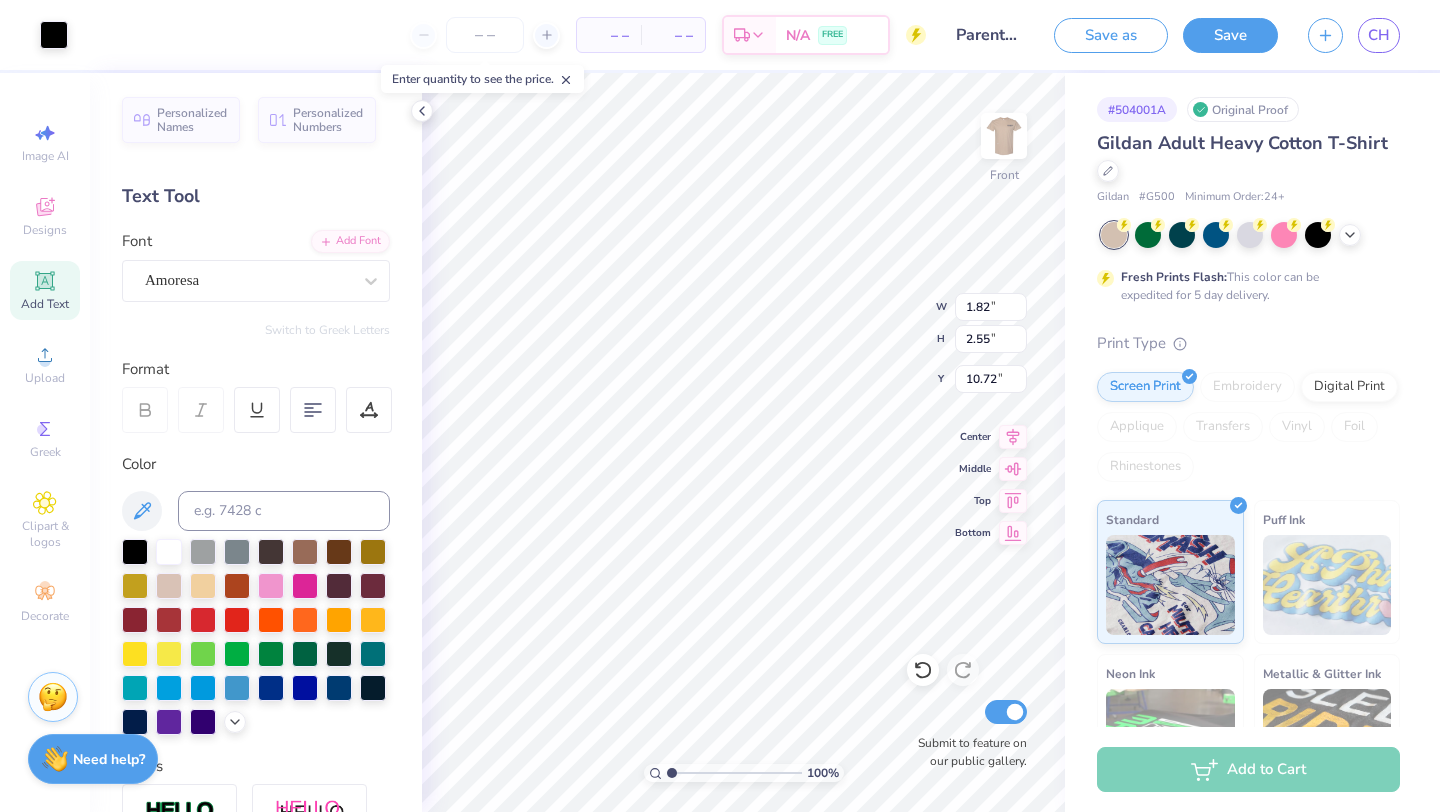 type on "9.75" 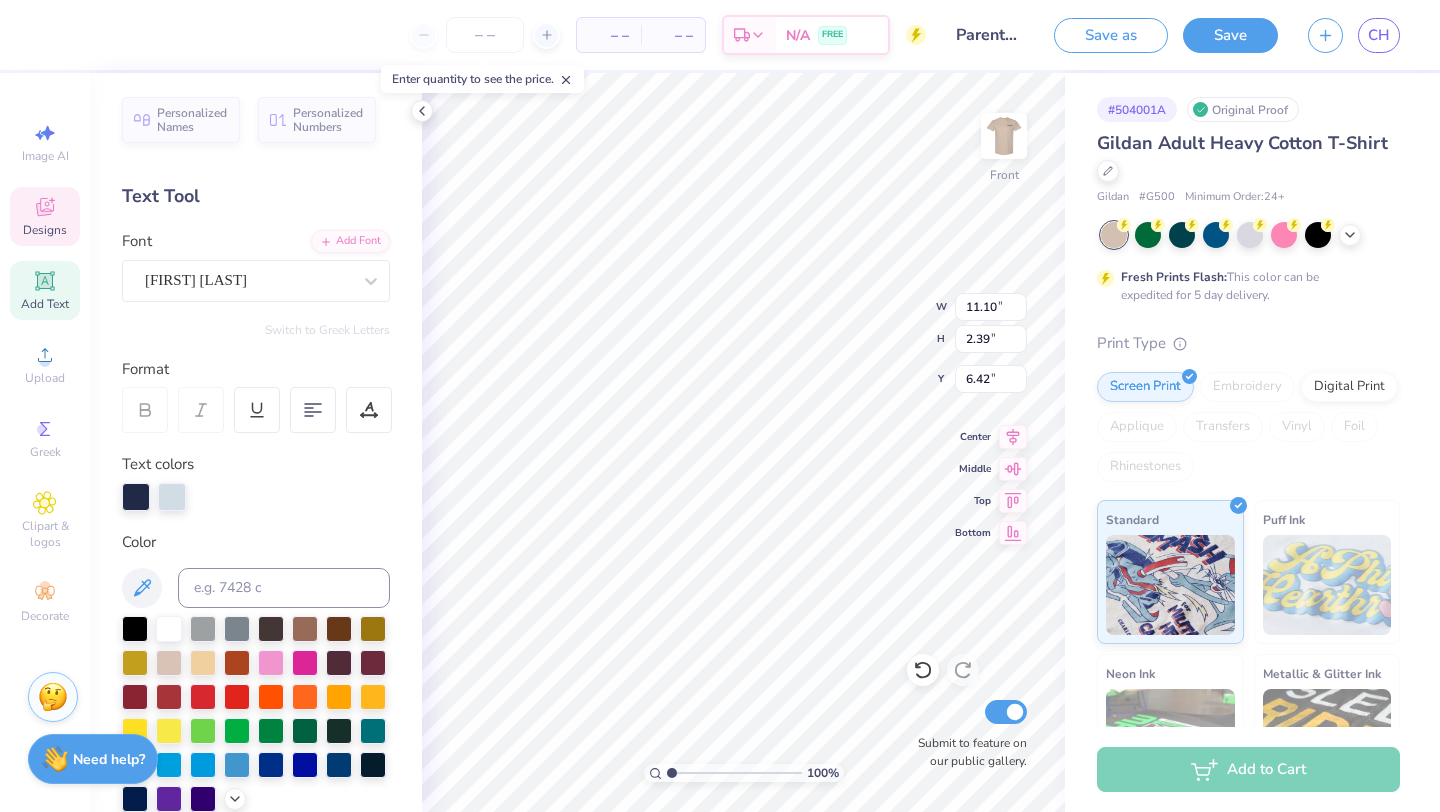 type on "11.10" 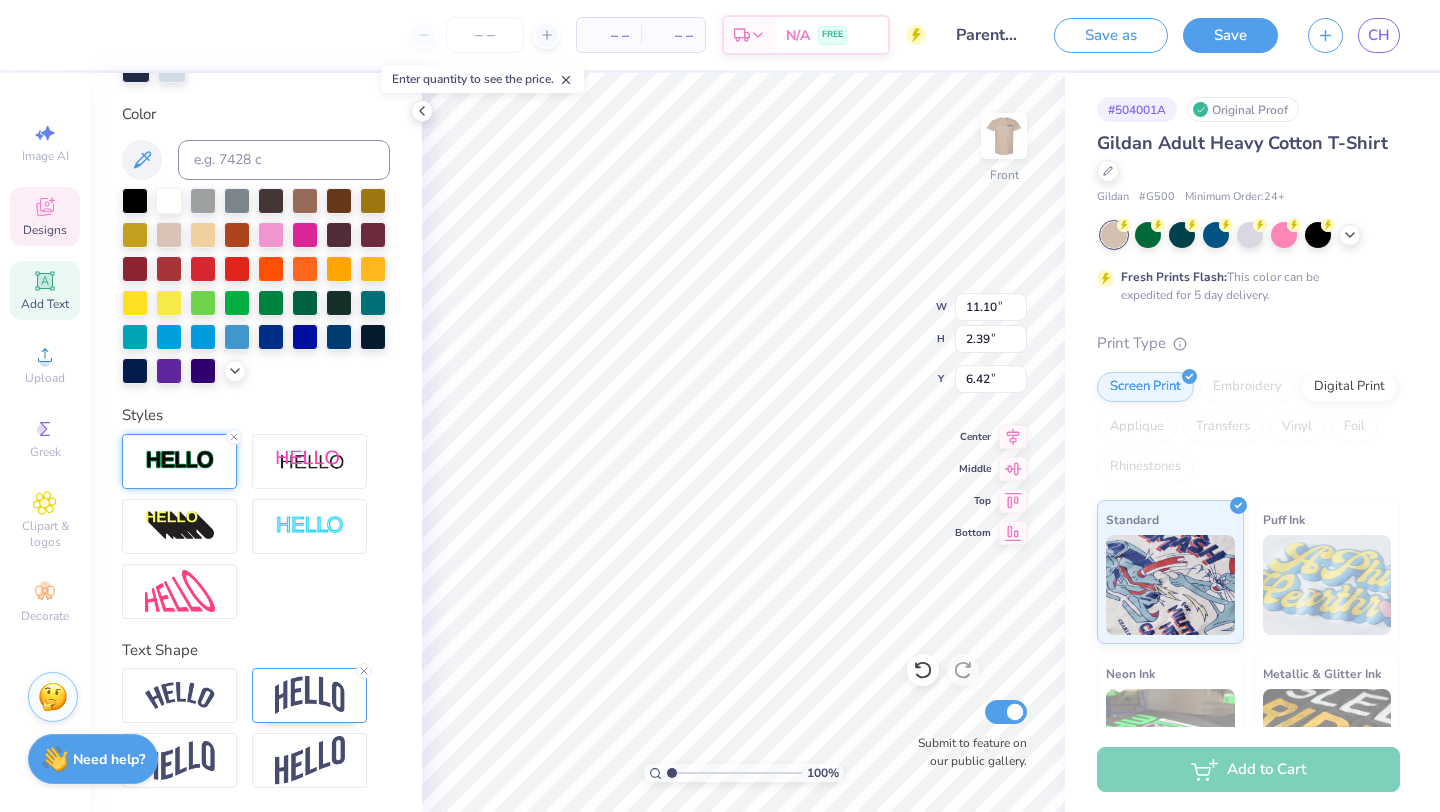 click at bounding box center [179, 461] 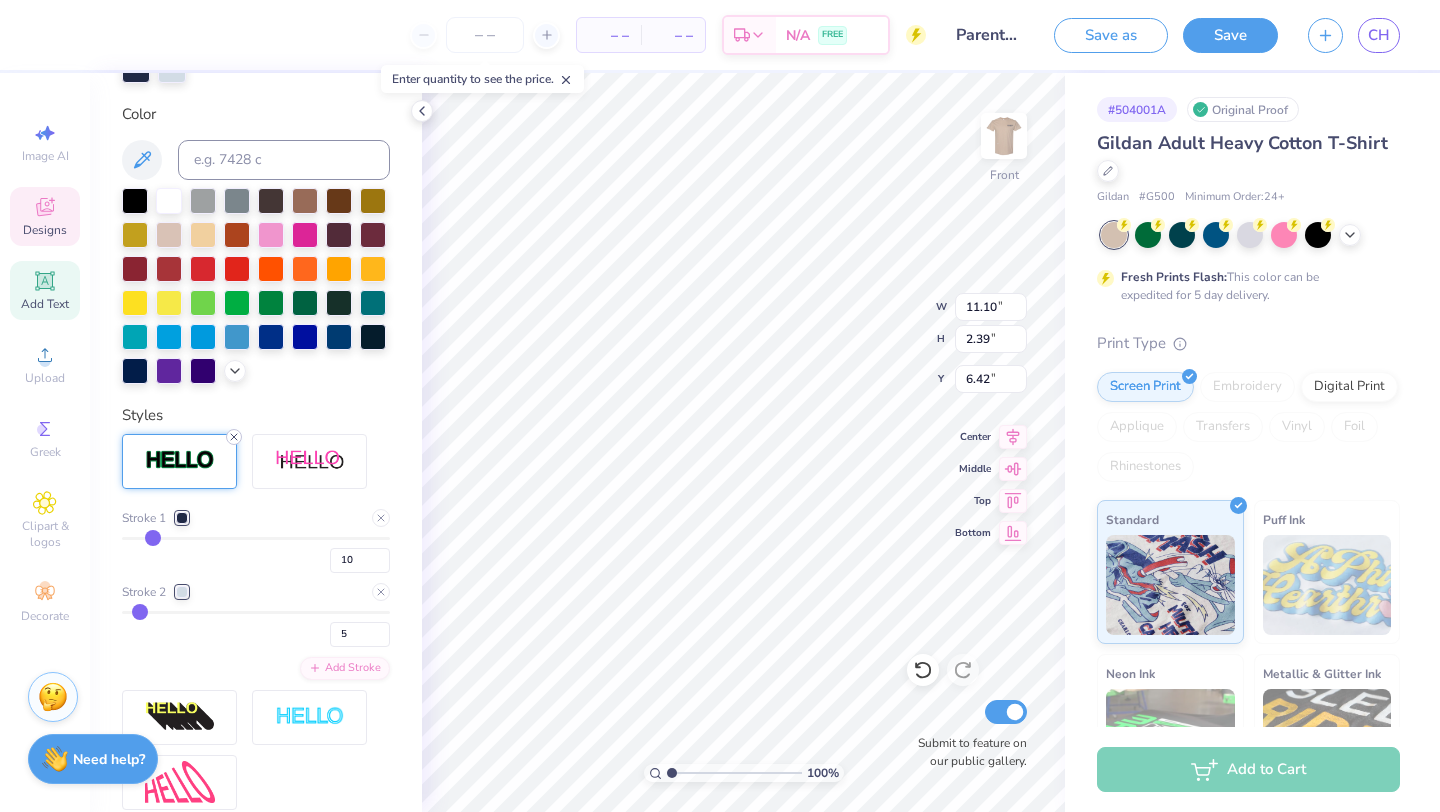 click 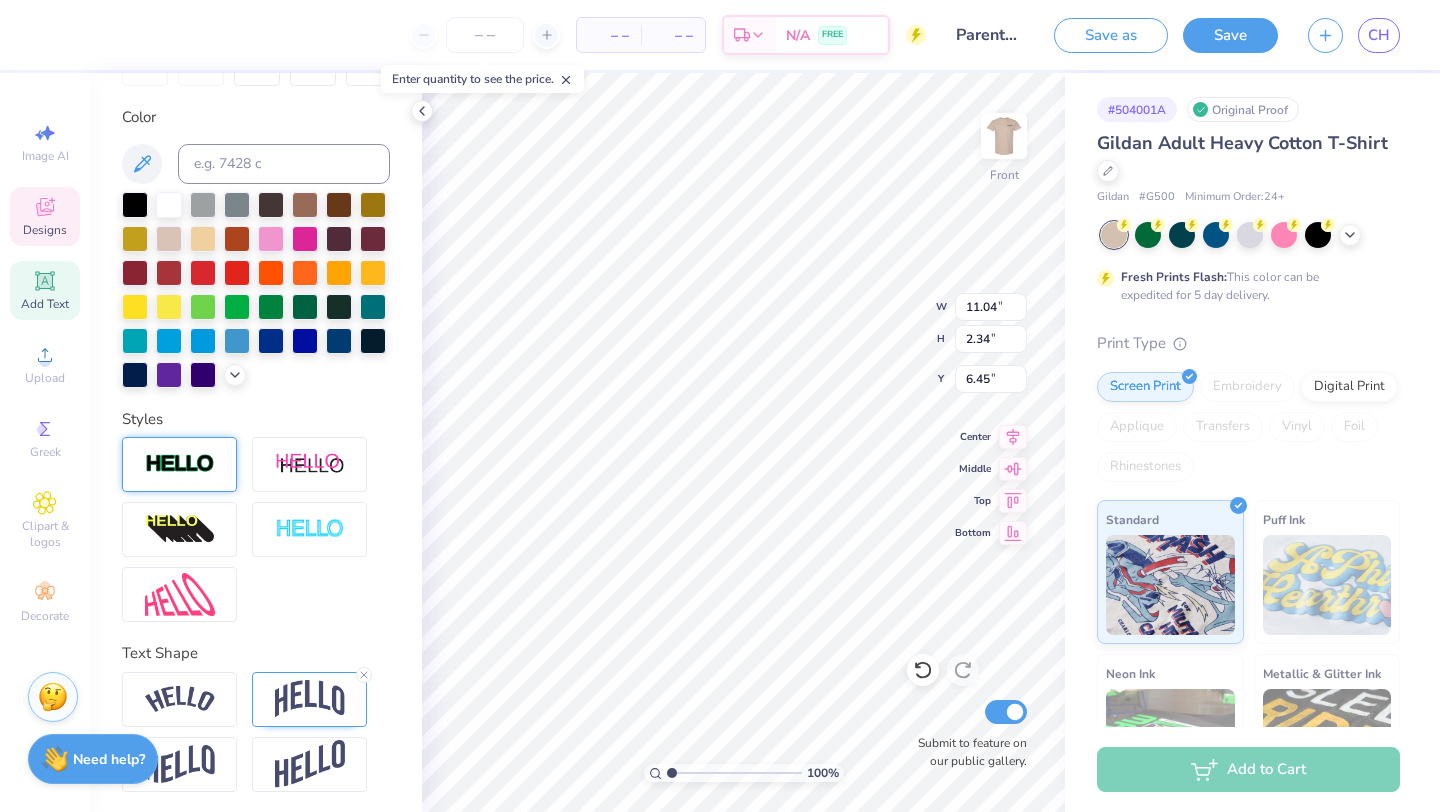 scroll, scrollTop: 349, scrollLeft: 0, axis: vertical 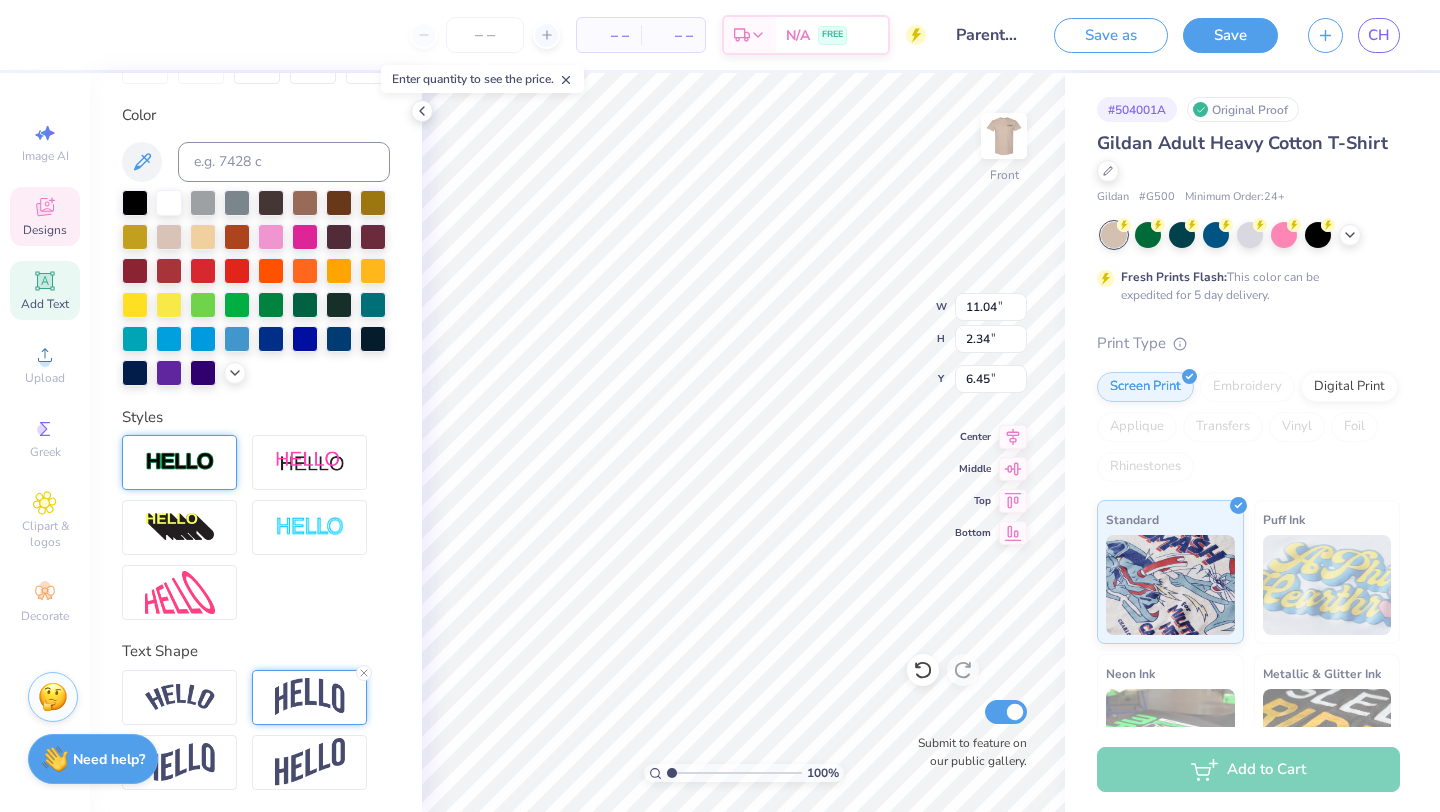 click at bounding box center (310, 697) 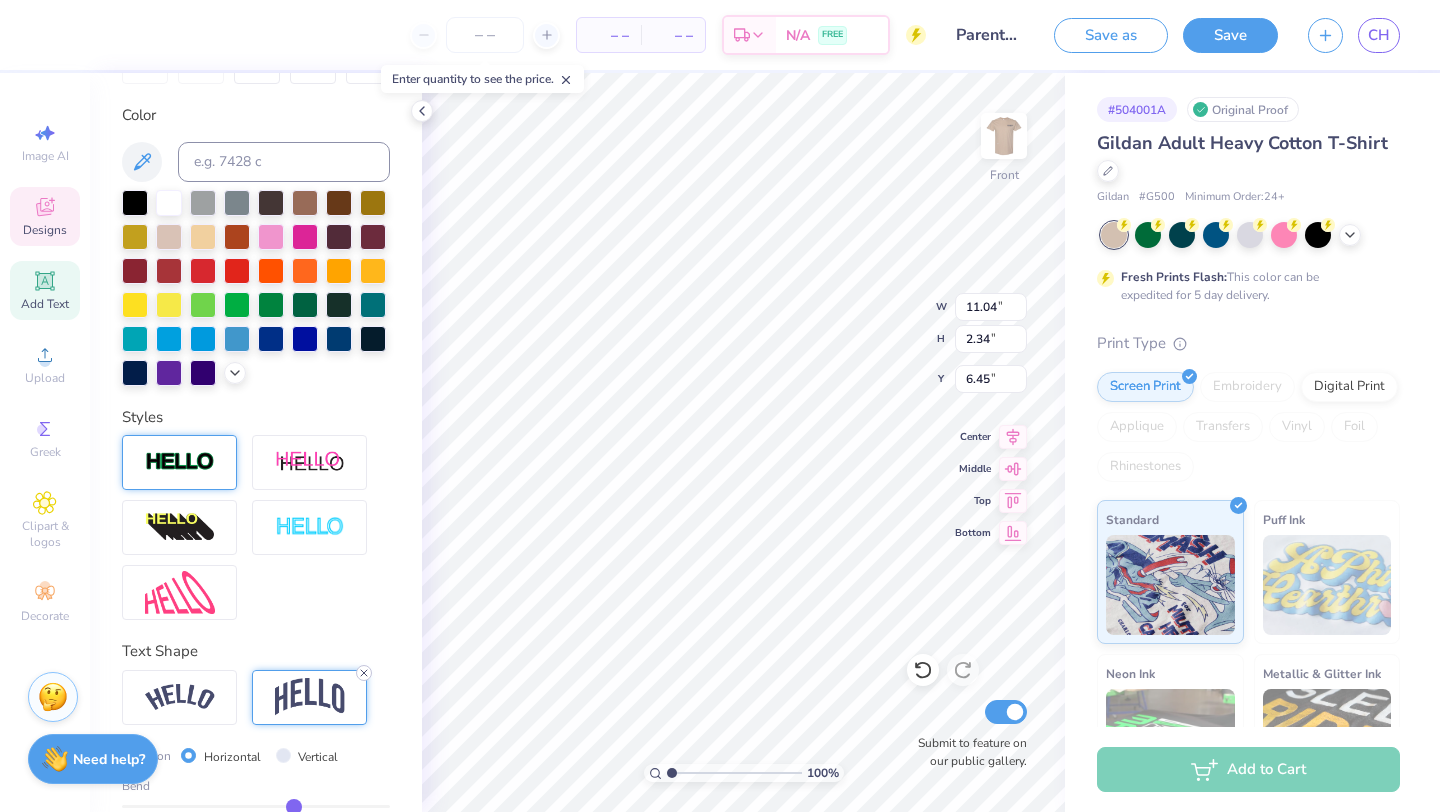click 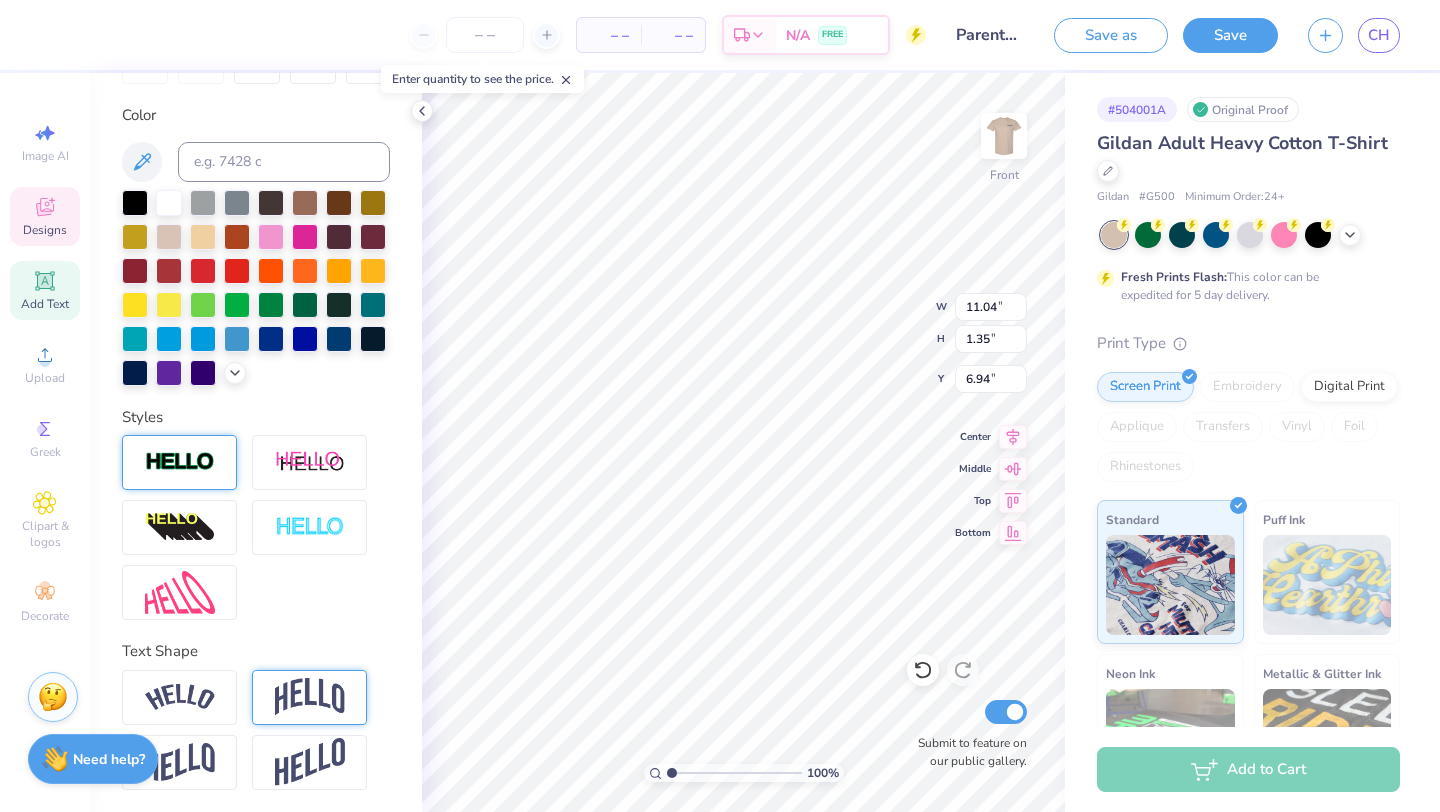 type on "7.46" 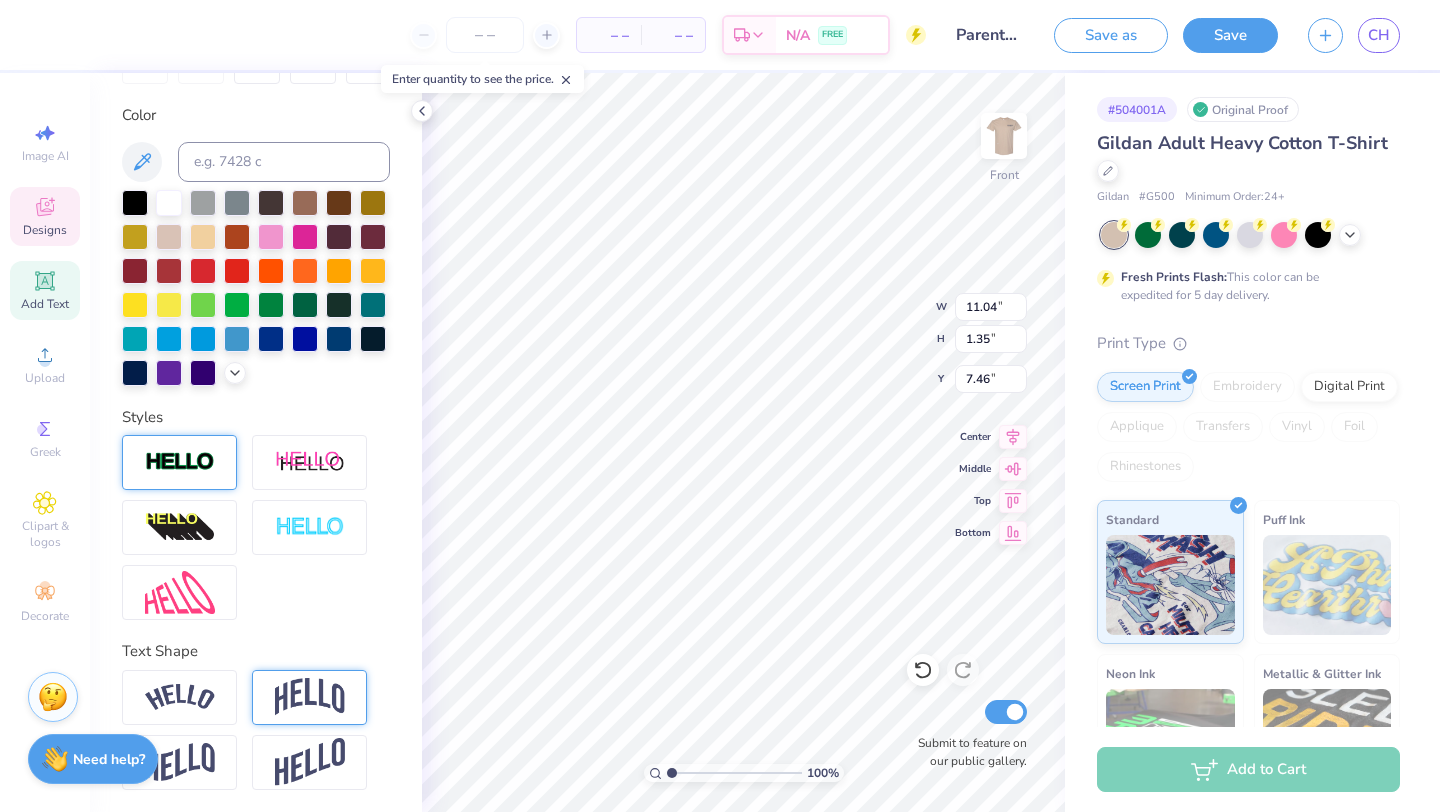 type on "12.62" 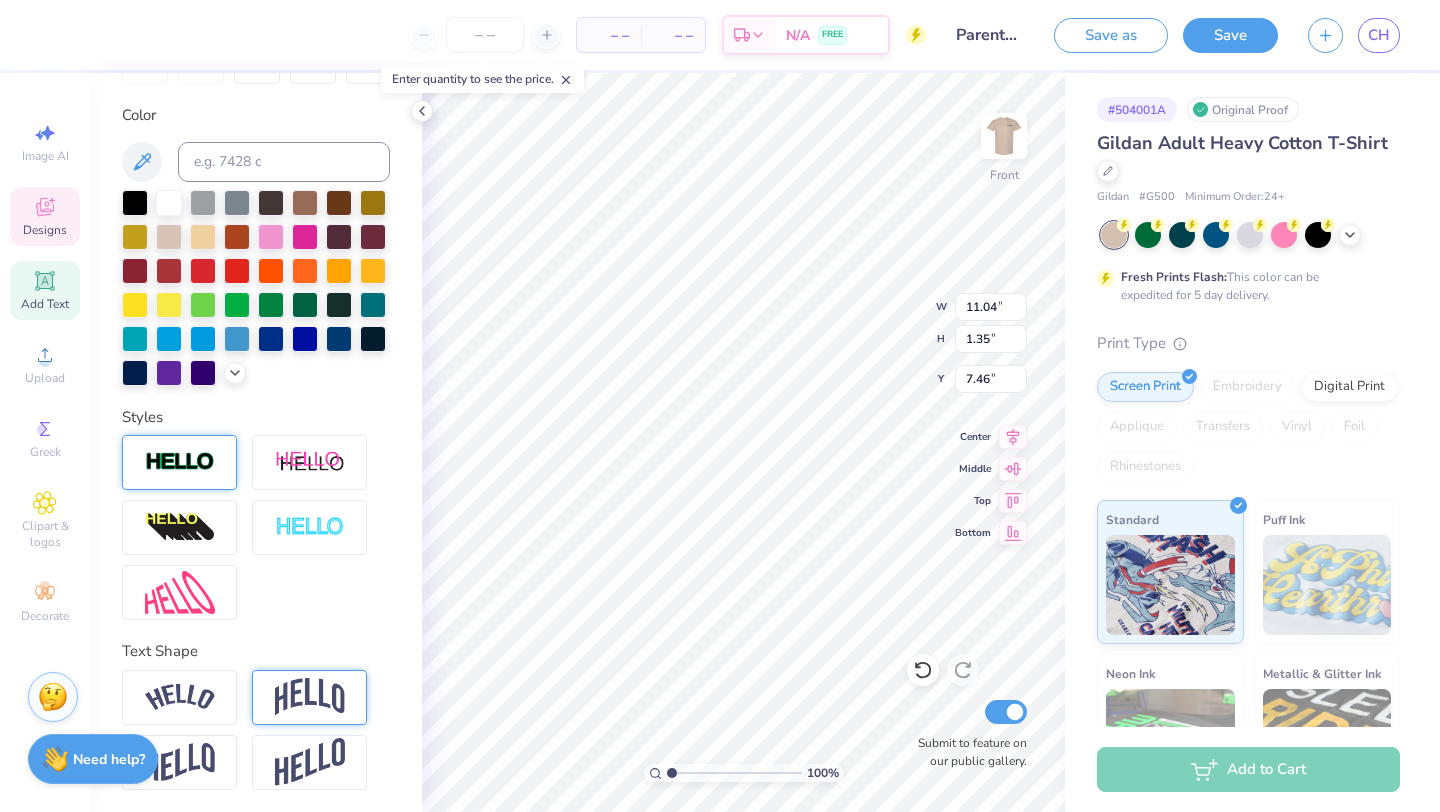 type on "1.55" 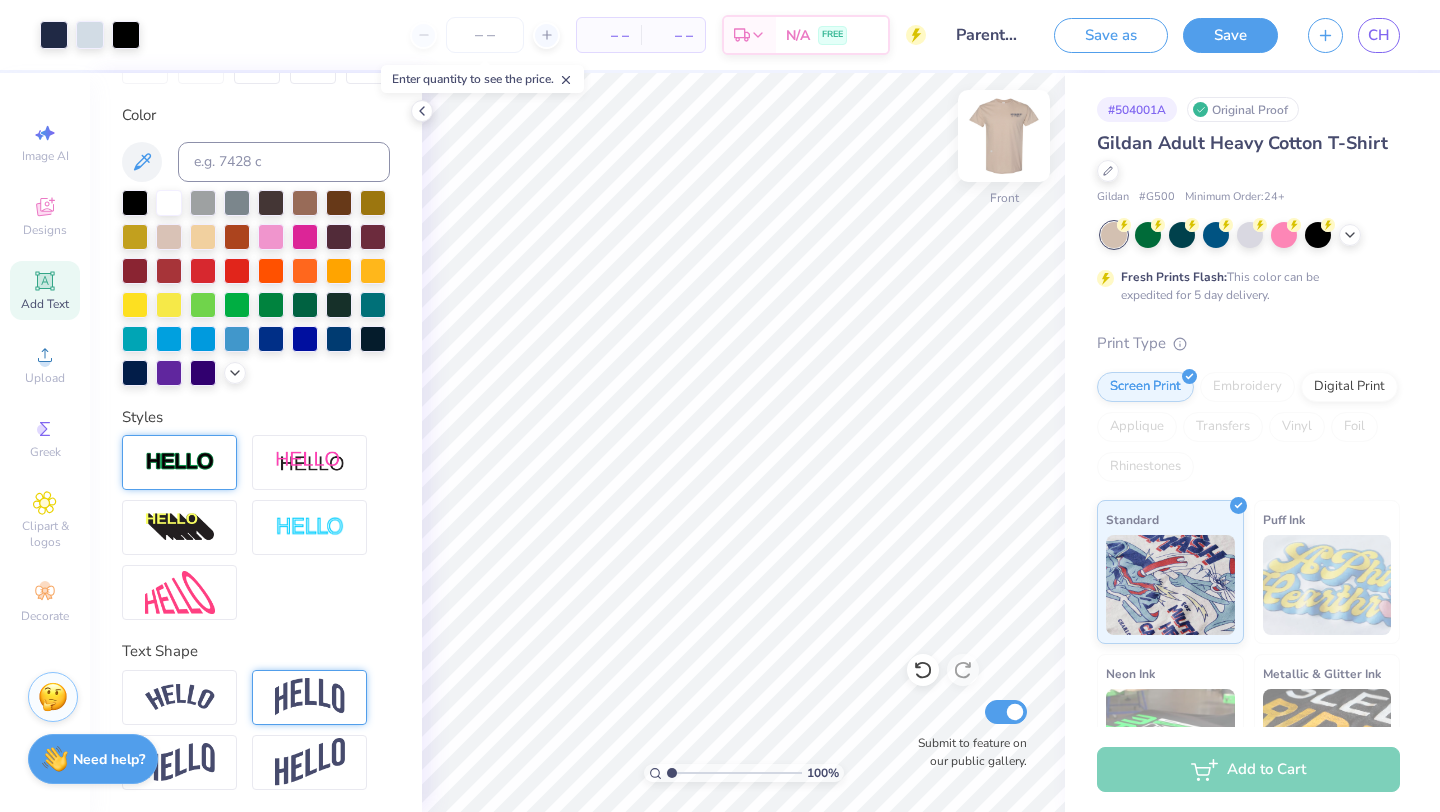 click on "Front" at bounding box center (1004, 148) 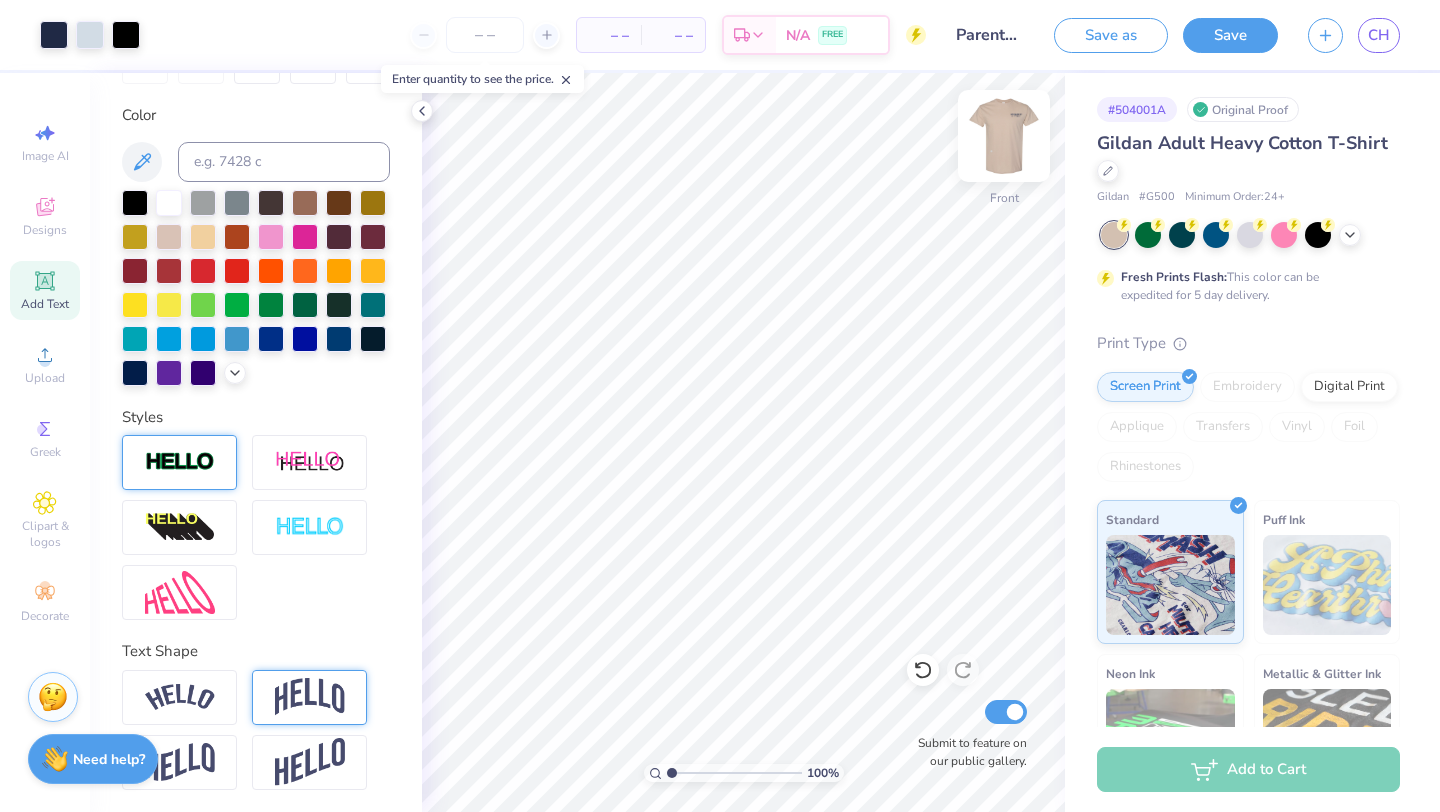 click at bounding box center (1004, 136) 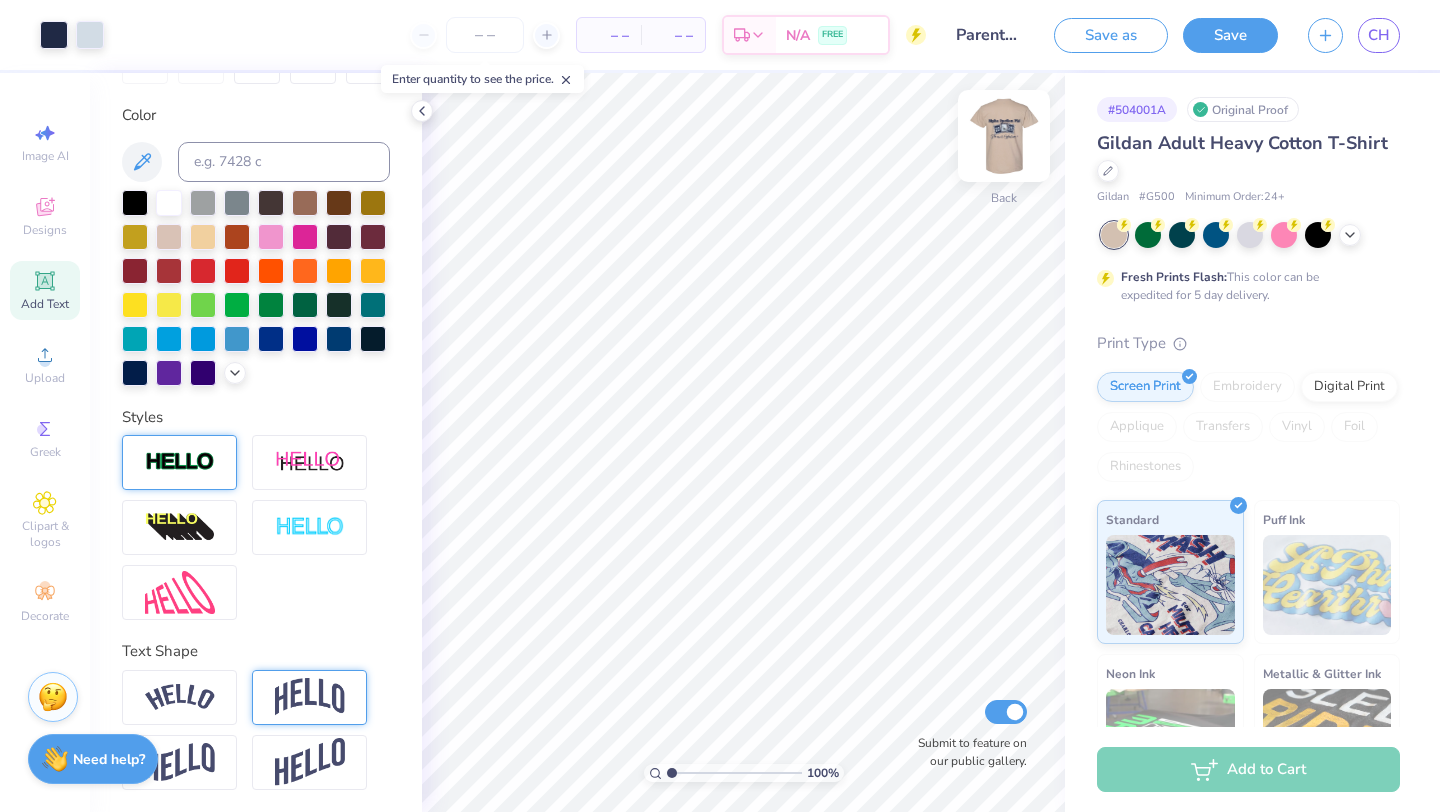 click at bounding box center (1004, 136) 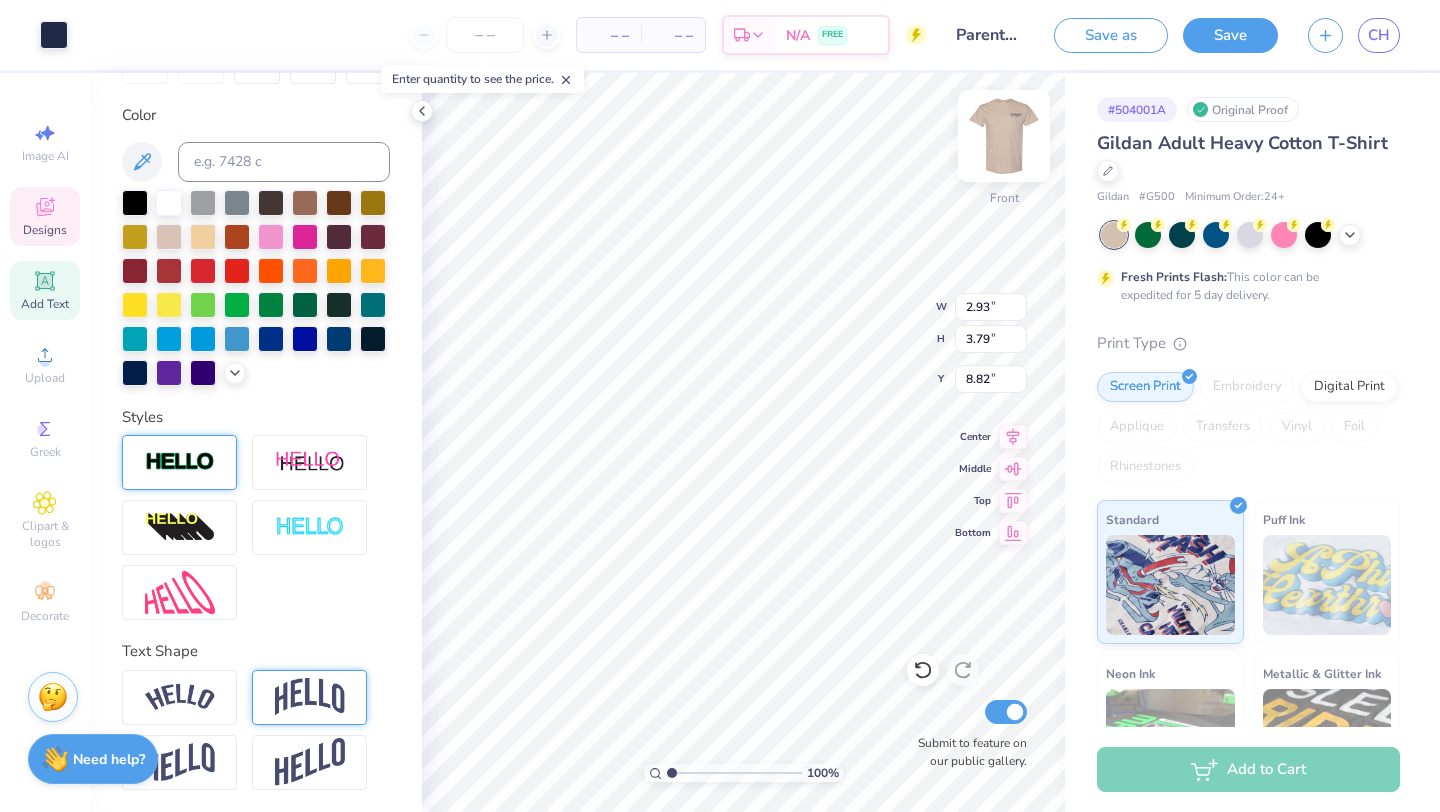 type on "12.35" 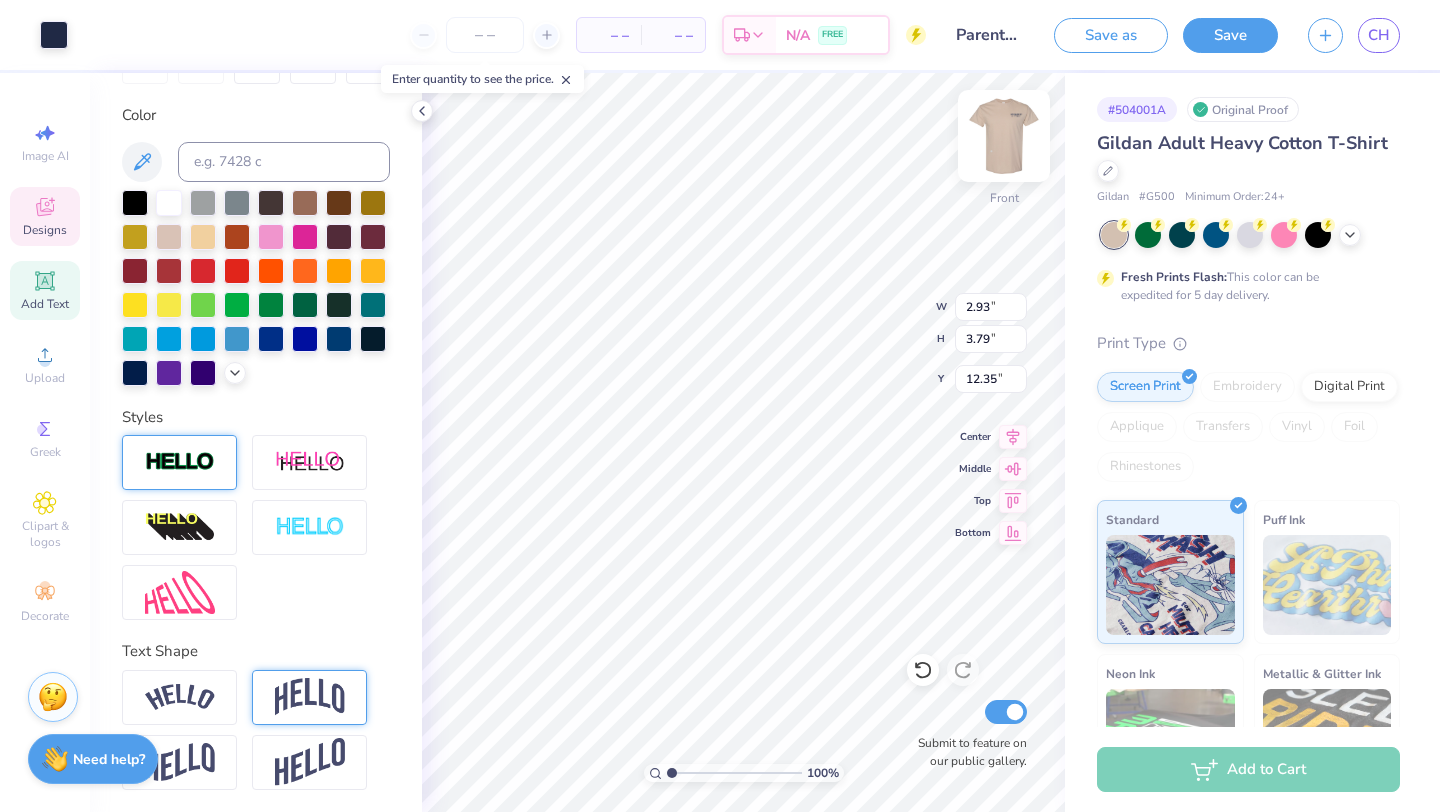type on "2.17" 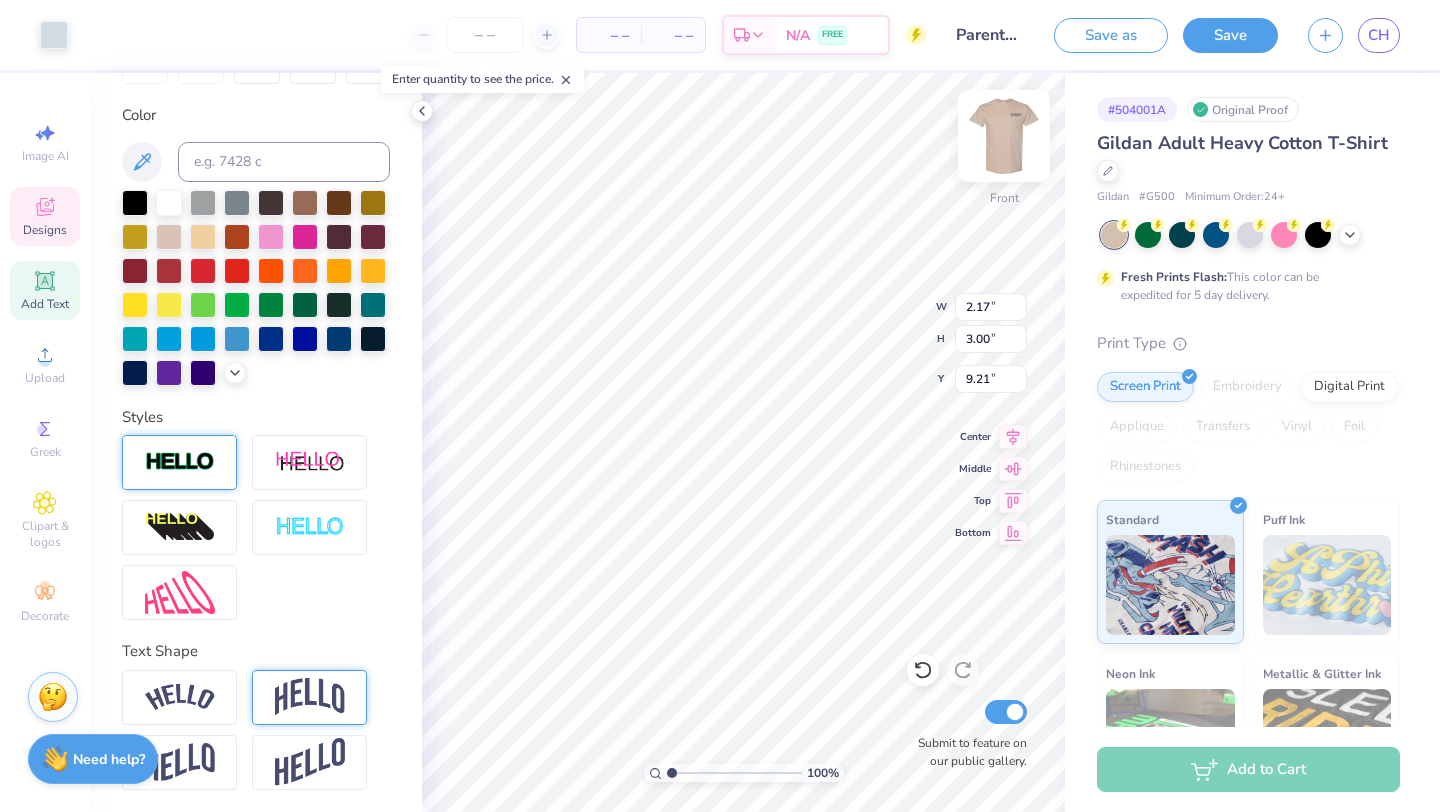 type on "9.30" 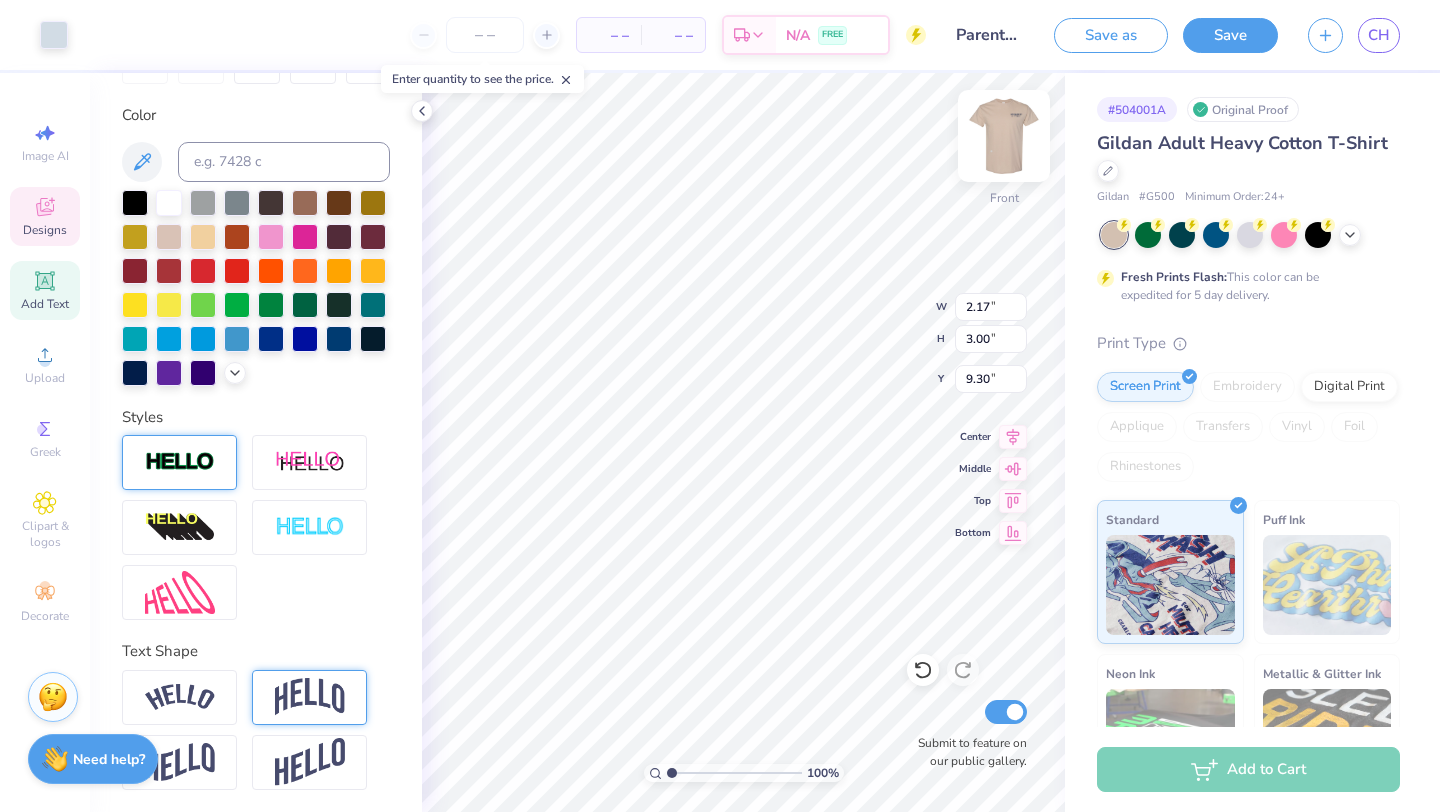 type on "2.93" 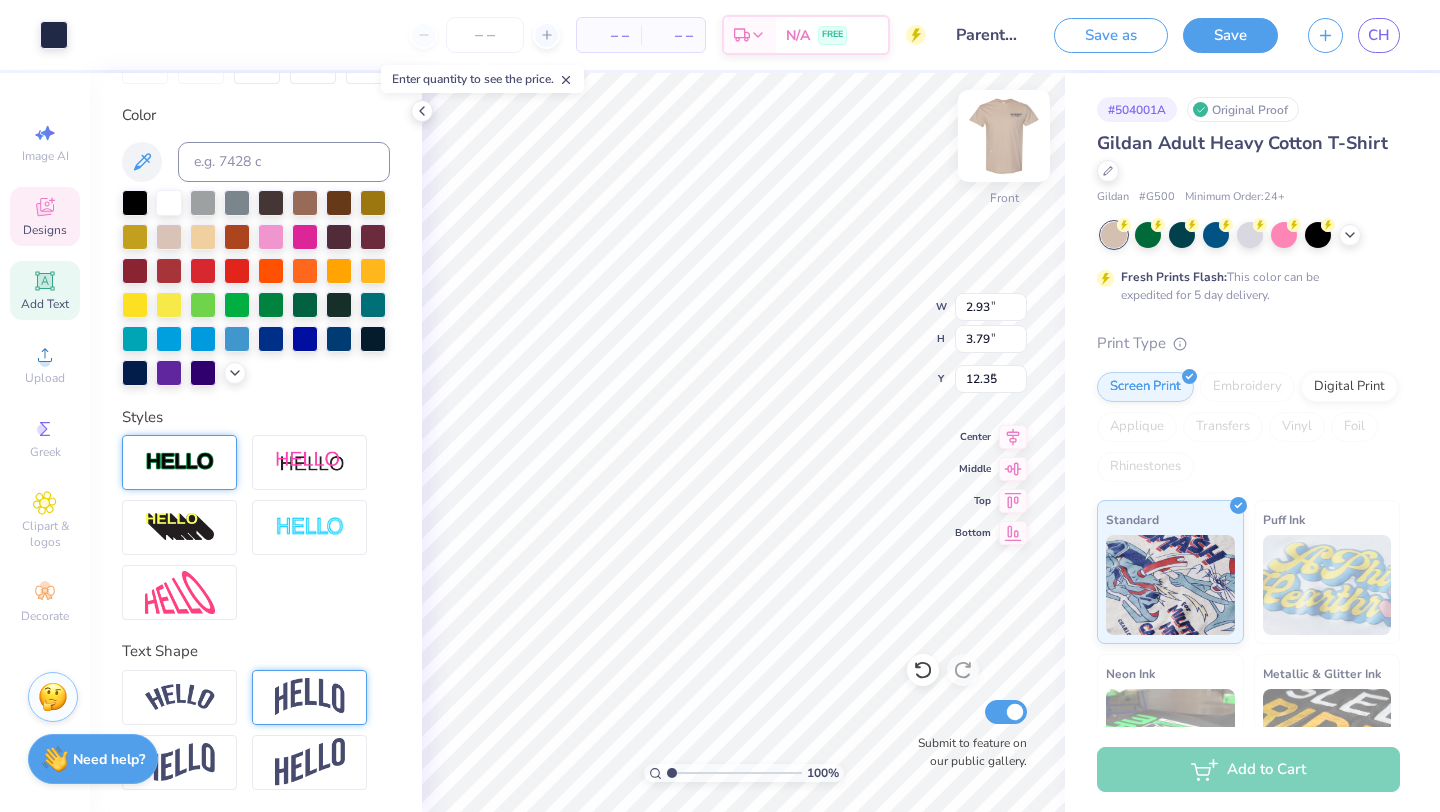 type on "8.87" 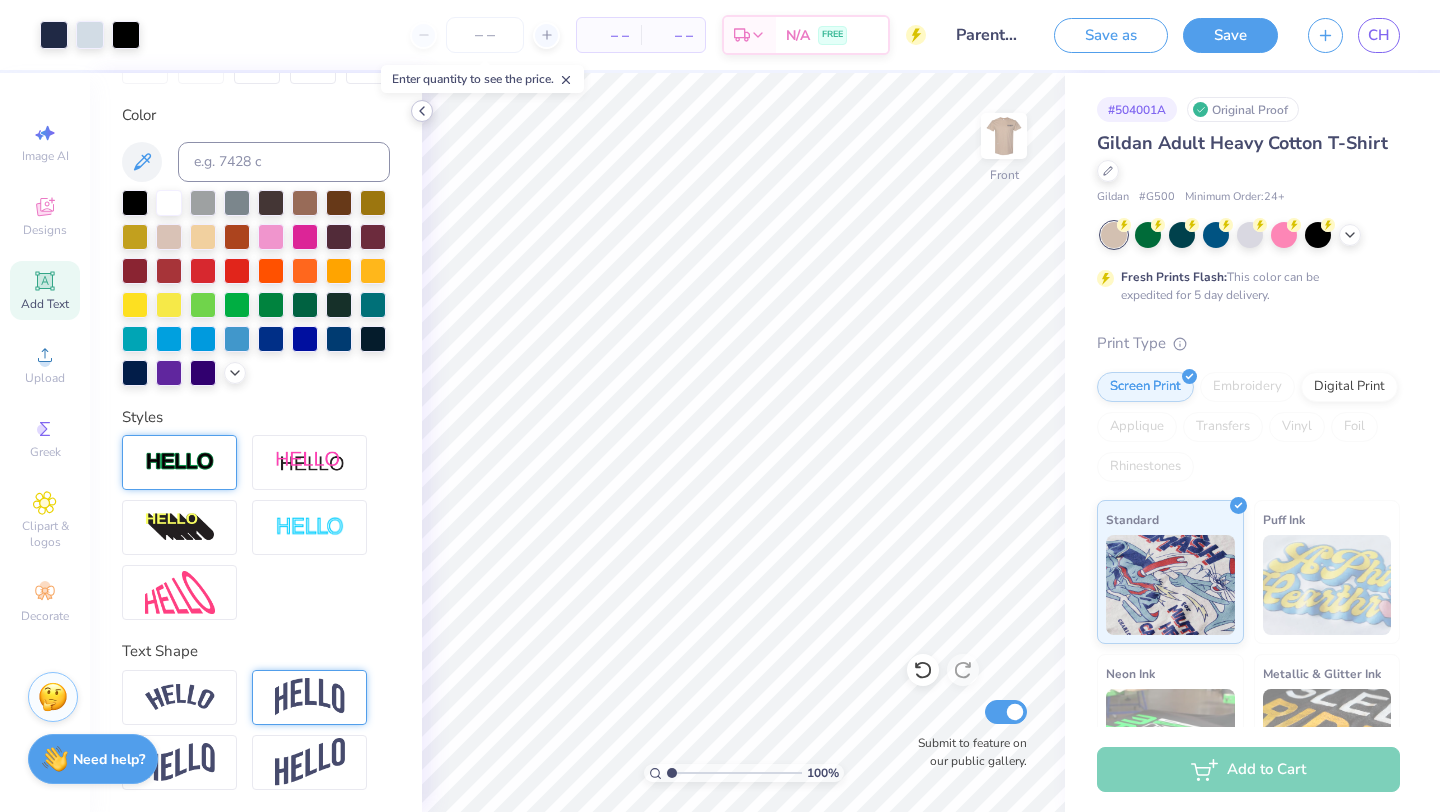click 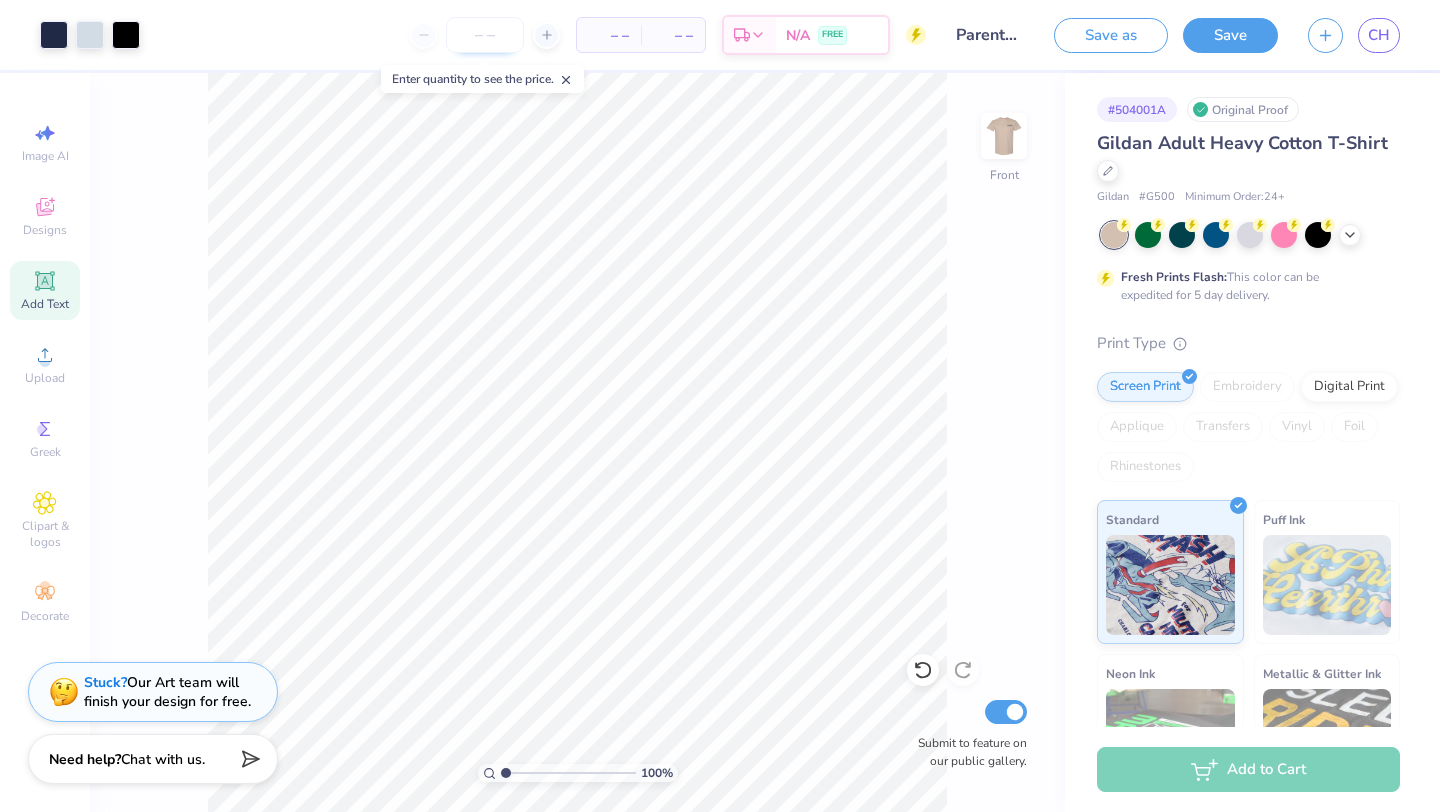 click at bounding box center (485, 35) 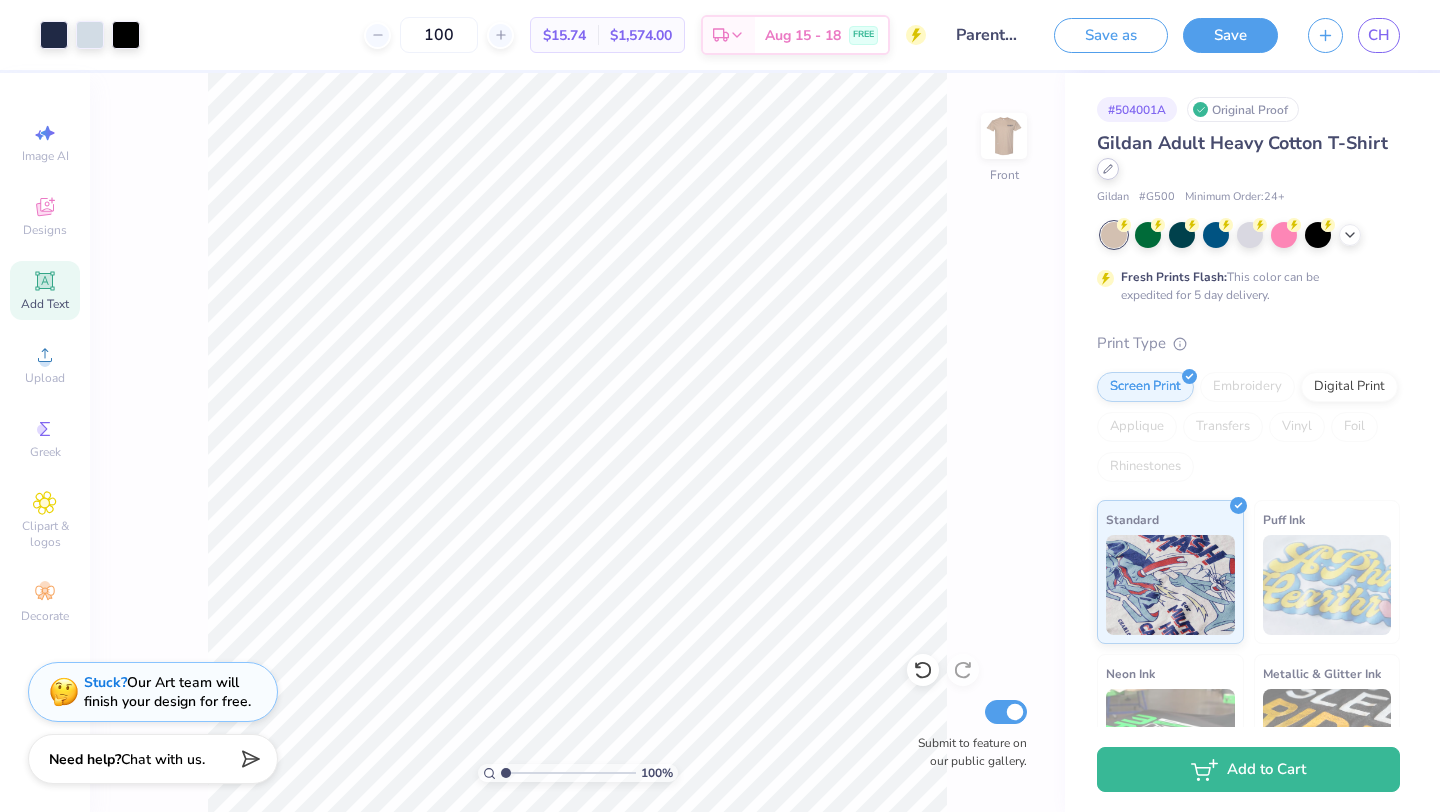 click 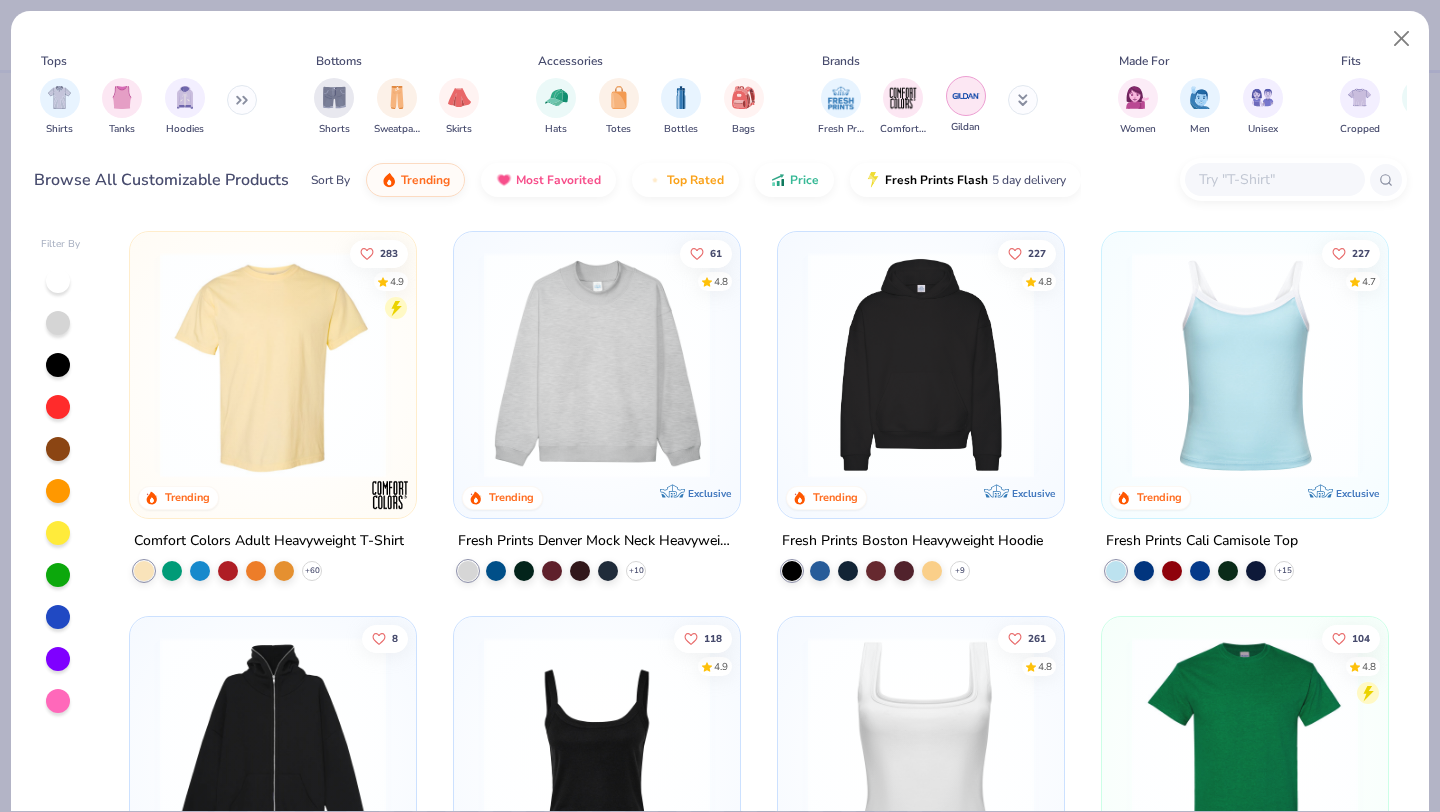 click at bounding box center [966, 96] 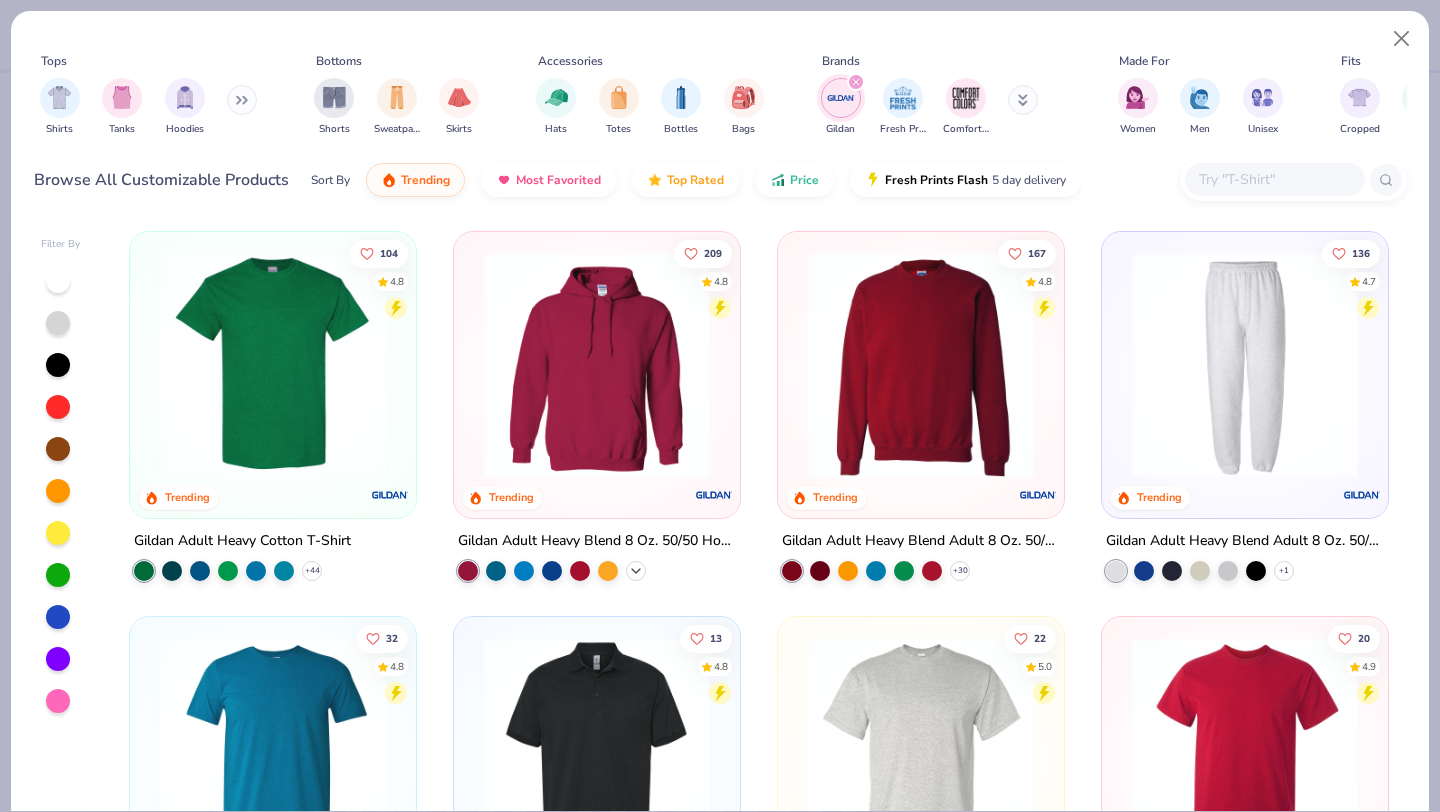 click 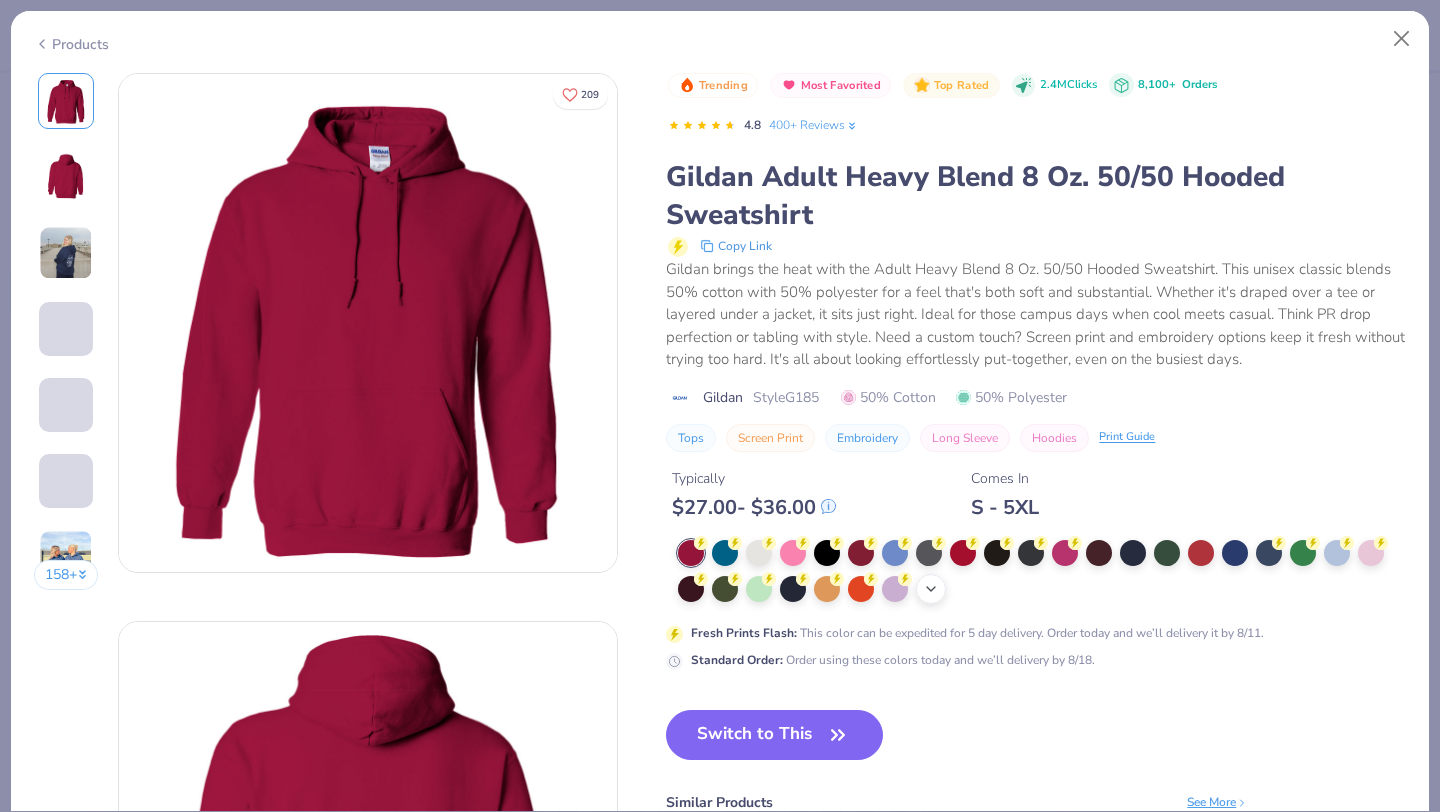 click 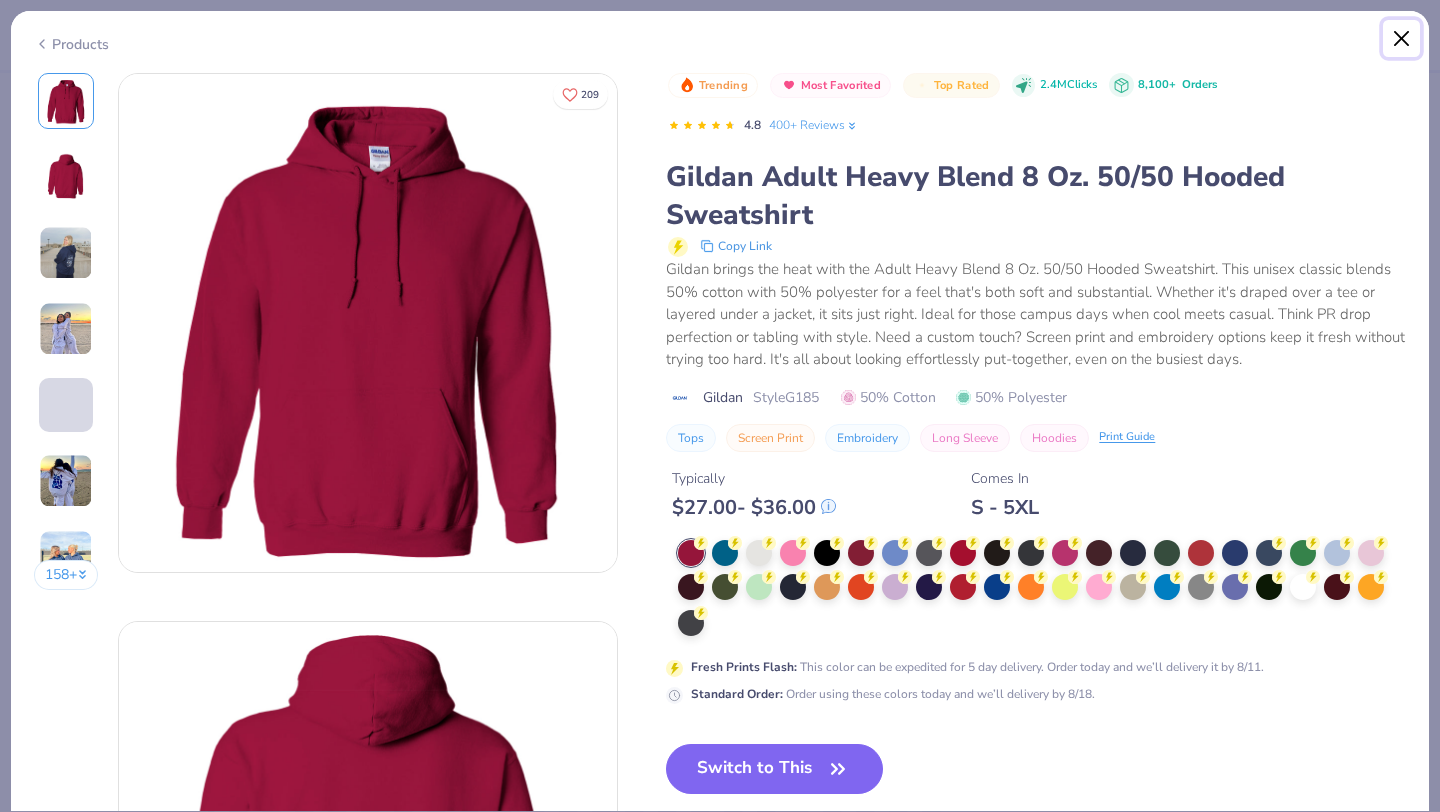 click at bounding box center [1402, 39] 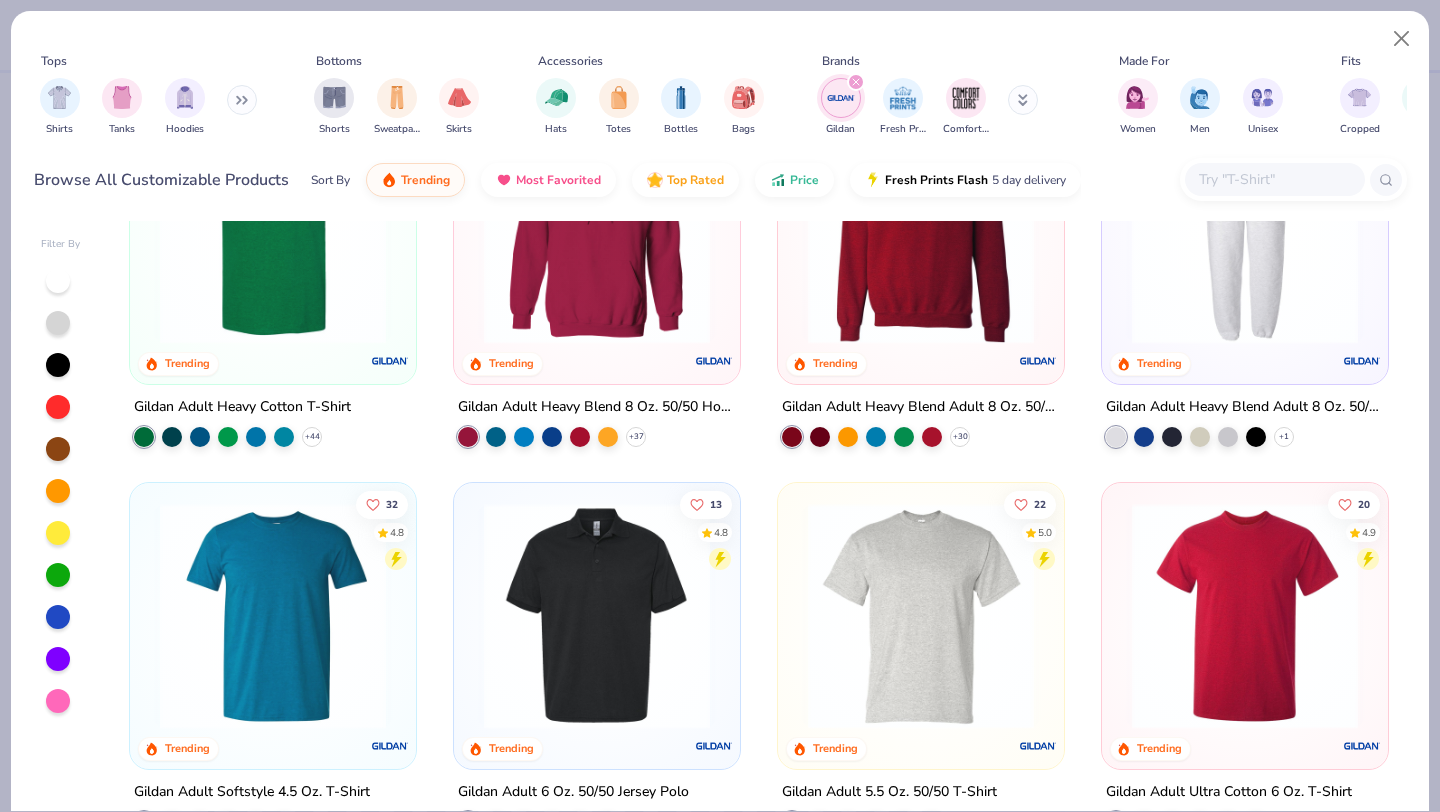 scroll, scrollTop: 0, scrollLeft: 0, axis: both 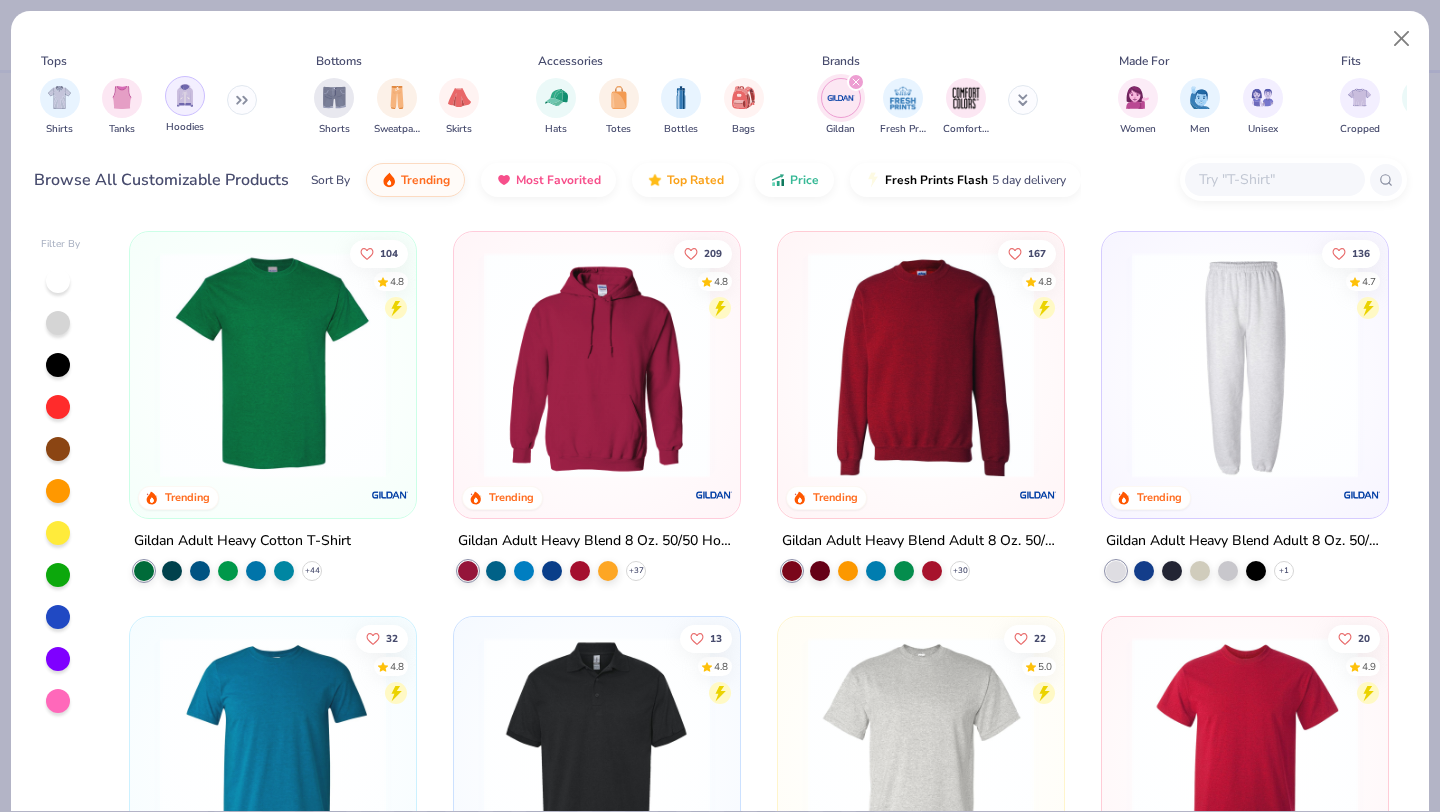 click at bounding box center [185, 95] 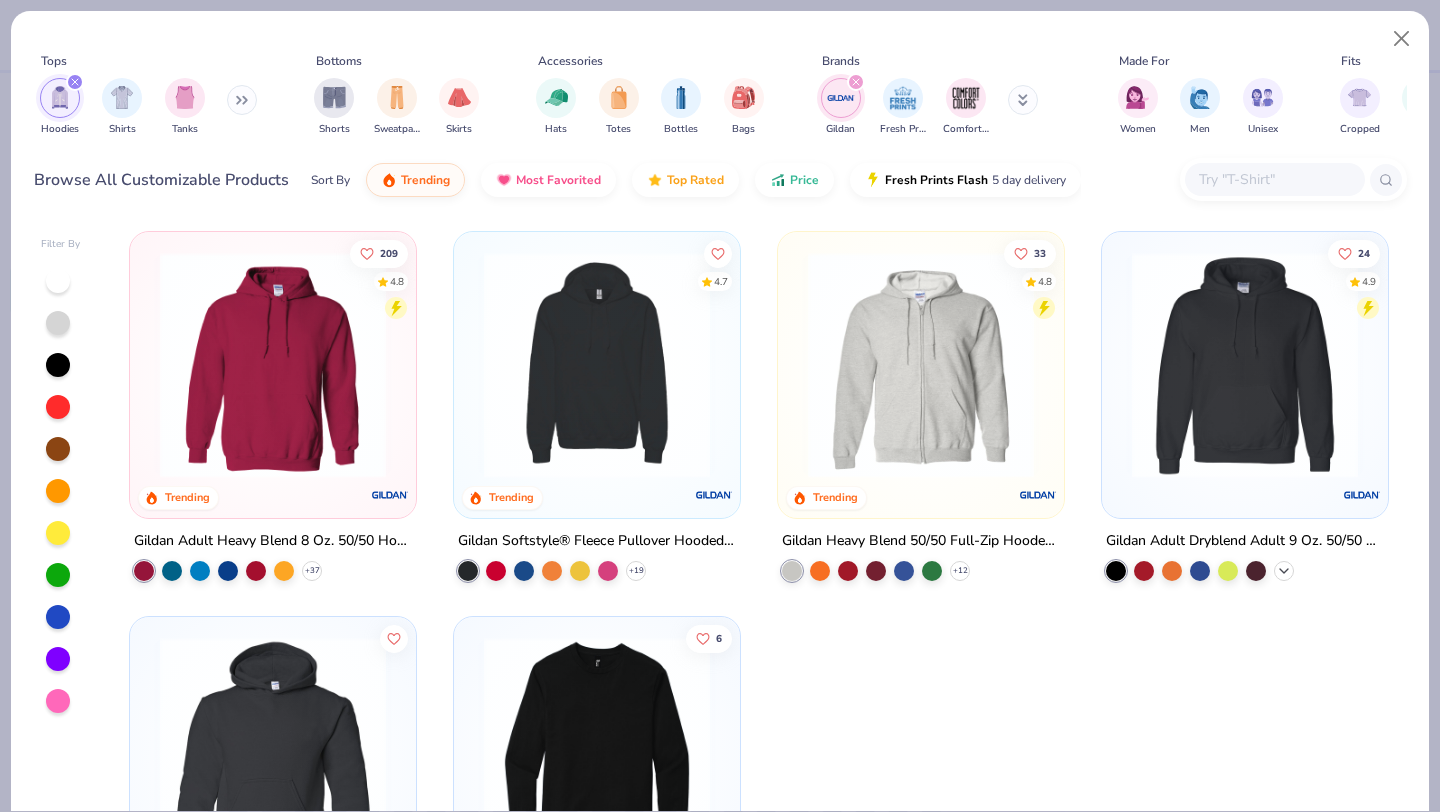 click 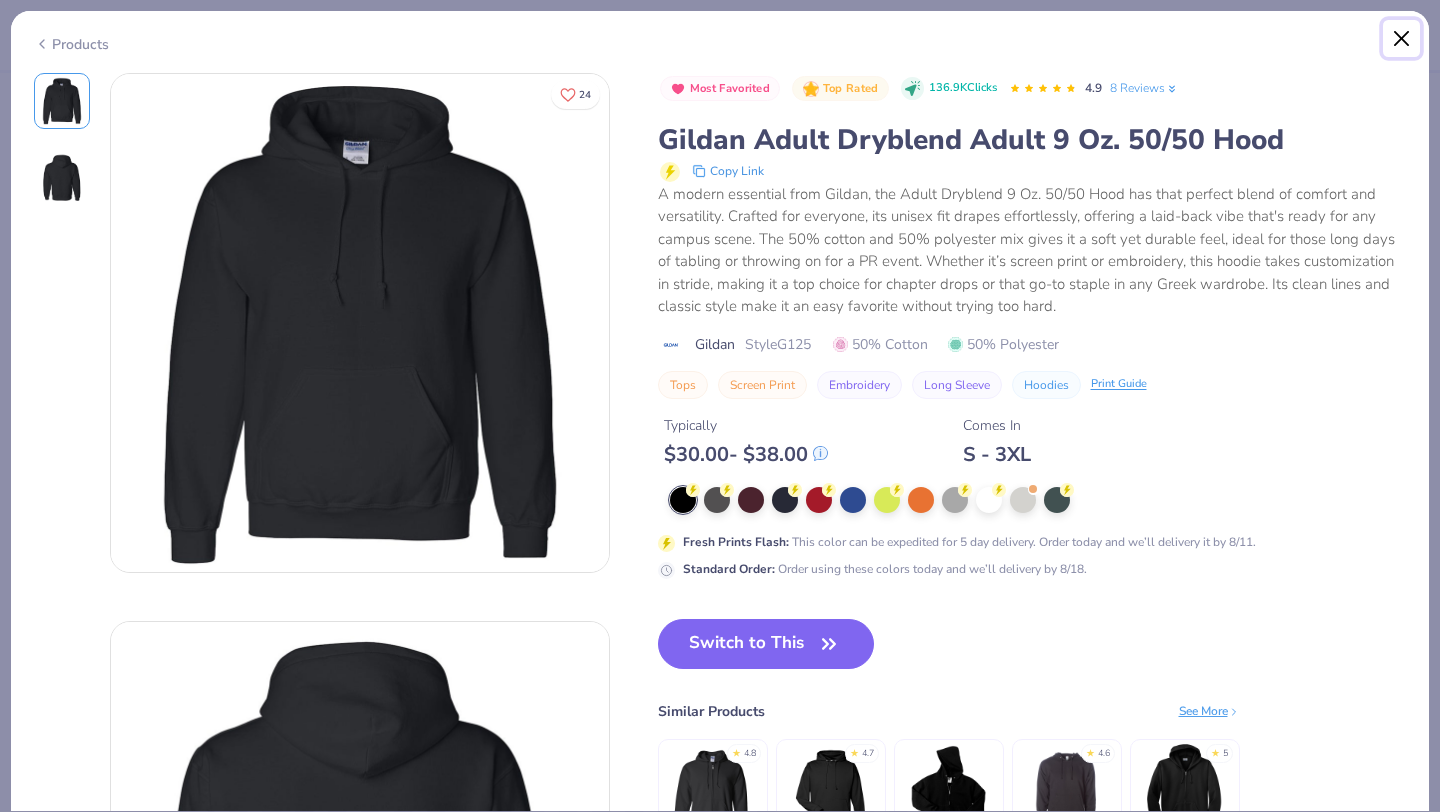 click at bounding box center (1402, 39) 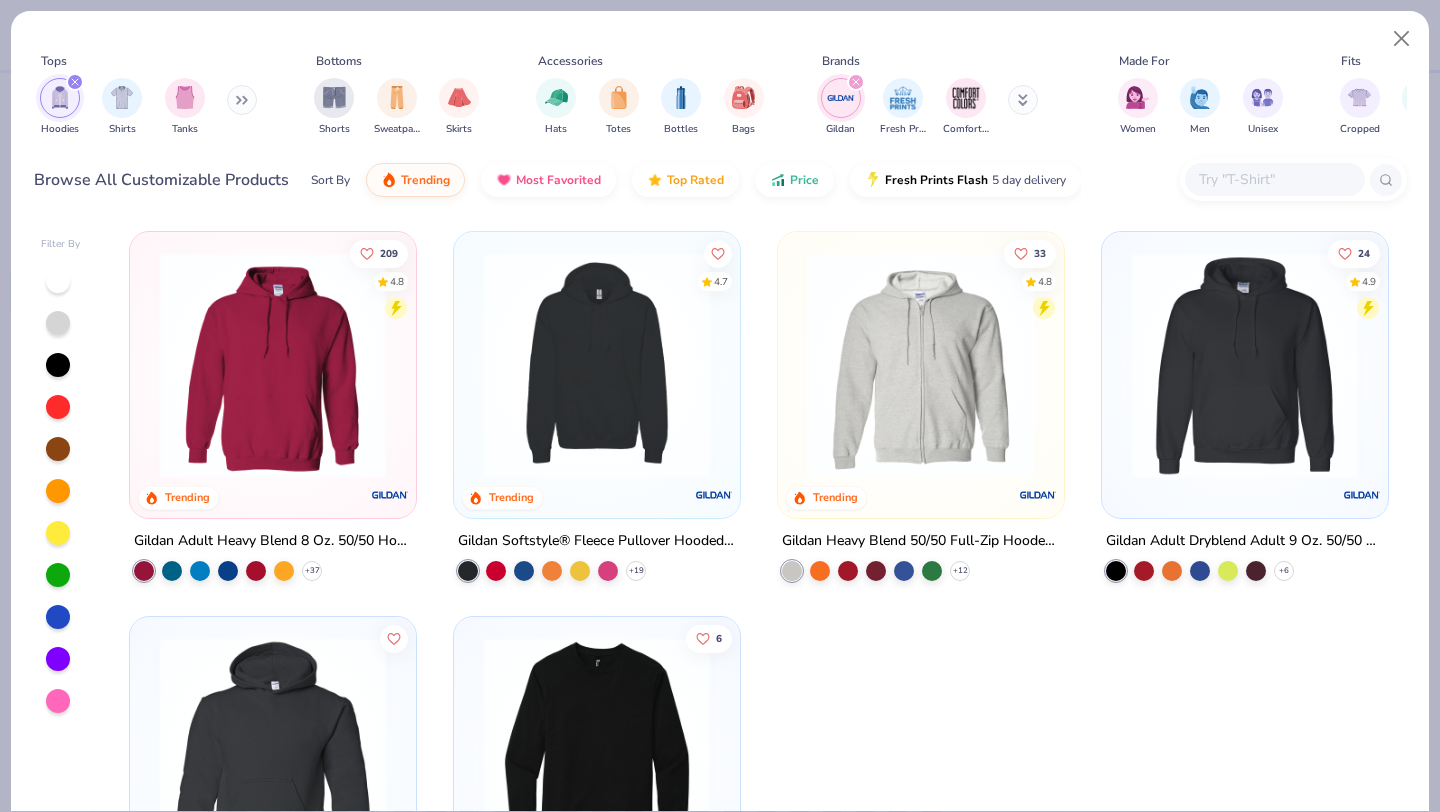 click at bounding box center (597, 365) 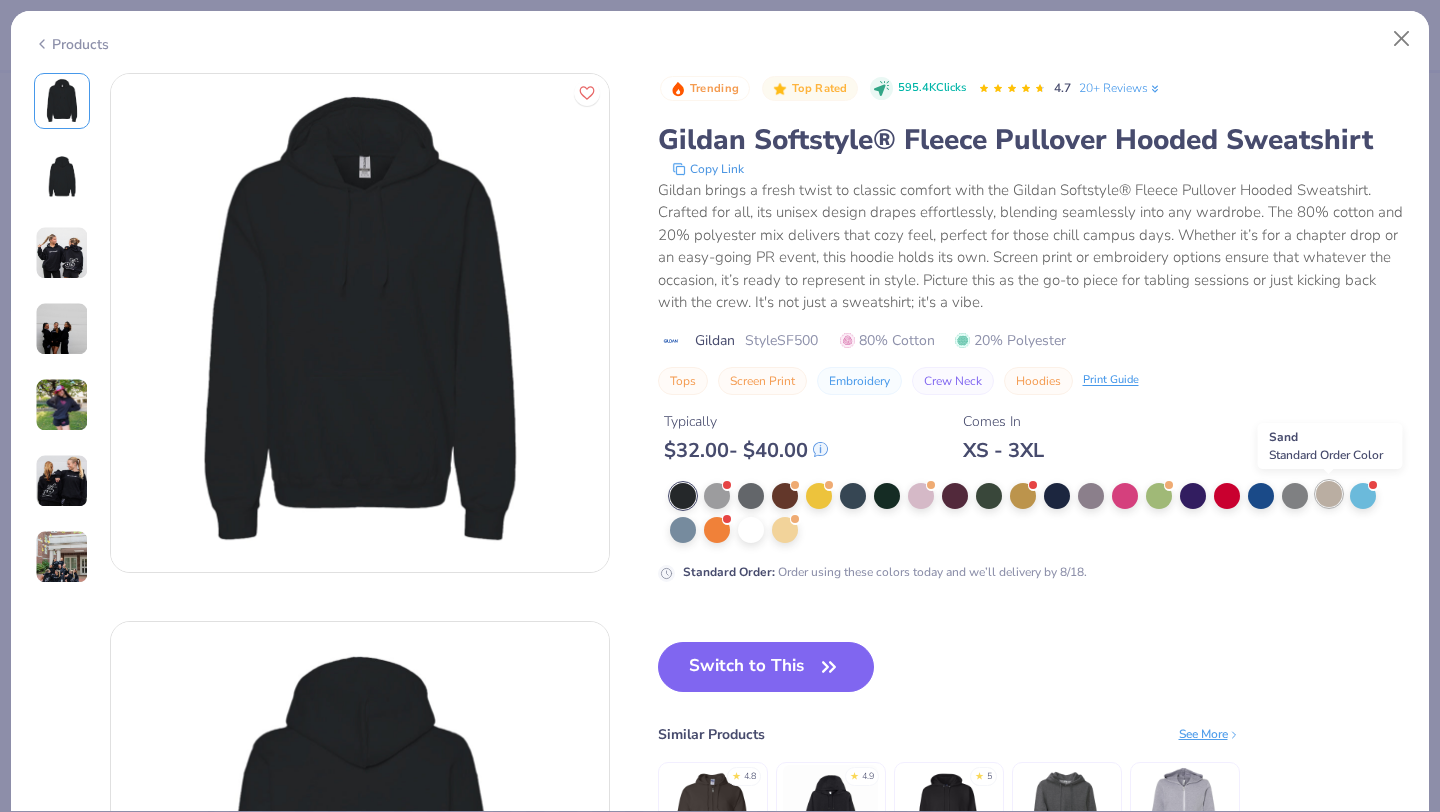 click at bounding box center (1329, 494) 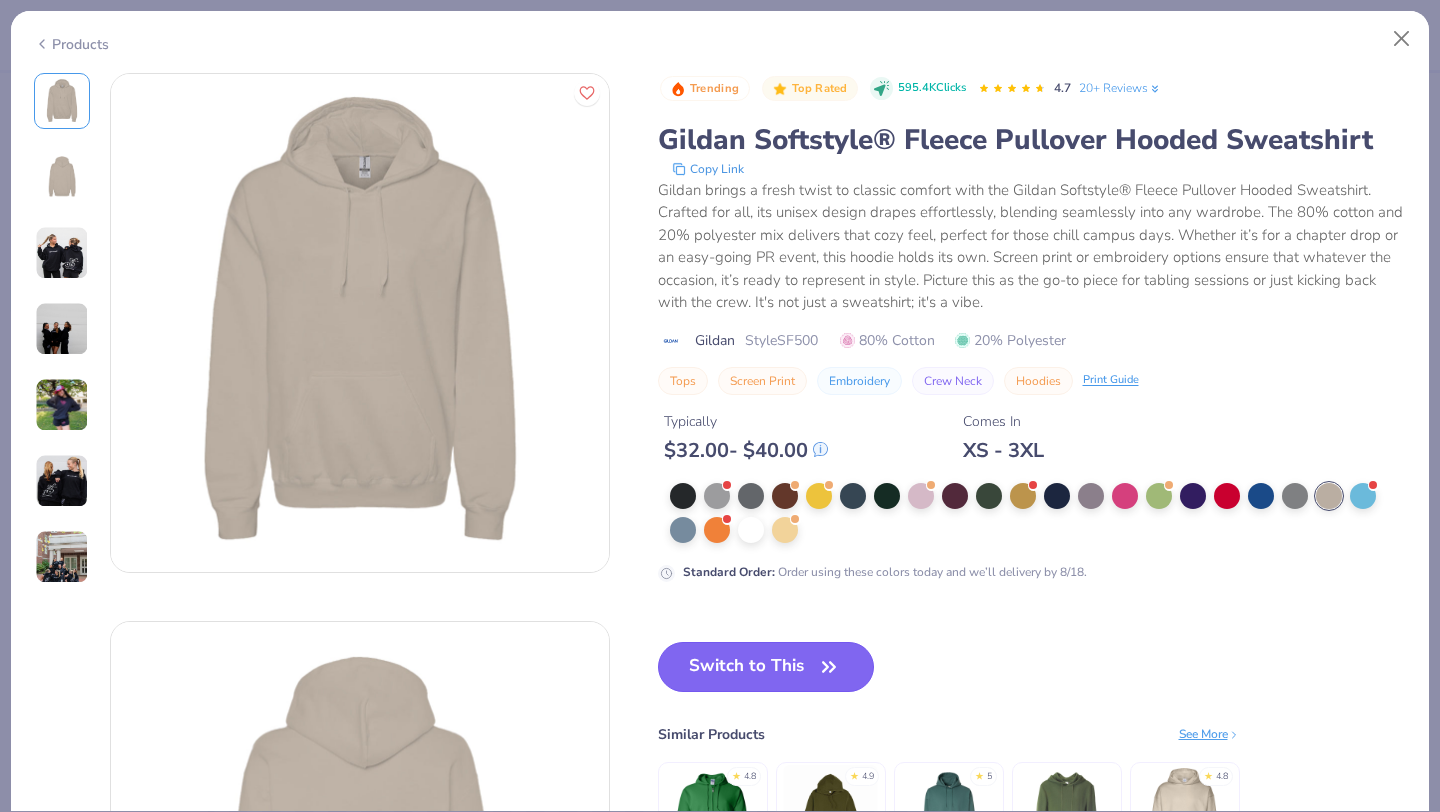 click on "Switch to This" at bounding box center [766, 667] 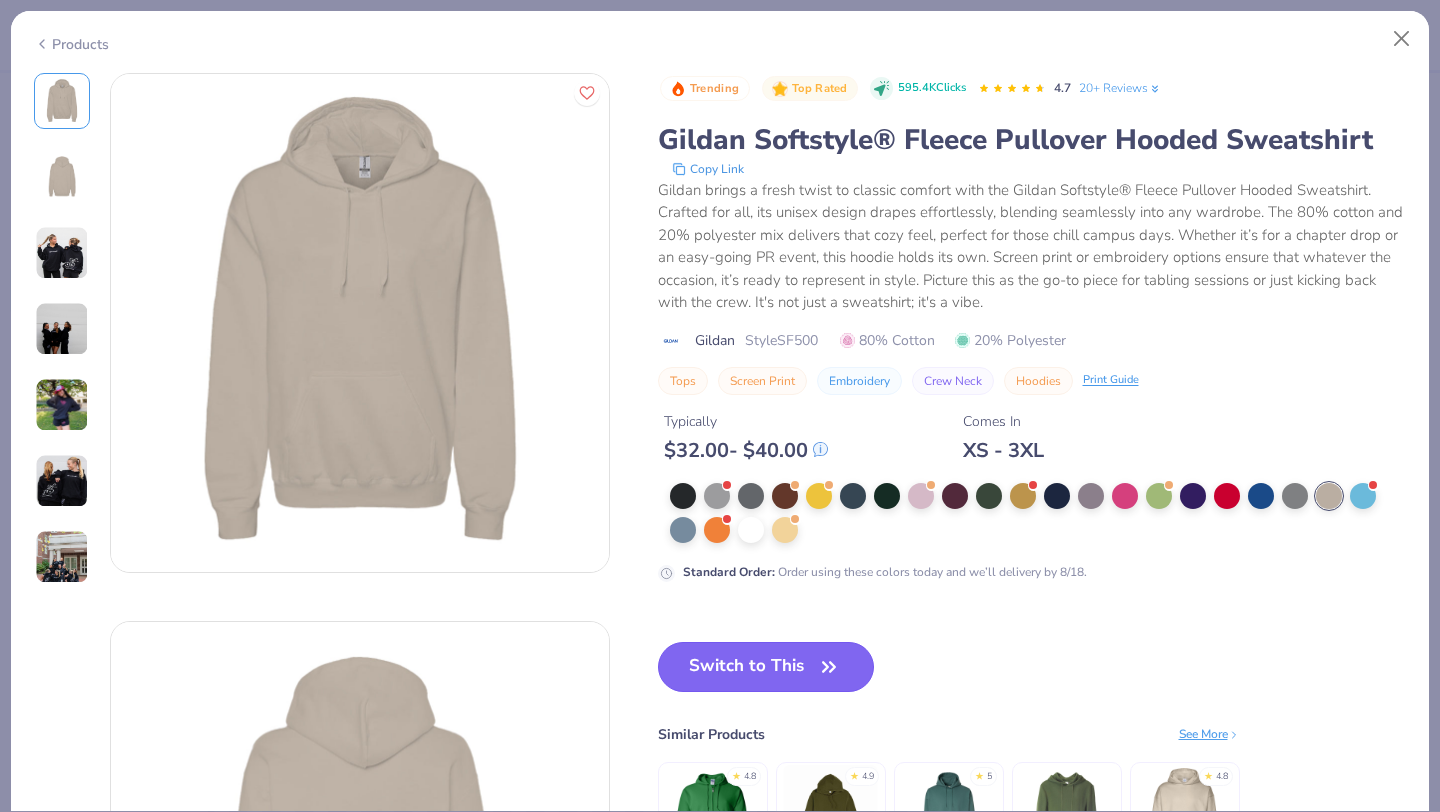click on "Switch to This" at bounding box center (766, 667) 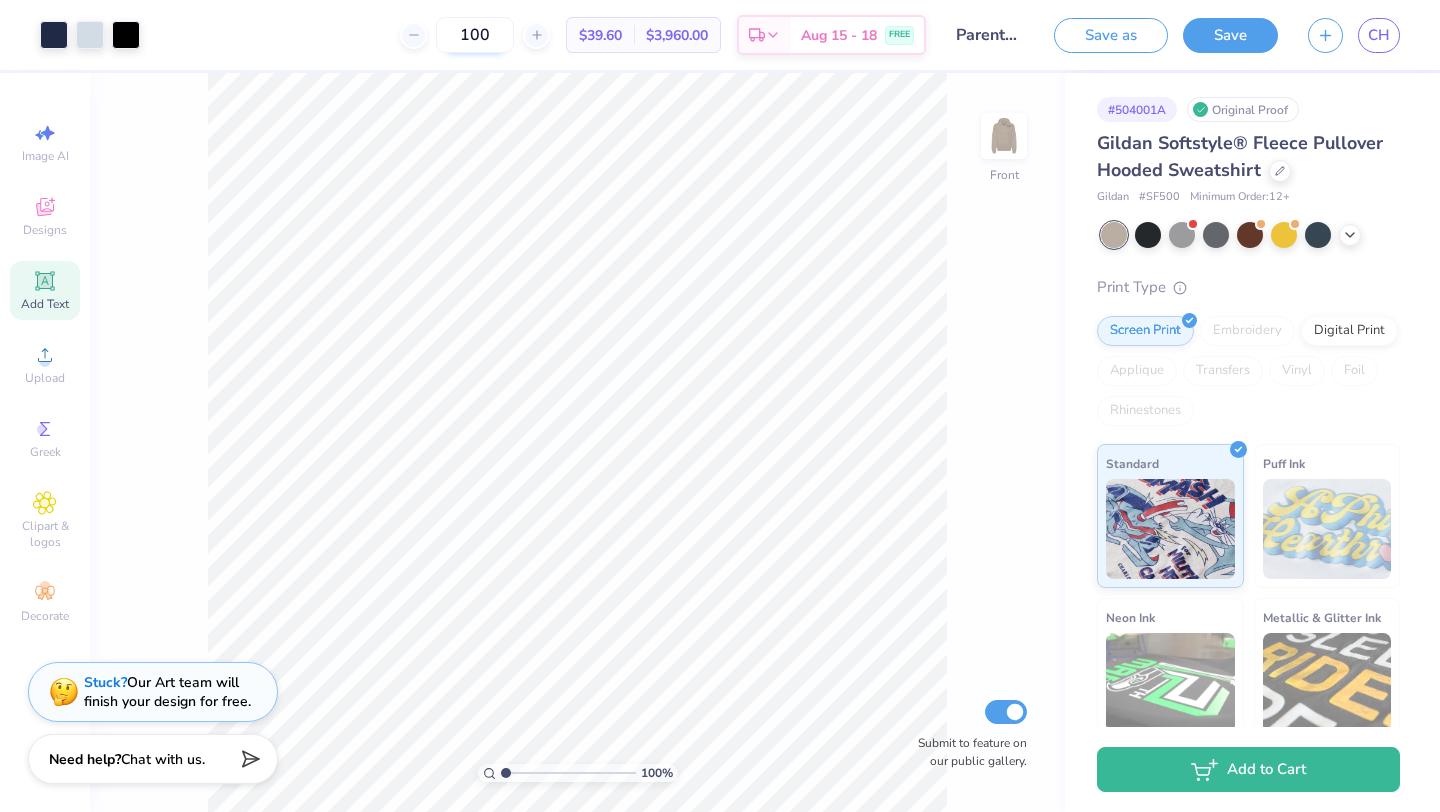 drag, startPoint x: 480, startPoint y: 31, endPoint x: 427, endPoint y: 32, distance: 53.009434 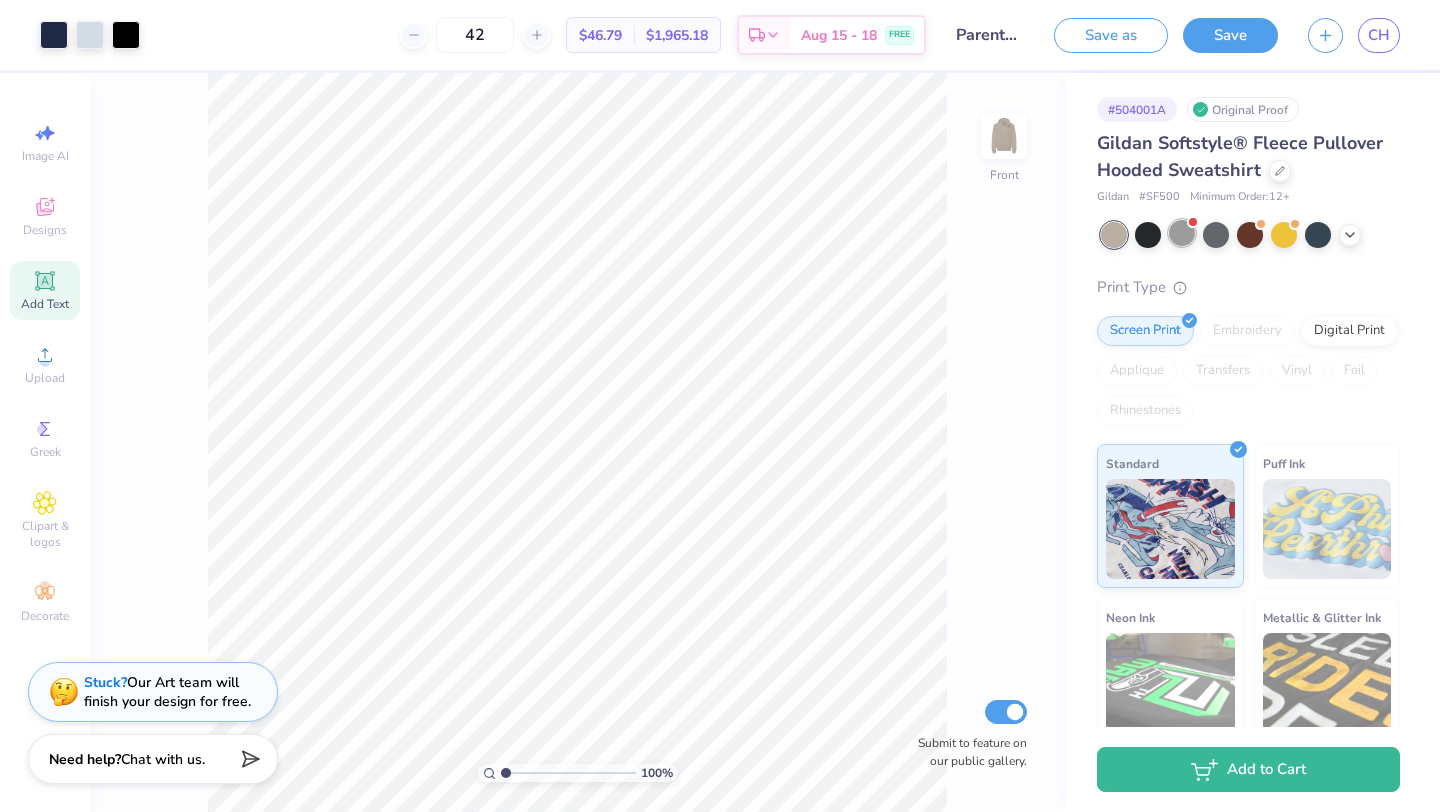 type on "42" 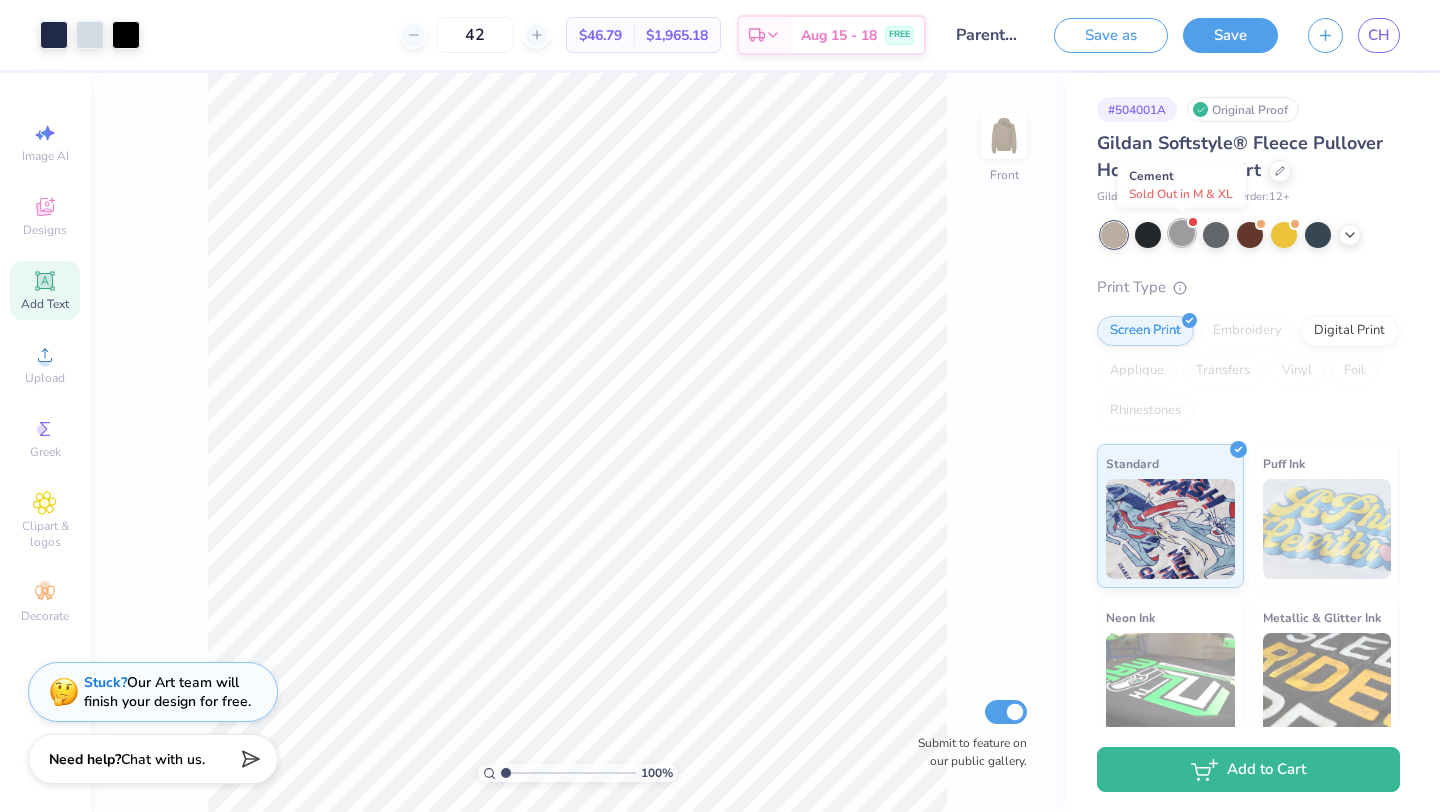 click at bounding box center (1182, 233) 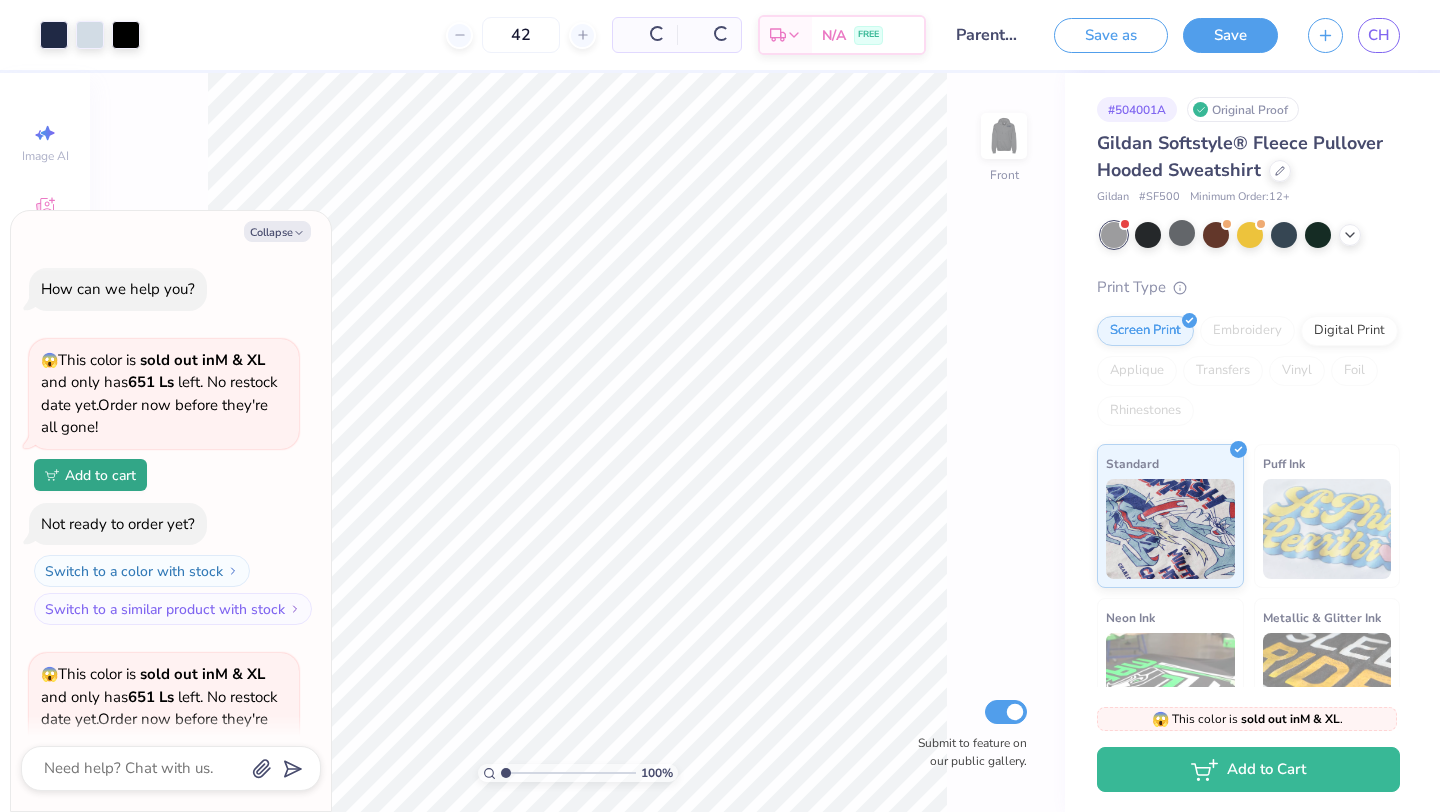 scroll, scrollTop: 219, scrollLeft: 0, axis: vertical 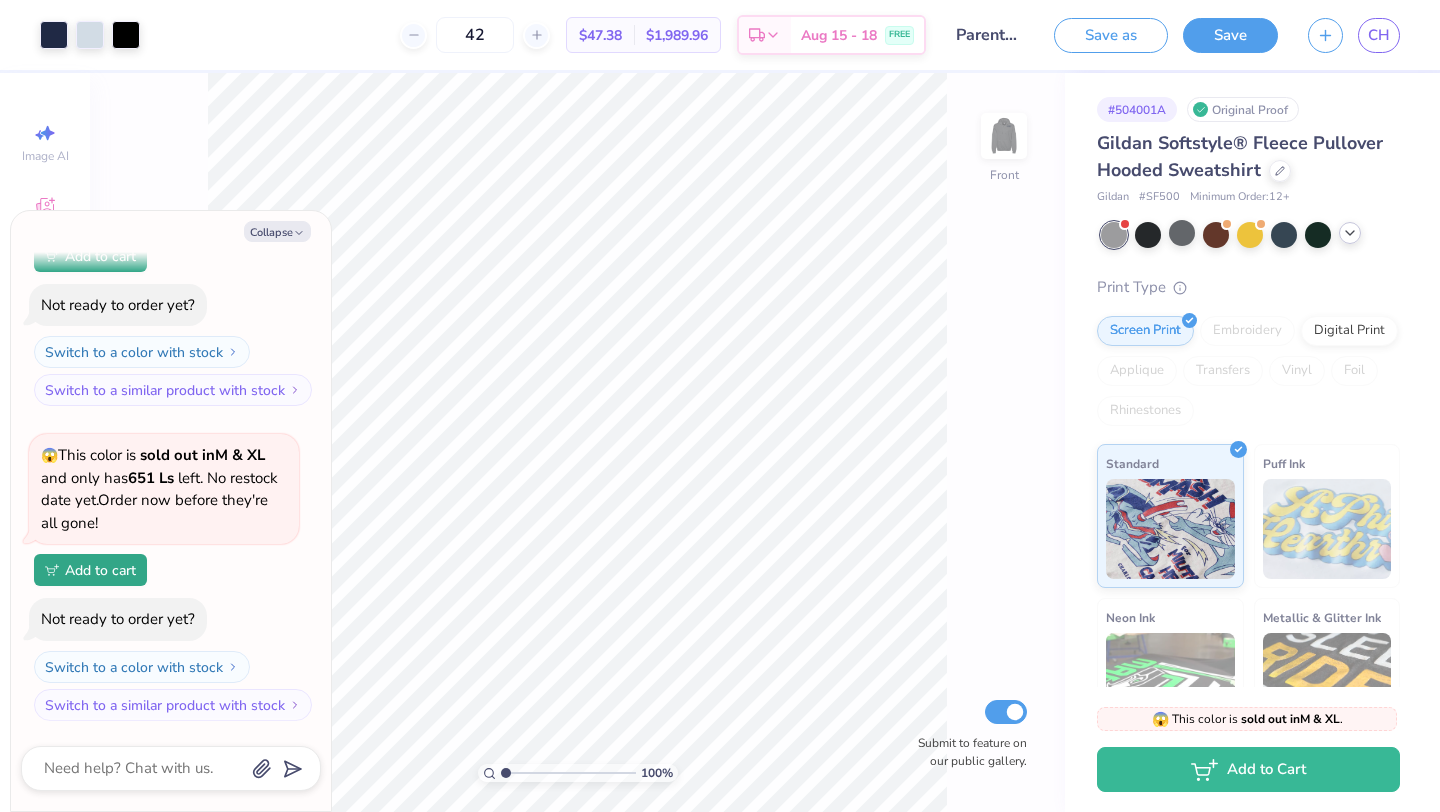 click 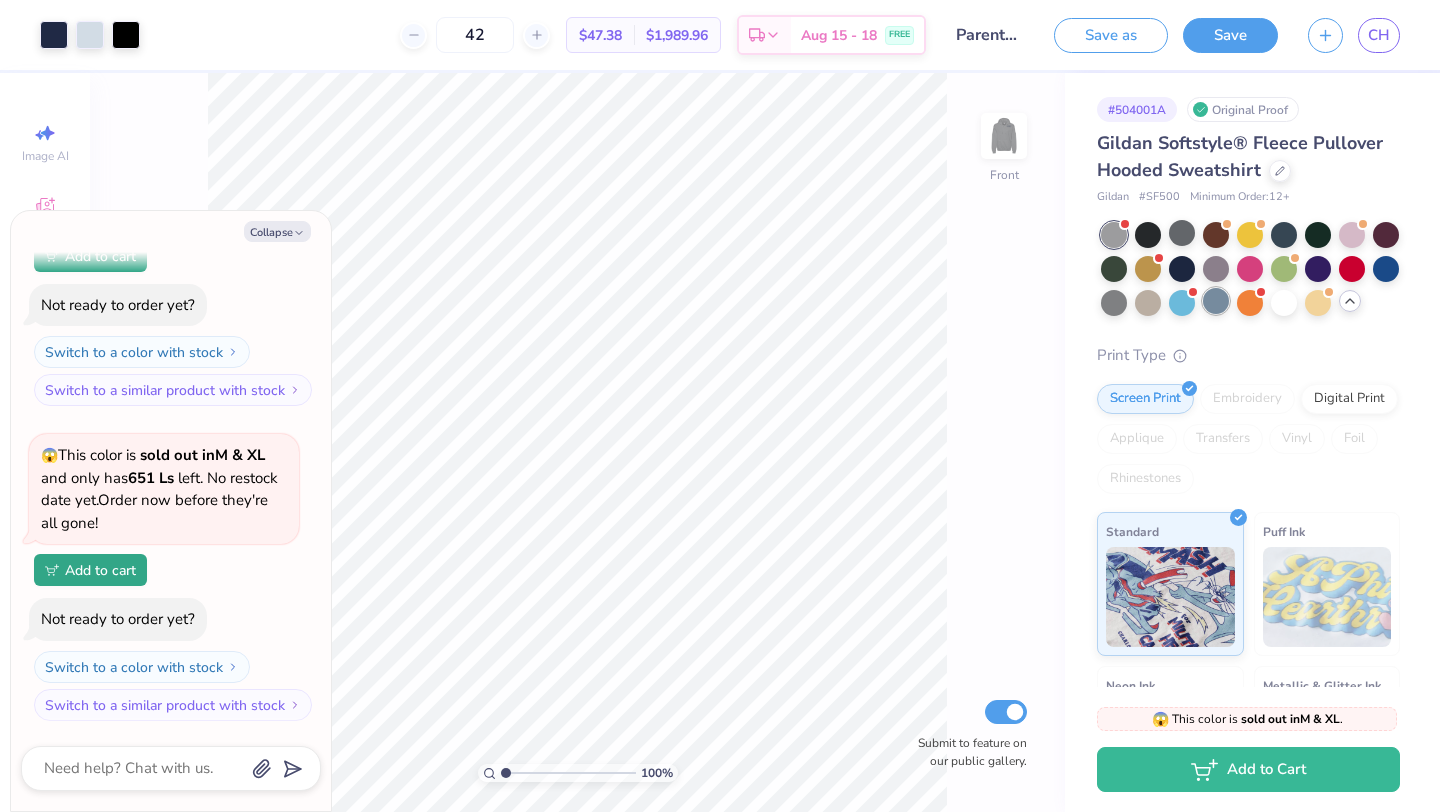 click at bounding box center (1216, 301) 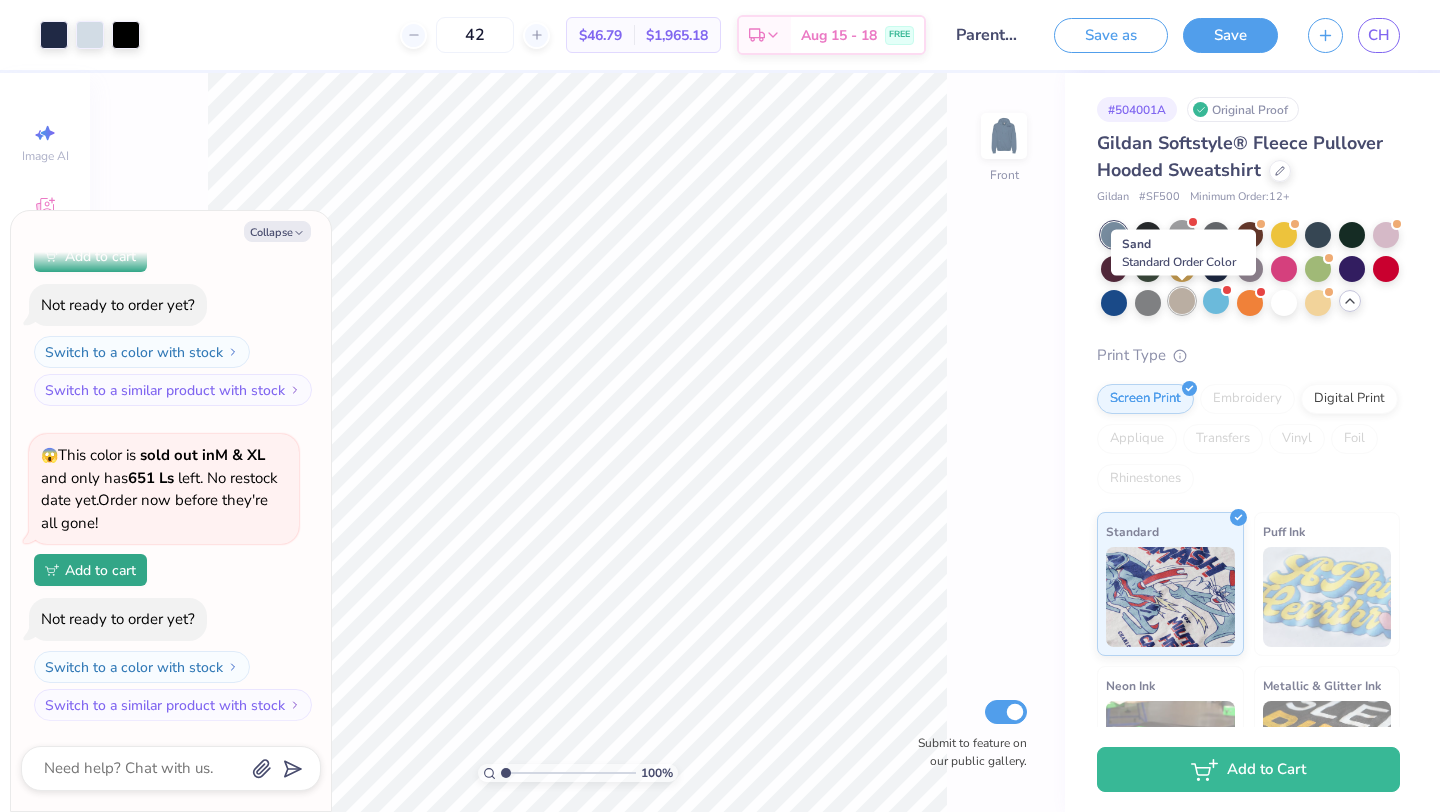 click at bounding box center [1182, 301] 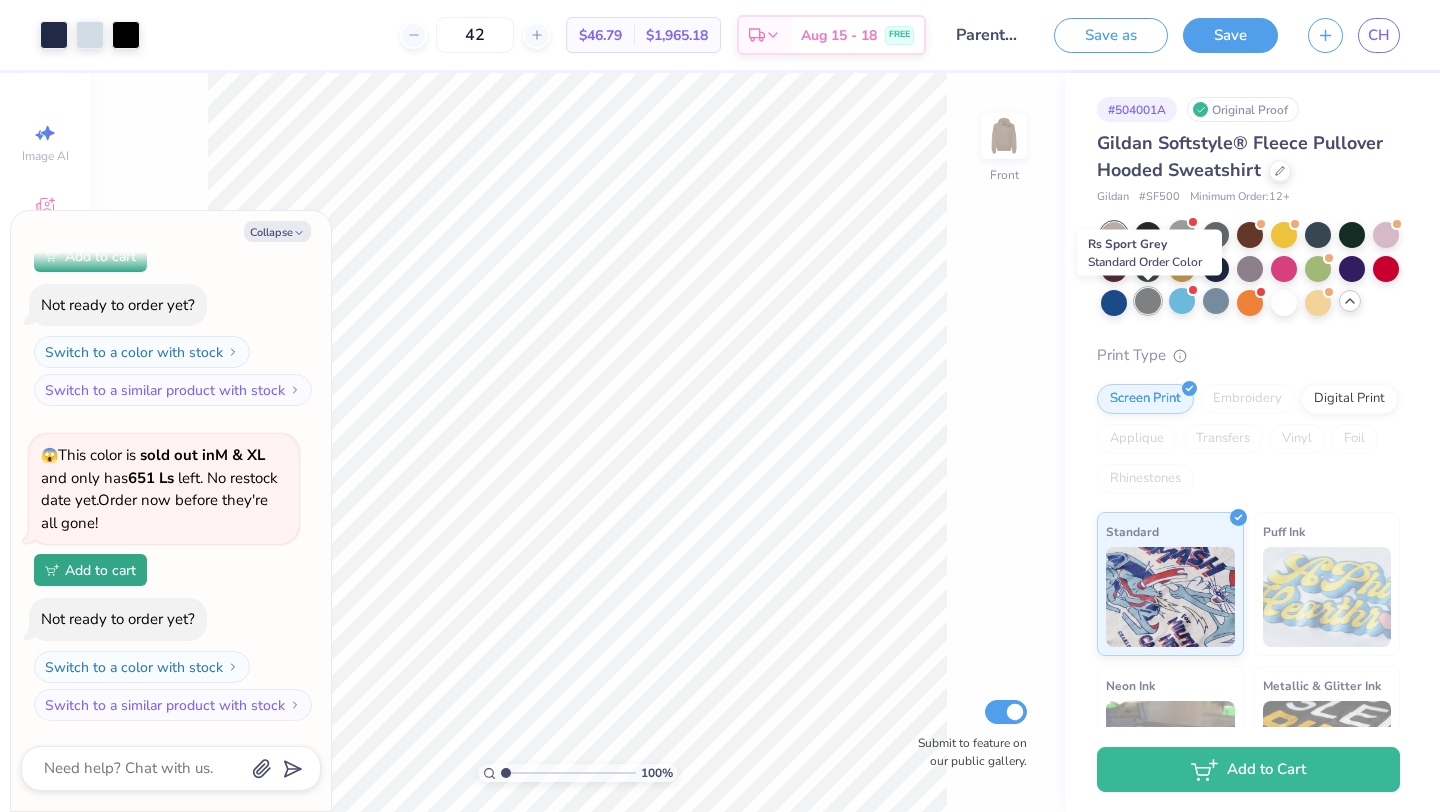 click at bounding box center (1148, 301) 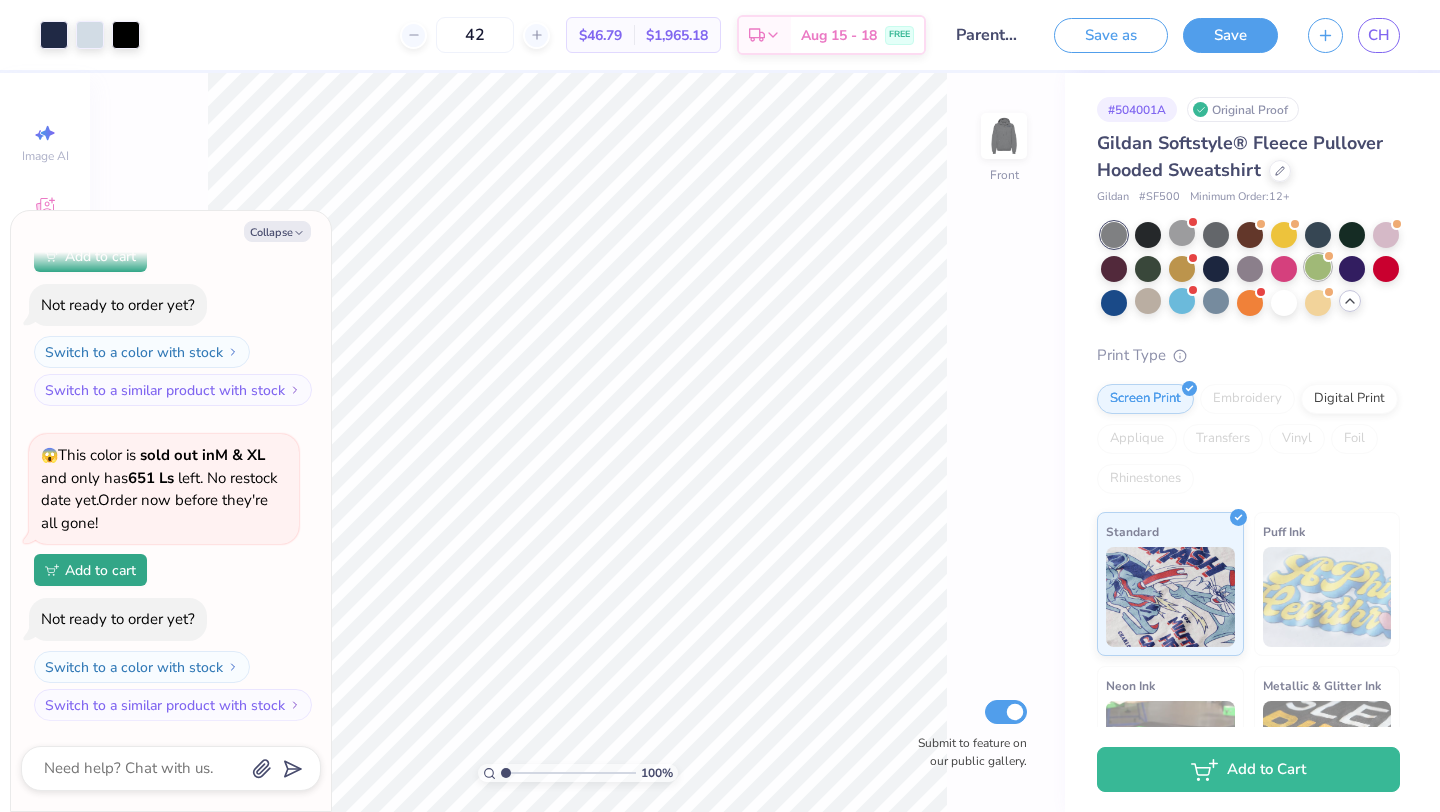 click at bounding box center [1318, 267] 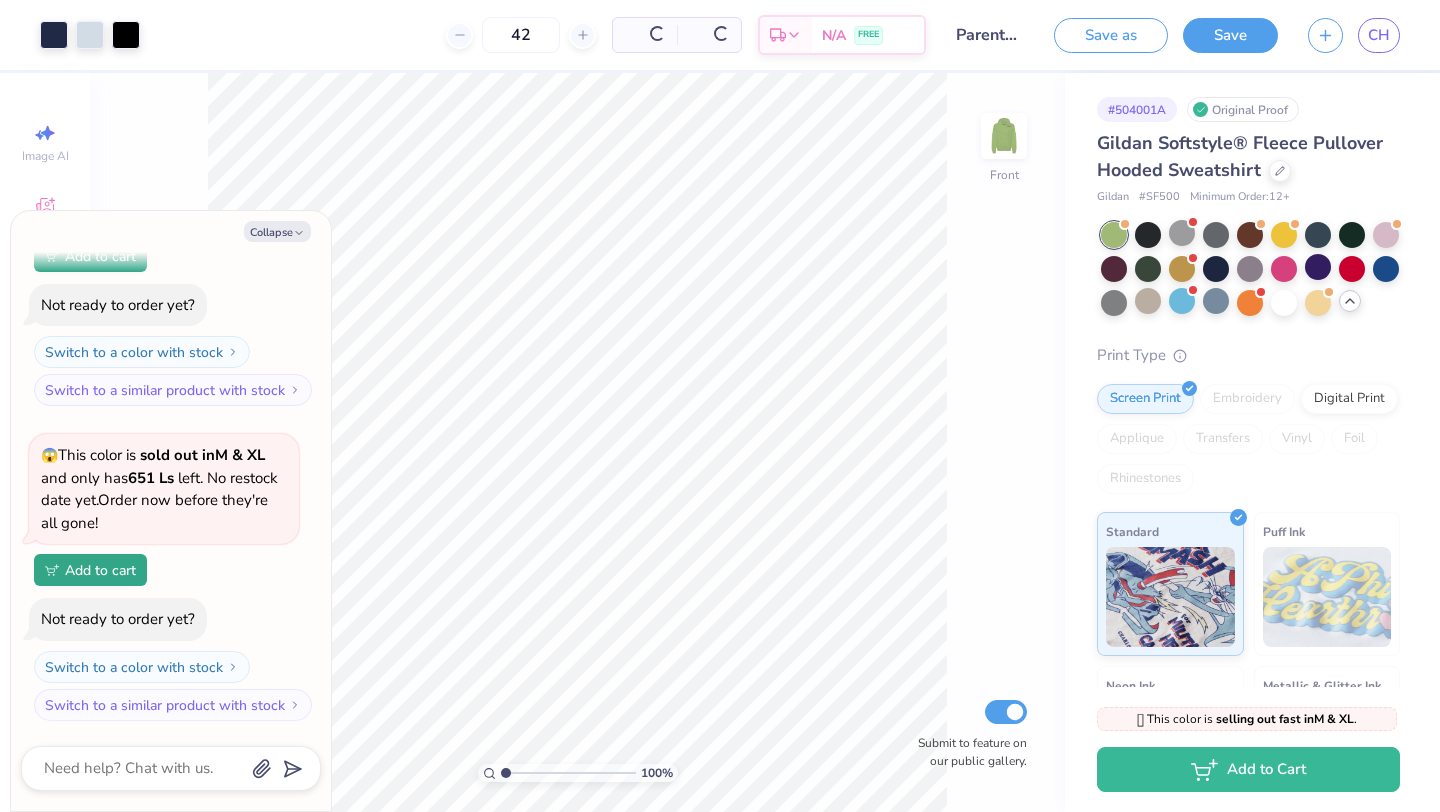 scroll, scrollTop: 511, scrollLeft: 0, axis: vertical 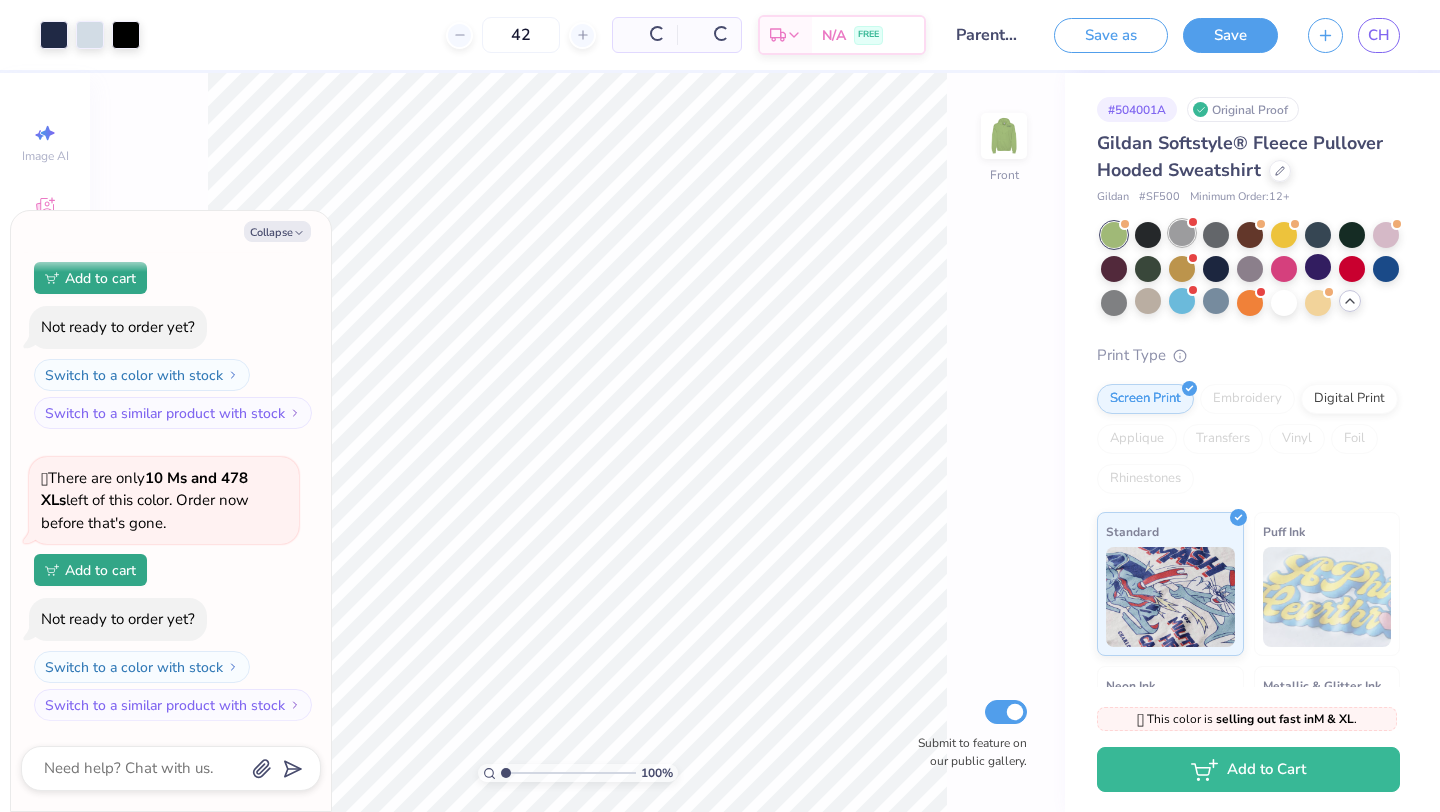 click at bounding box center [1182, 233] 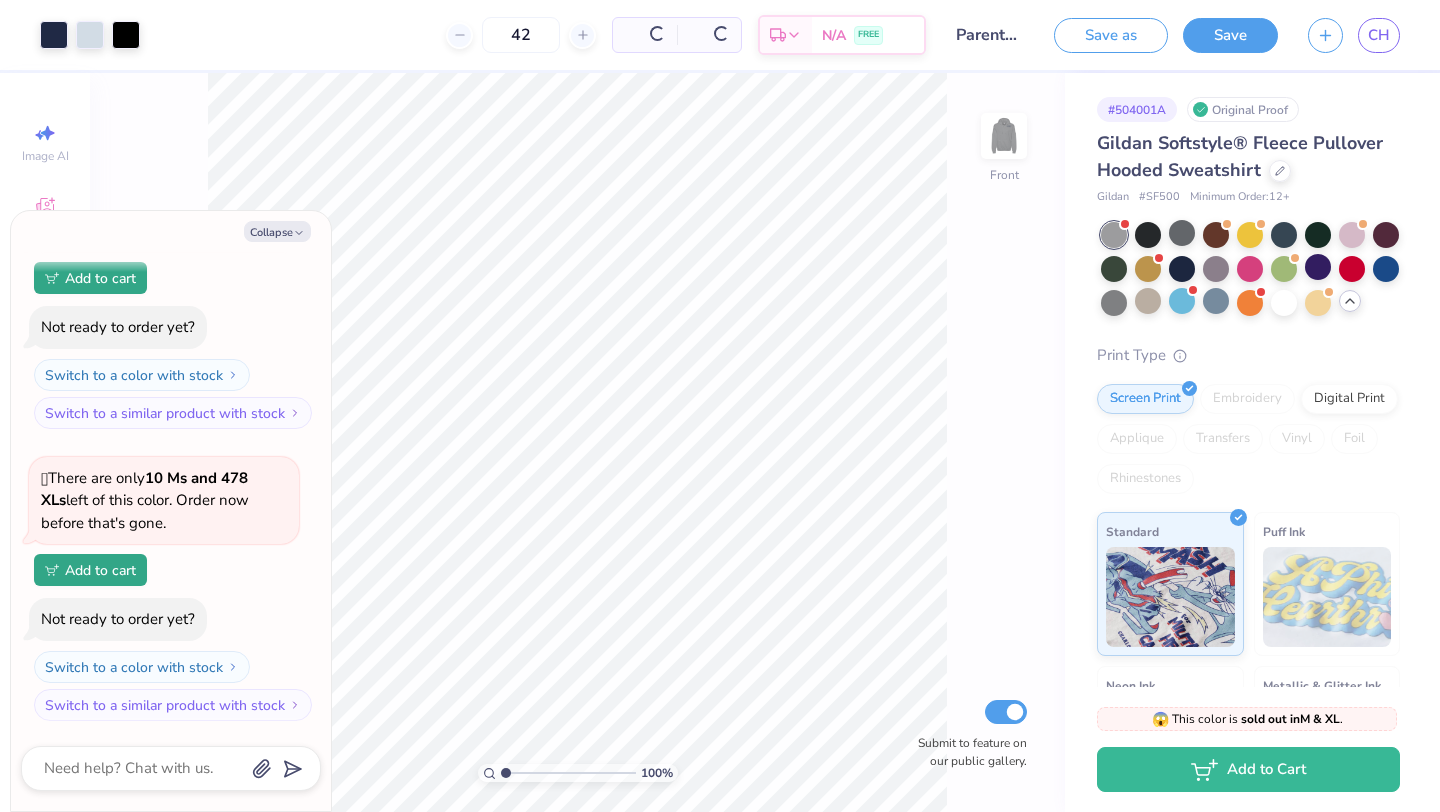 scroll, scrollTop: 826, scrollLeft: 0, axis: vertical 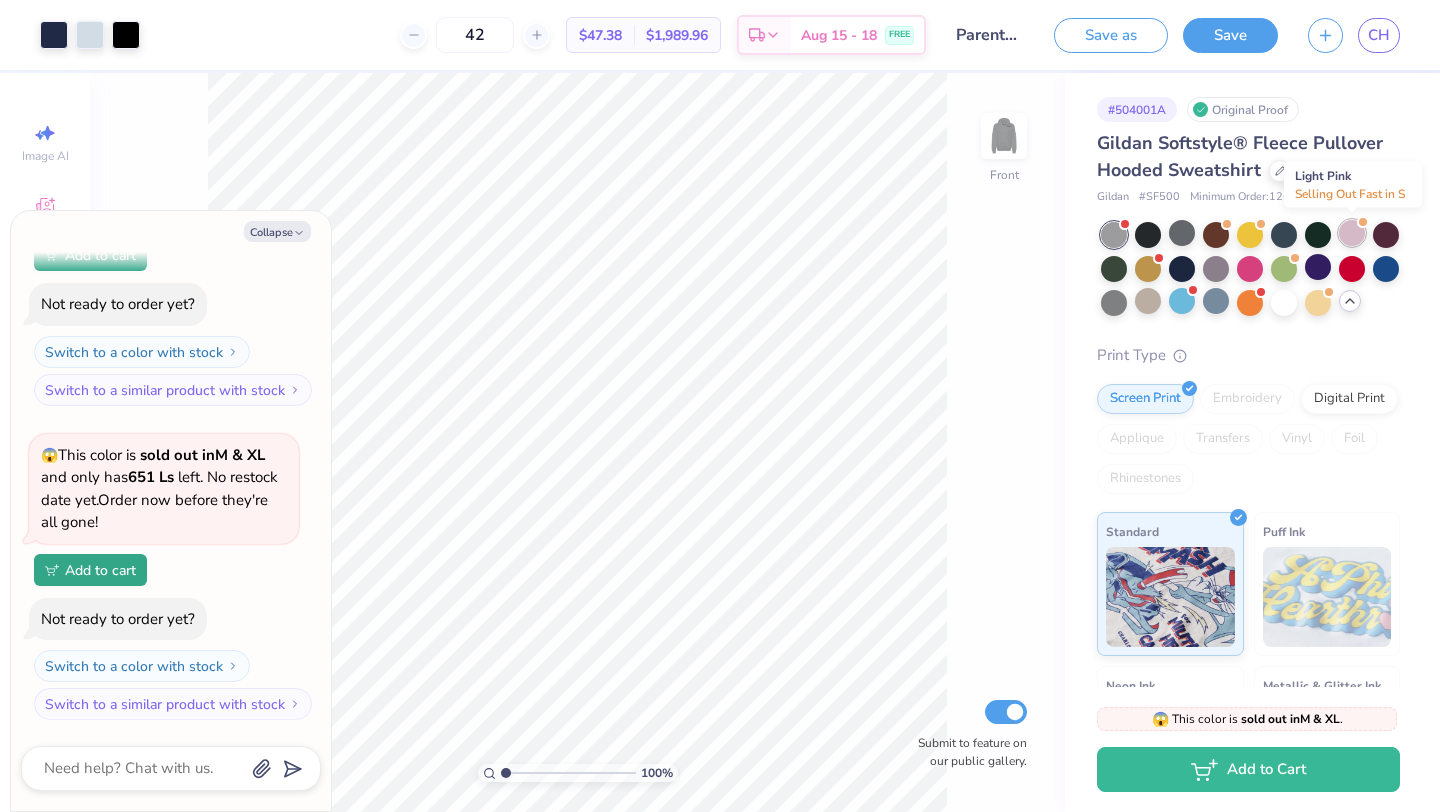 click at bounding box center [1352, 233] 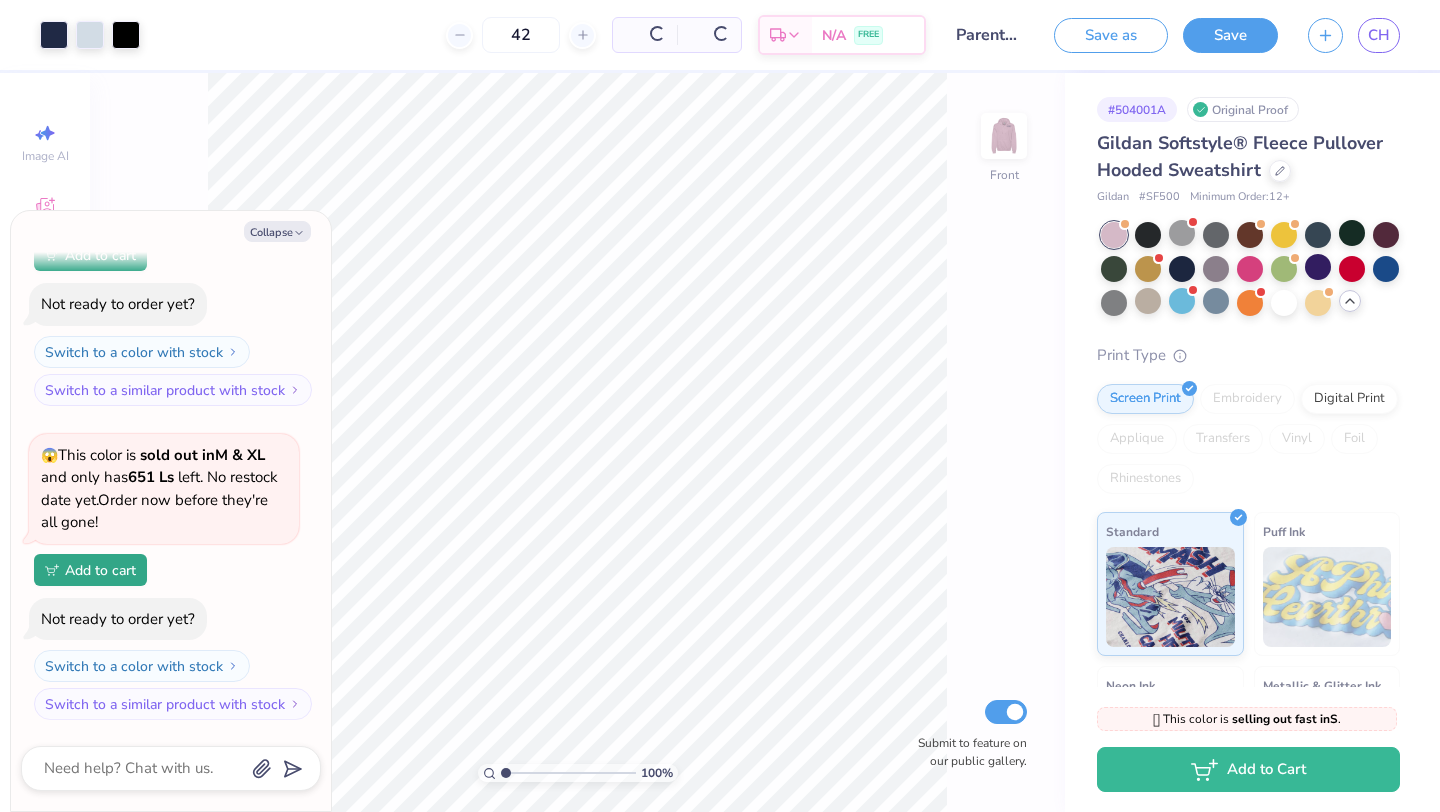 scroll, scrollTop: 1095, scrollLeft: 0, axis: vertical 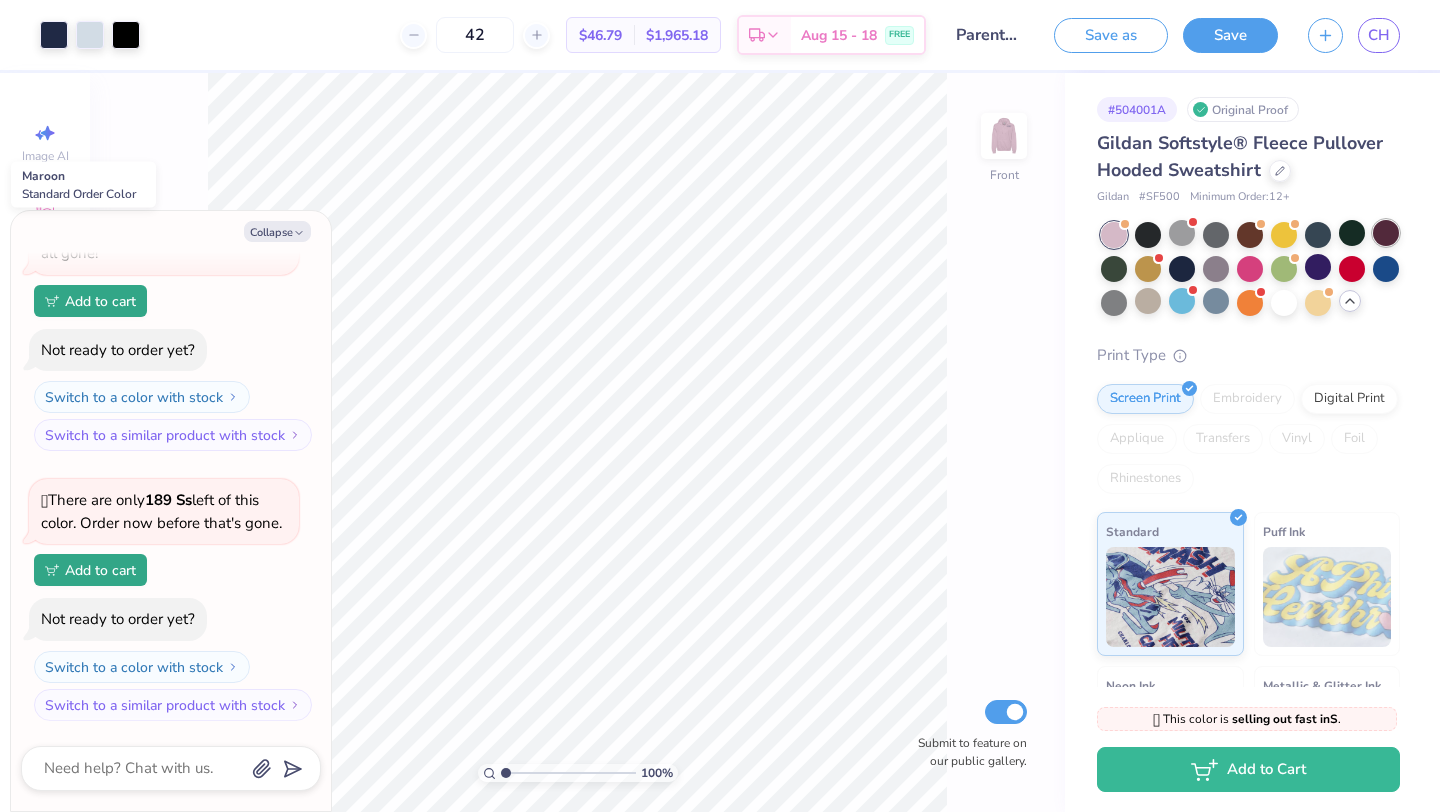 click at bounding box center (1386, 233) 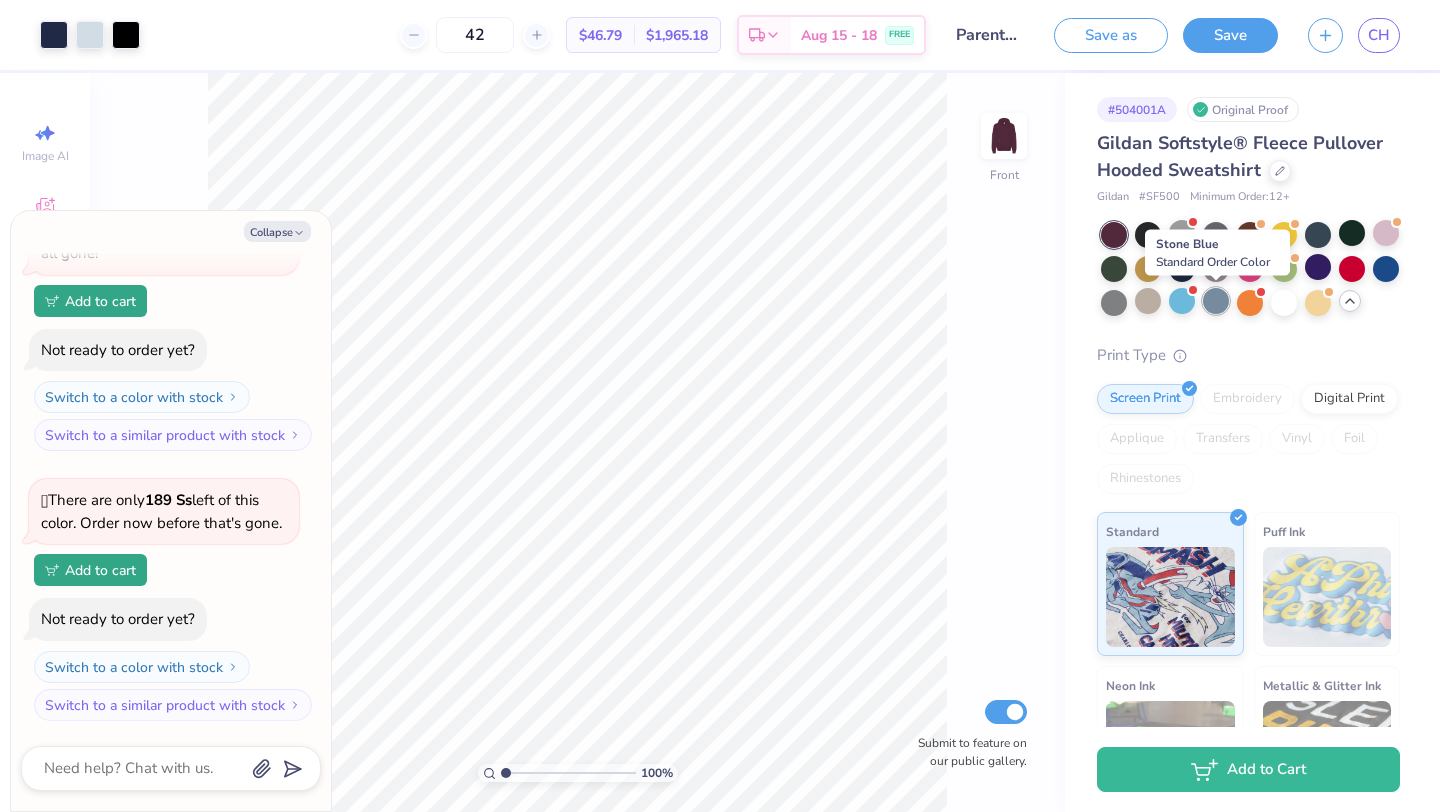 click at bounding box center [1216, 301] 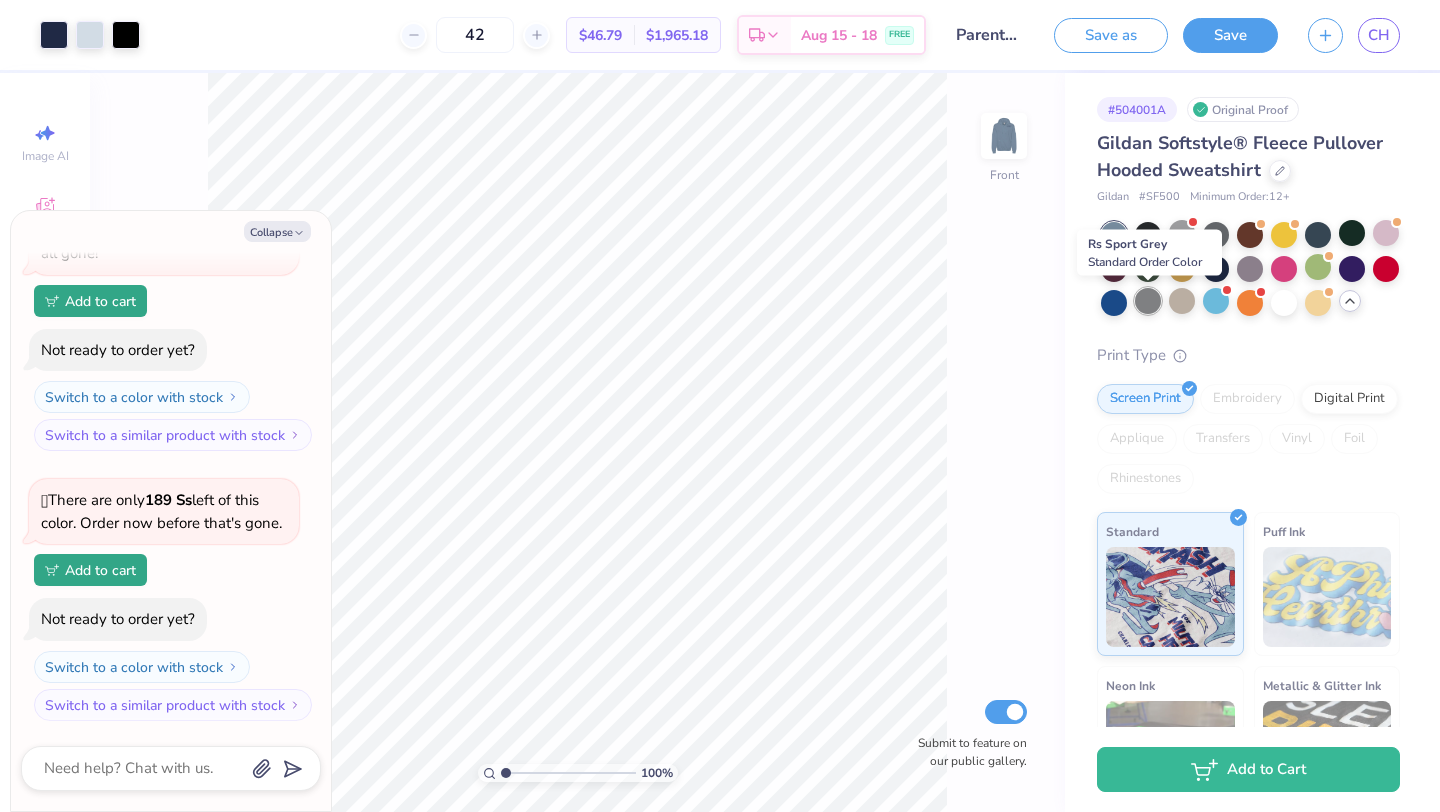 click at bounding box center [1148, 301] 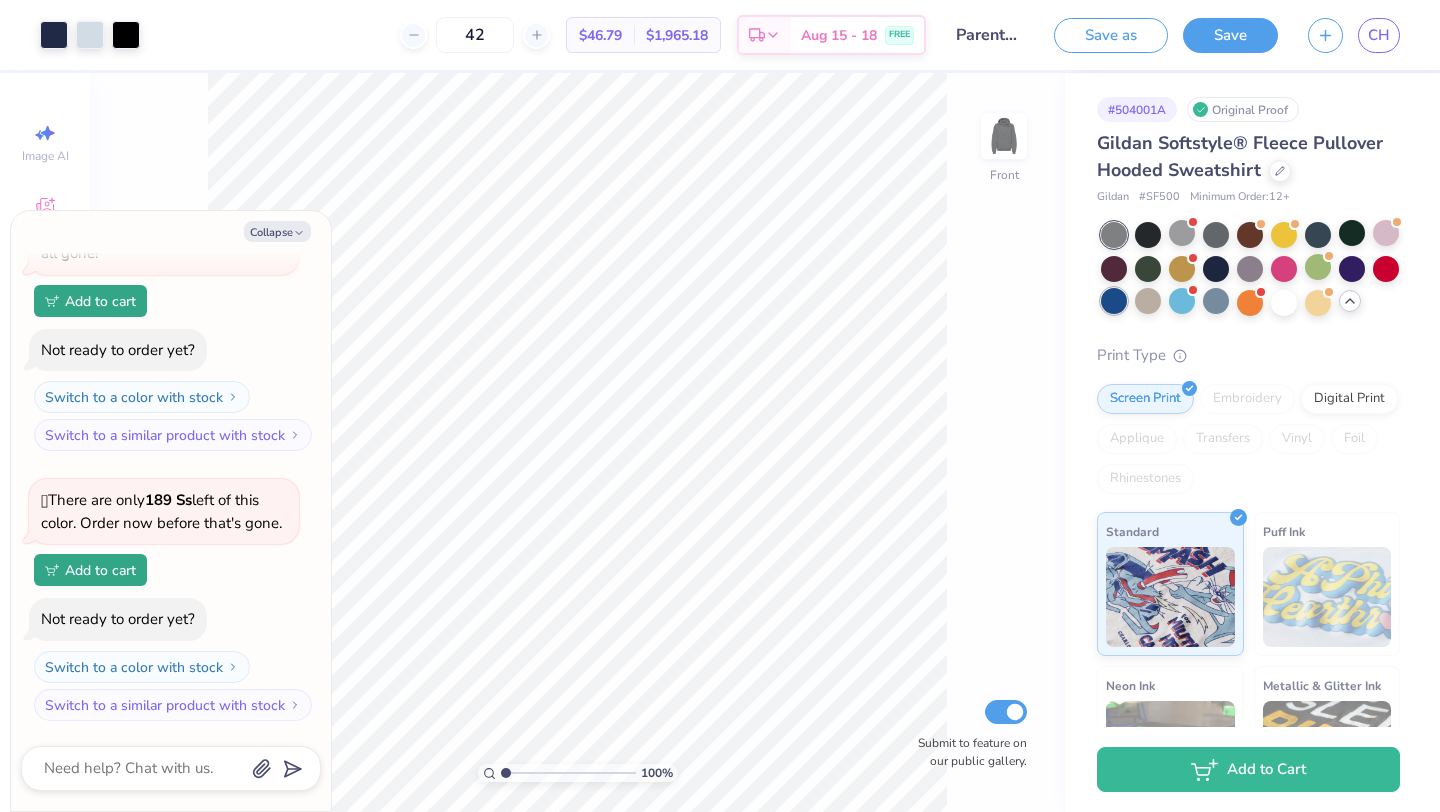 click at bounding box center (1114, 301) 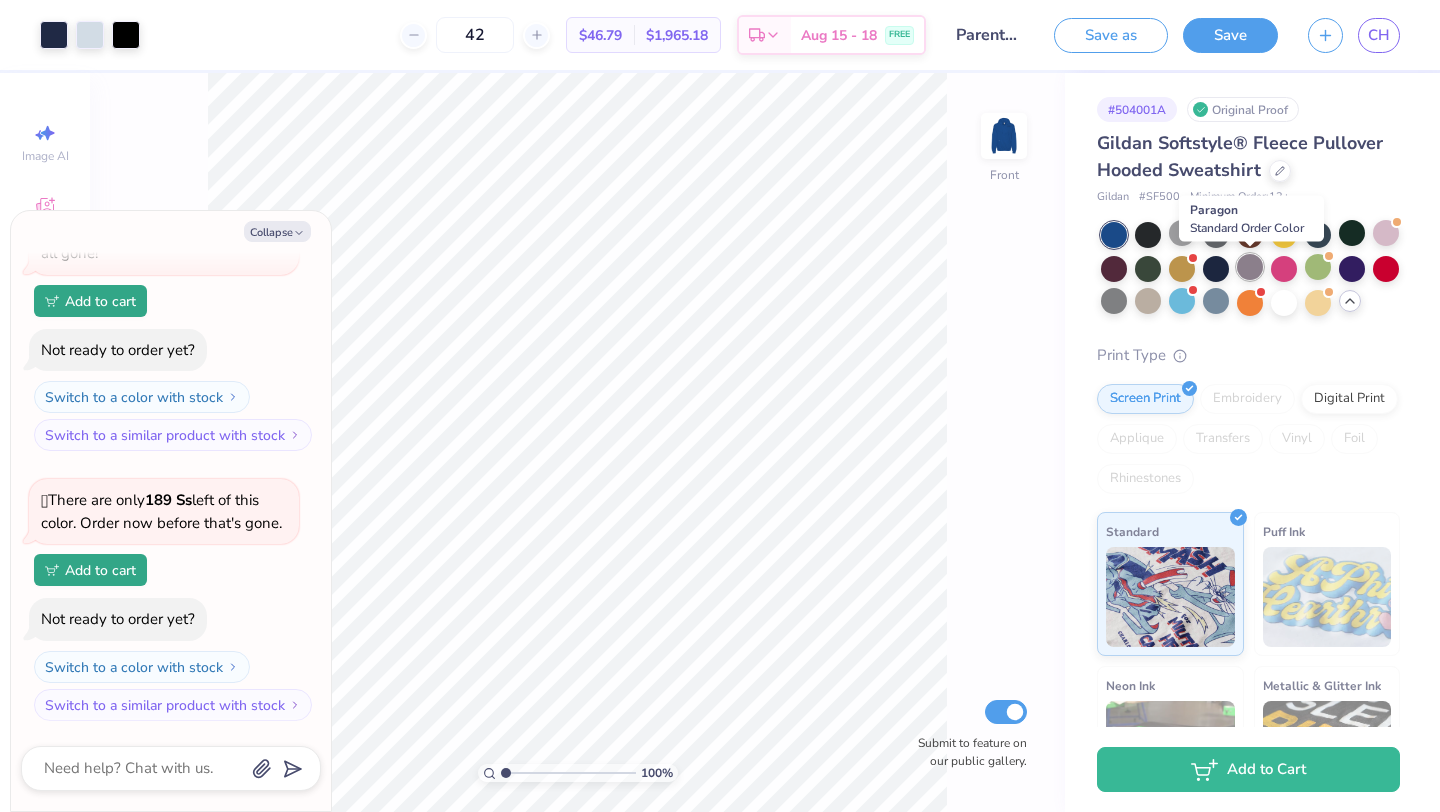 click at bounding box center [1250, 267] 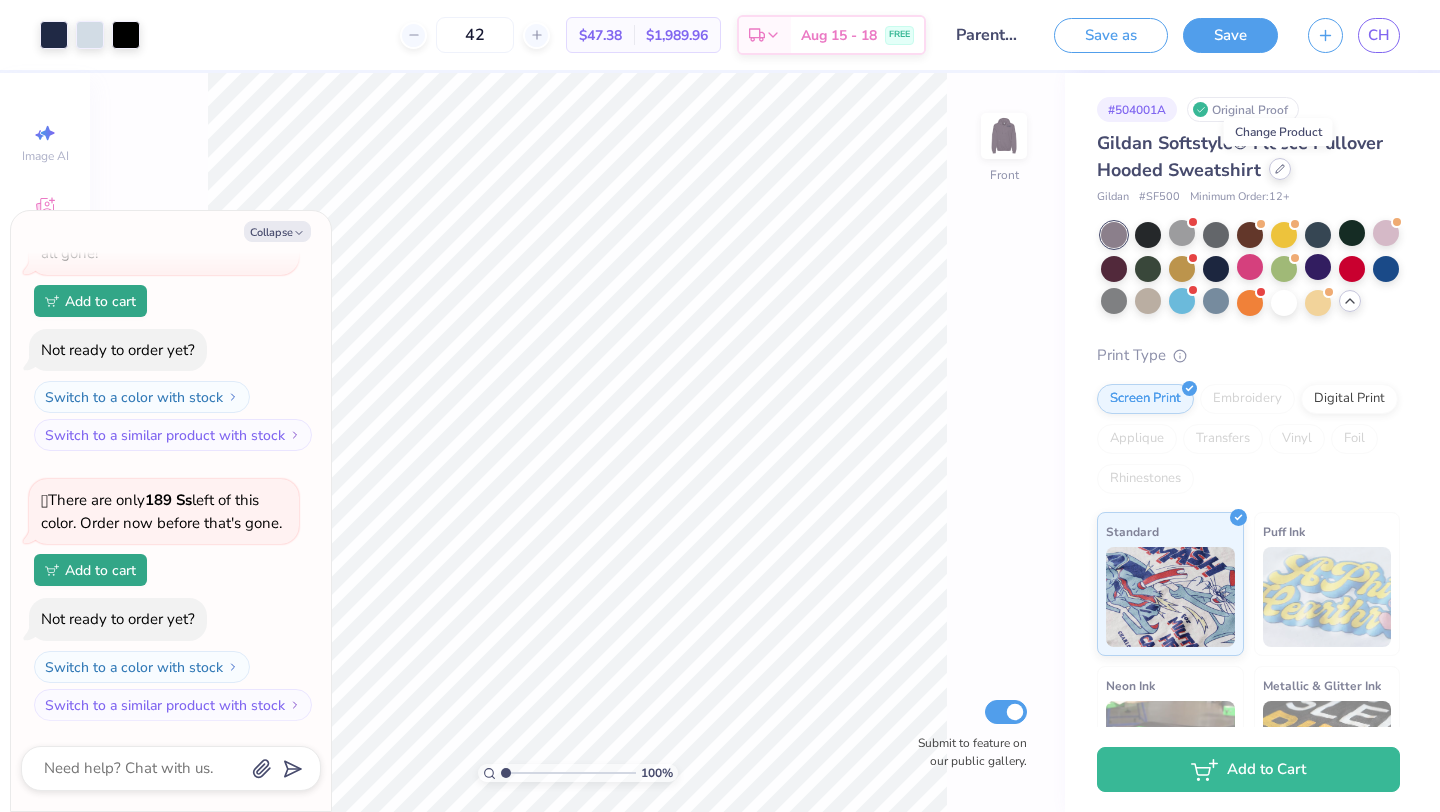 click 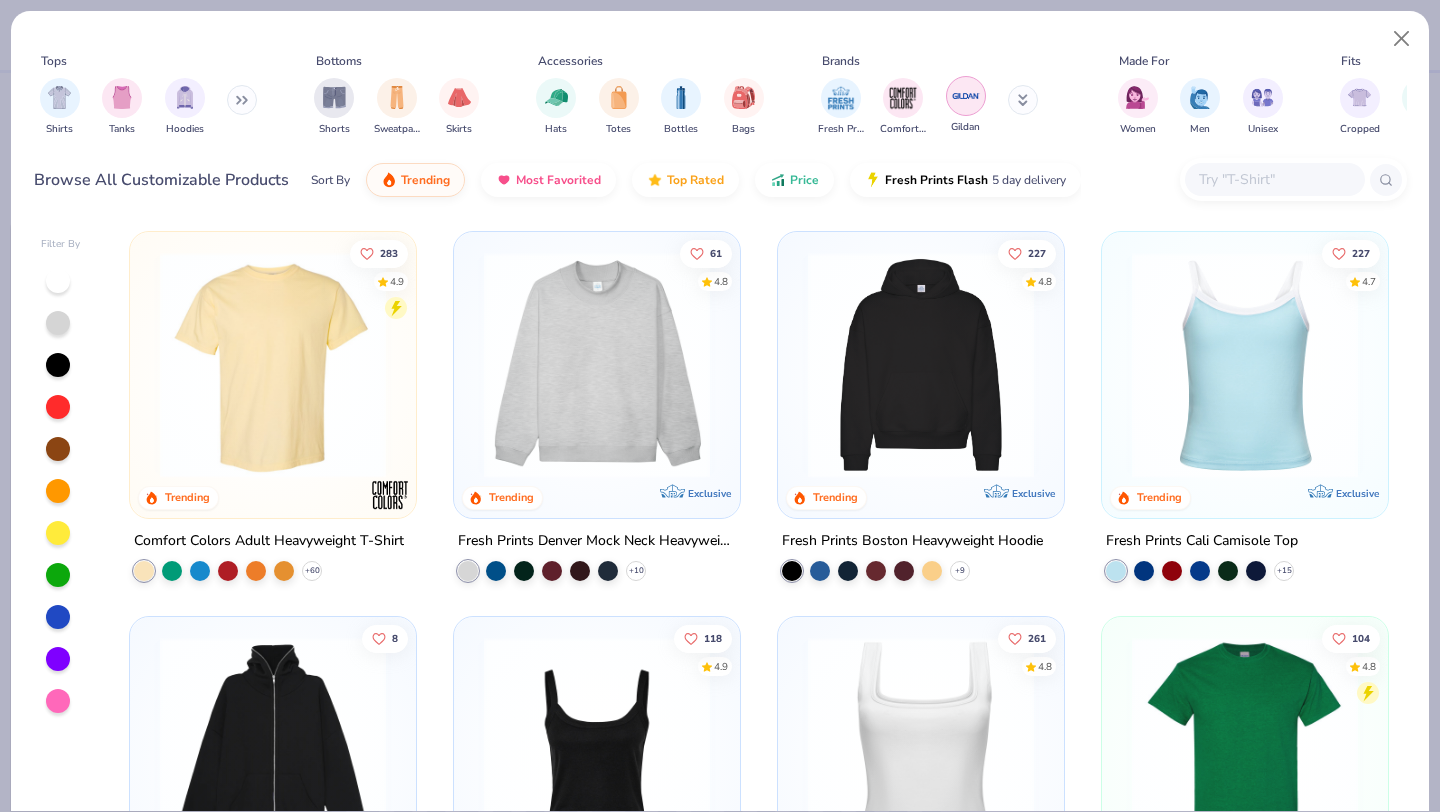 click at bounding box center (966, 96) 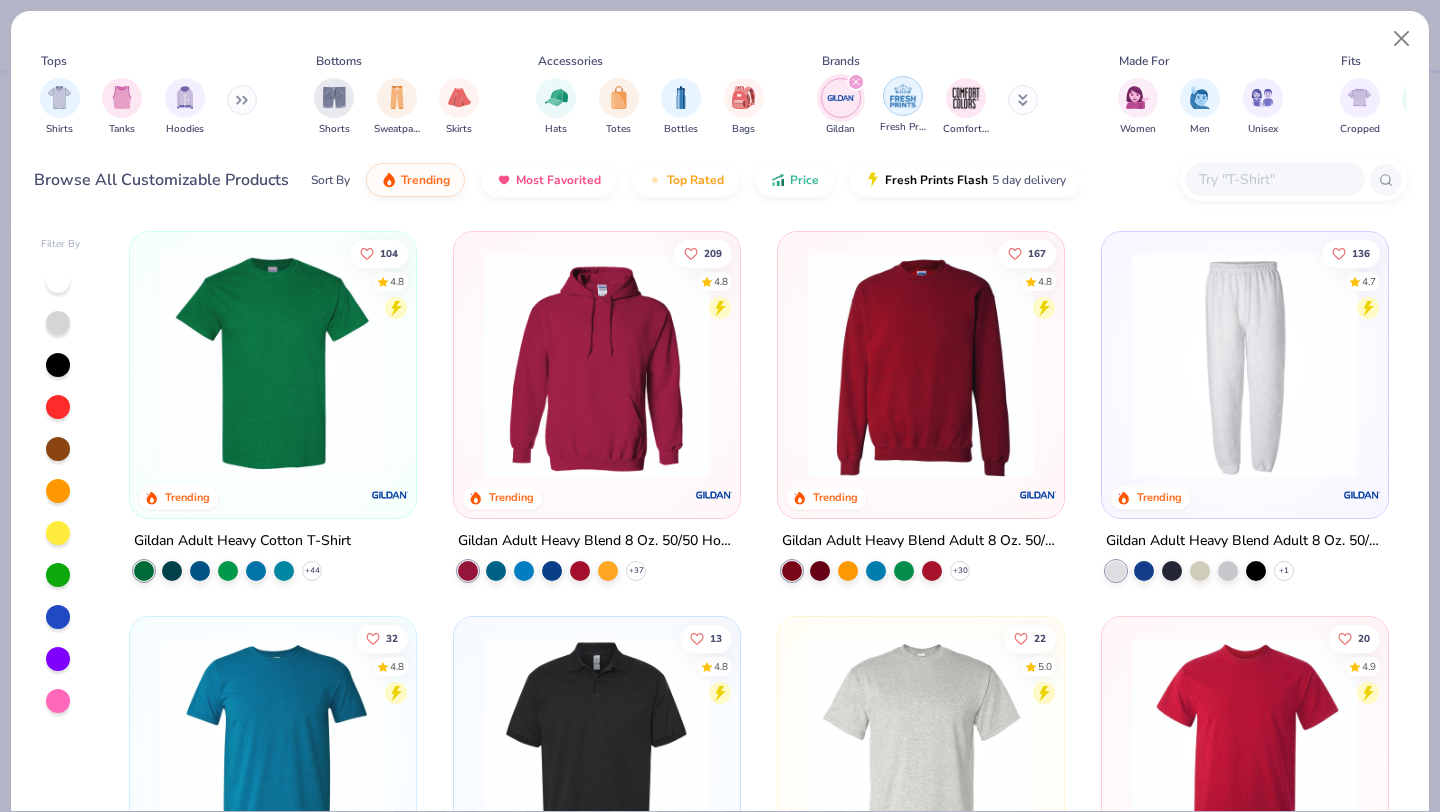 click at bounding box center (903, 96) 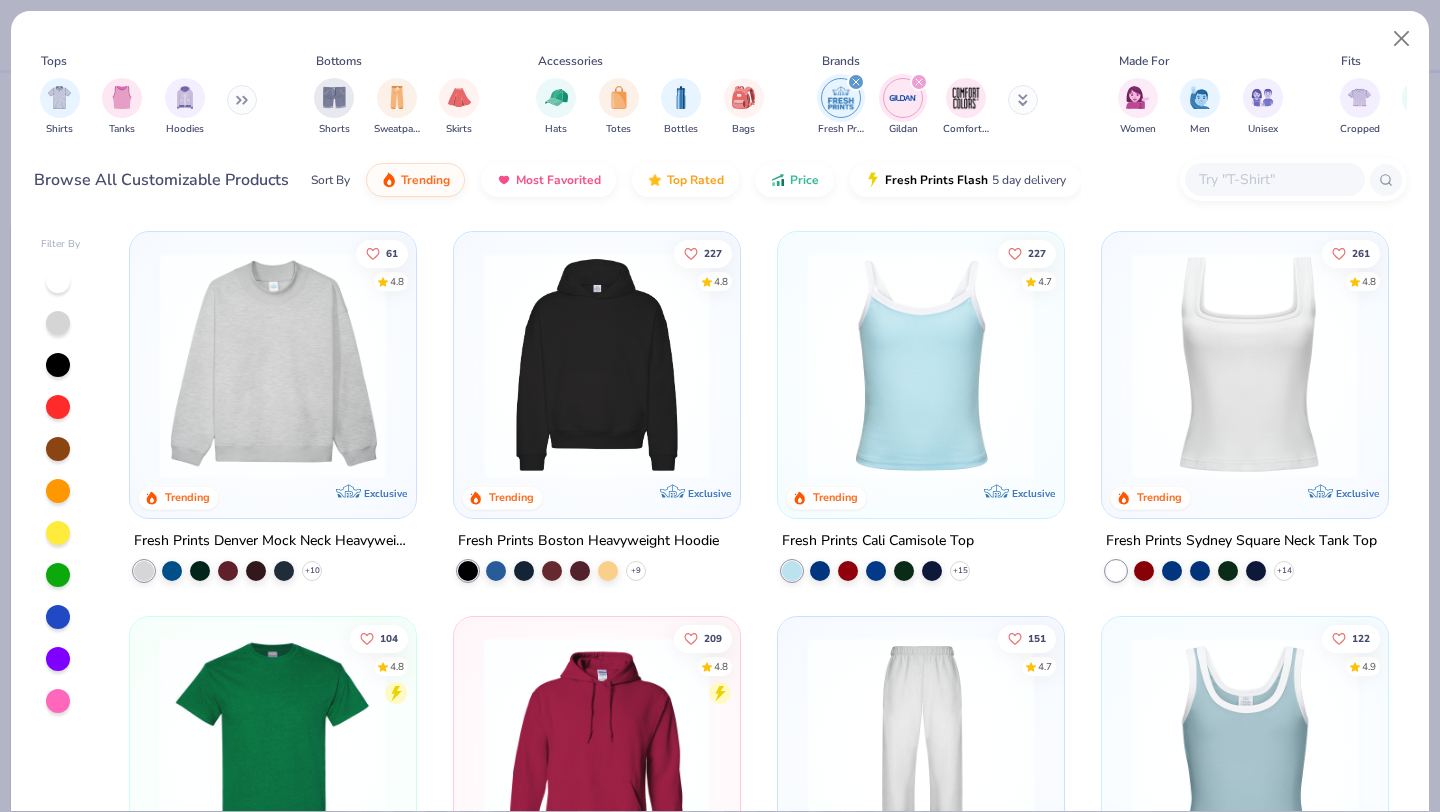 click at bounding box center (856, 82) 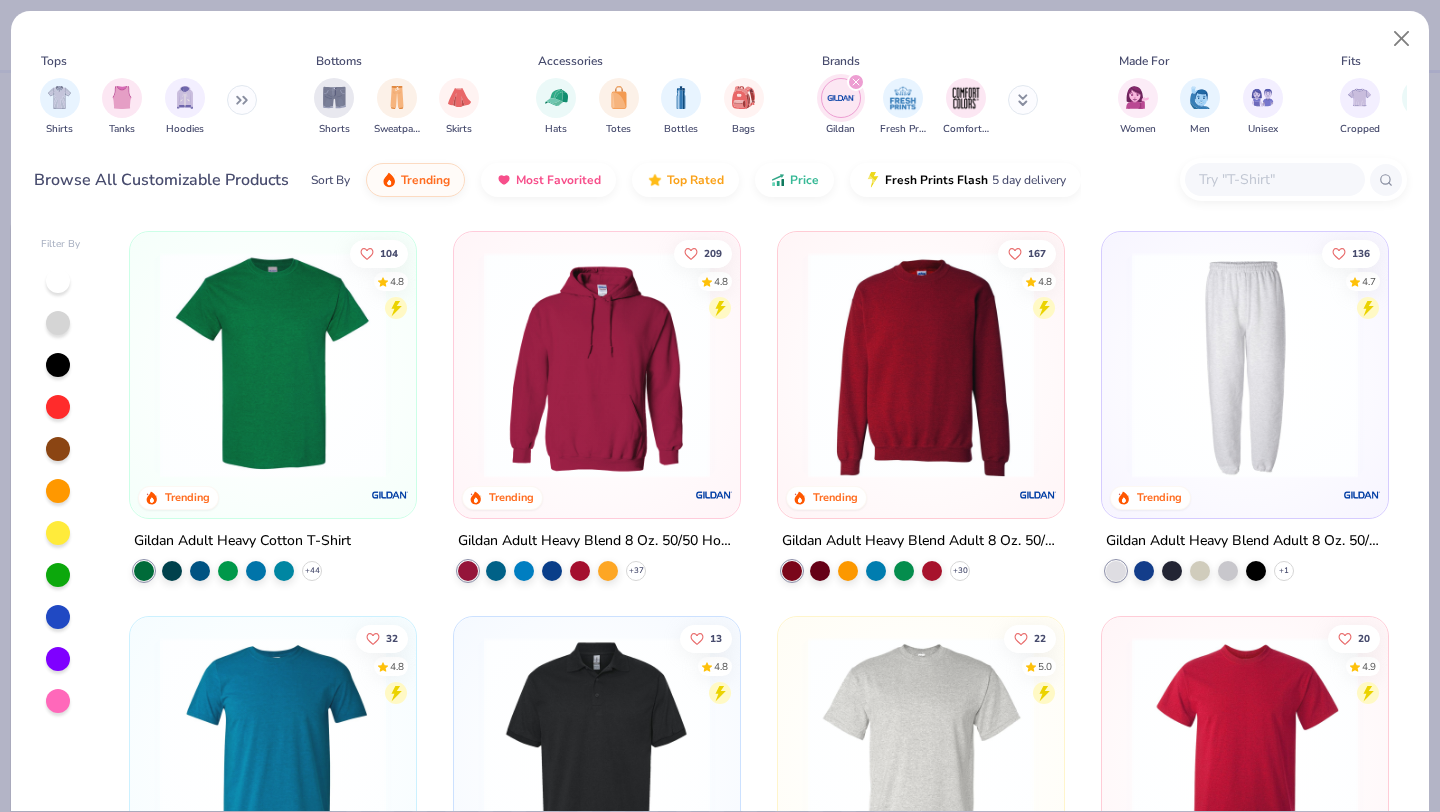 click at bounding box center [856, 82] 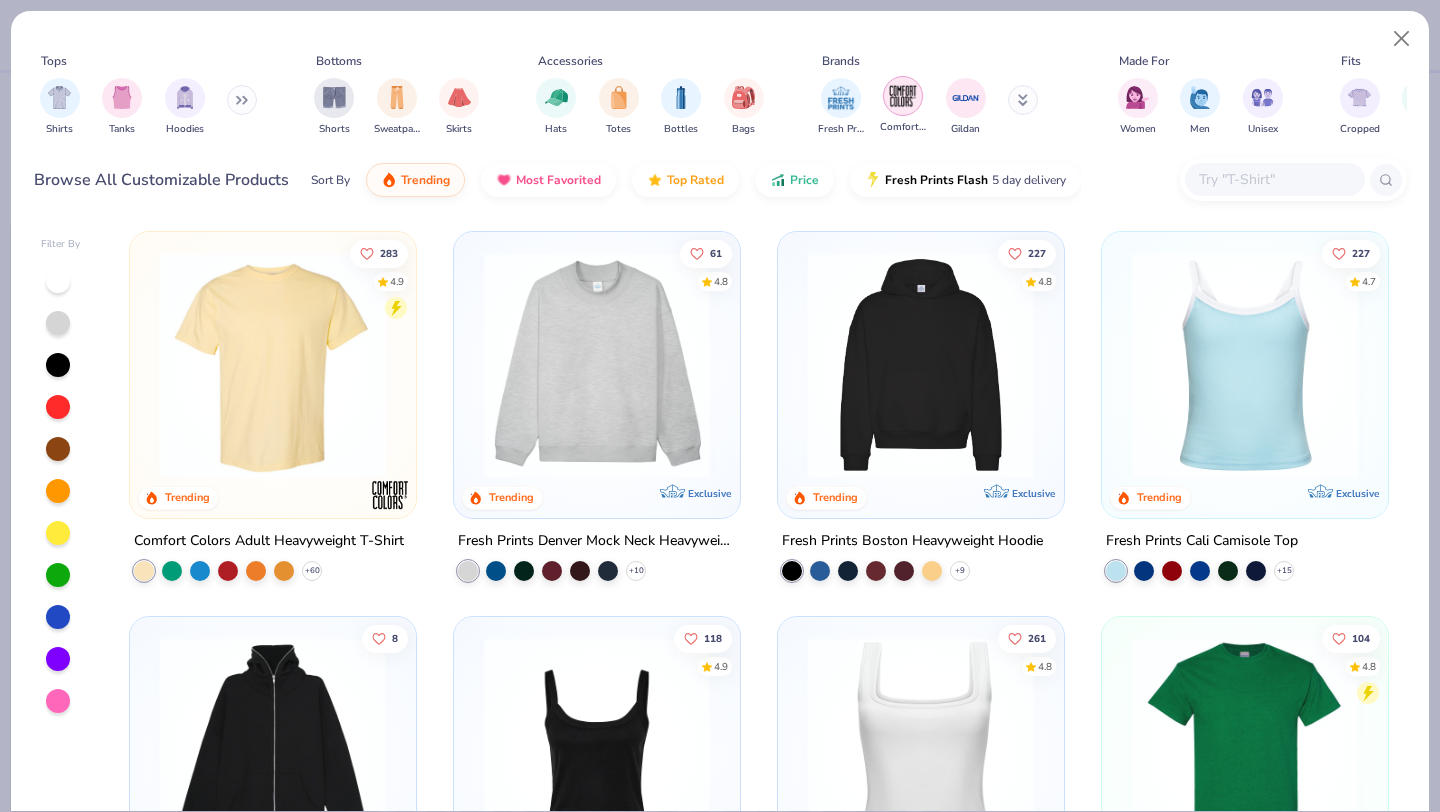 click at bounding box center (903, 96) 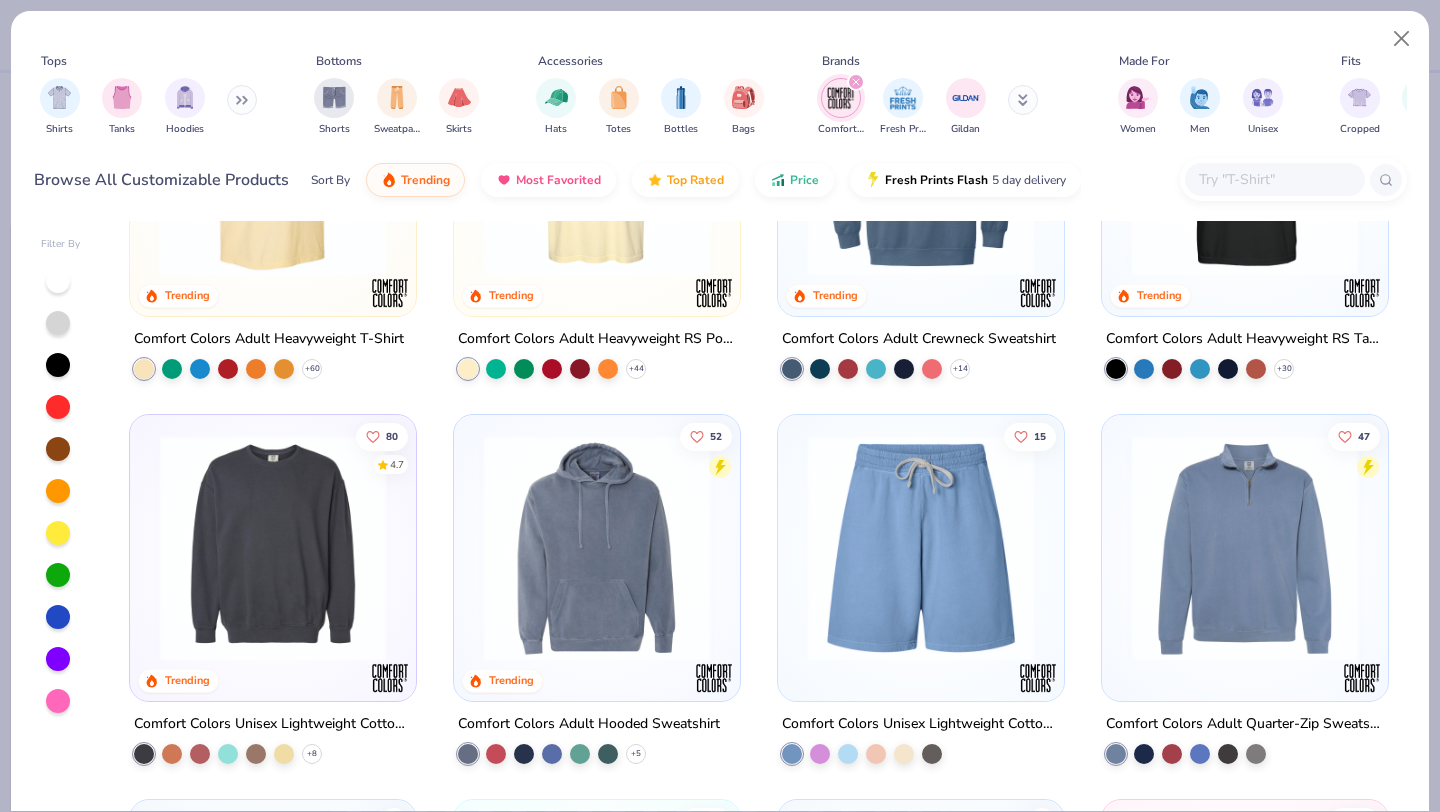 scroll, scrollTop: 220, scrollLeft: 0, axis: vertical 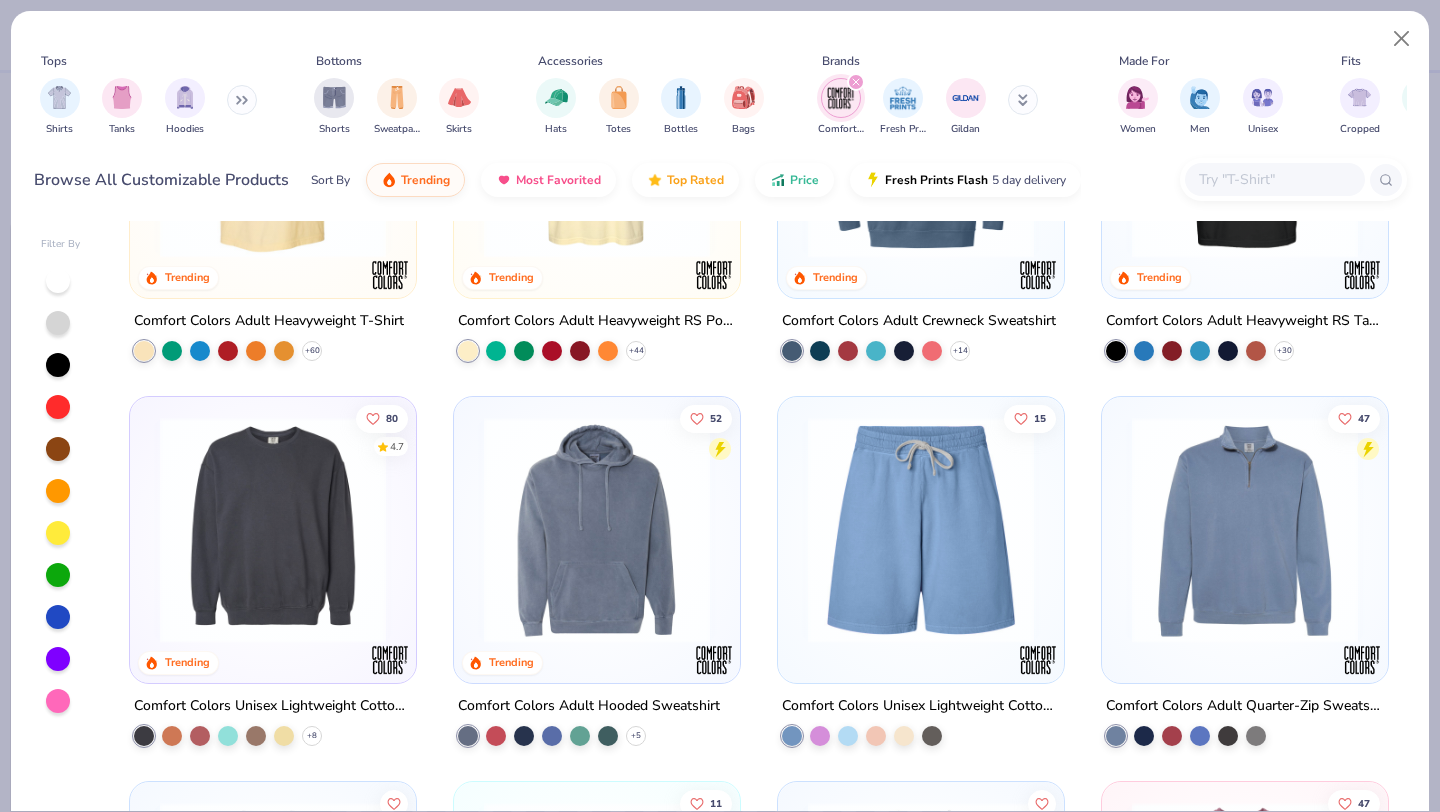 click at bounding box center (597, 530) 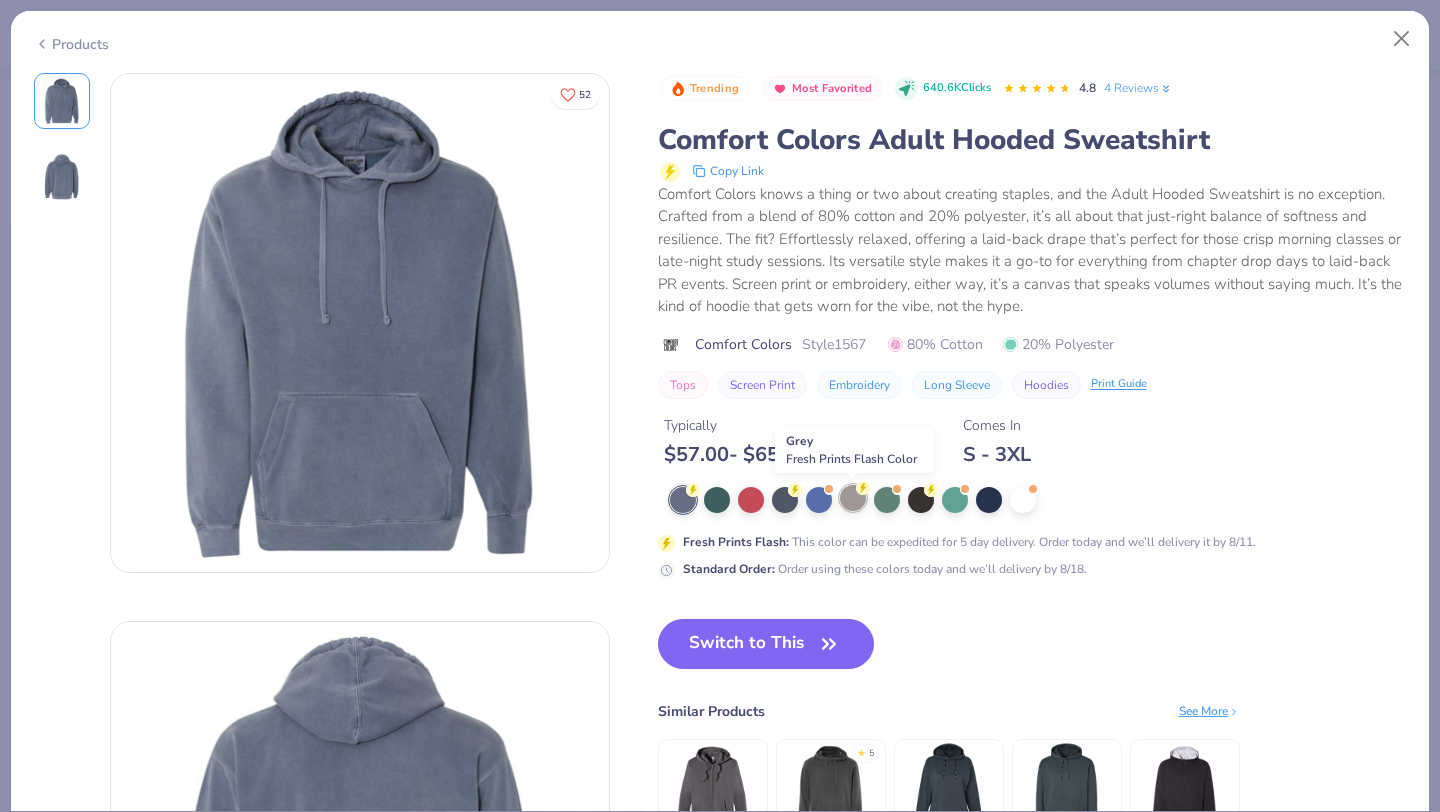 click at bounding box center [853, 498] 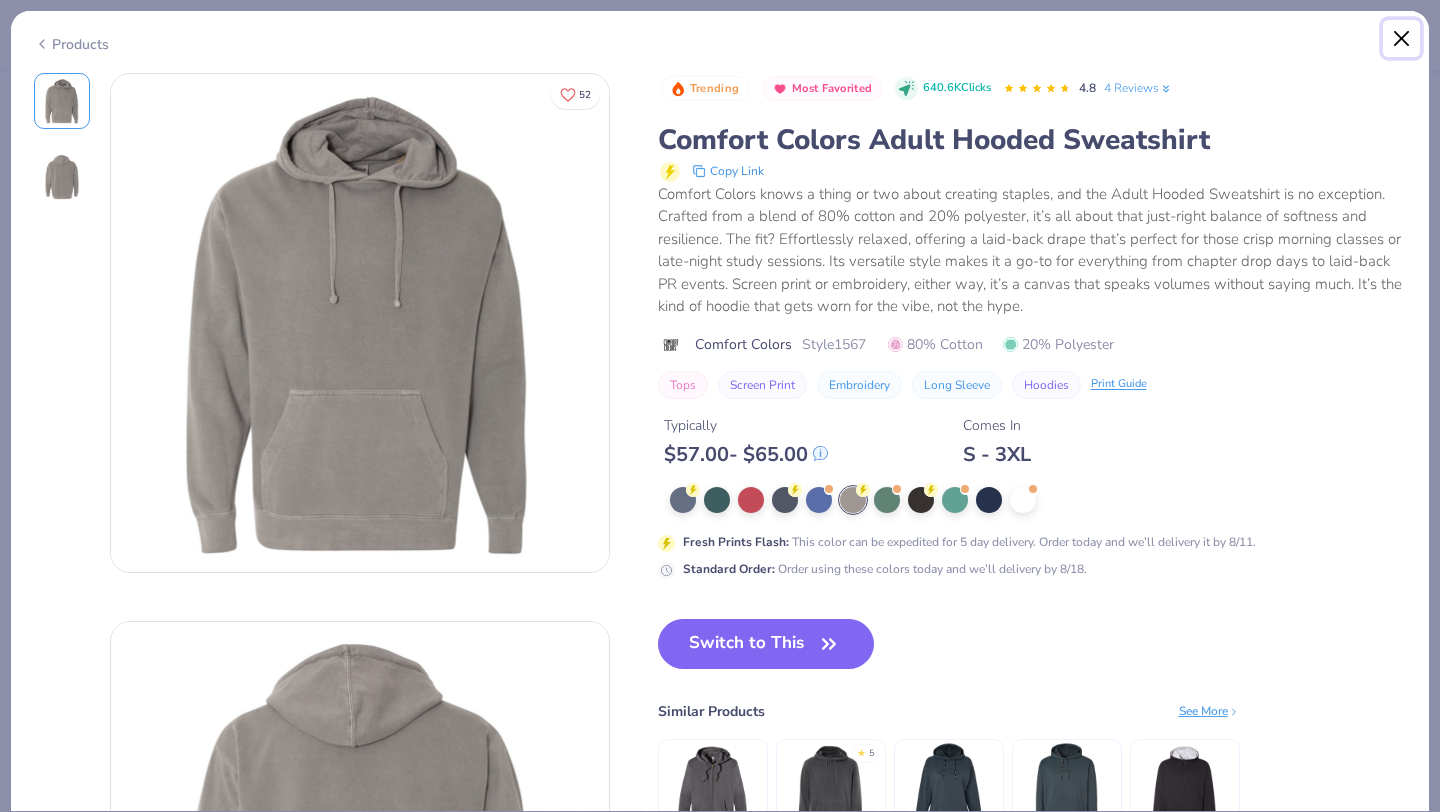 click at bounding box center (1402, 39) 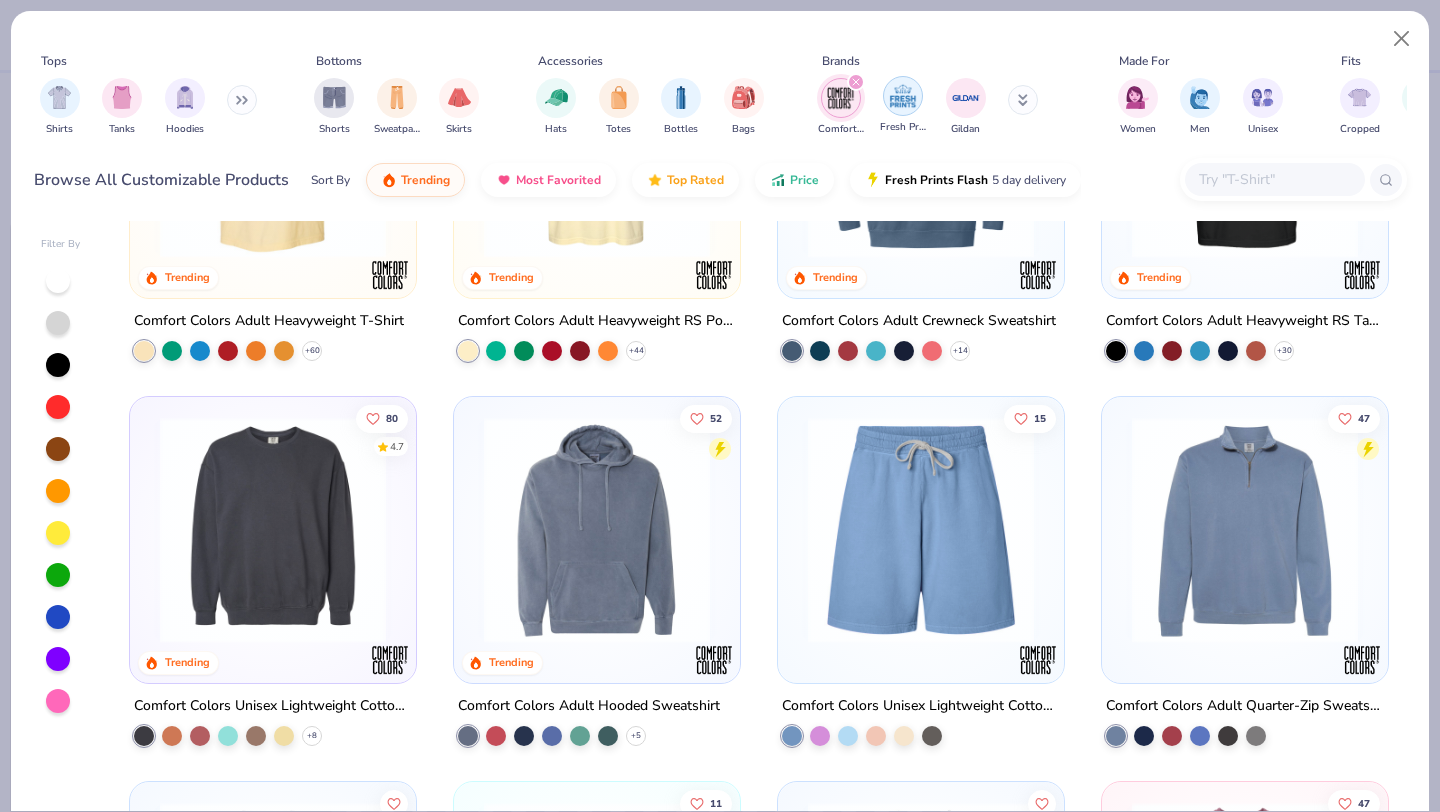 click at bounding box center [903, 96] 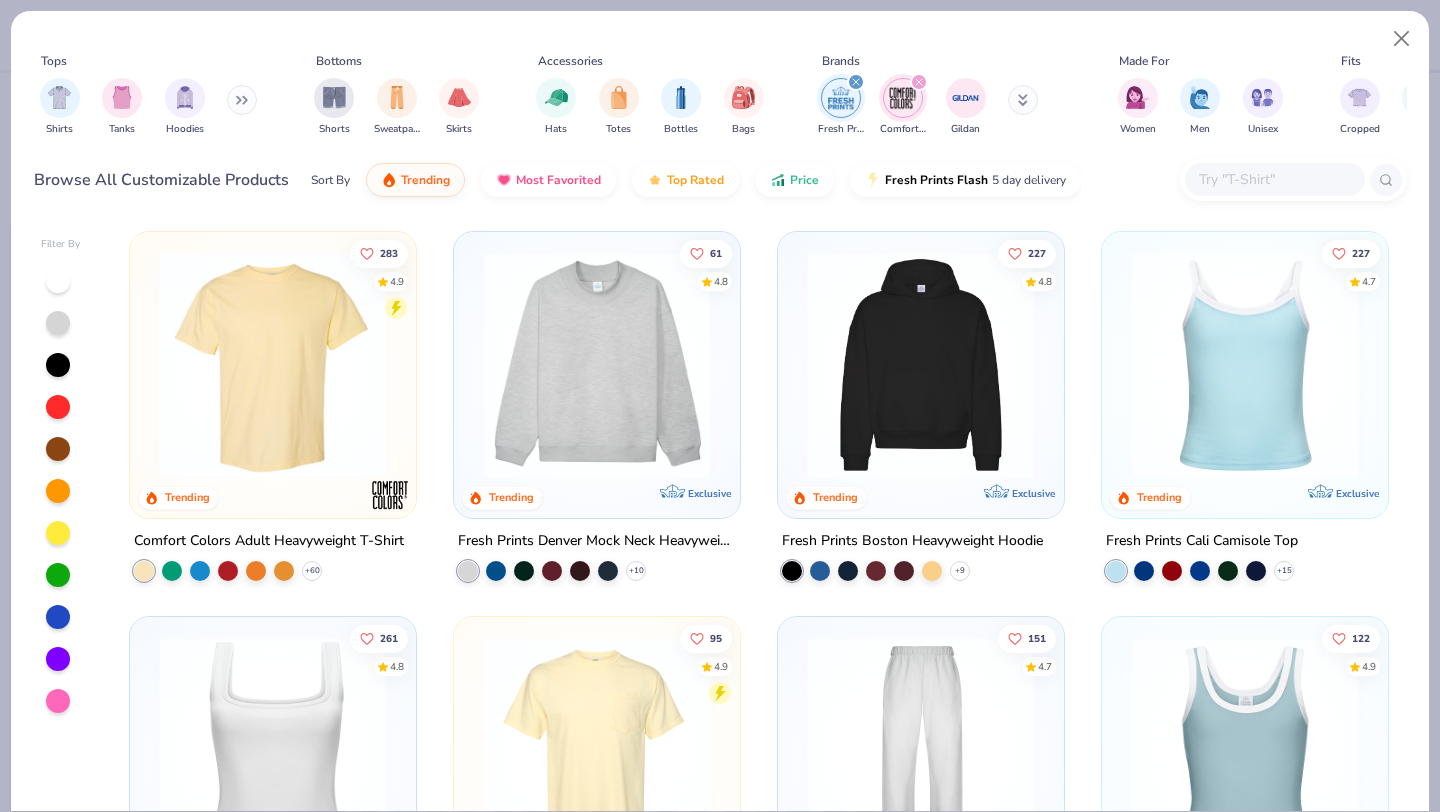 click 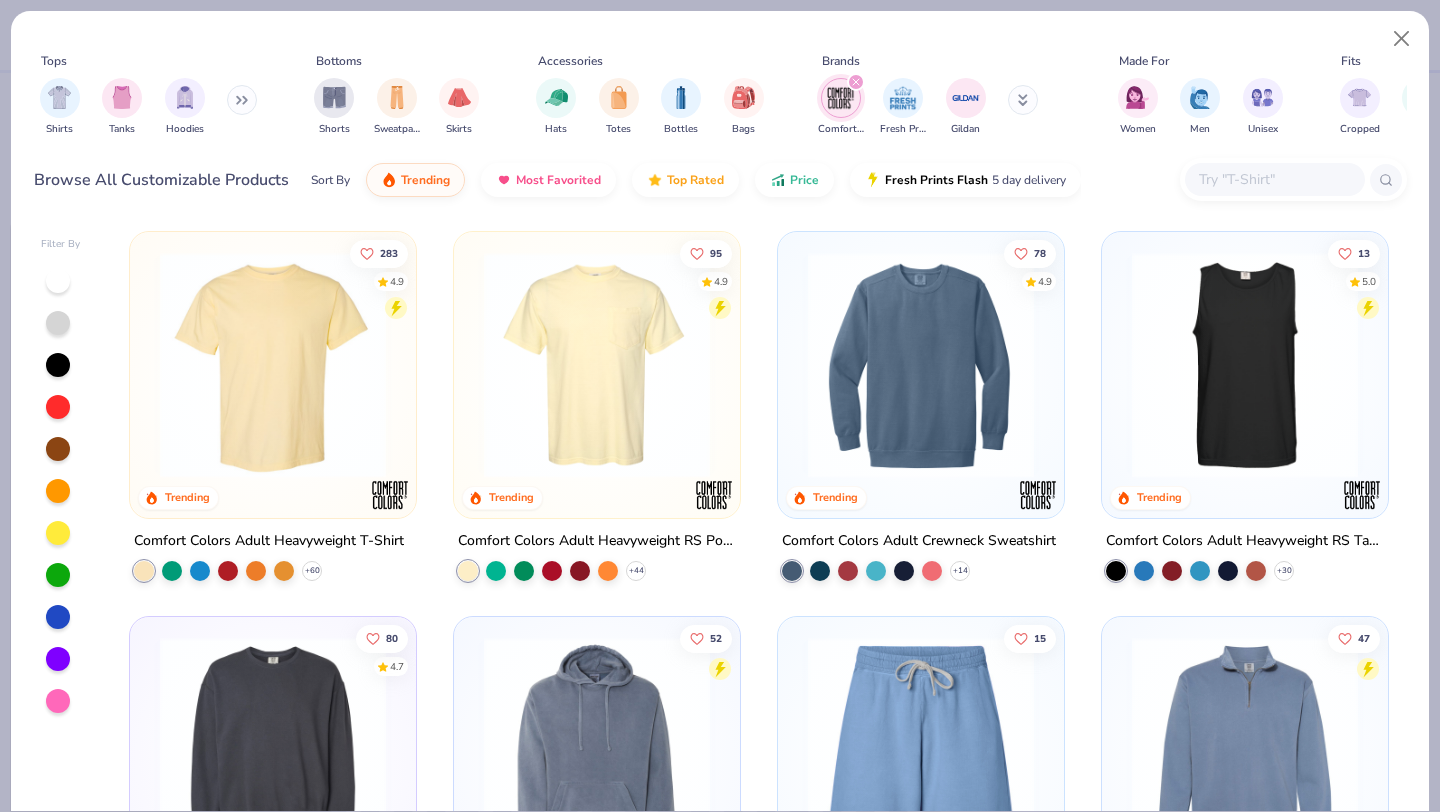 click 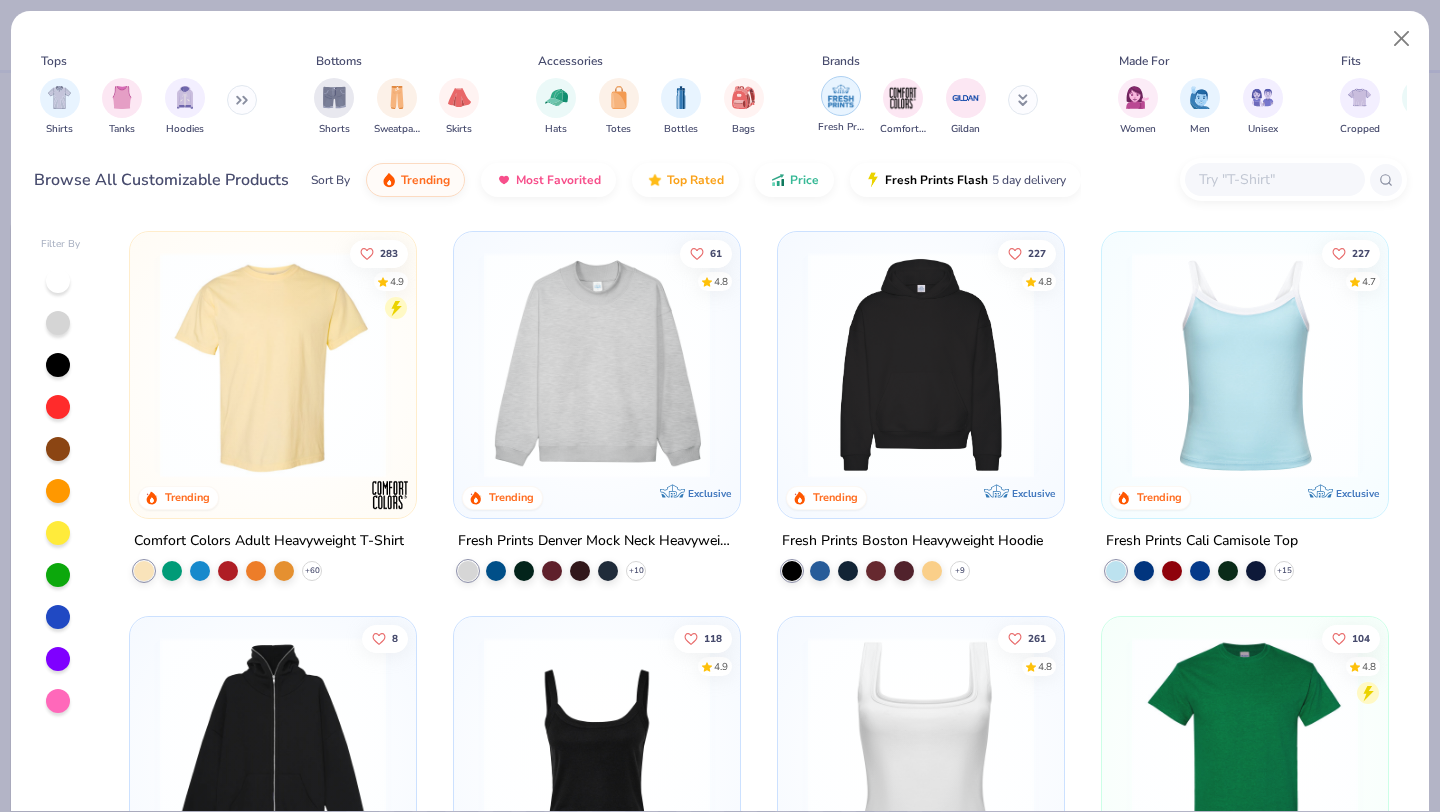 click at bounding box center [841, 96] 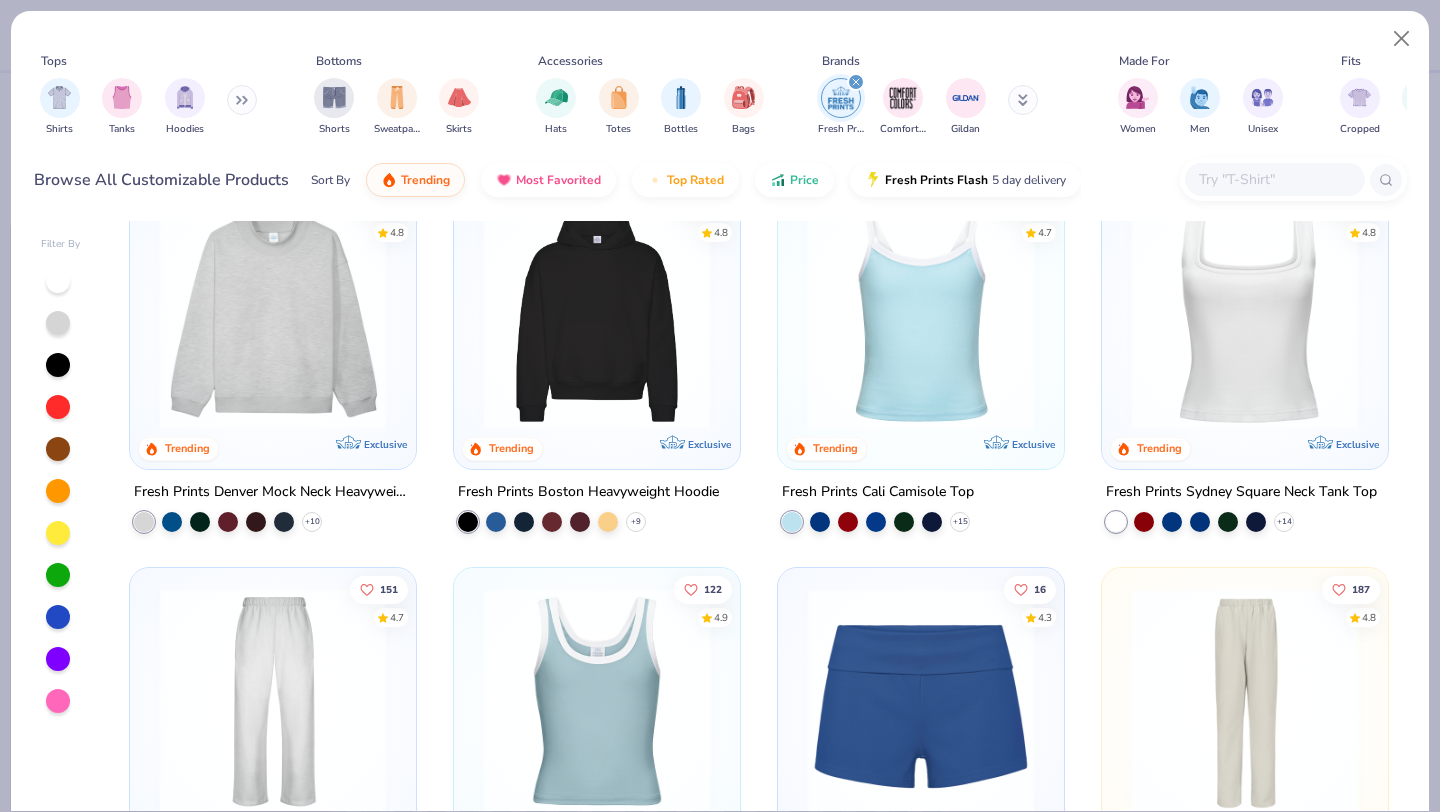 scroll, scrollTop: 53, scrollLeft: 0, axis: vertical 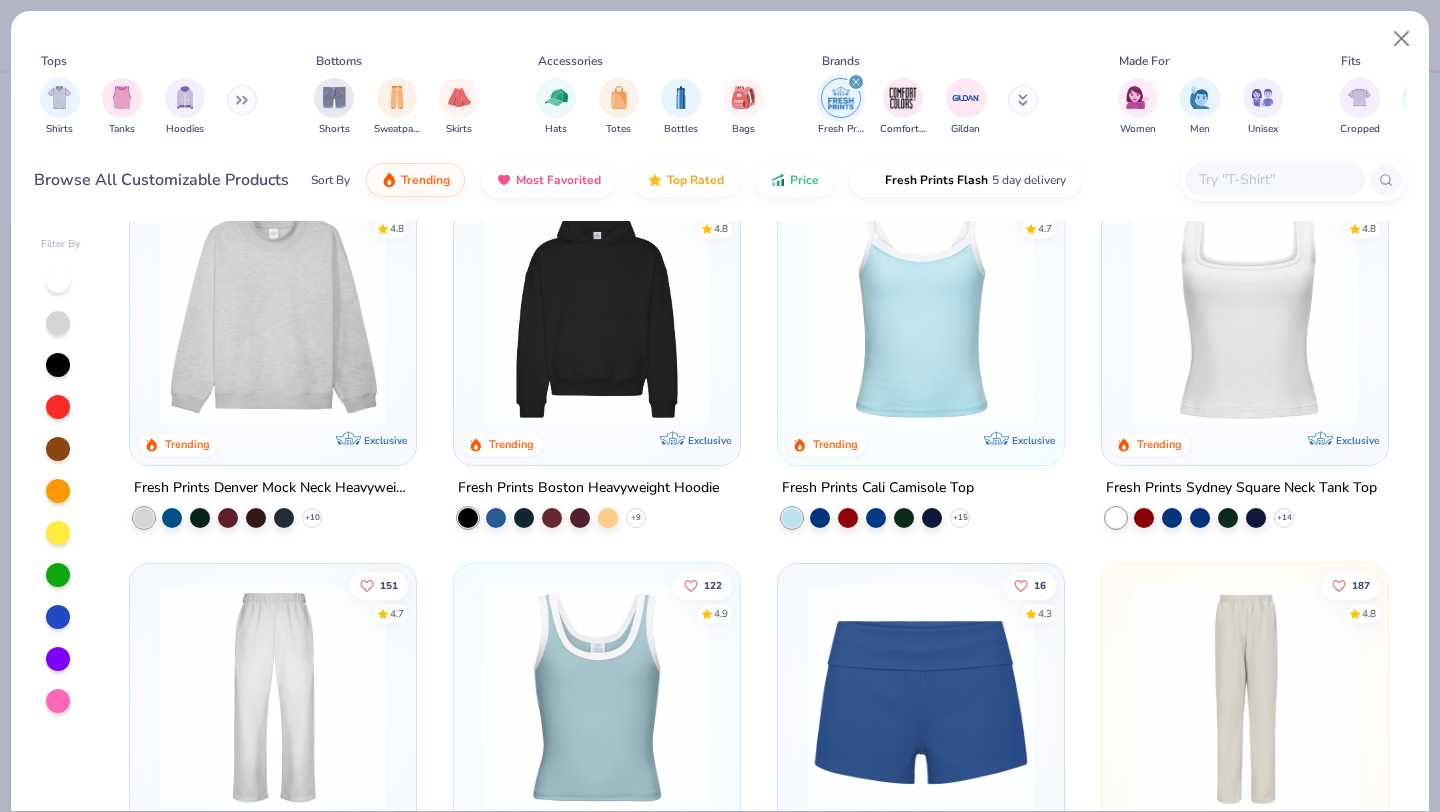 click at bounding box center (597, 312) 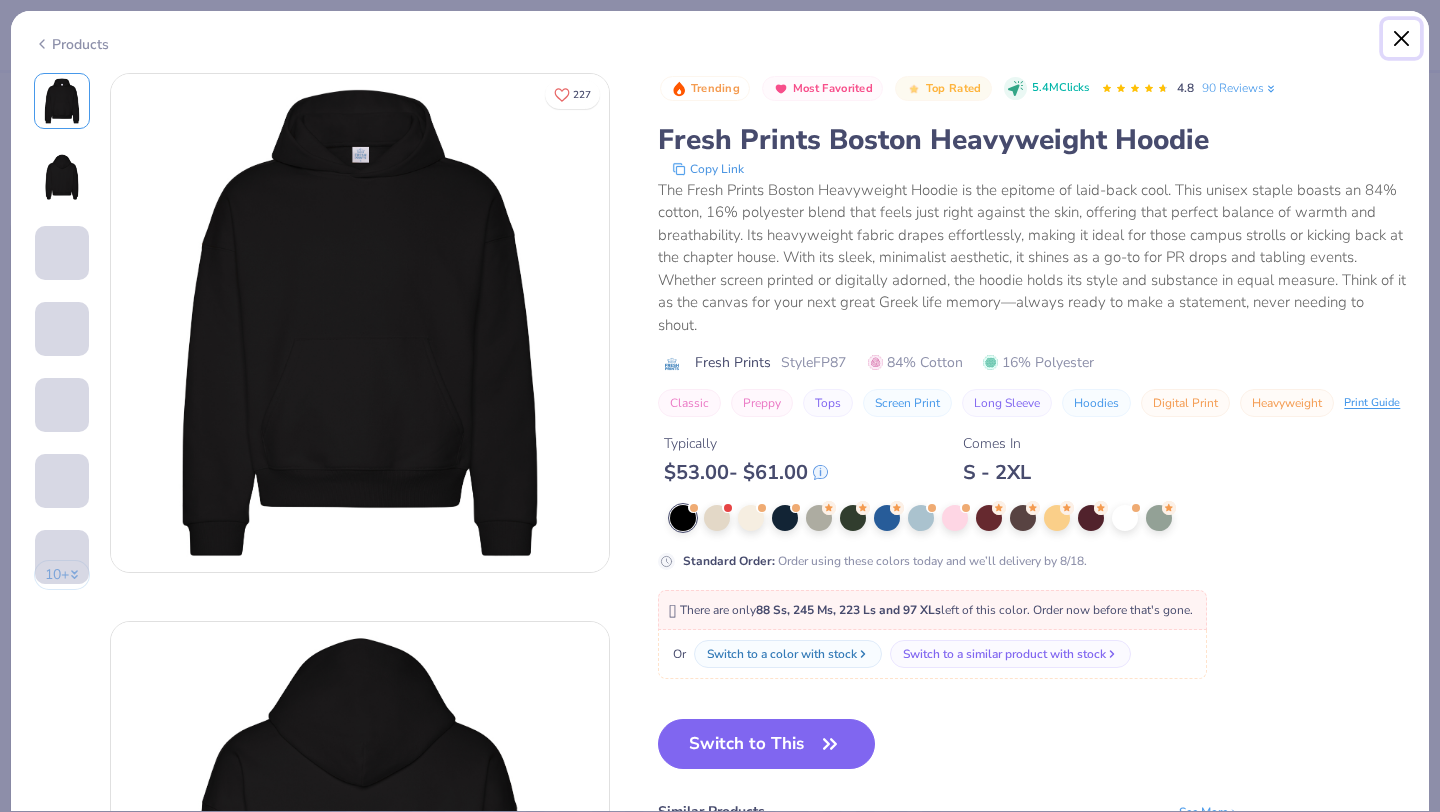 click at bounding box center (1402, 39) 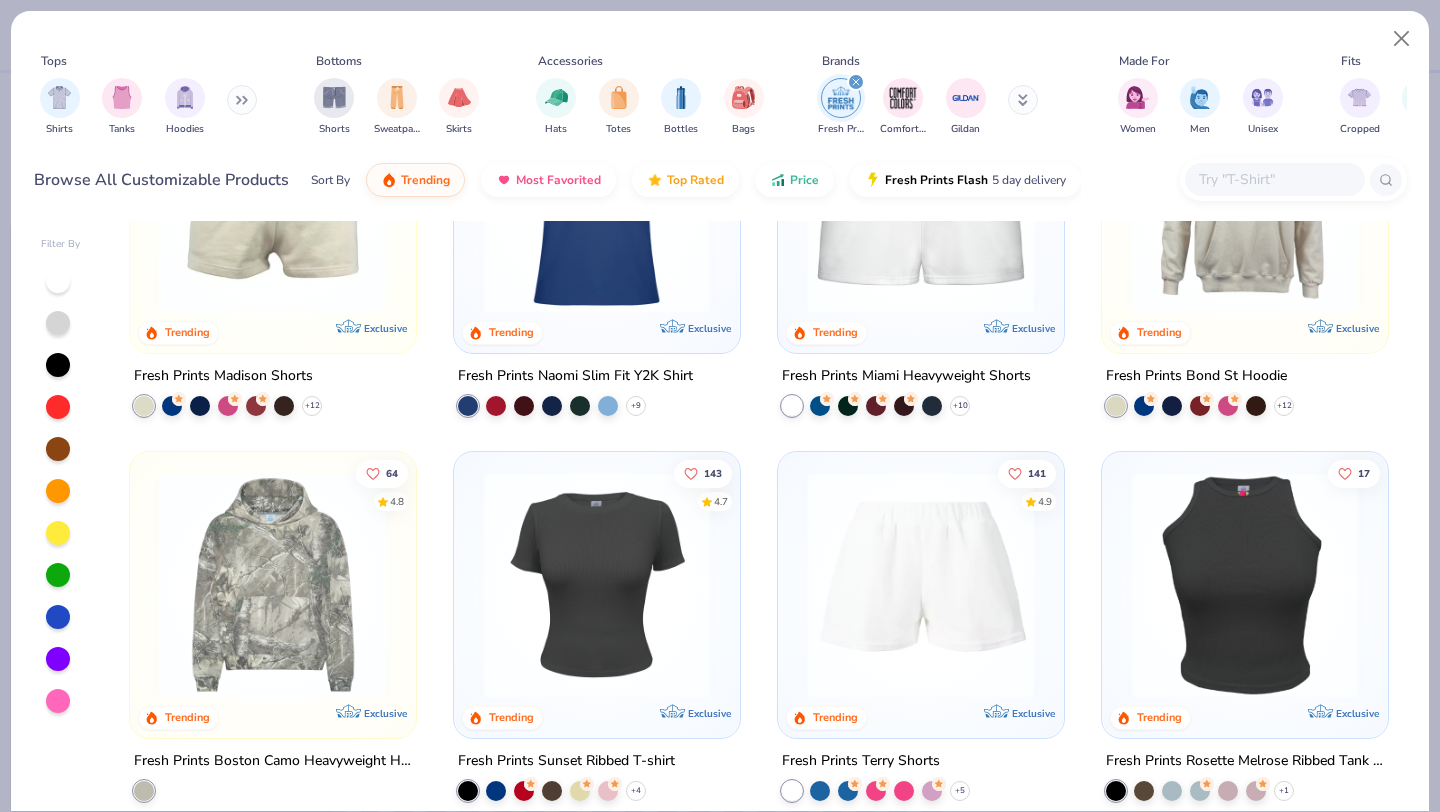 scroll, scrollTop: 1321, scrollLeft: 0, axis: vertical 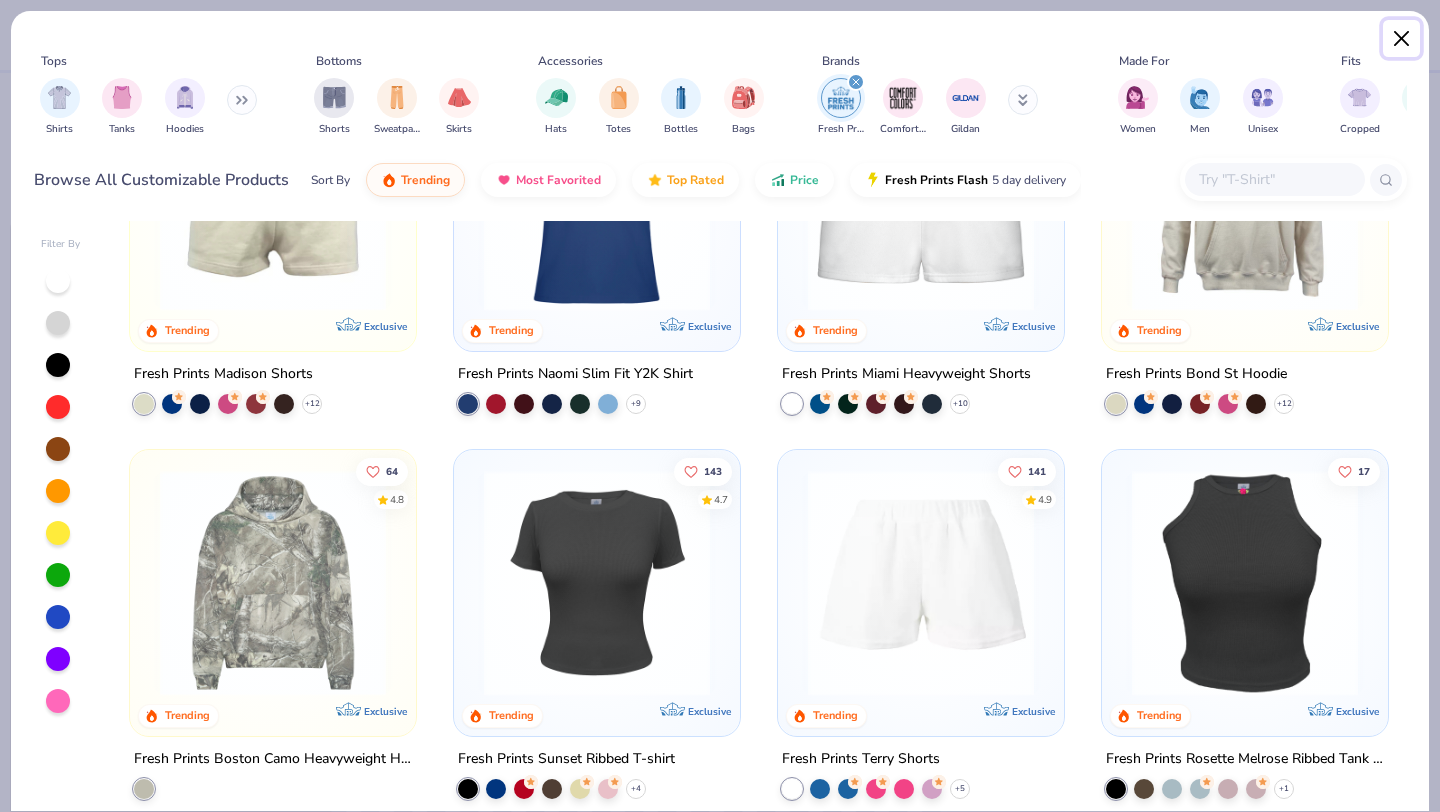 click at bounding box center (1402, 39) 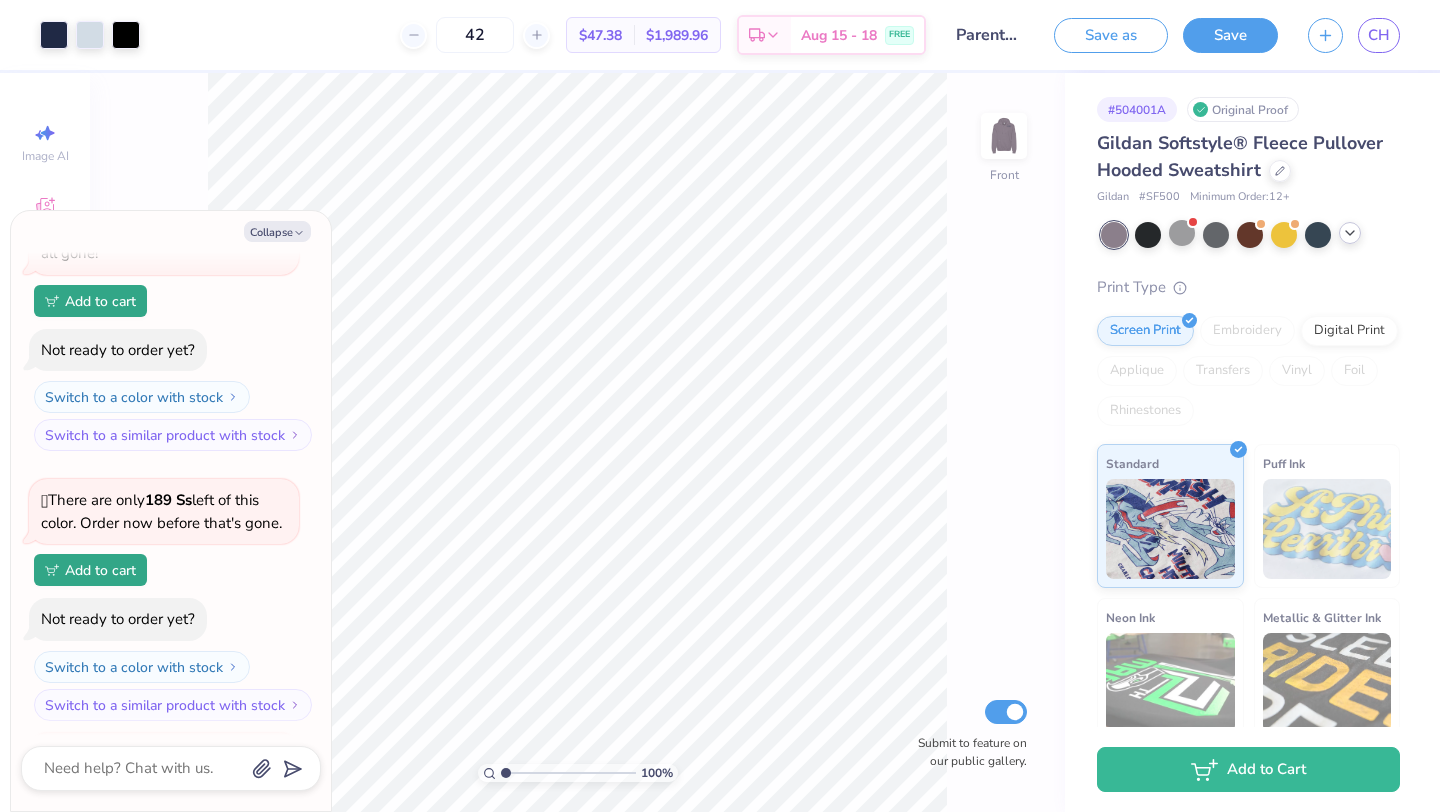scroll, scrollTop: 1203, scrollLeft: 0, axis: vertical 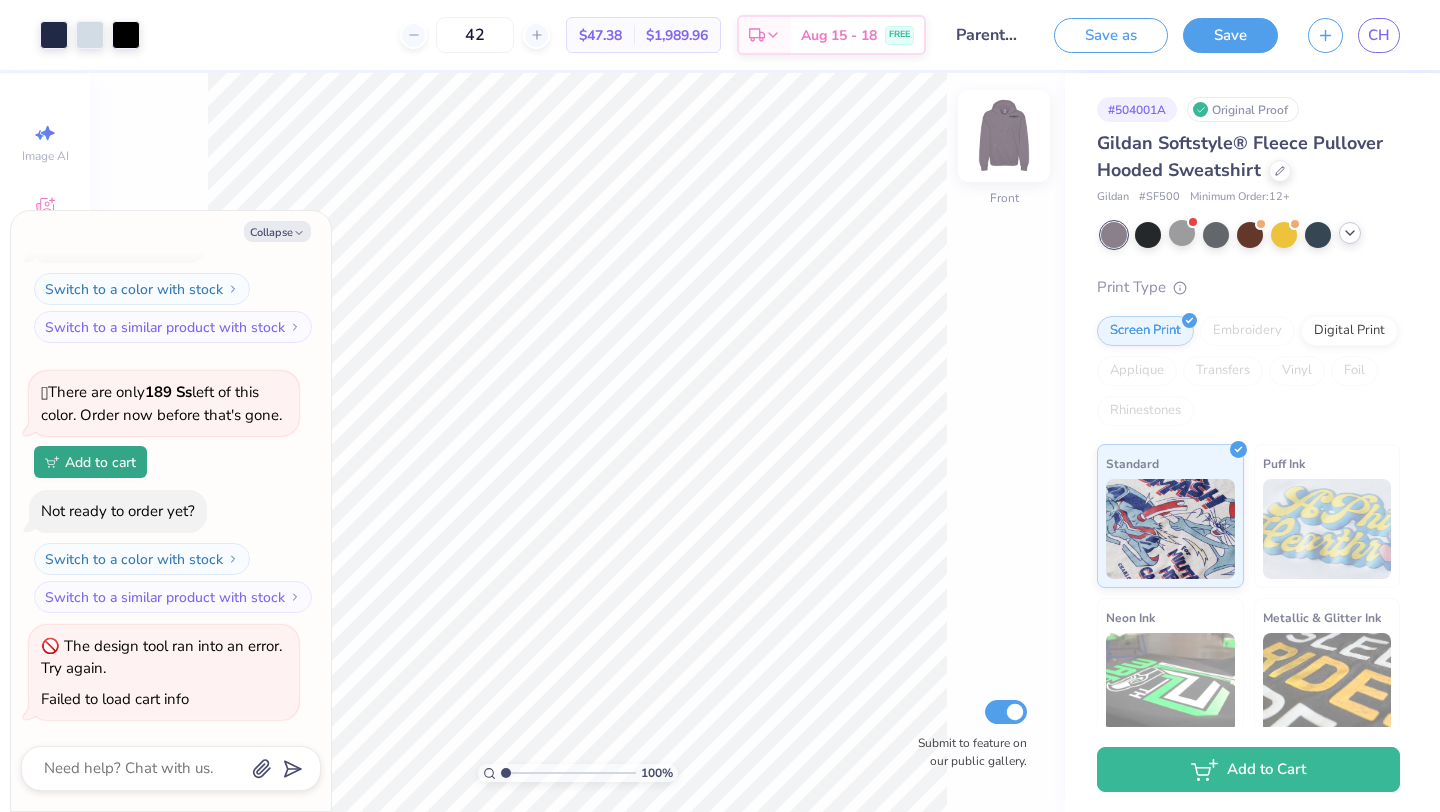 click at bounding box center [1004, 136] 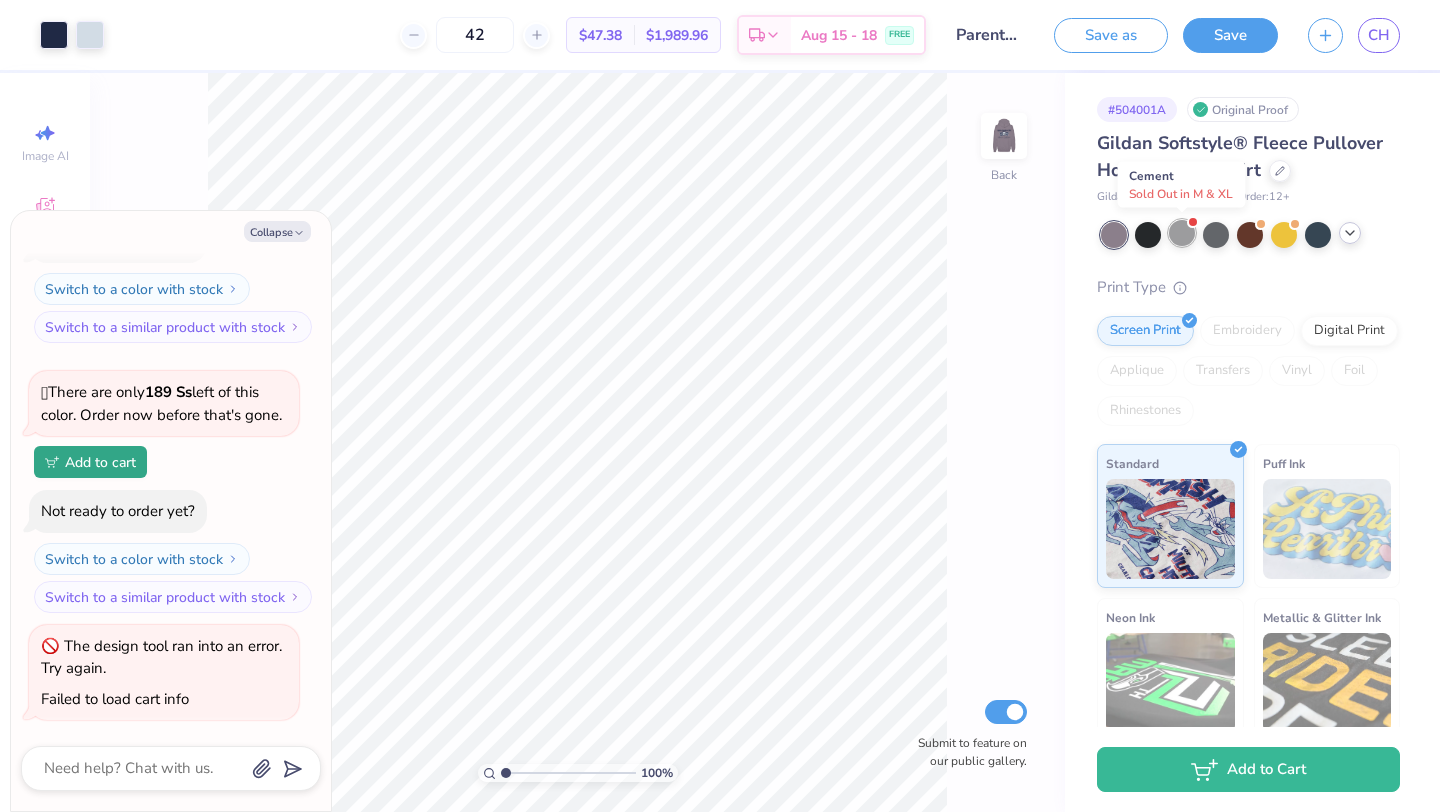 click at bounding box center [1182, 233] 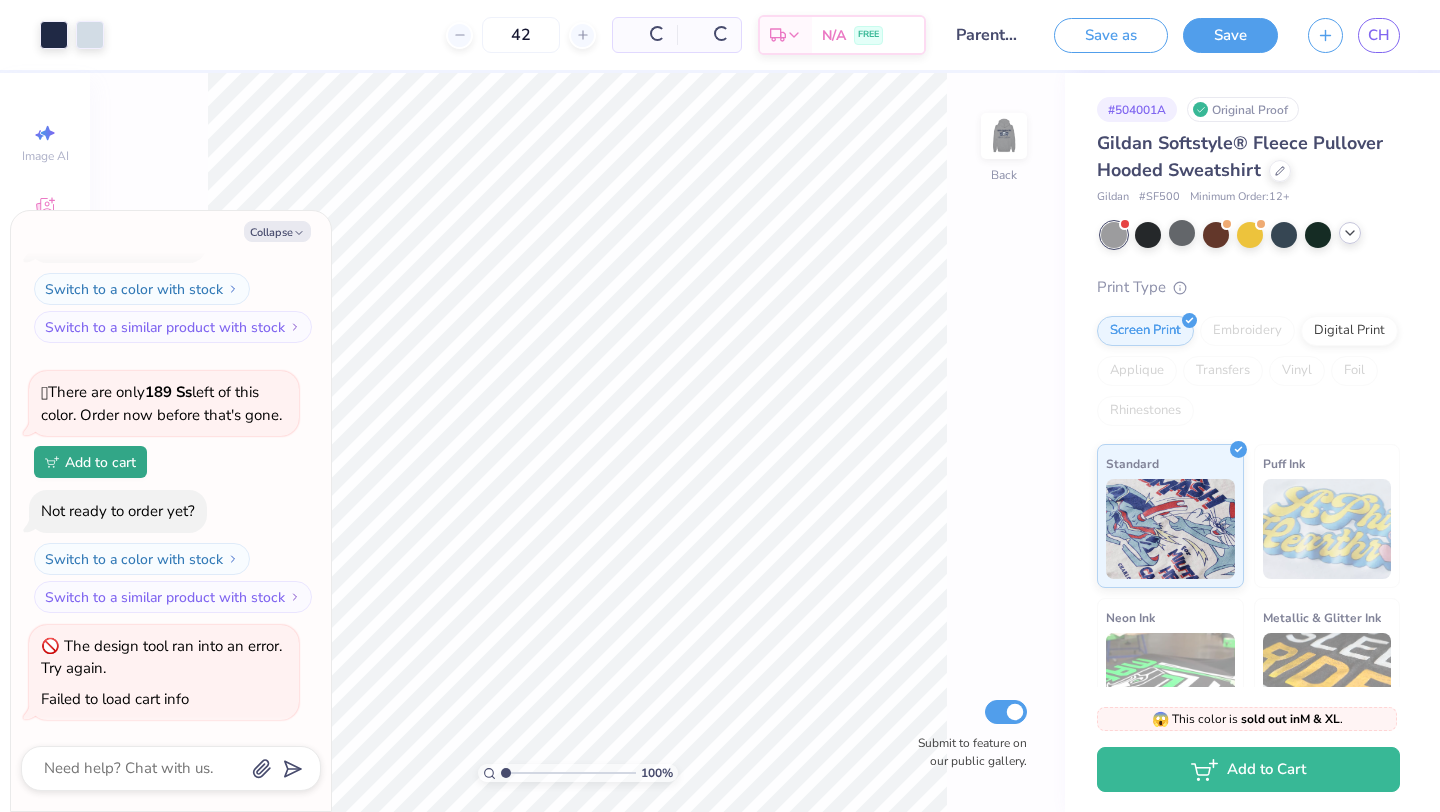 scroll, scrollTop: 1517, scrollLeft: 0, axis: vertical 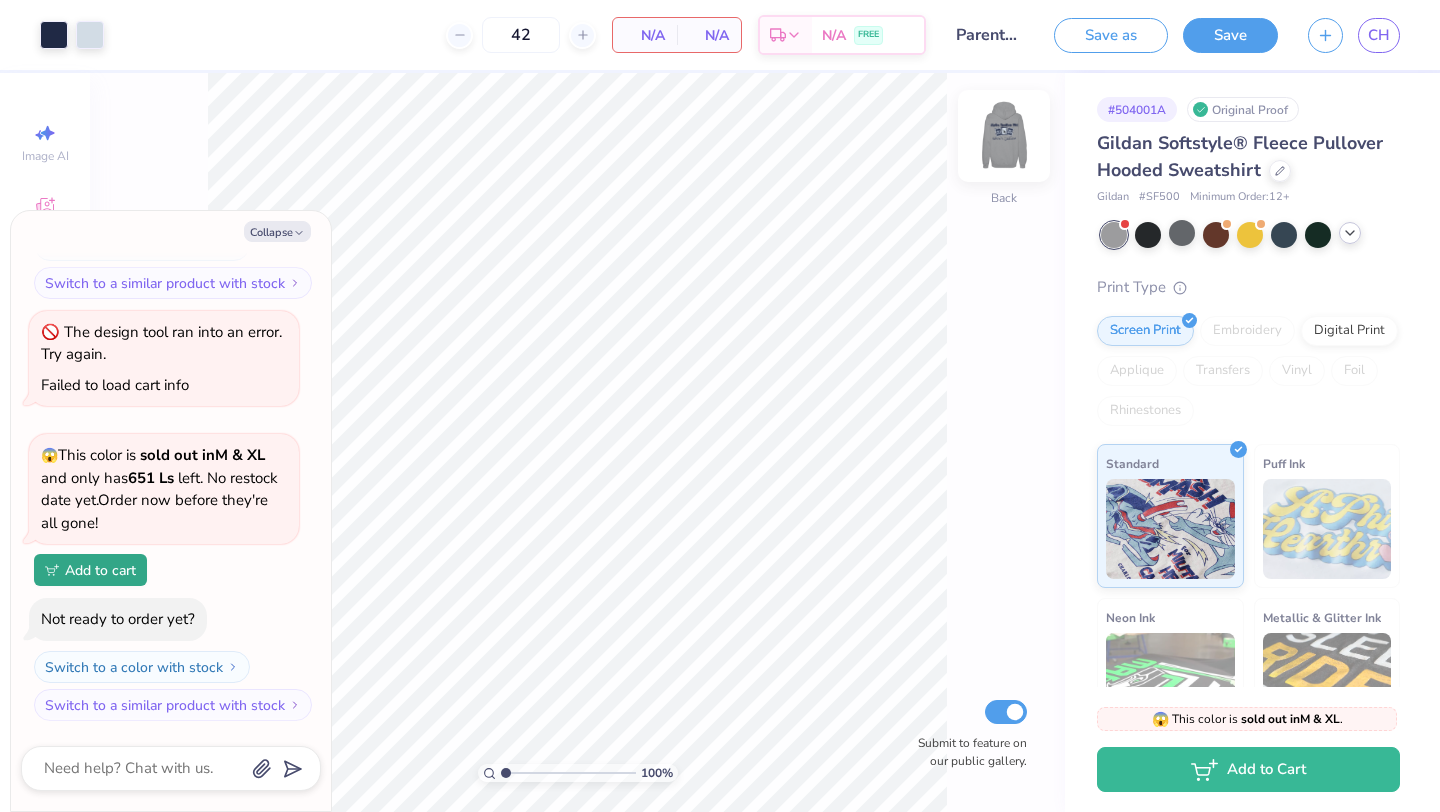 click at bounding box center (1004, 136) 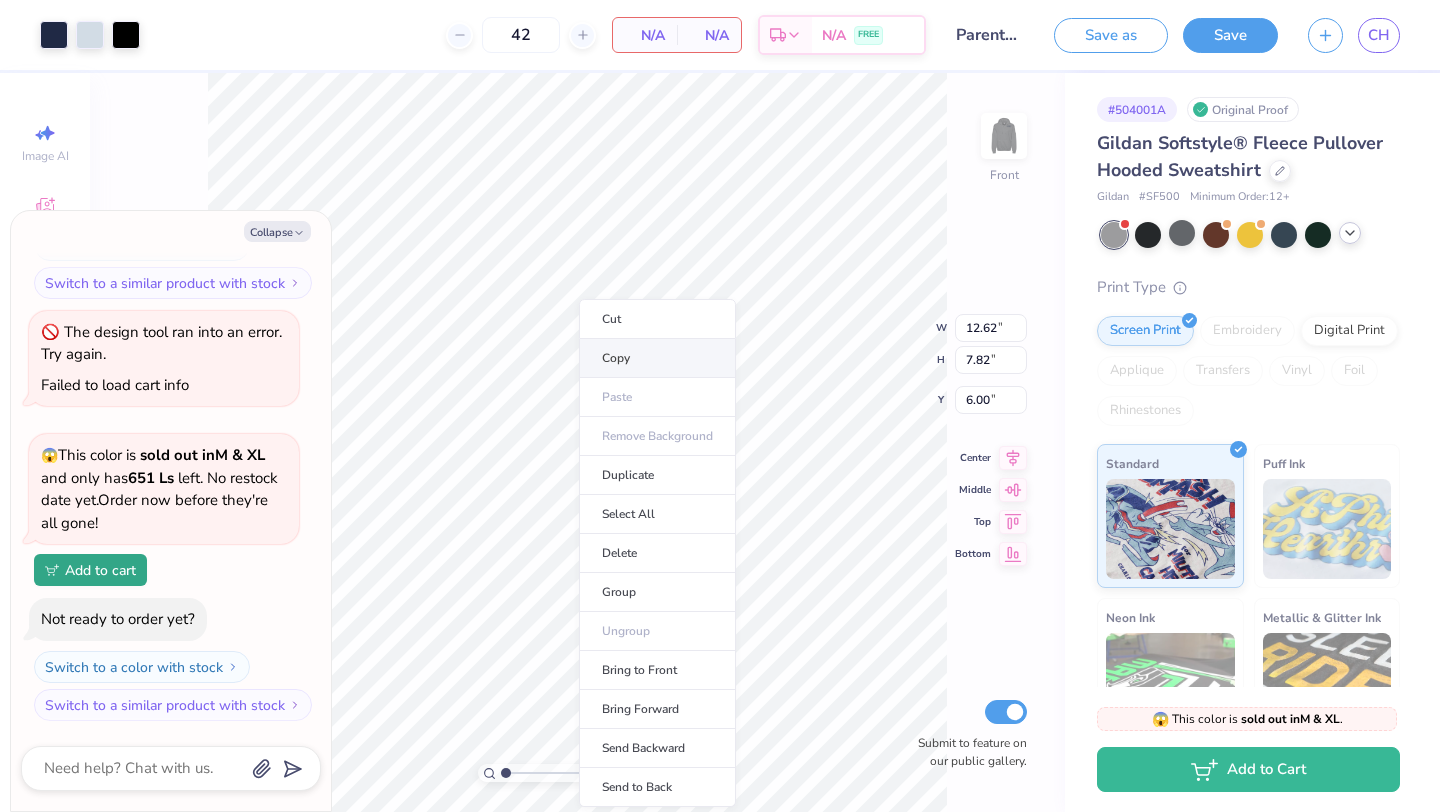 click on "Copy" at bounding box center (657, 358) 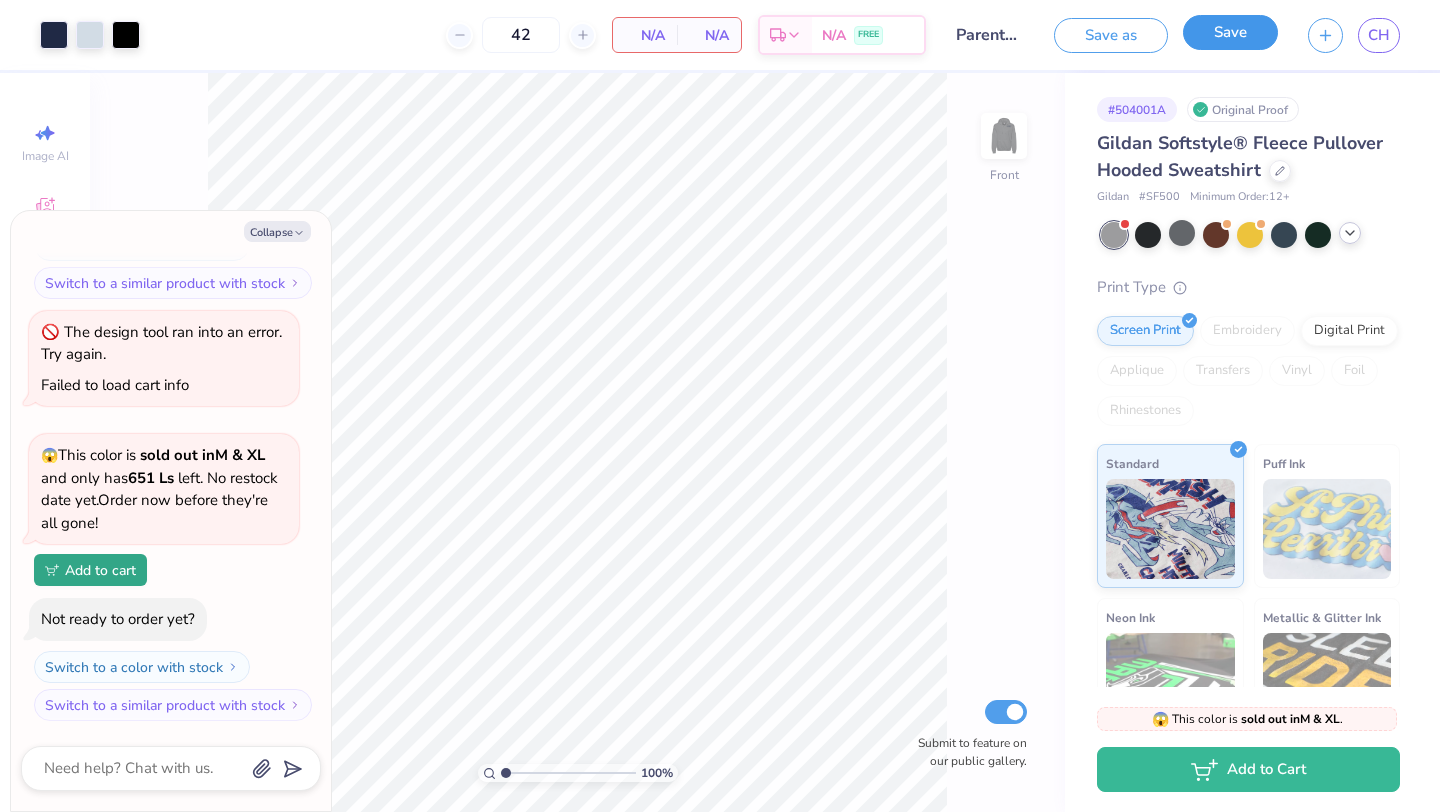 click on "Save" at bounding box center [1230, 32] 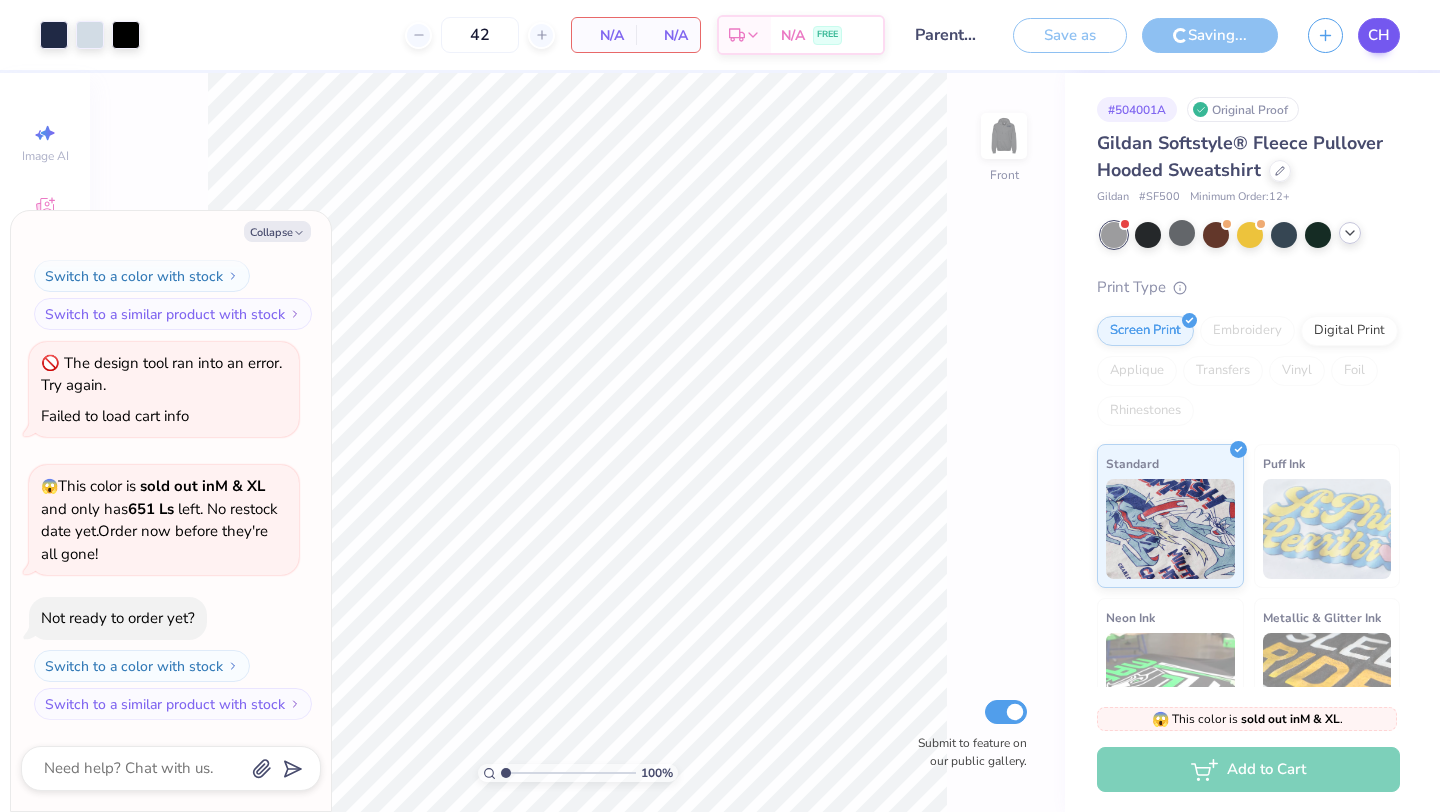 scroll, scrollTop: 1325, scrollLeft: 0, axis: vertical 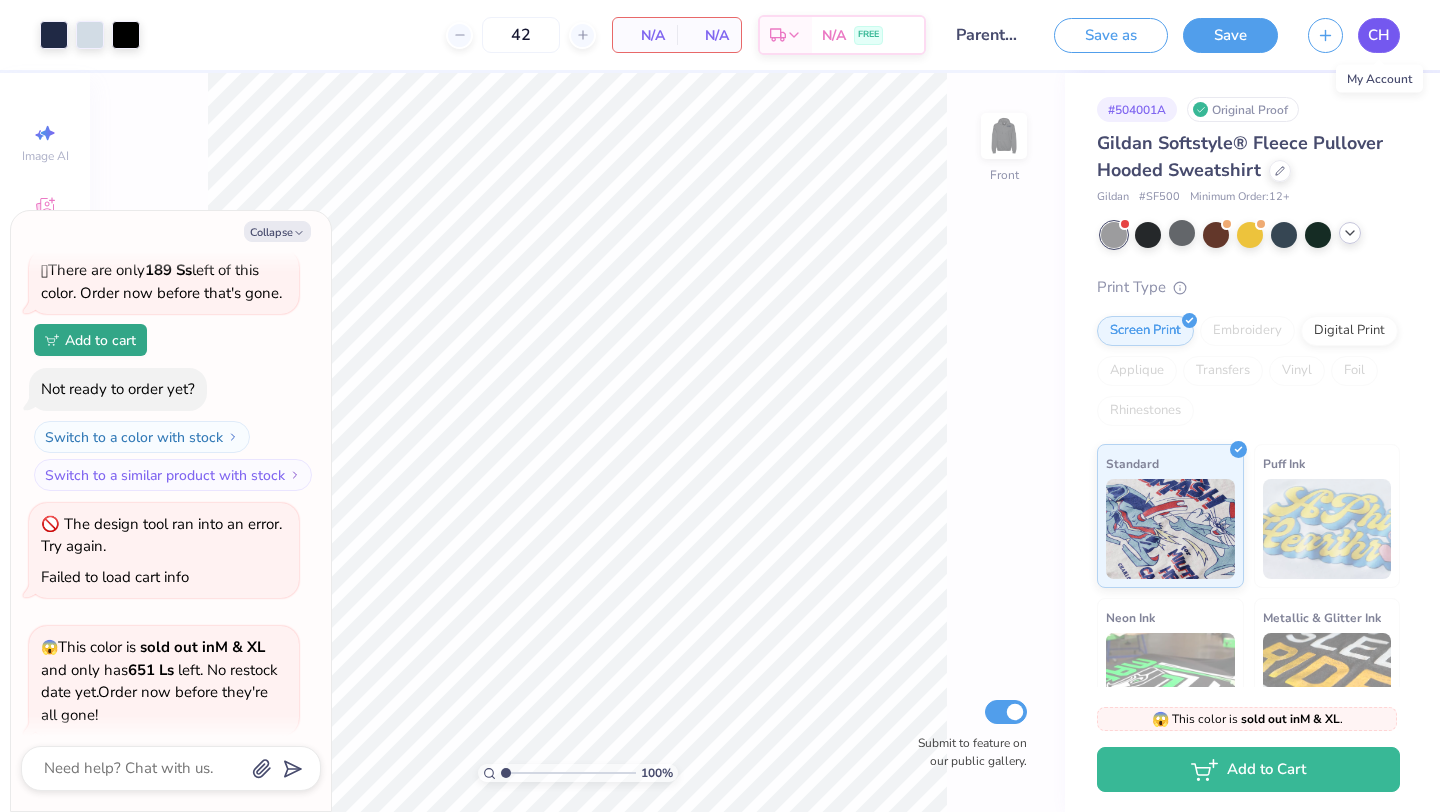 click on "CH" at bounding box center (1379, 35) 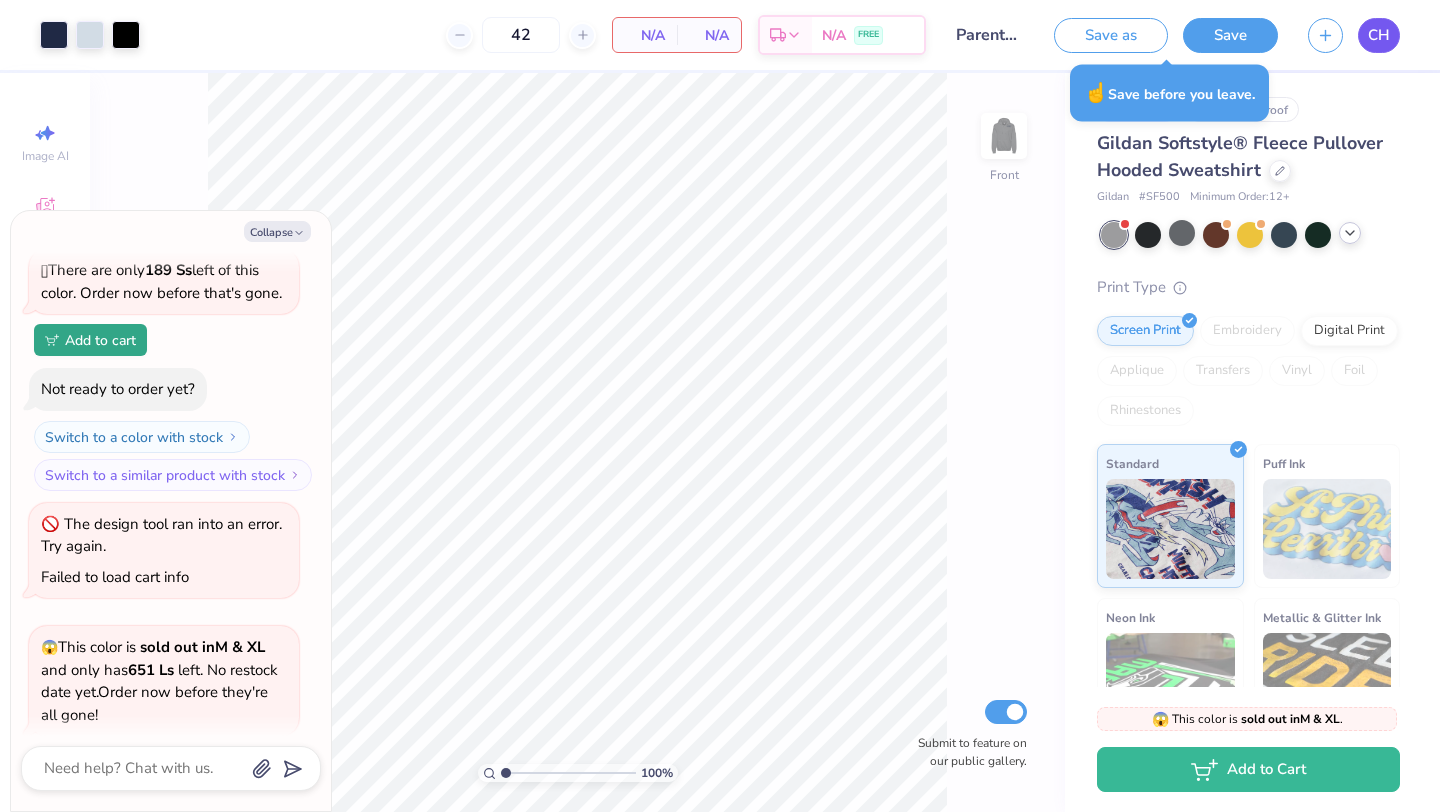scroll, scrollTop: 1594, scrollLeft: 0, axis: vertical 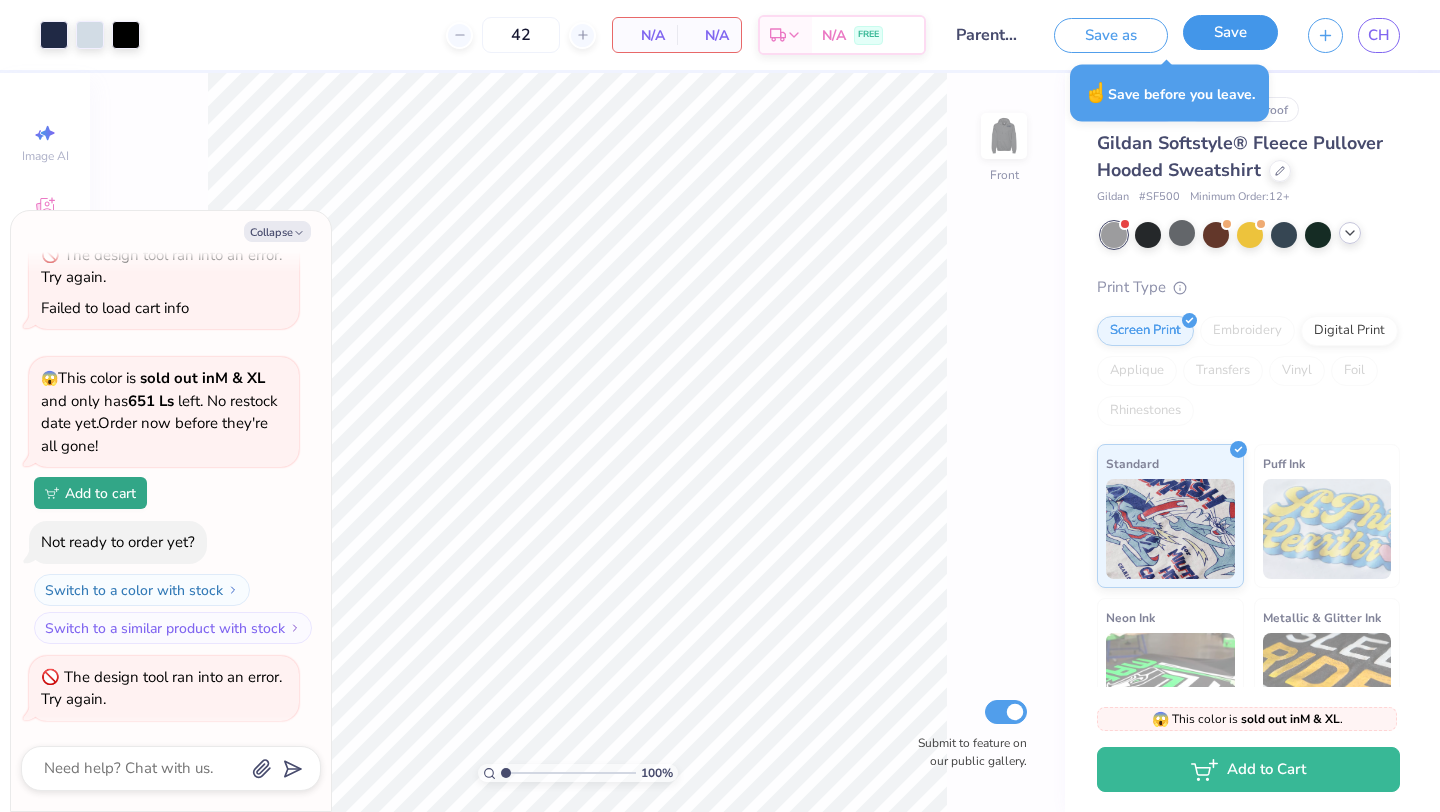 click on "Save" at bounding box center (1230, 32) 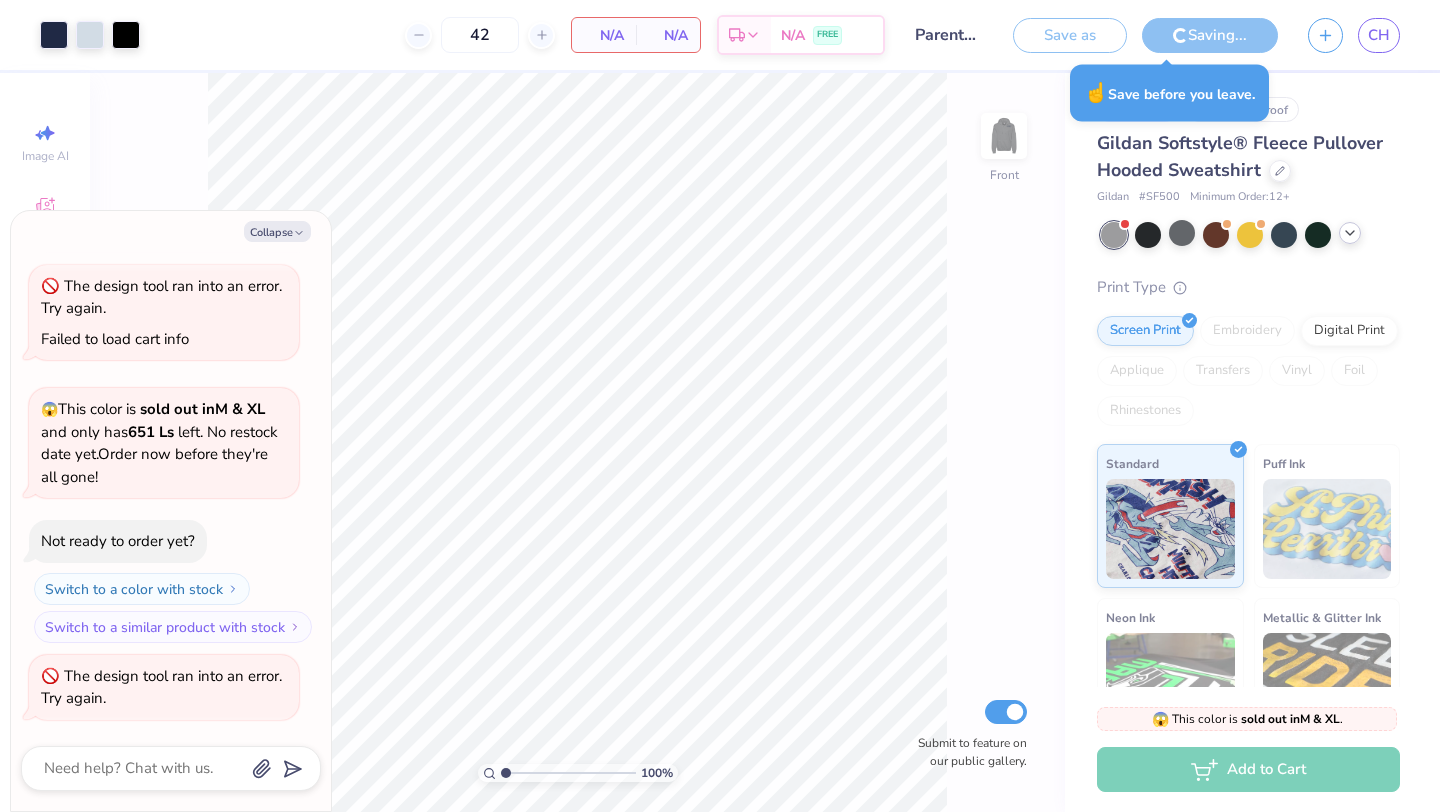scroll, scrollTop: 1402, scrollLeft: 0, axis: vertical 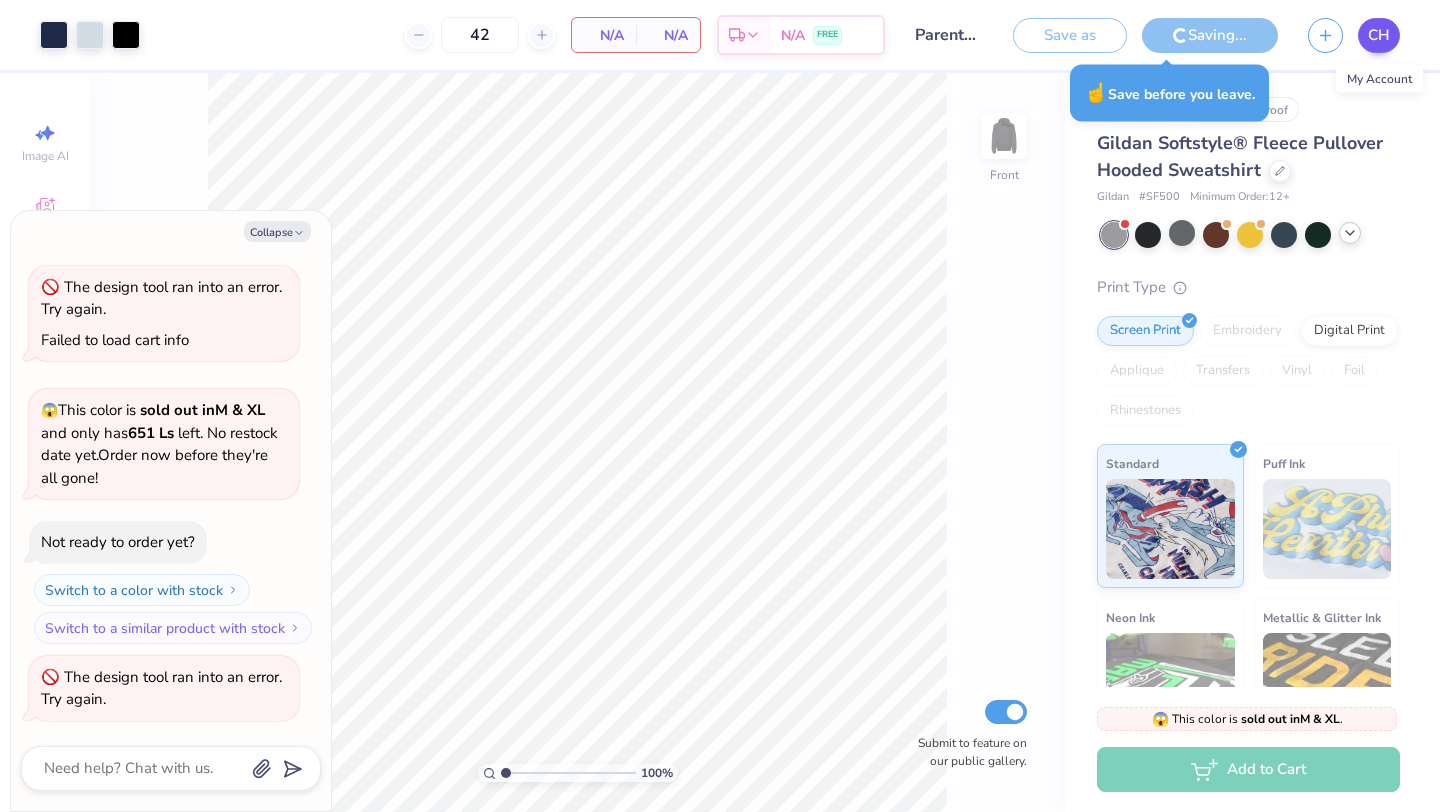 type on "x" 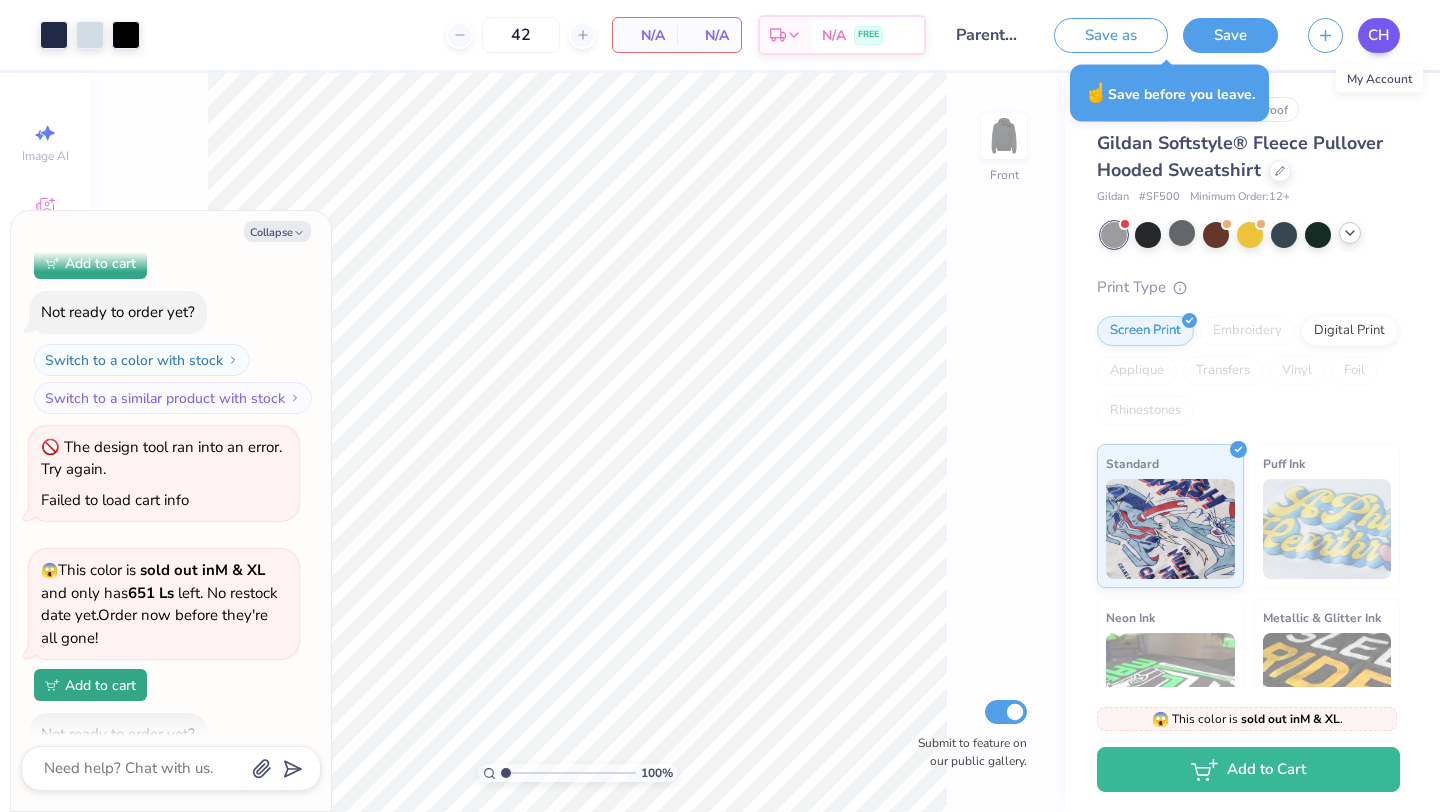 scroll, scrollTop: 1671, scrollLeft: 0, axis: vertical 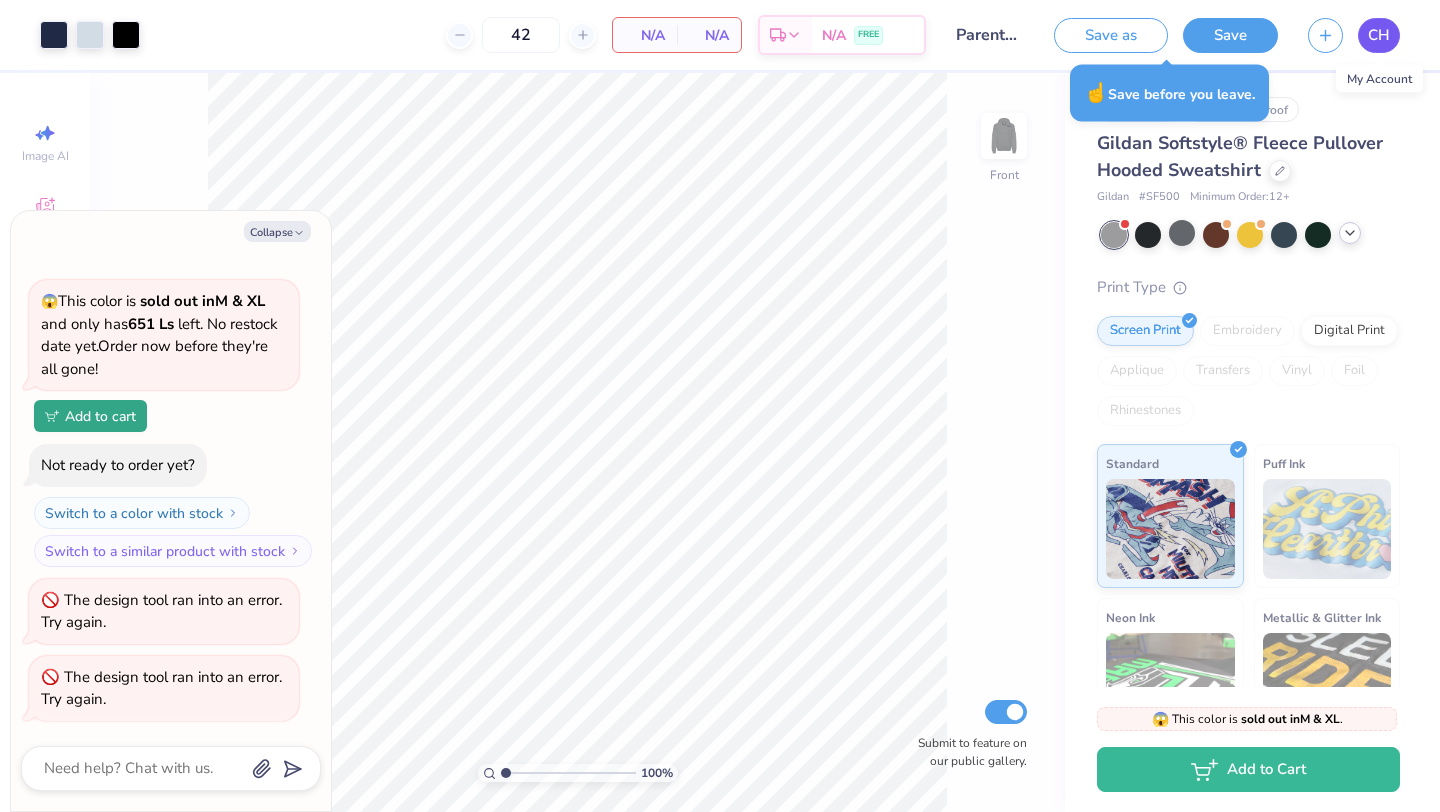 click on "CH" at bounding box center [1379, 35] 